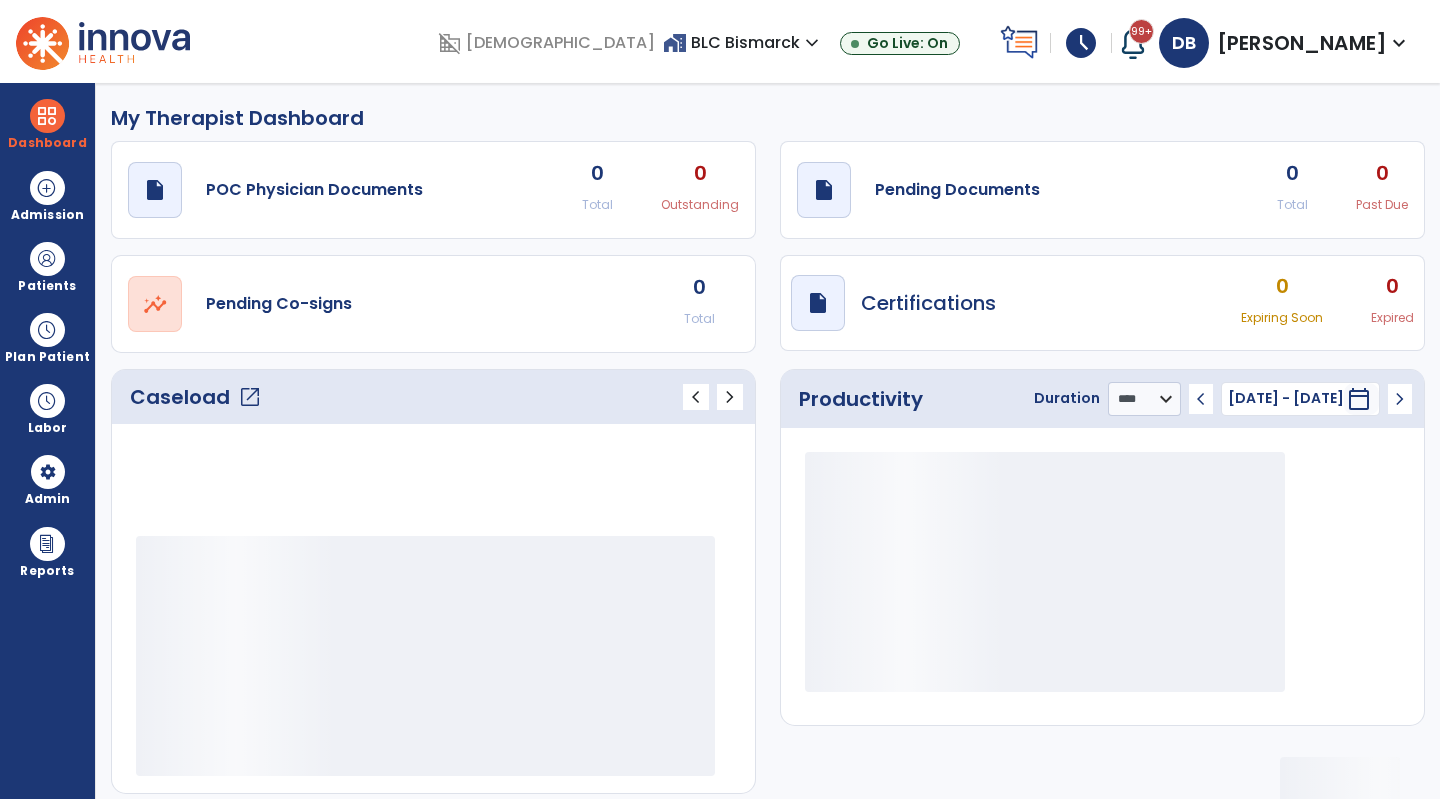 select on "****" 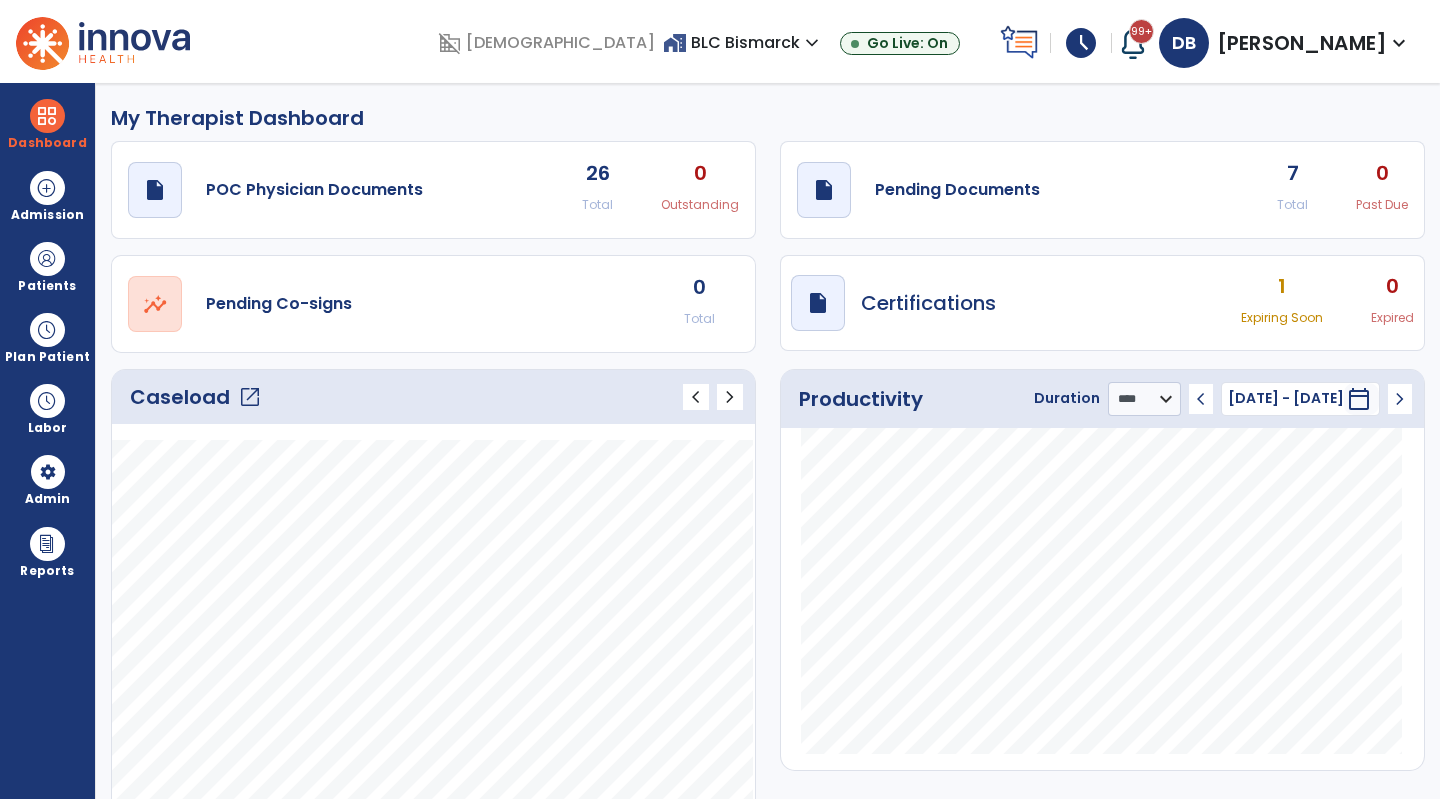 scroll, scrollTop: 0, scrollLeft: 0, axis: both 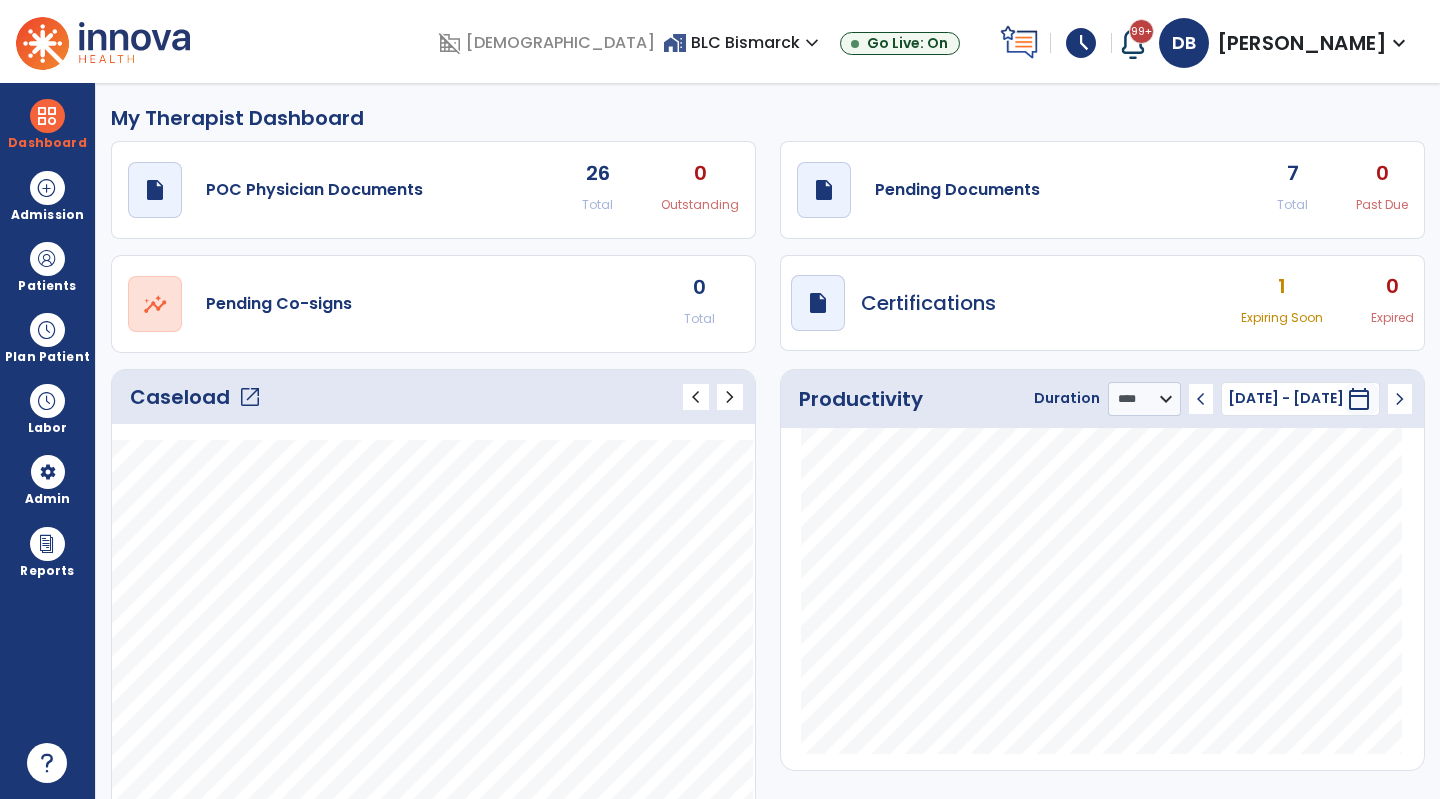 click on "schedule" at bounding box center (1081, 43) 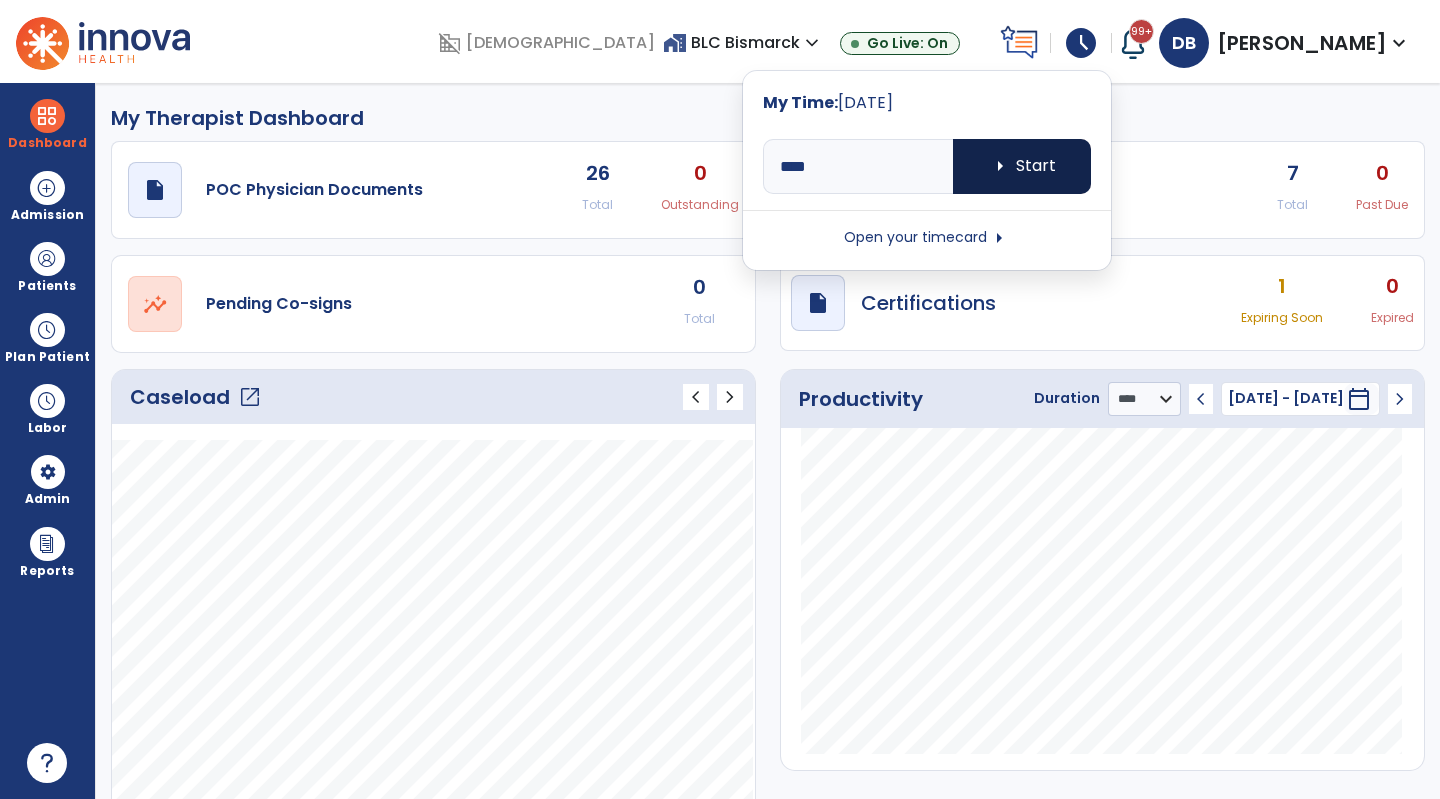 click on "arrow_right  Start" at bounding box center [1022, 166] 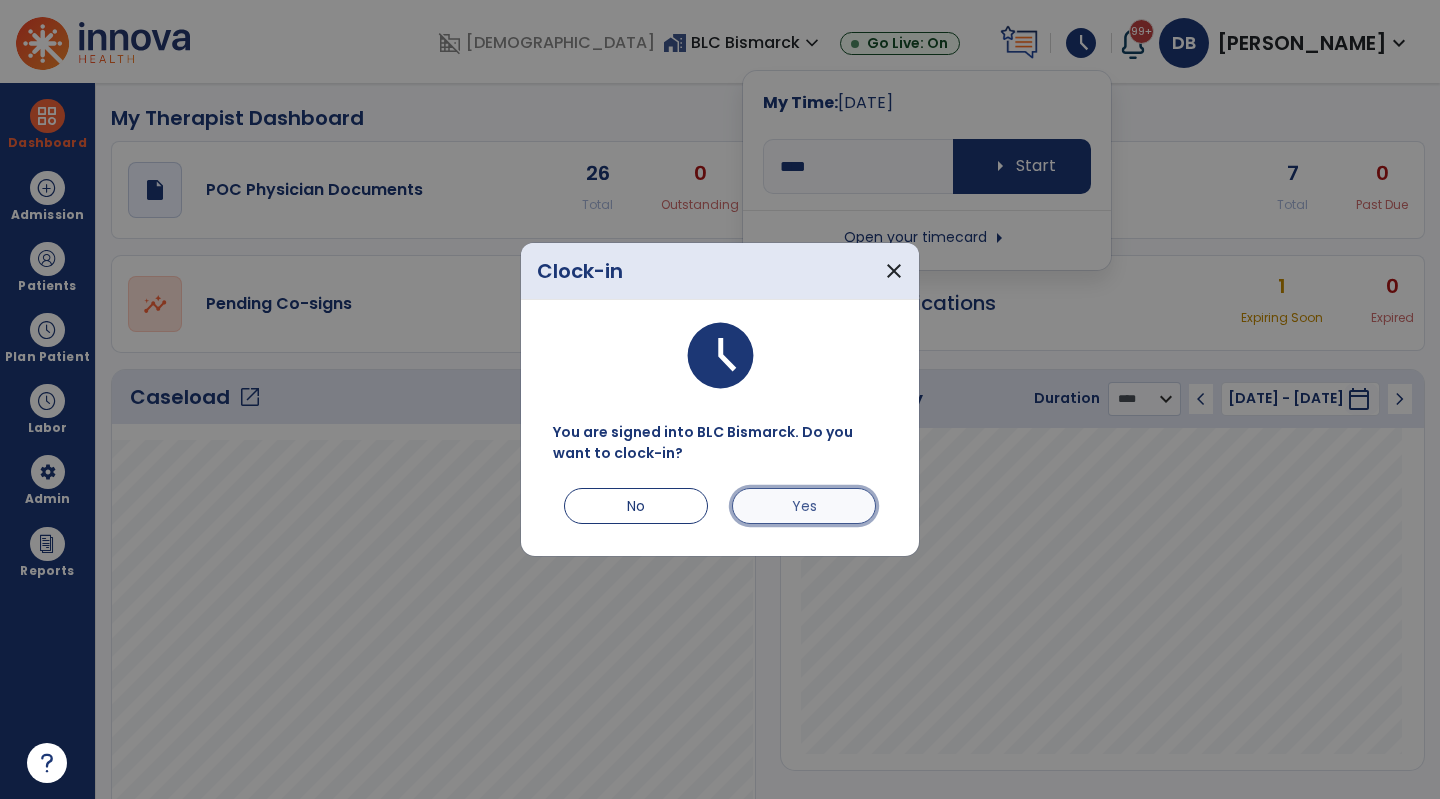 click on "Yes" at bounding box center [804, 506] 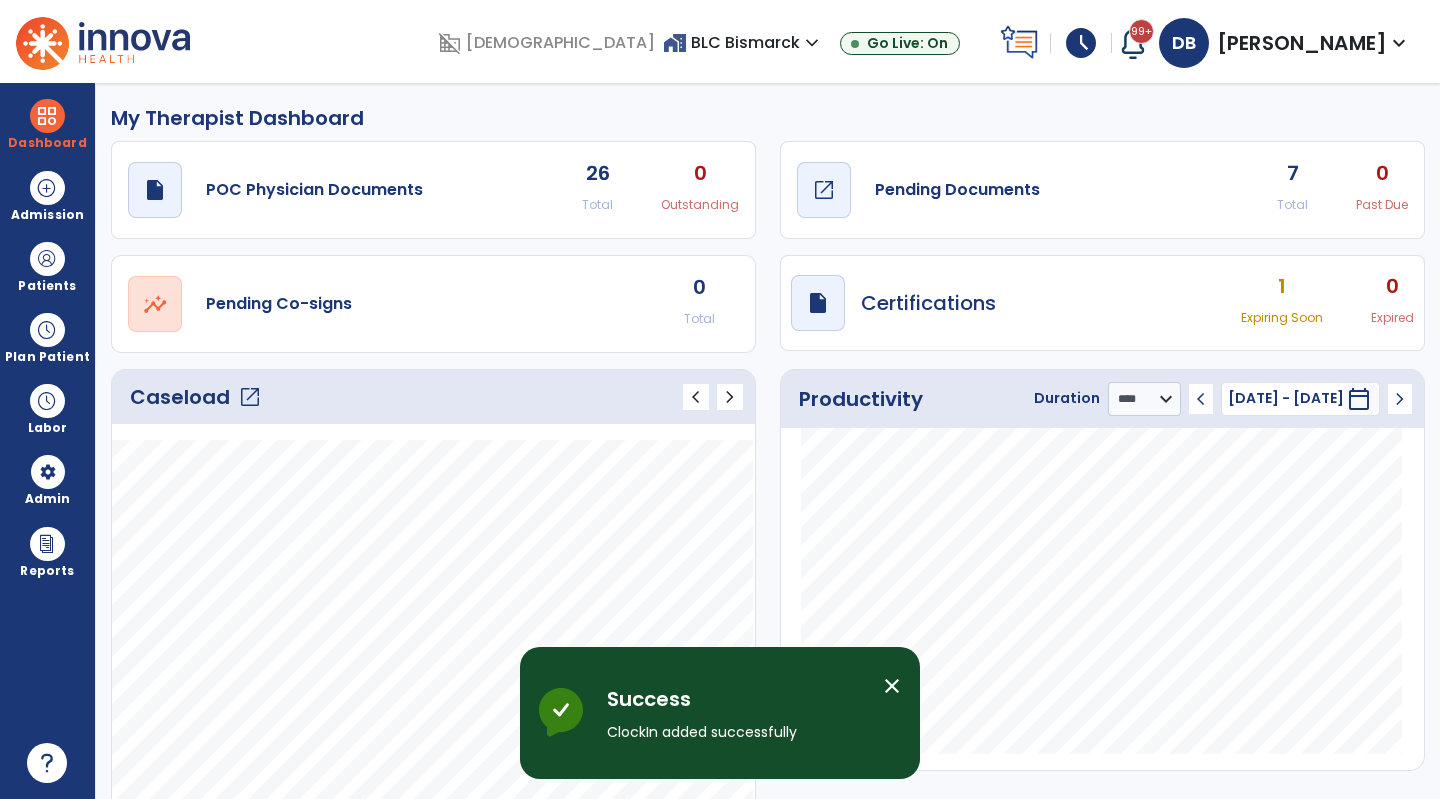 click on "draft   open_in_new  Pending Documents" 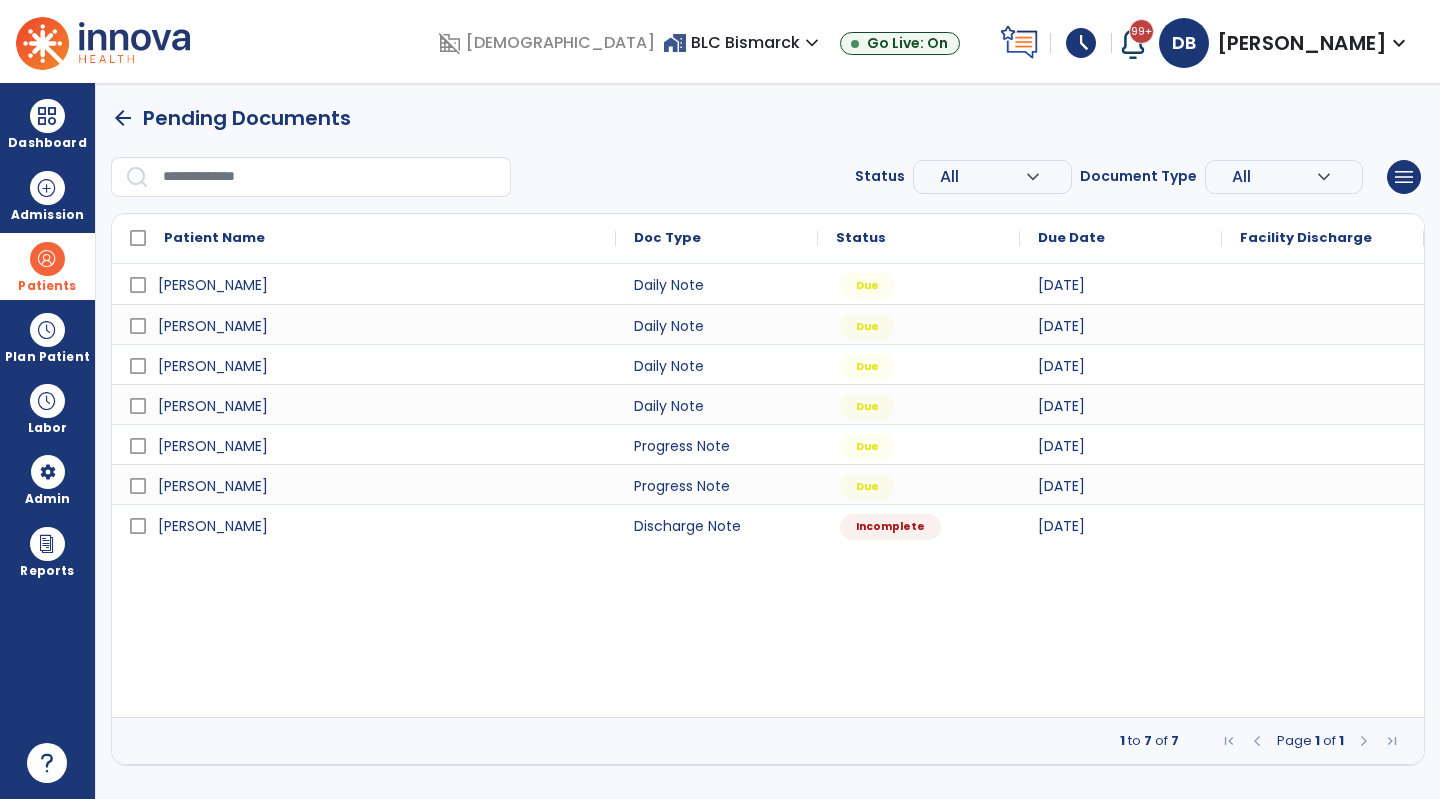 click on "Patients" at bounding box center (47, 266) 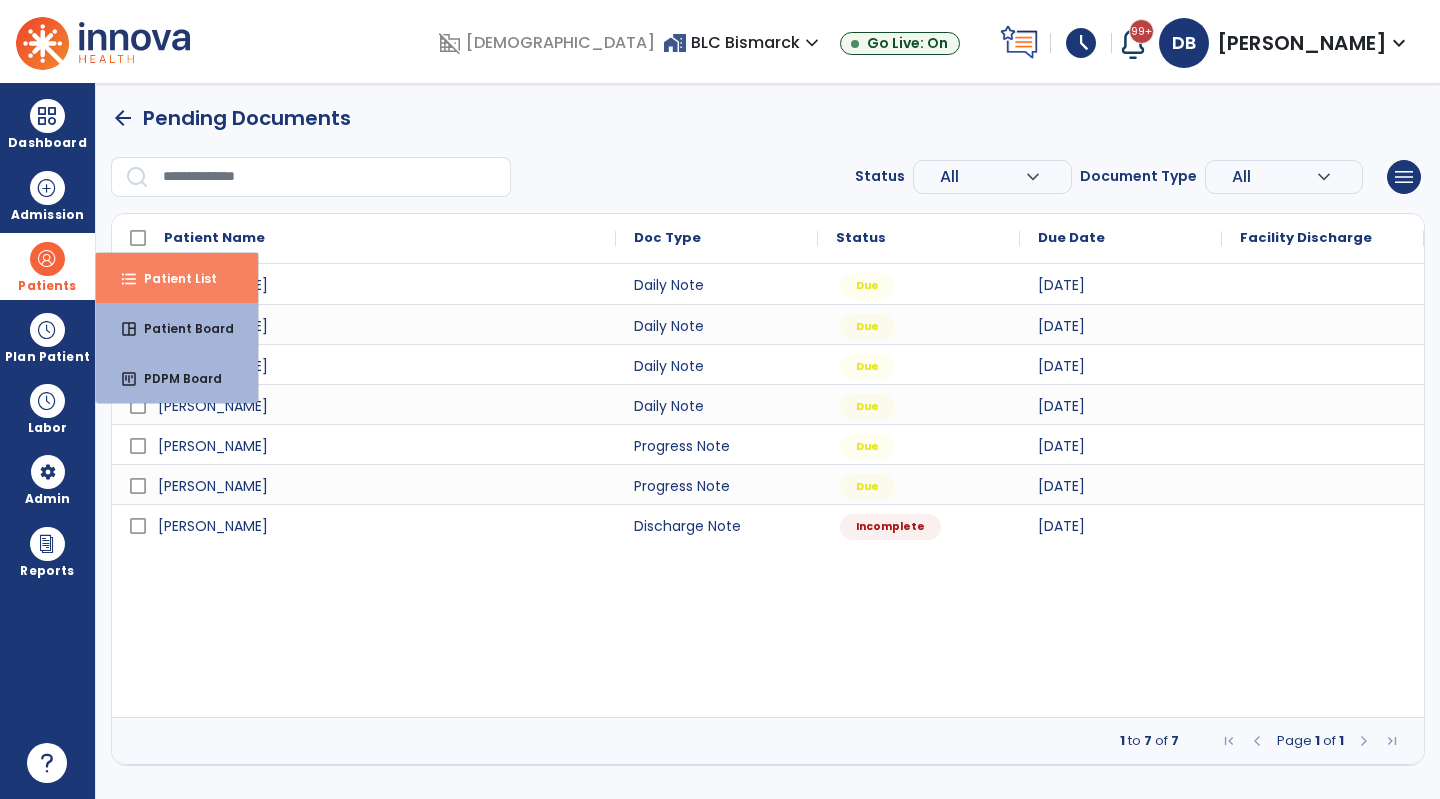 click on "format_list_bulleted  Patient List" at bounding box center (177, 278) 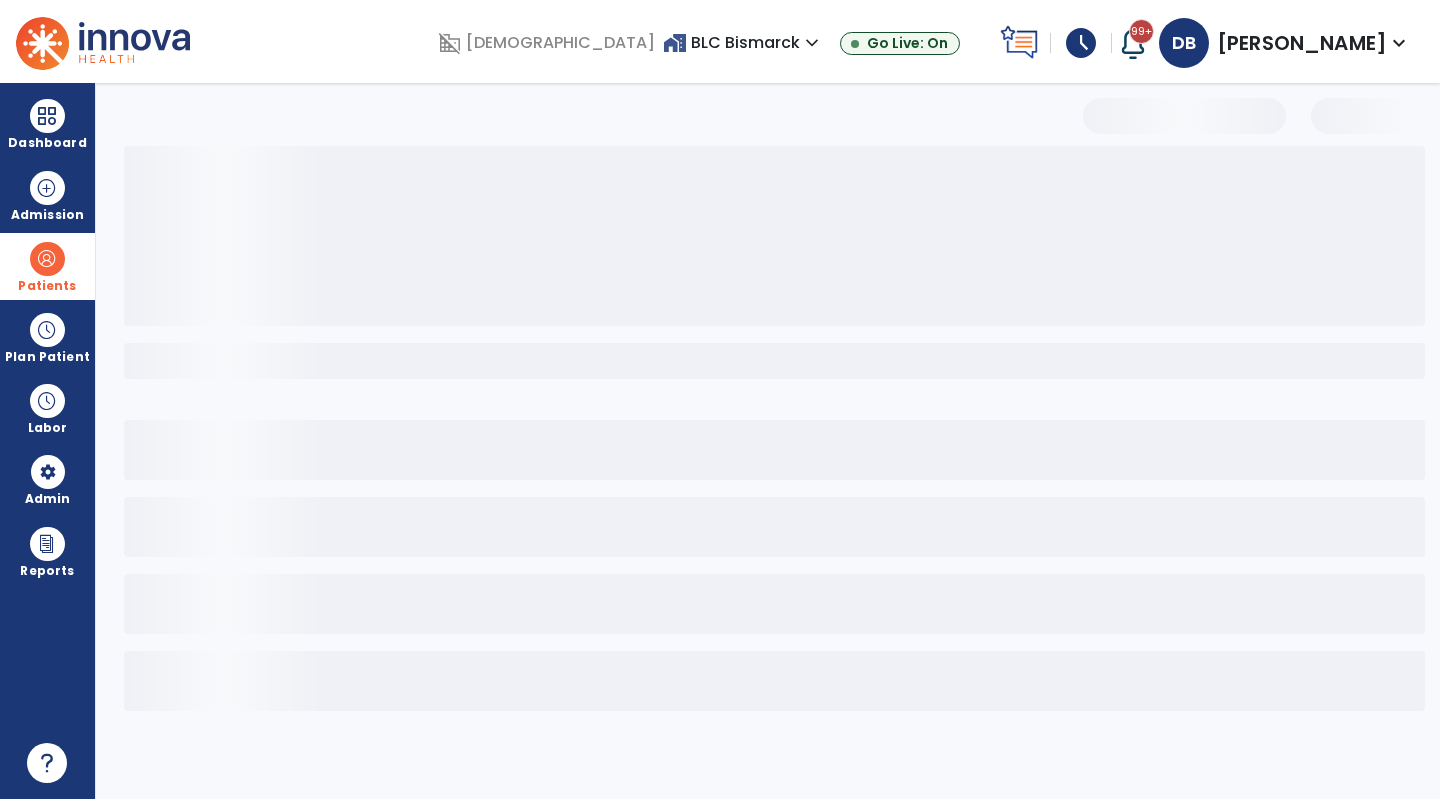 select on "***" 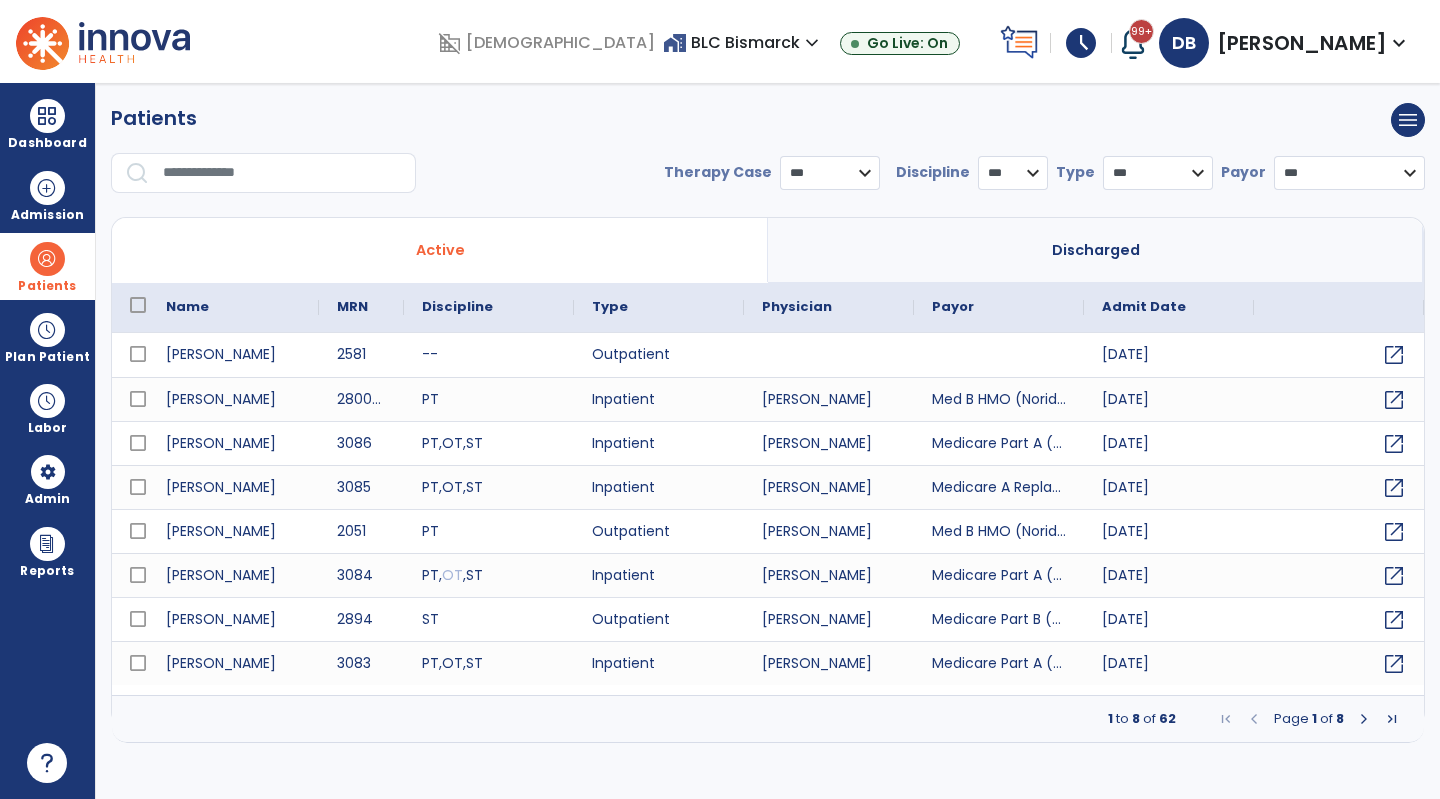 click at bounding box center (282, 173) 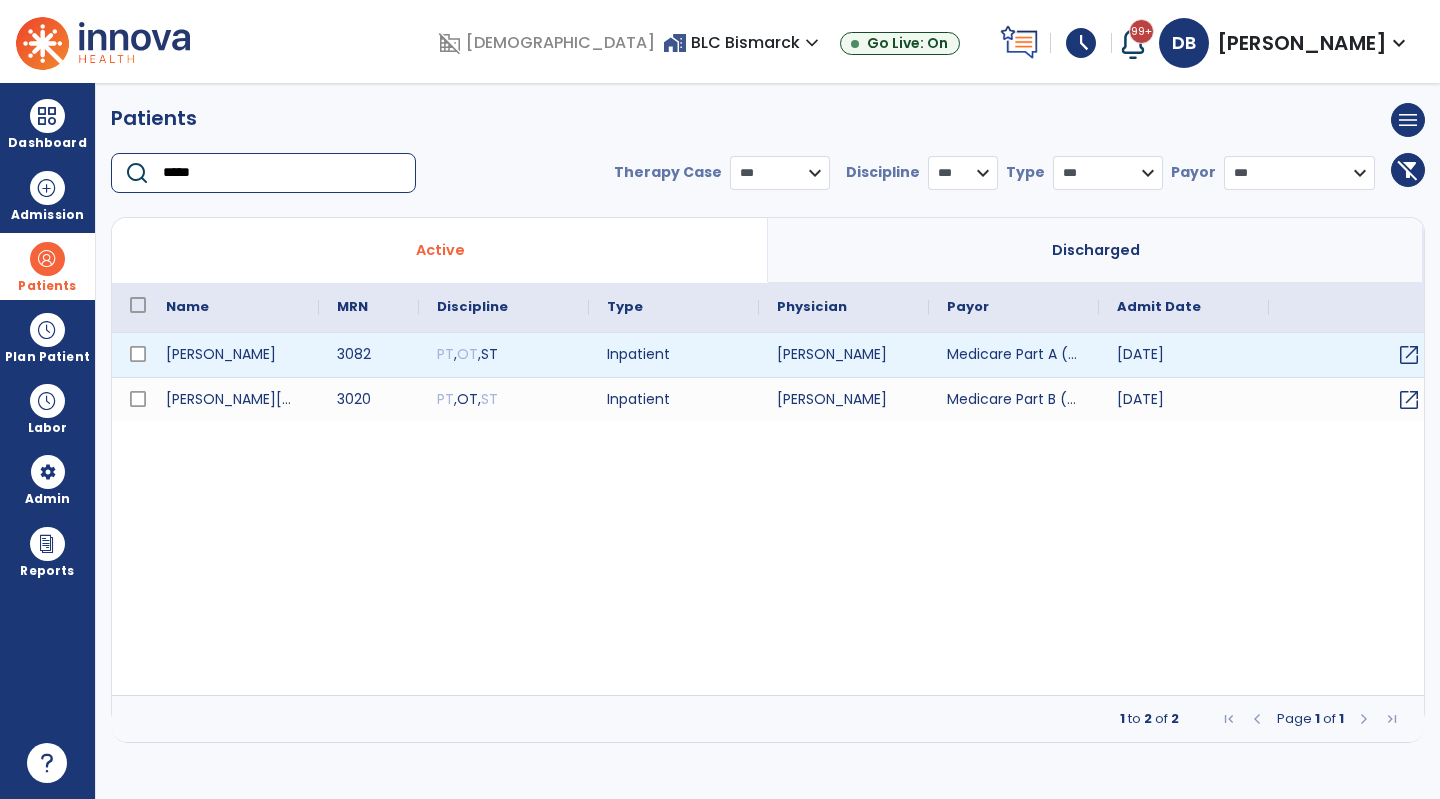 type on "*****" 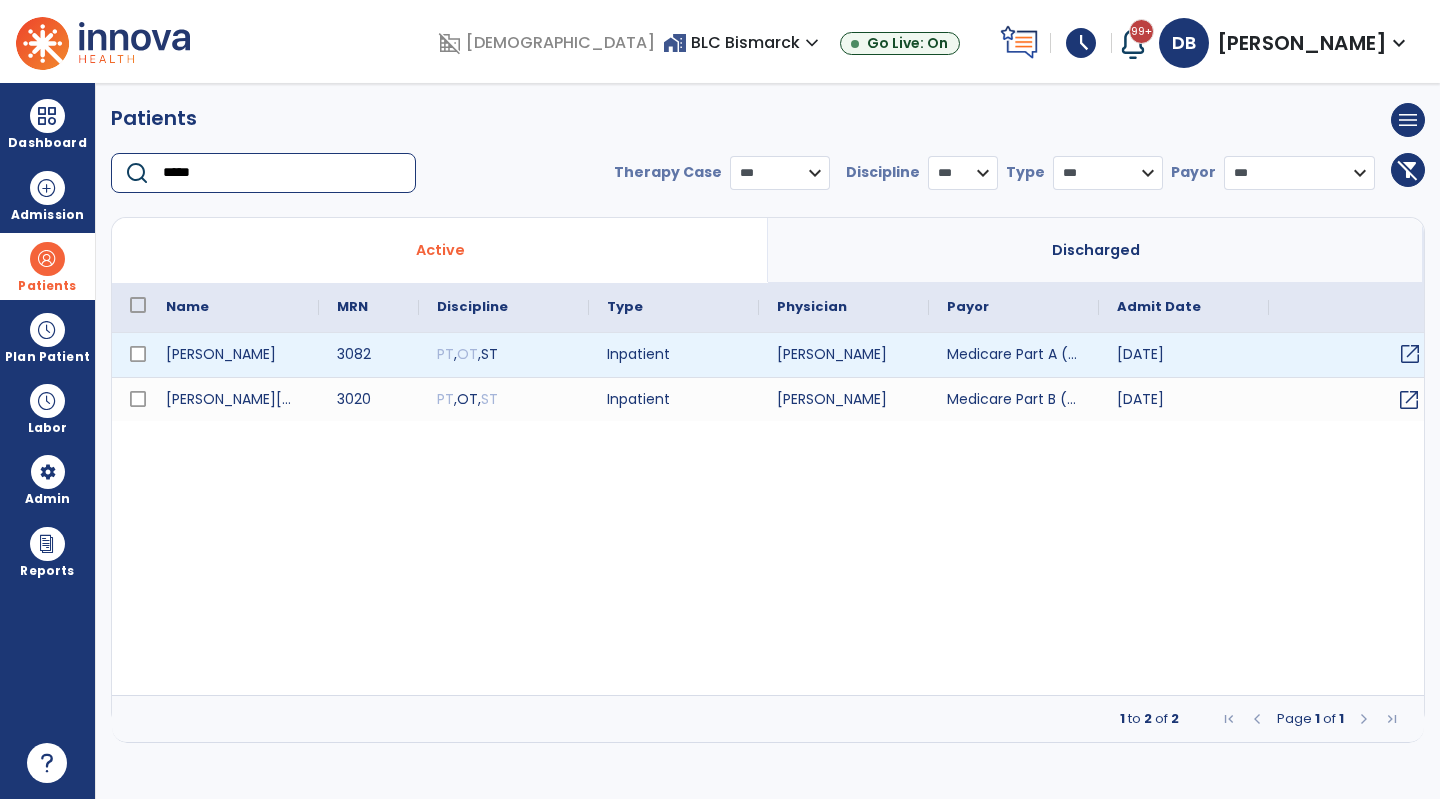 click on "open_in_new" at bounding box center [1410, 354] 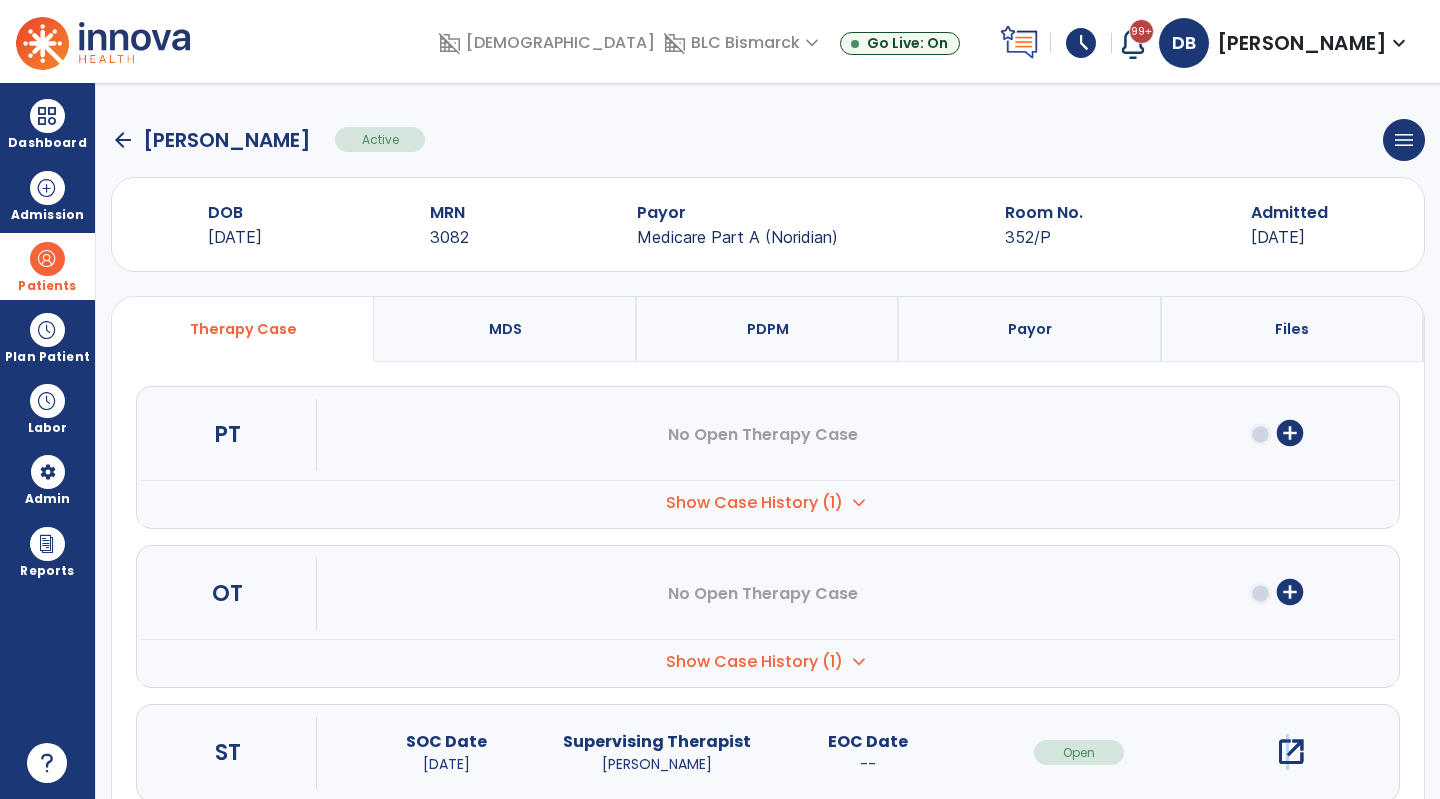 click on "open_in_new" at bounding box center [1291, 752] 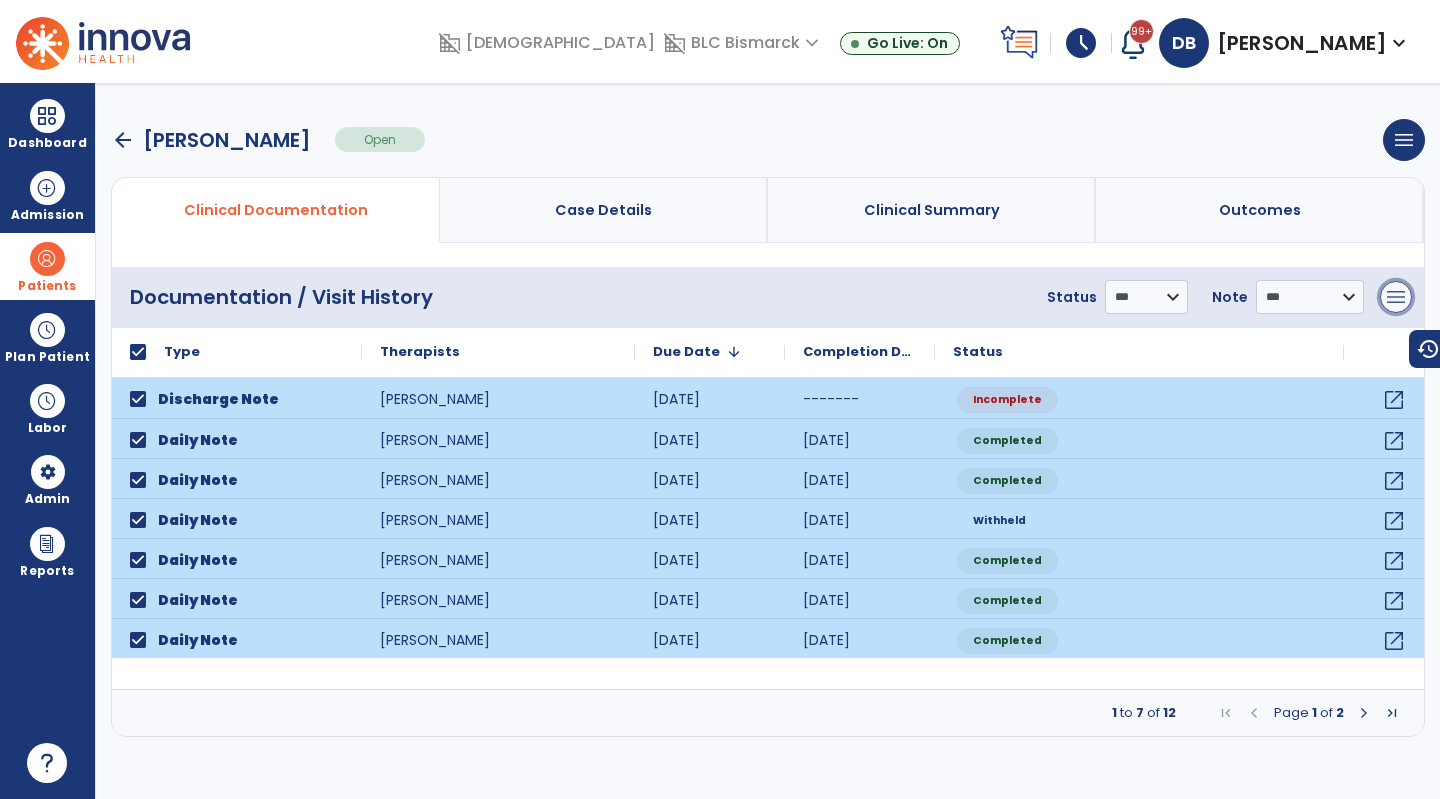 click on "menu" at bounding box center (1396, 297) 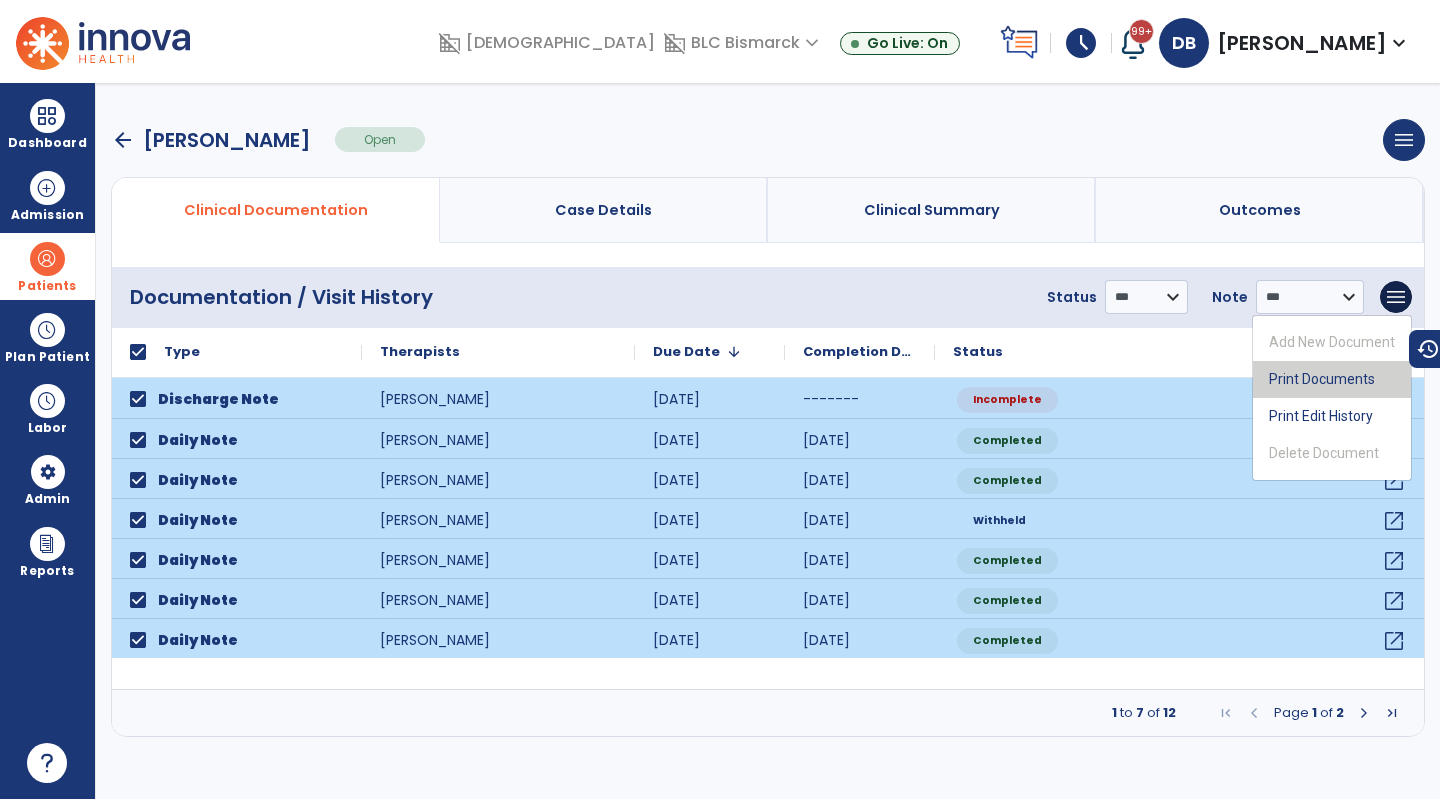click on "Print Documents" at bounding box center (1332, 379) 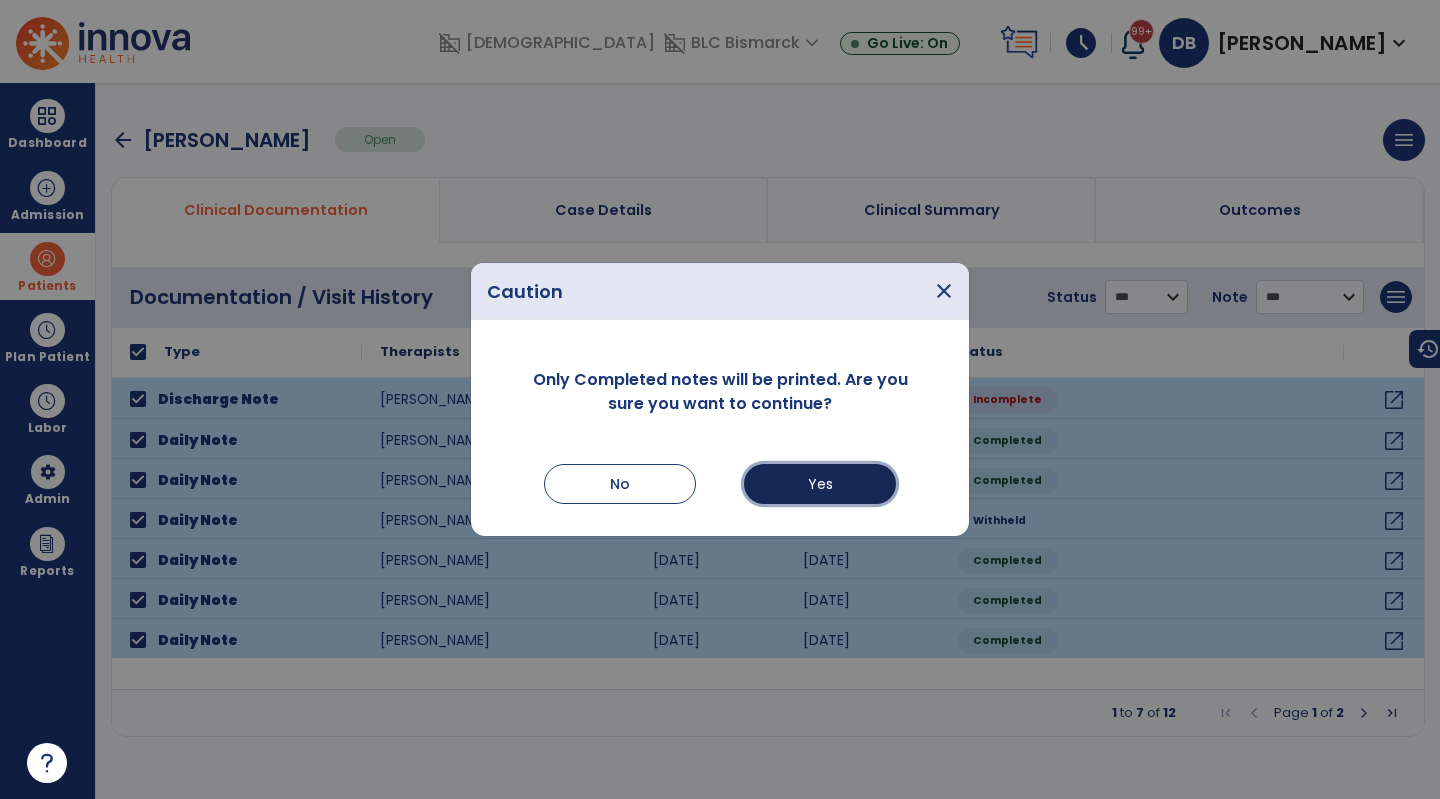 click on "Yes" at bounding box center [820, 484] 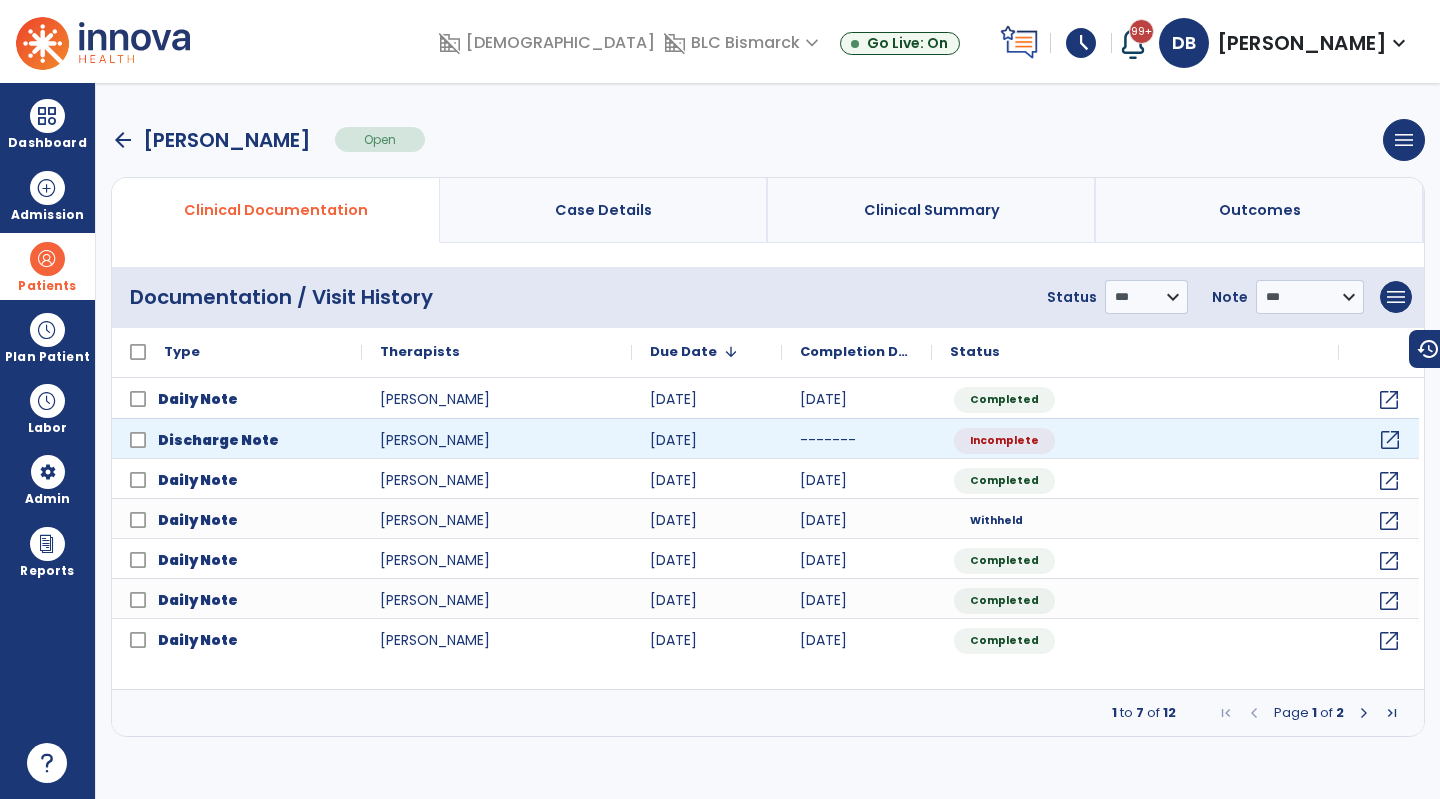 click on "open_in_new" 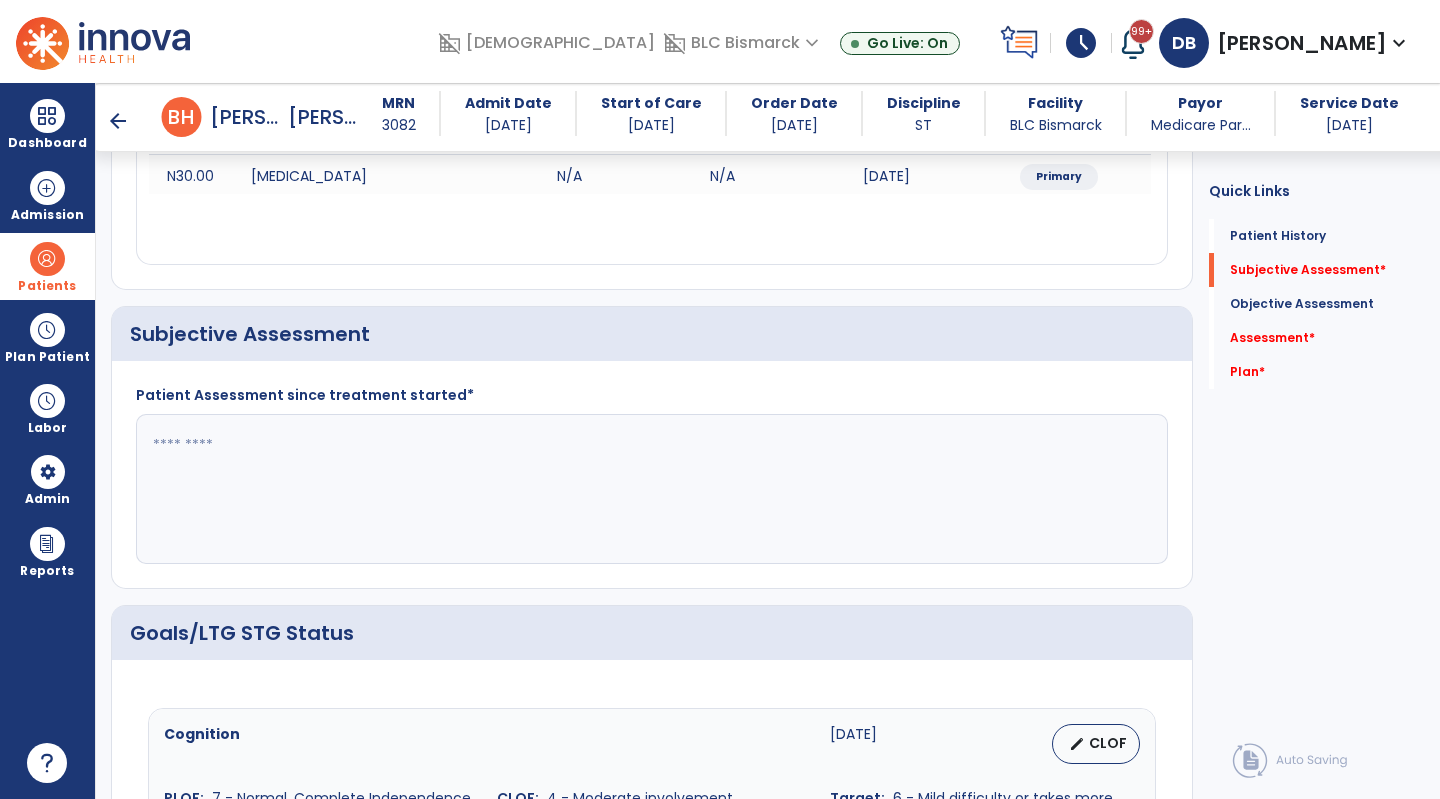 scroll, scrollTop: 400, scrollLeft: 0, axis: vertical 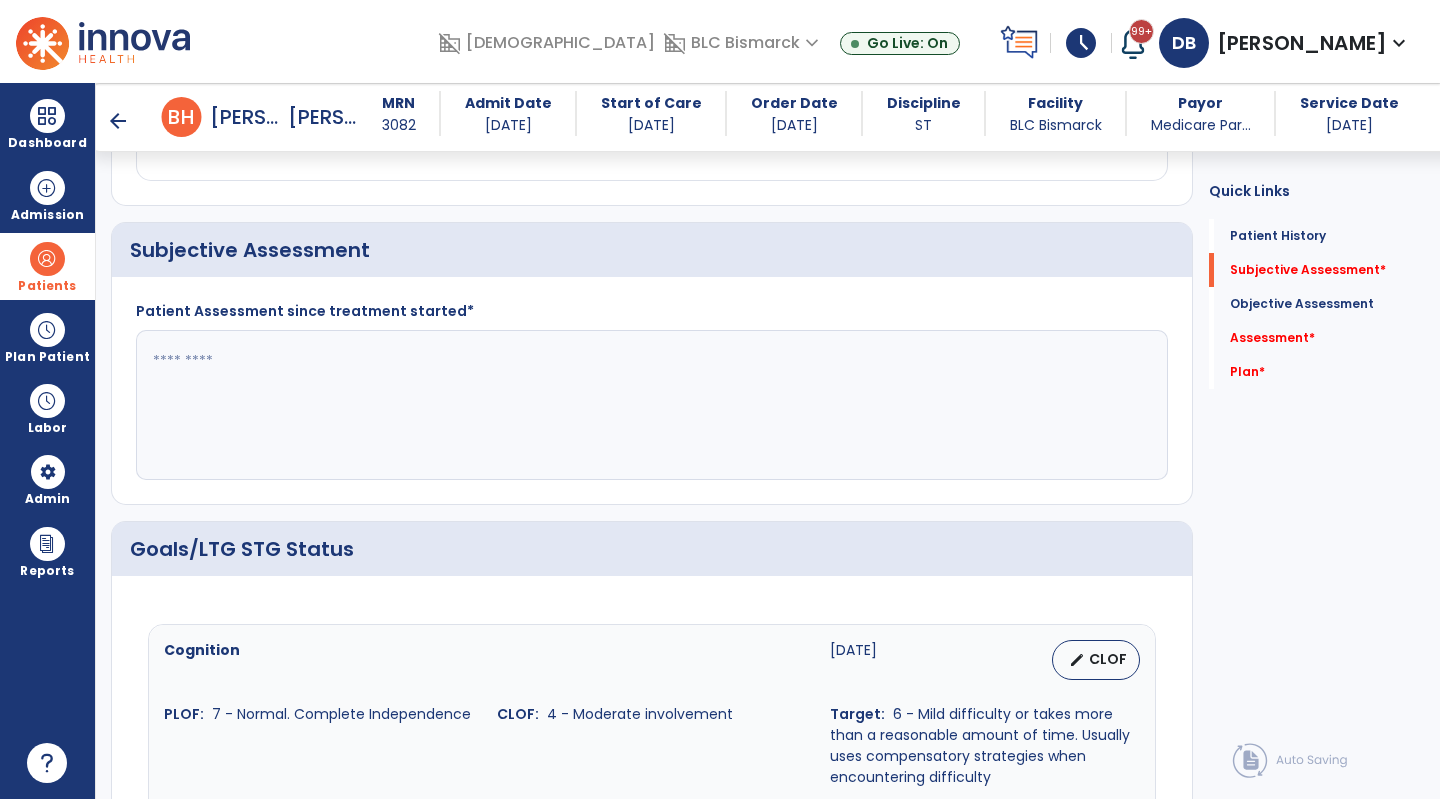click 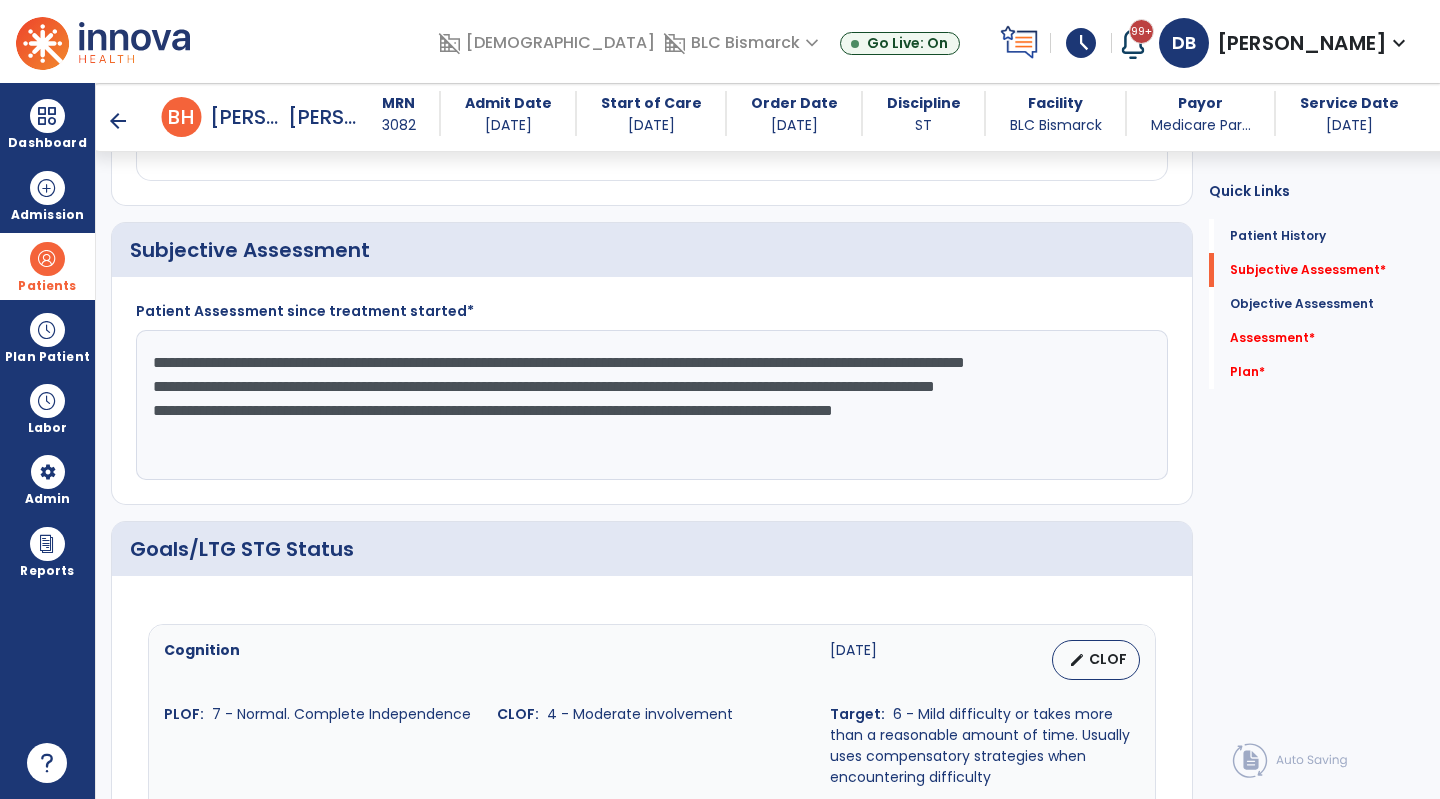 scroll, scrollTop: 15, scrollLeft: 0, axis: vertical 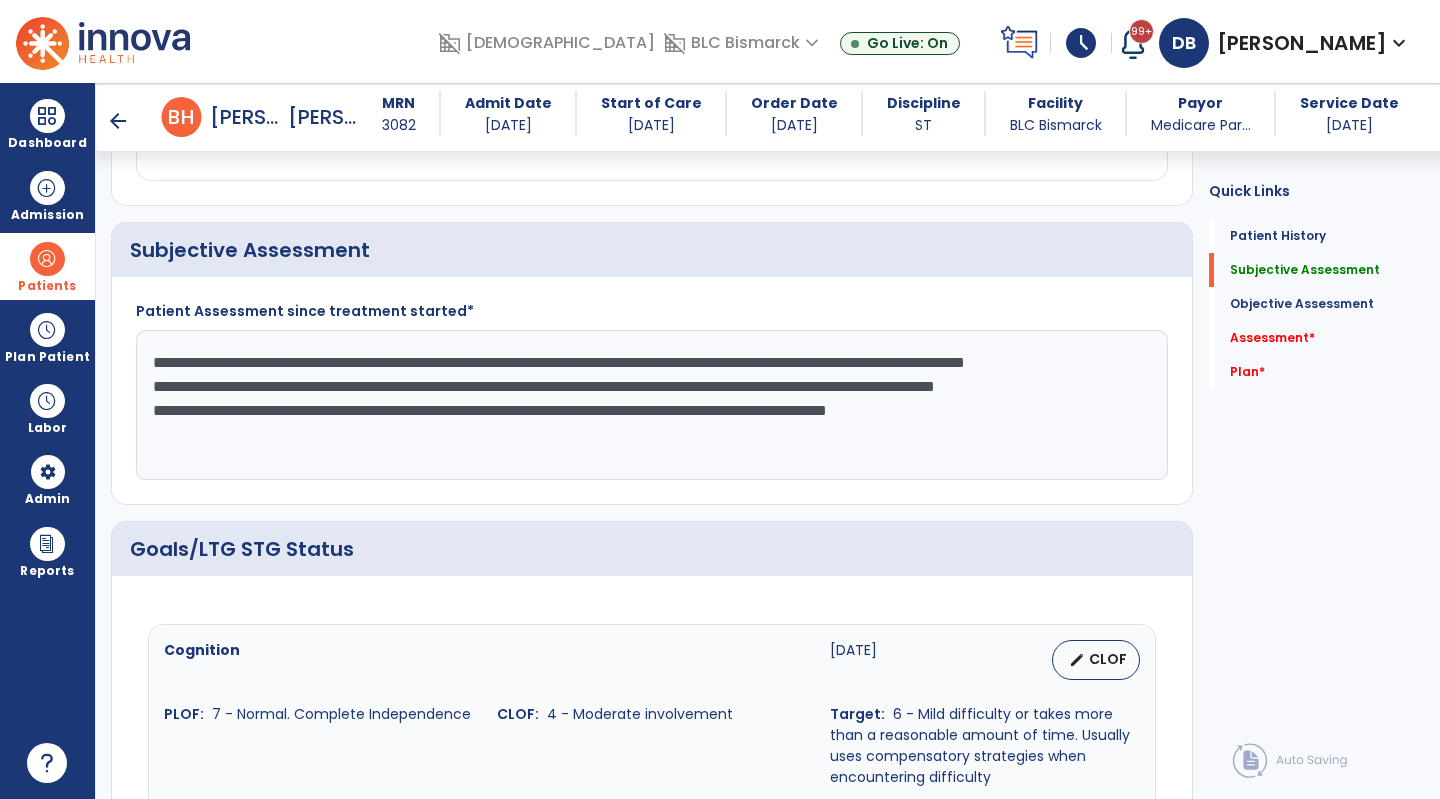 click on "**********" 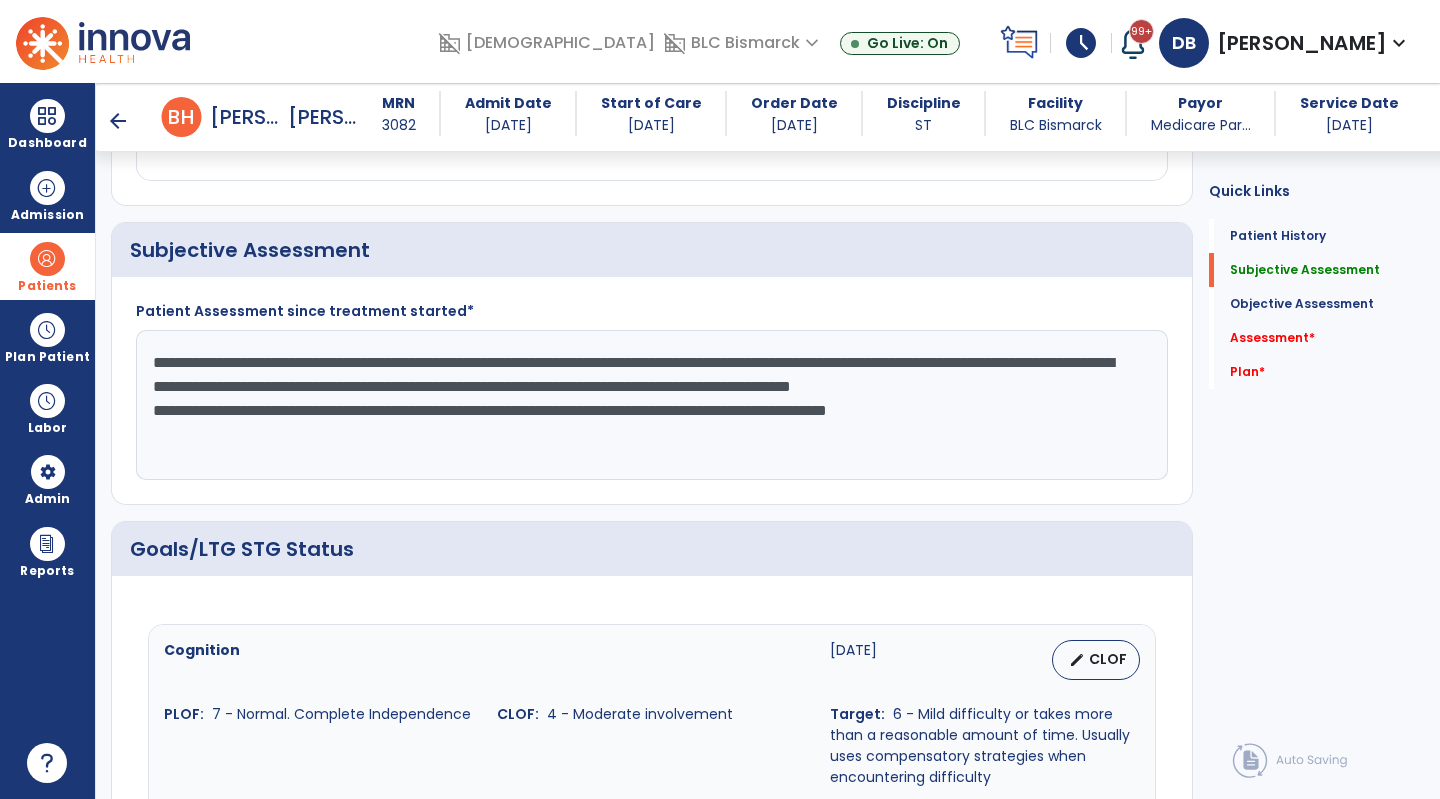 click on "**********" 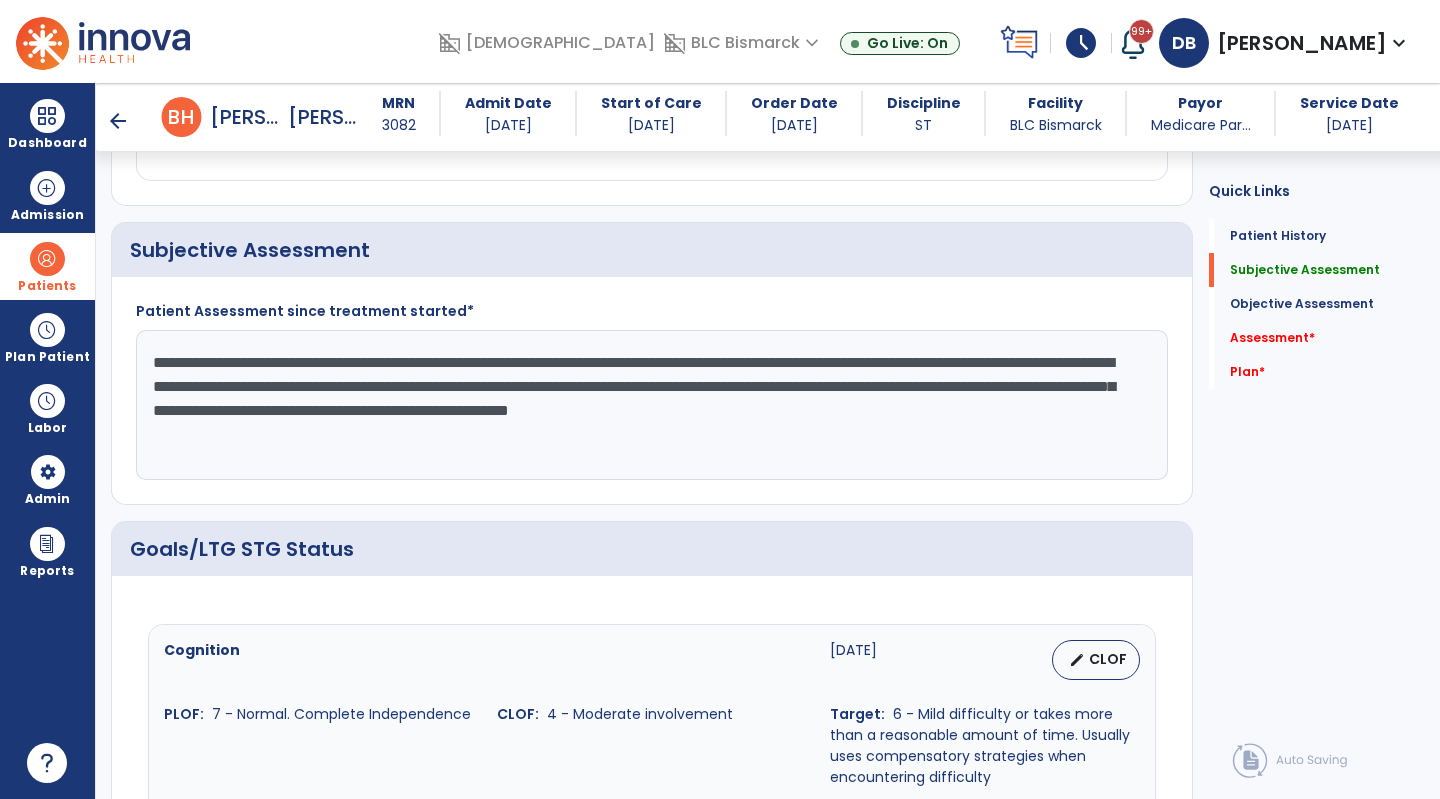click on "**********" 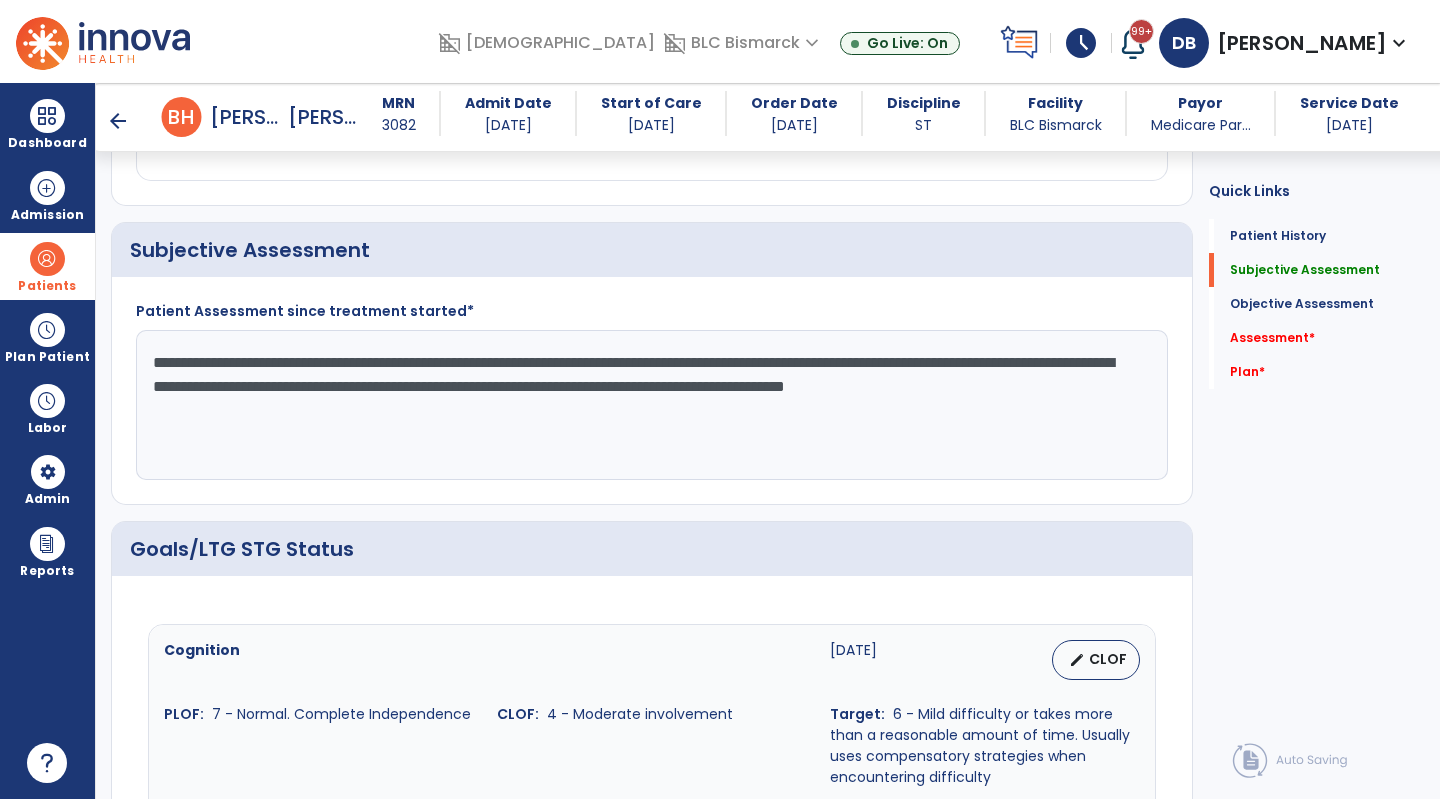 drag, startPoint x: 778, startPoint y: 388, endPoint x: 811, endPoint y: 393, distance: 33.37664 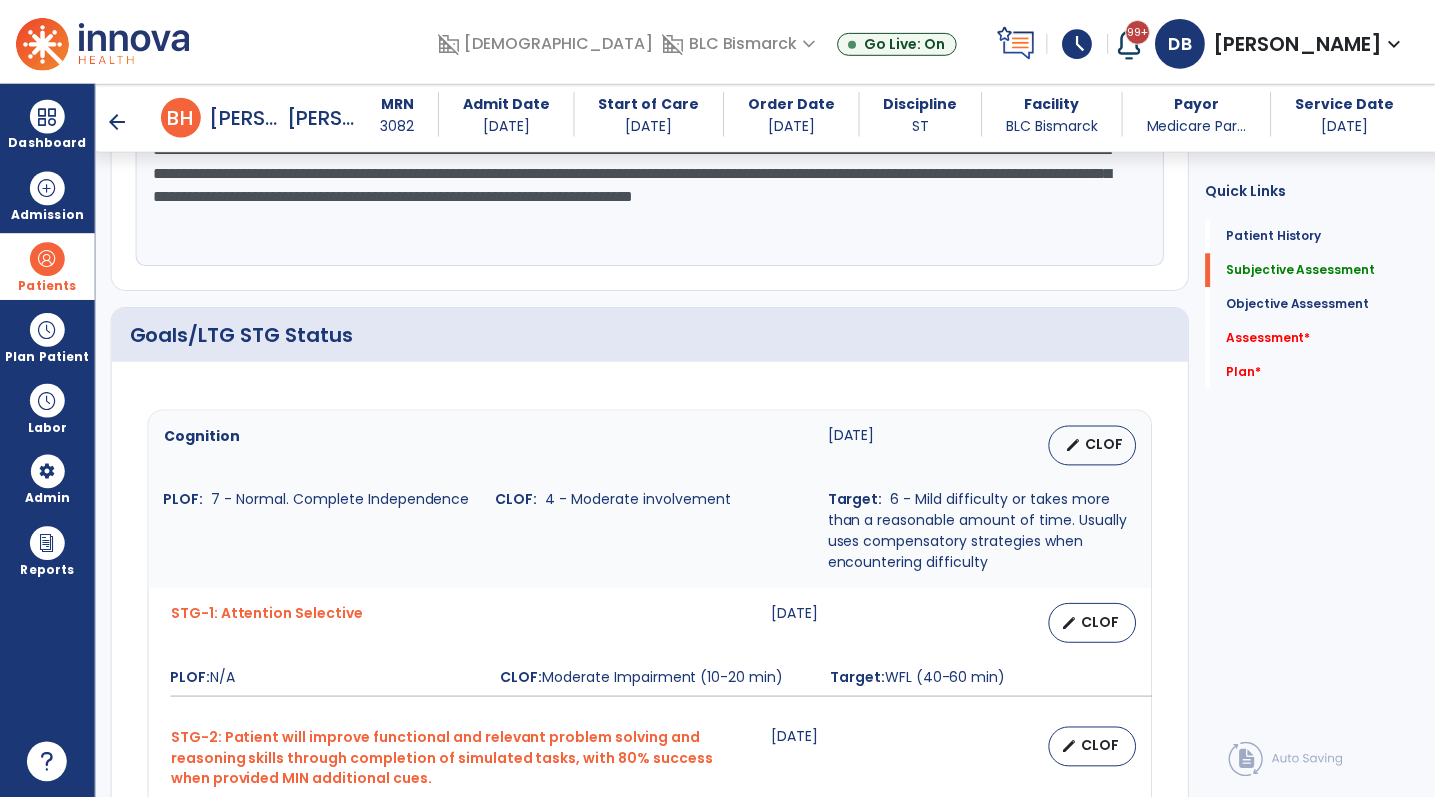 scroll, scrollTop: 700, scrollLeft: 0, axis: vertical 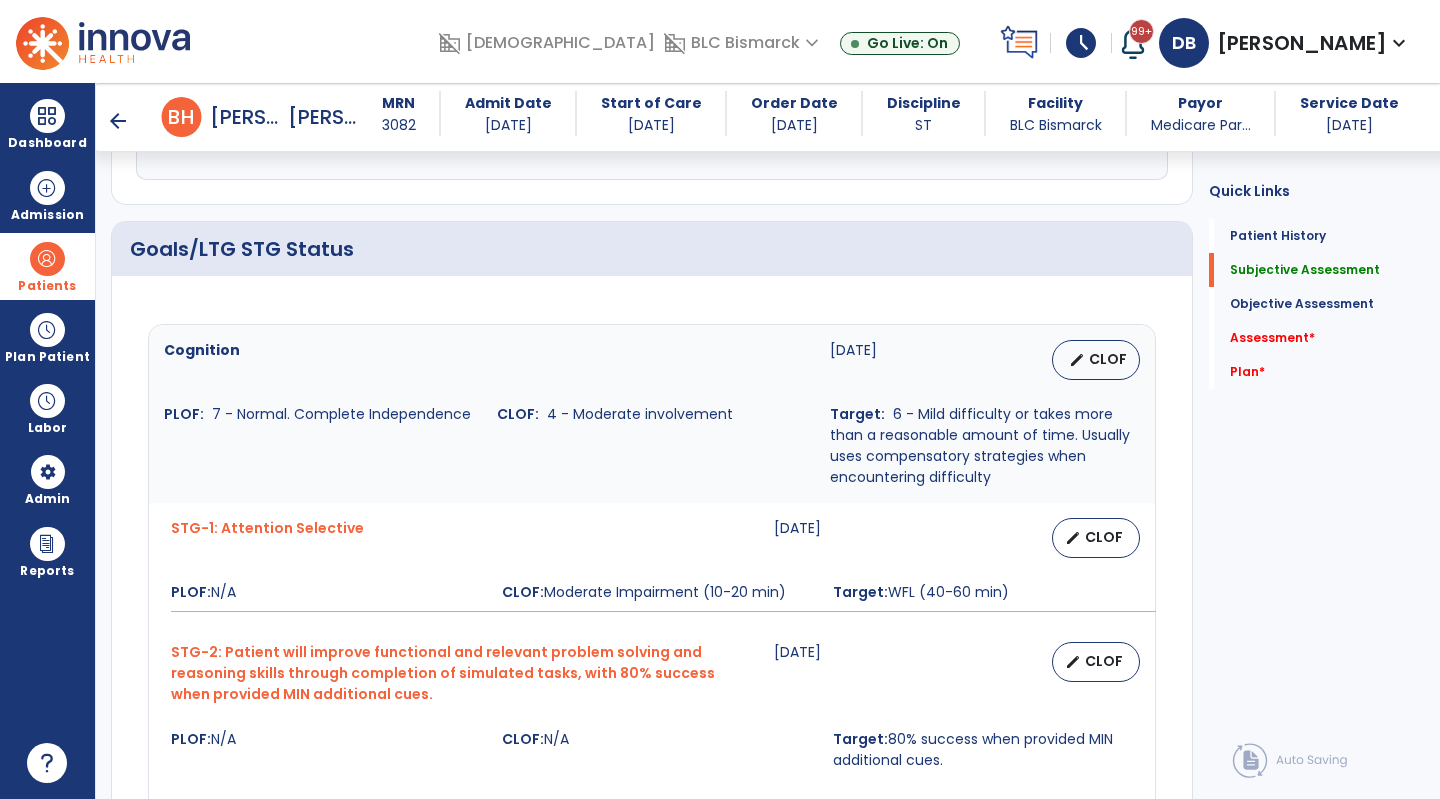 type on "**********" 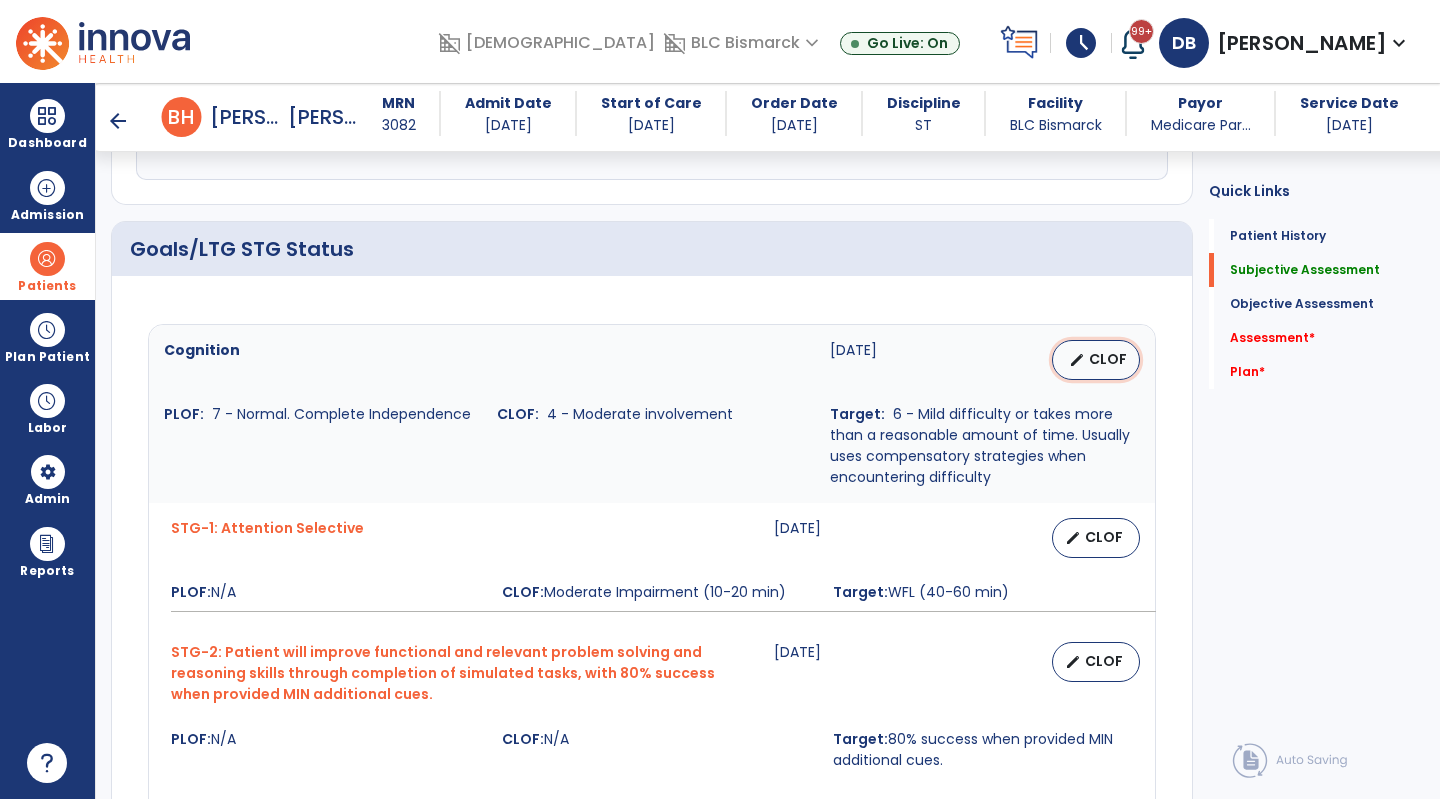 click on "edit" at bounding box center [1077, 360] 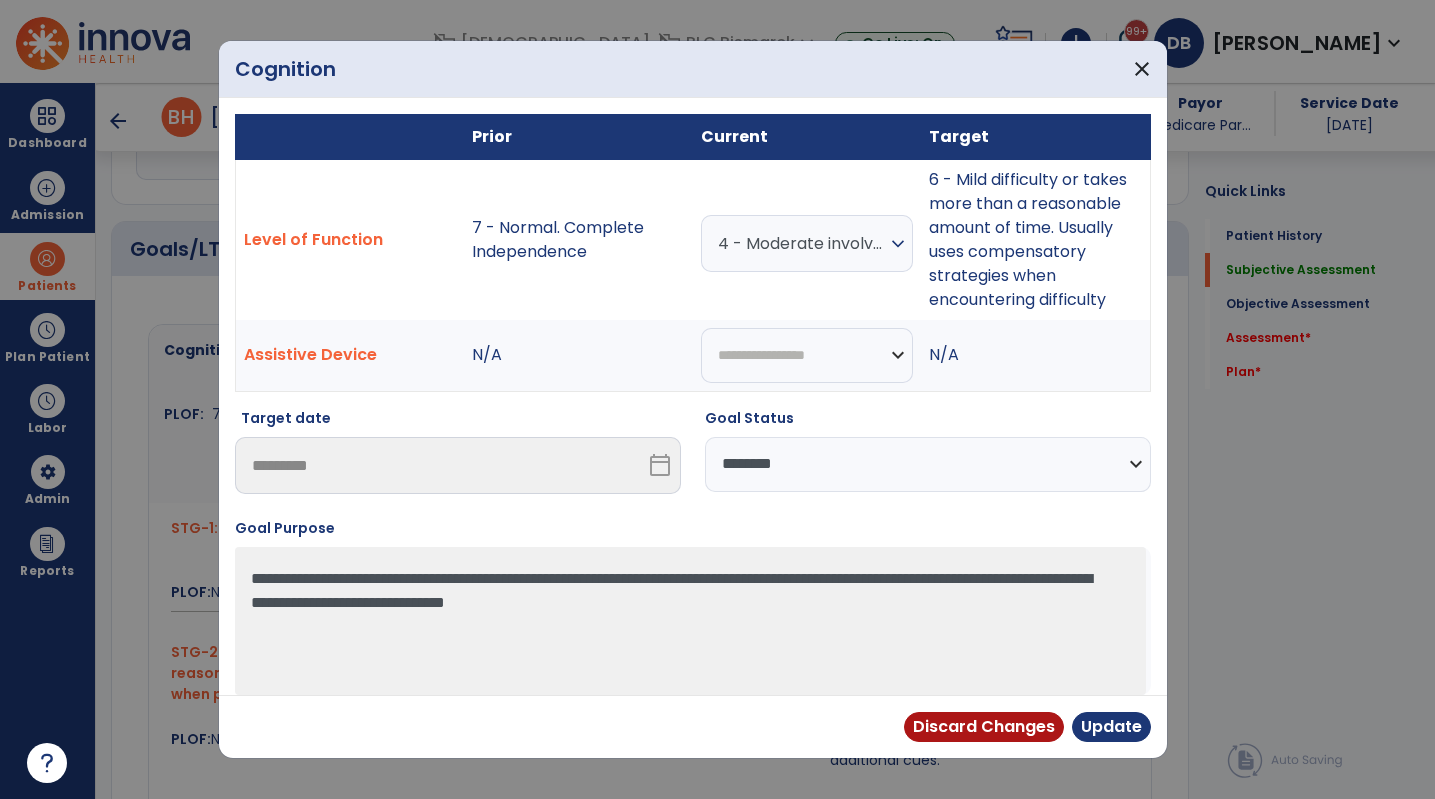 scroll, scrollTop: 700, scrollLeft: 0, axis: vertical 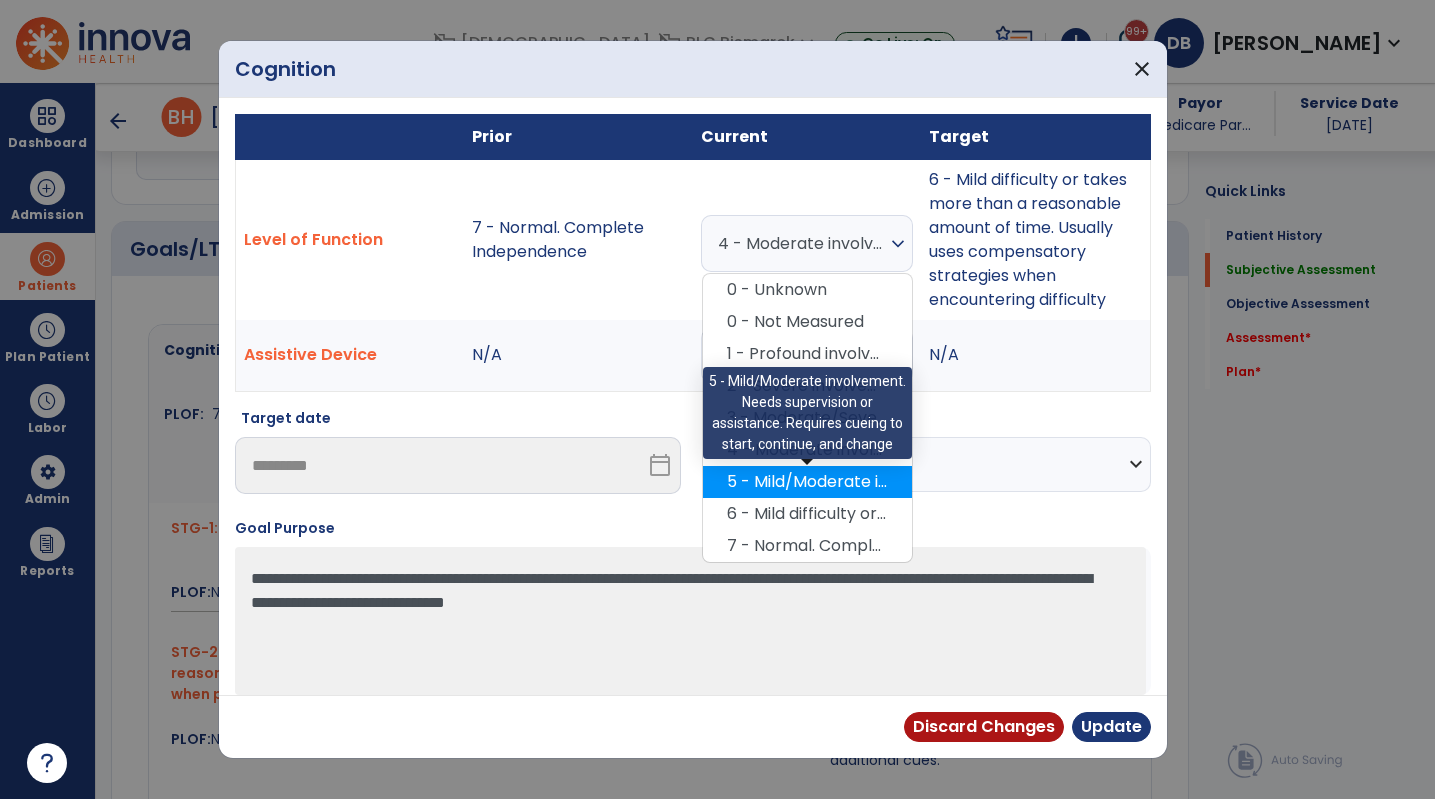 click on "5 - Mild/Moderate involvement. Needs supervision or assistance. Requires cueing to start, continue, and change" at bounding box center [807, 482] 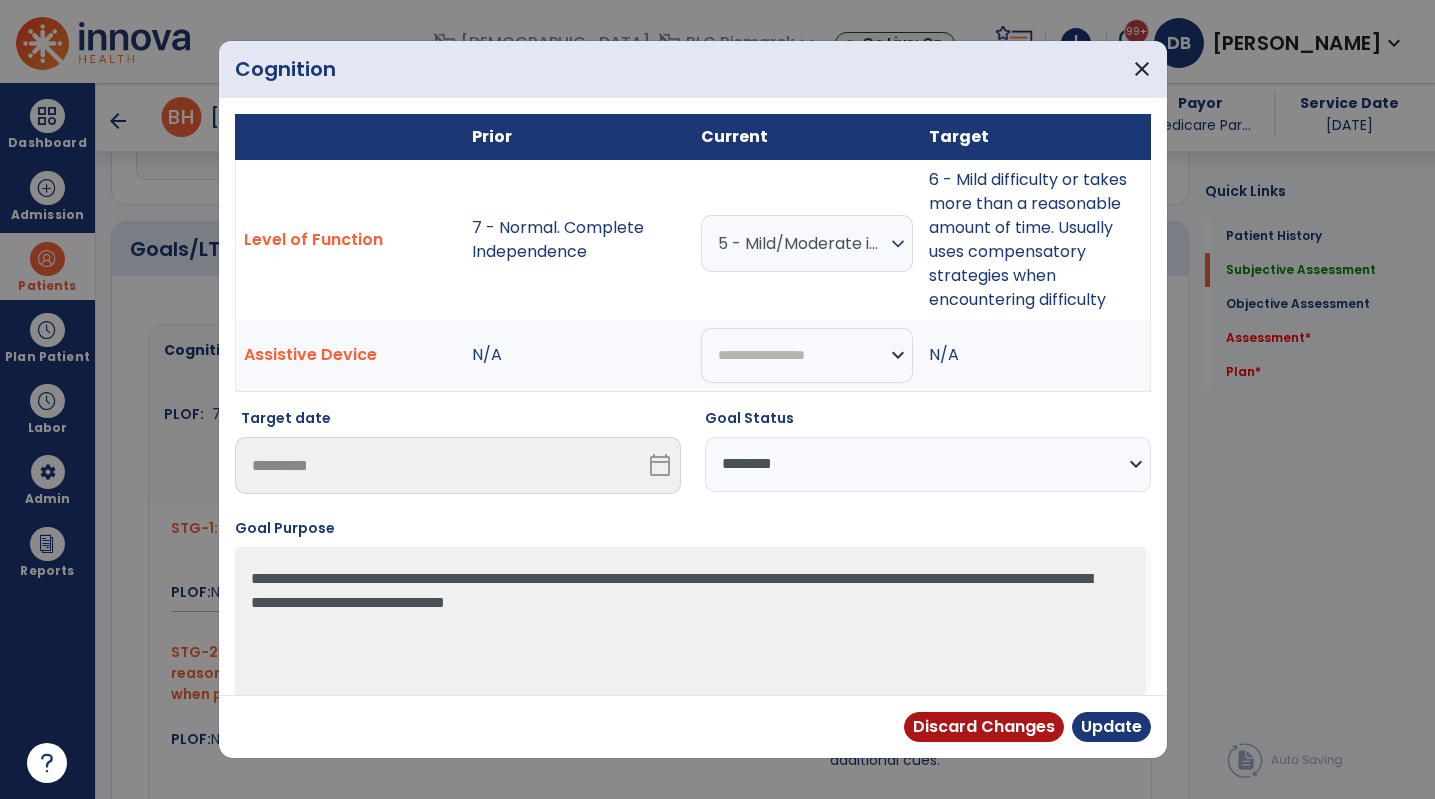 click on "**********" at bounding box center [928, 464] 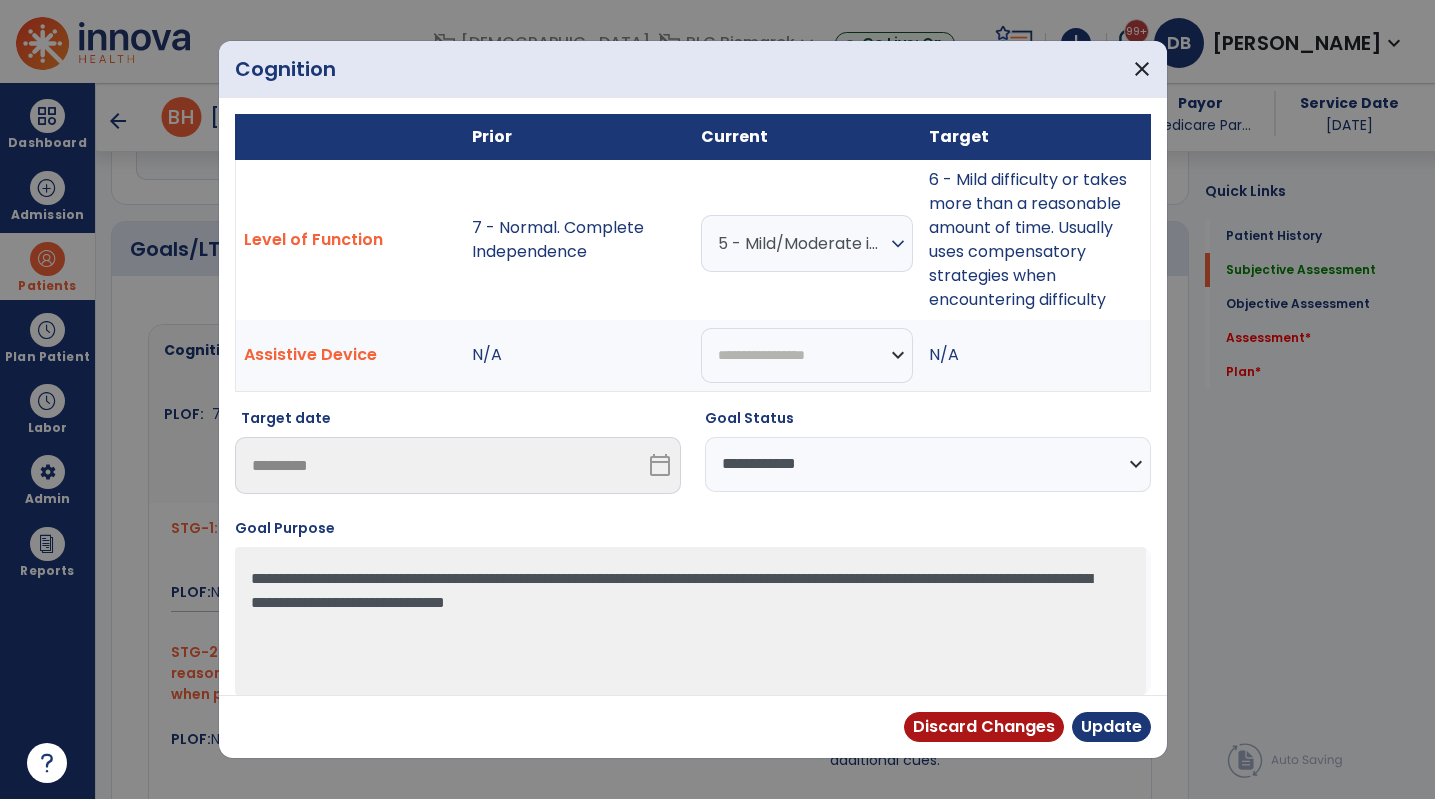 click on "**********" at bounding box center (928, 464) 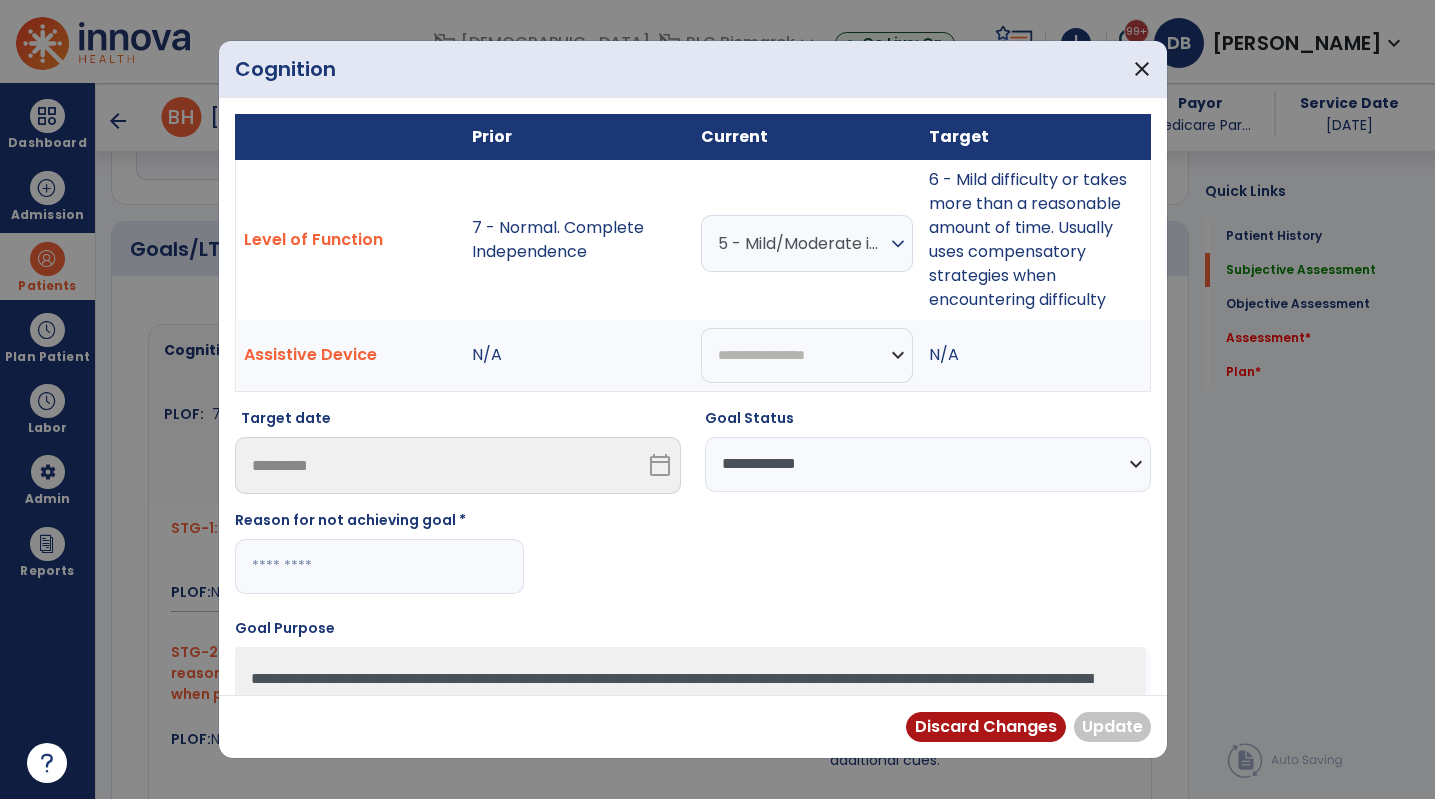 click at bounding box center (379, 566) 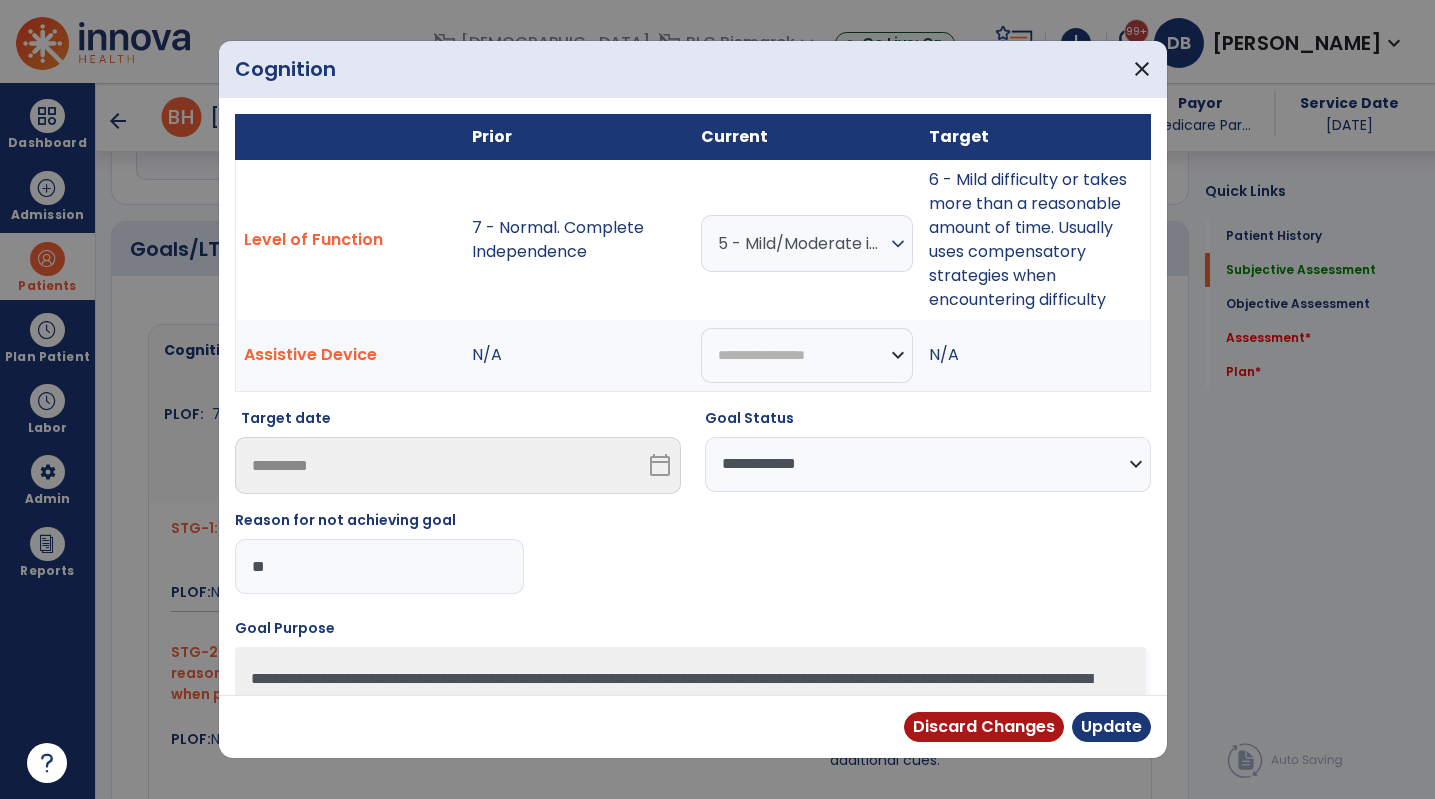 type on "*" 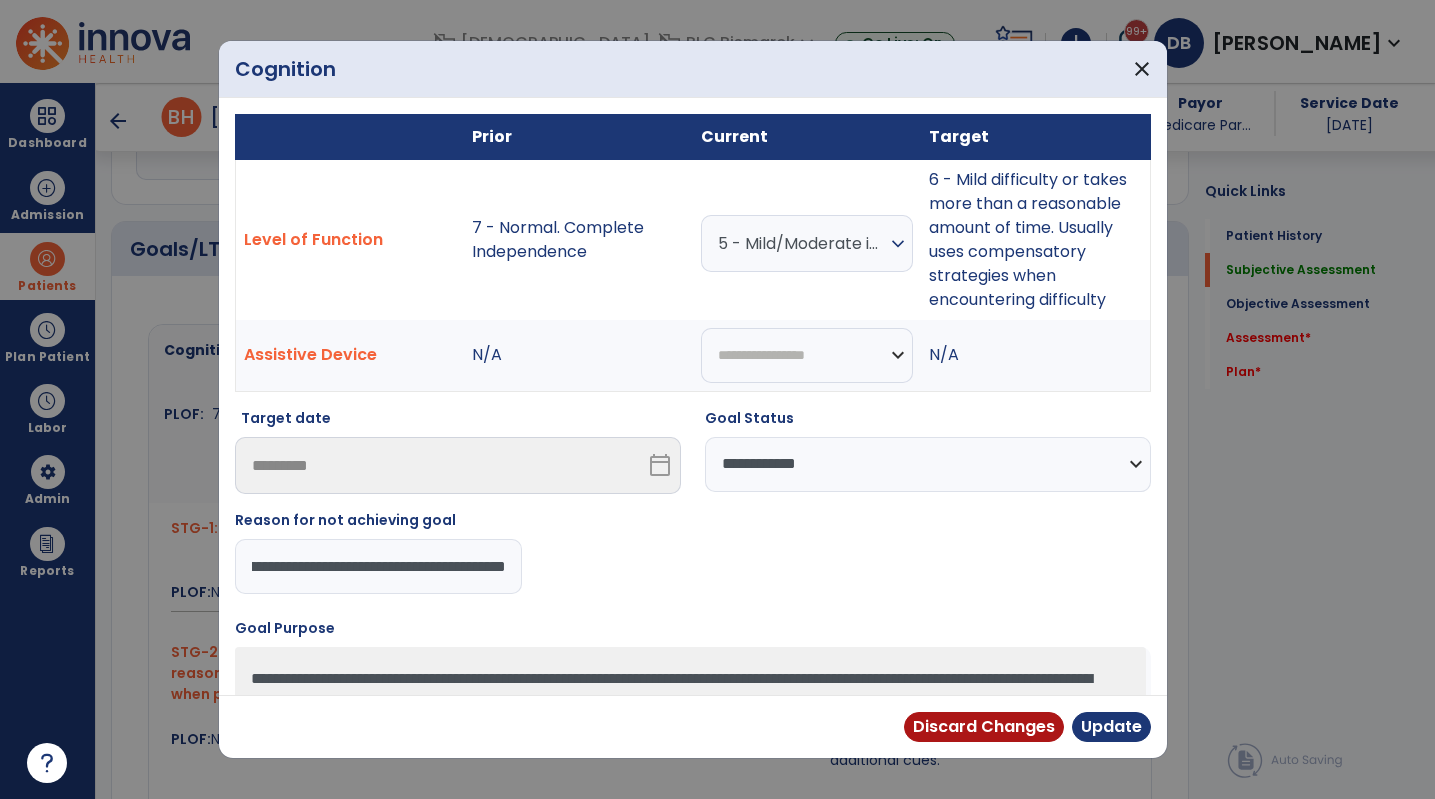 scroll, scrollTop: 0, scrollLeft: 878, axis: horizontal 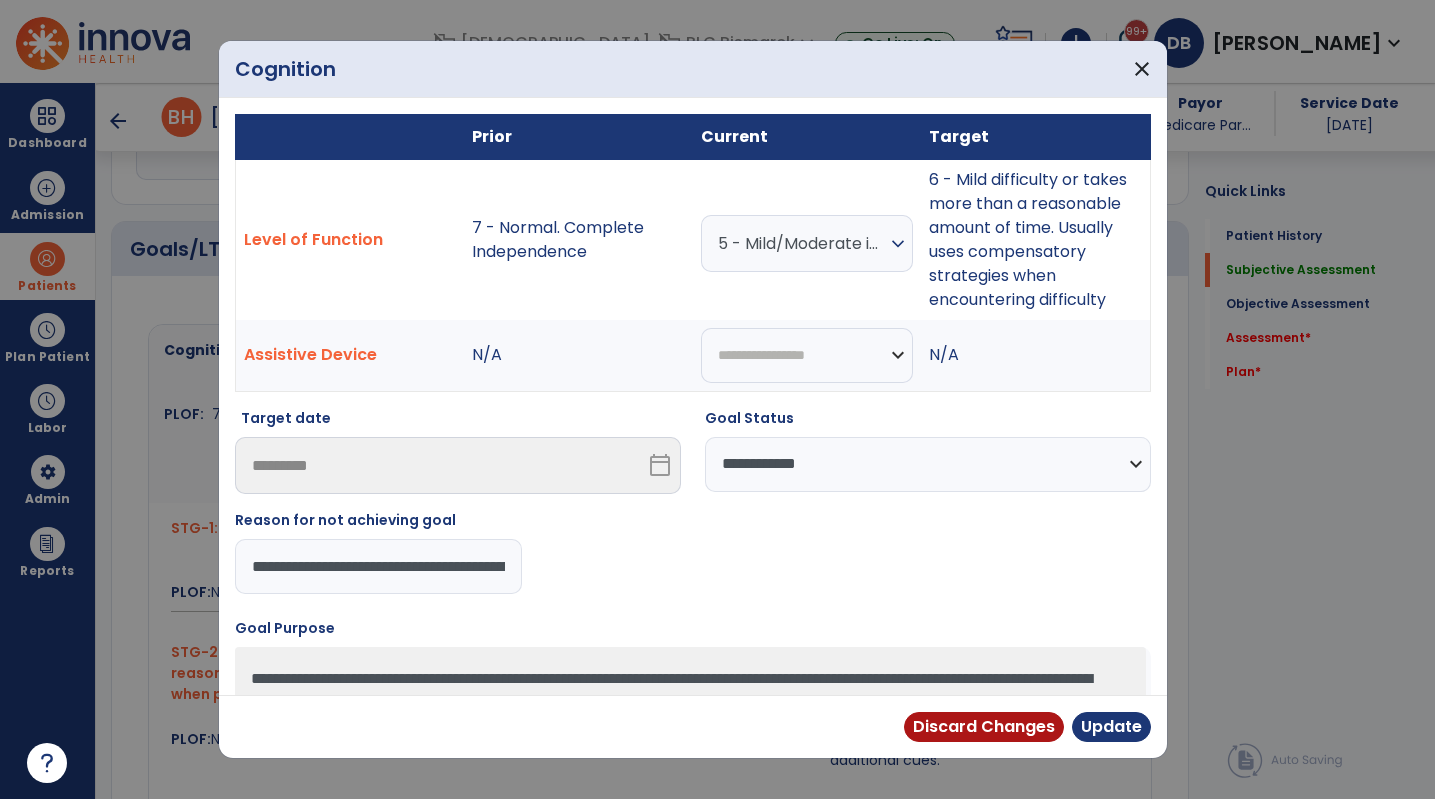 drag, startPoint x: 509, startPoint y: 569, endPoint x: 194, endPoint y: 562, distance: 315.07776 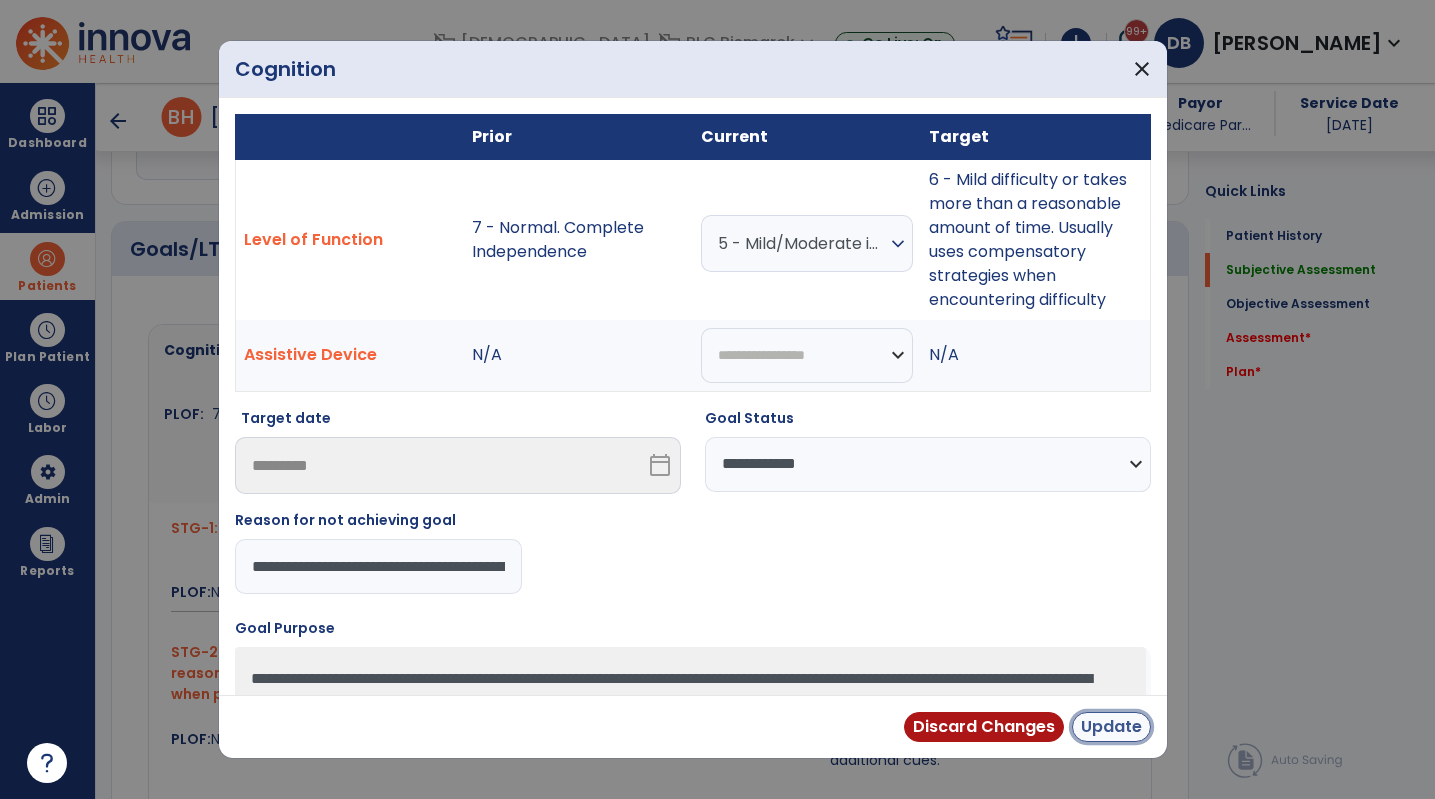 click on "Update" at bounding box center [1111, 727] 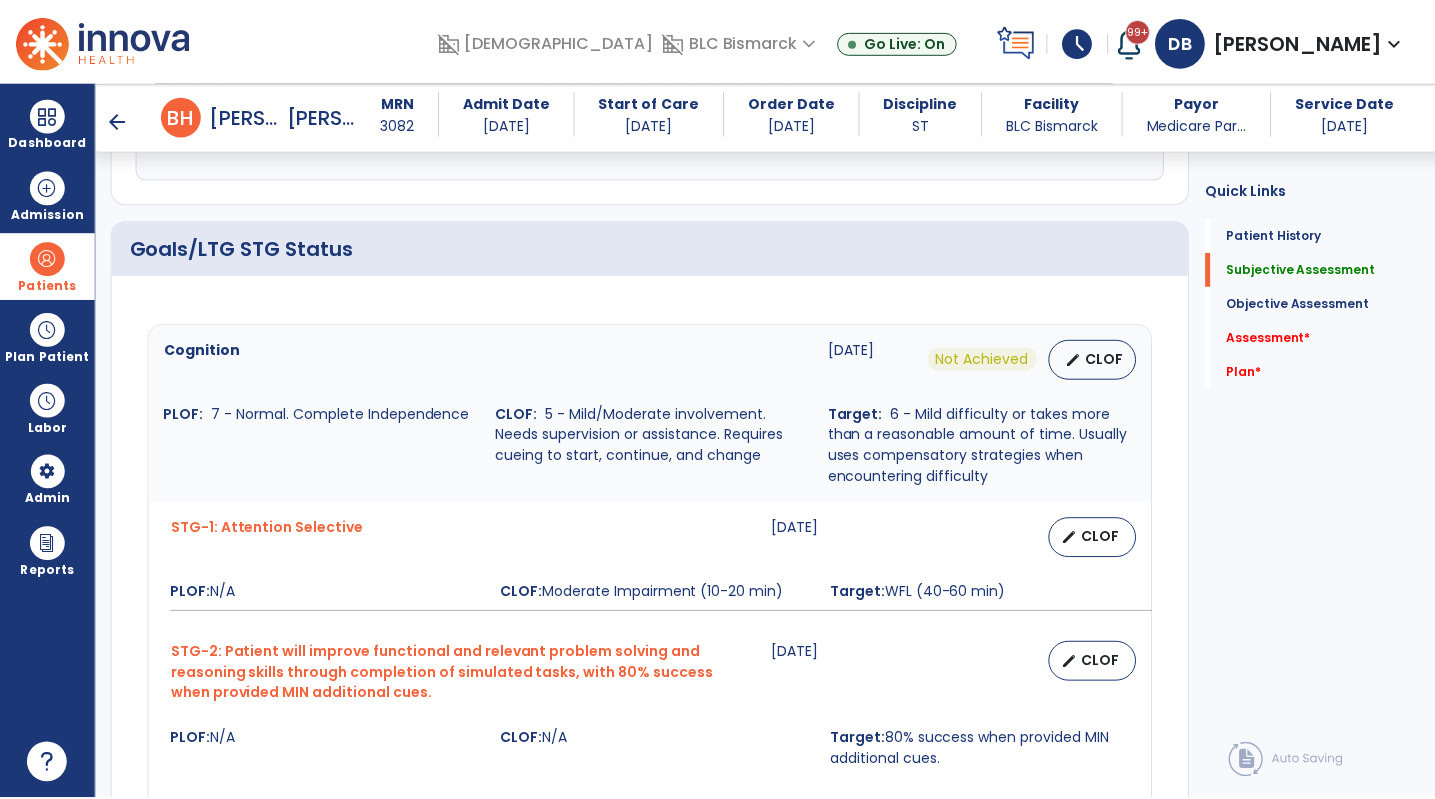 scroll, scrollTop: 800, scrollLeft: 0, axis: vertical 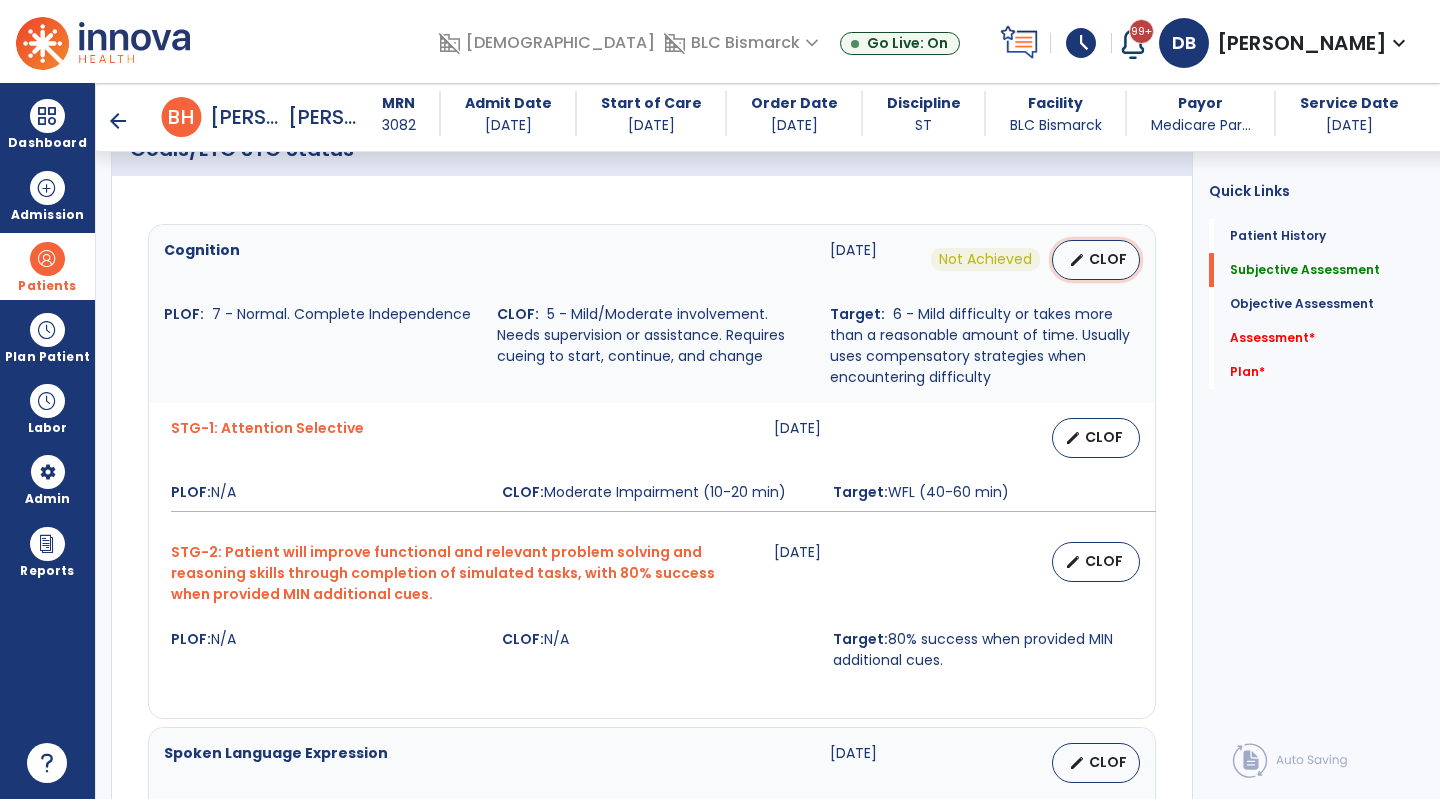 click on "CLOF" at bounding box center (1108, 259) 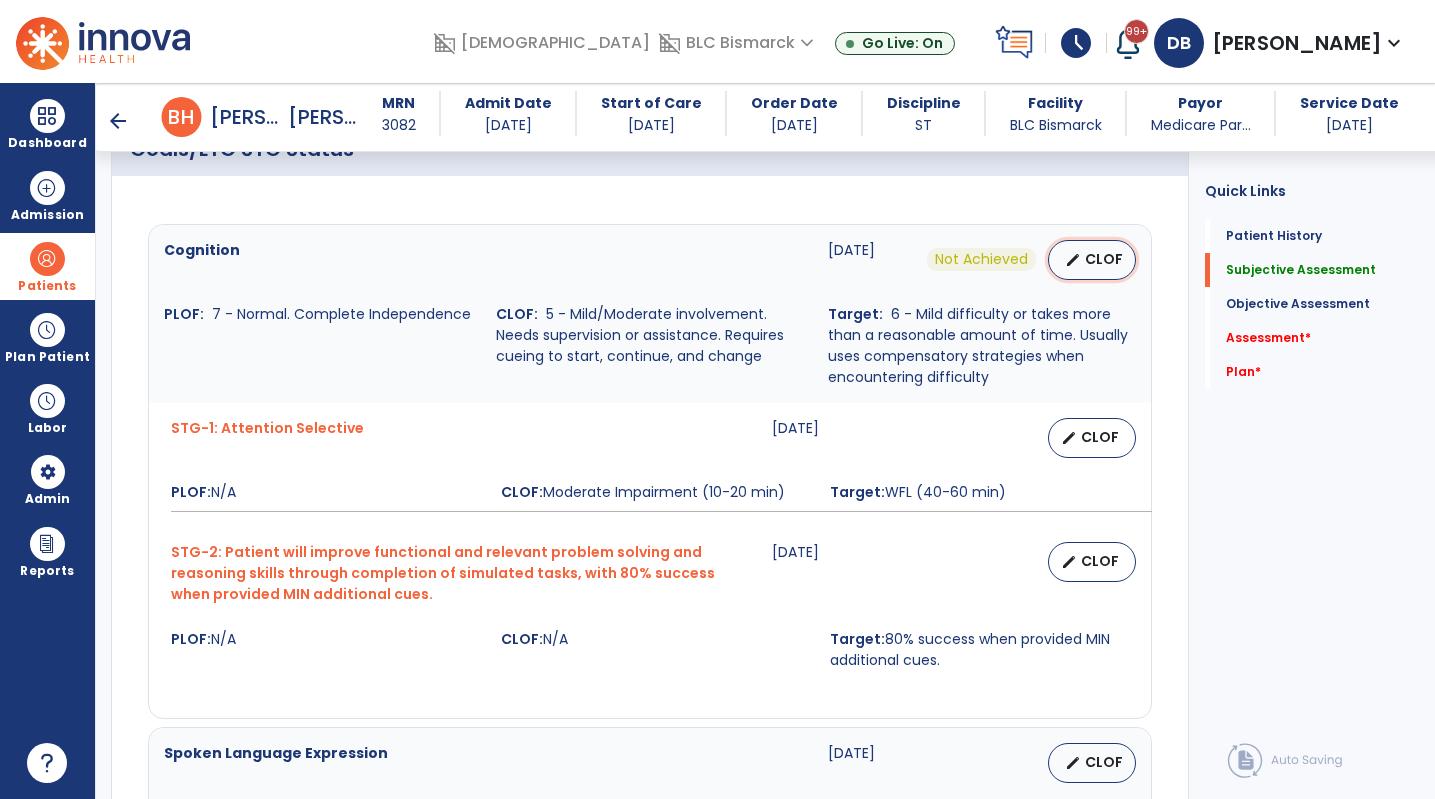 select on "**********" 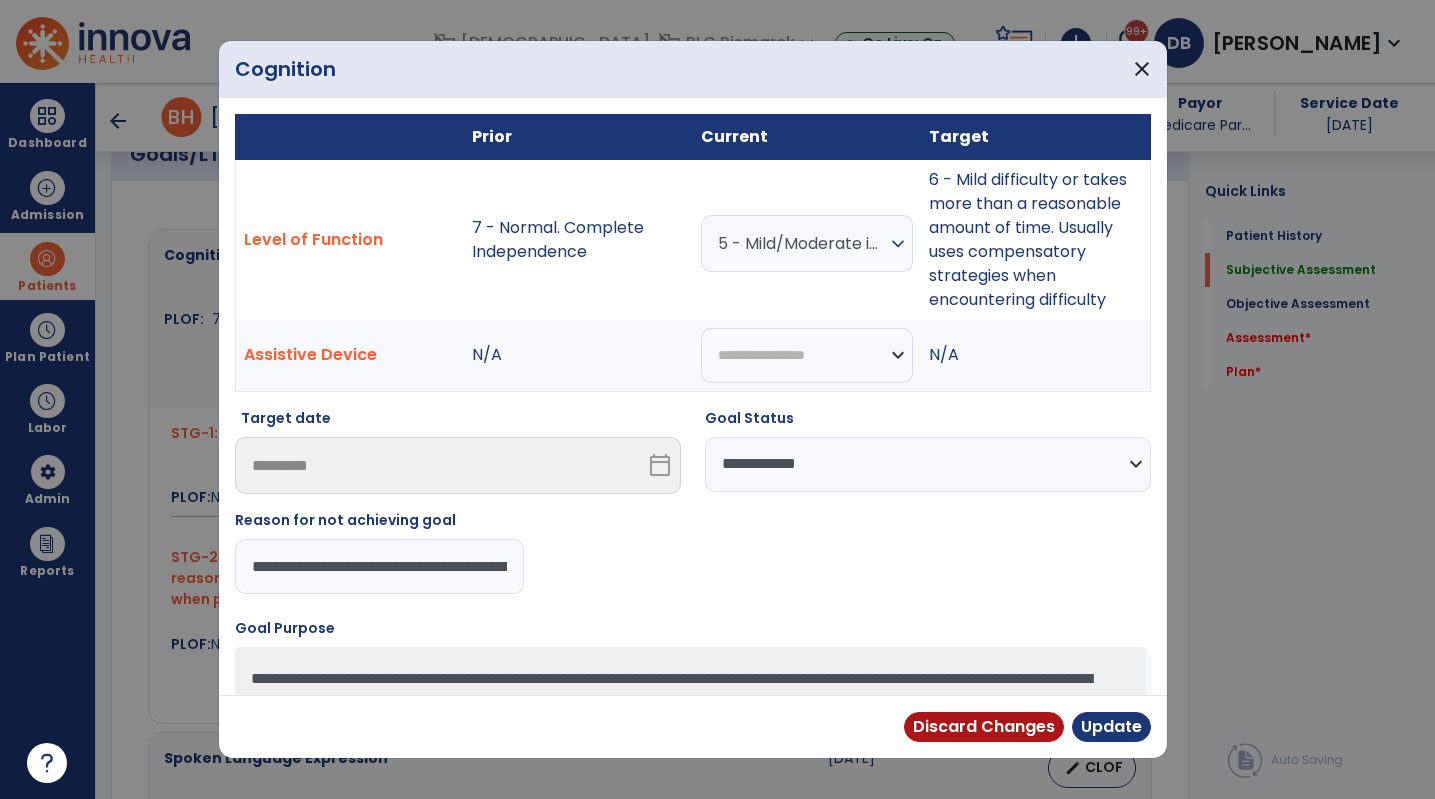 scroll, scrollTop: 800, scrollLeft: 0, axis: vertical 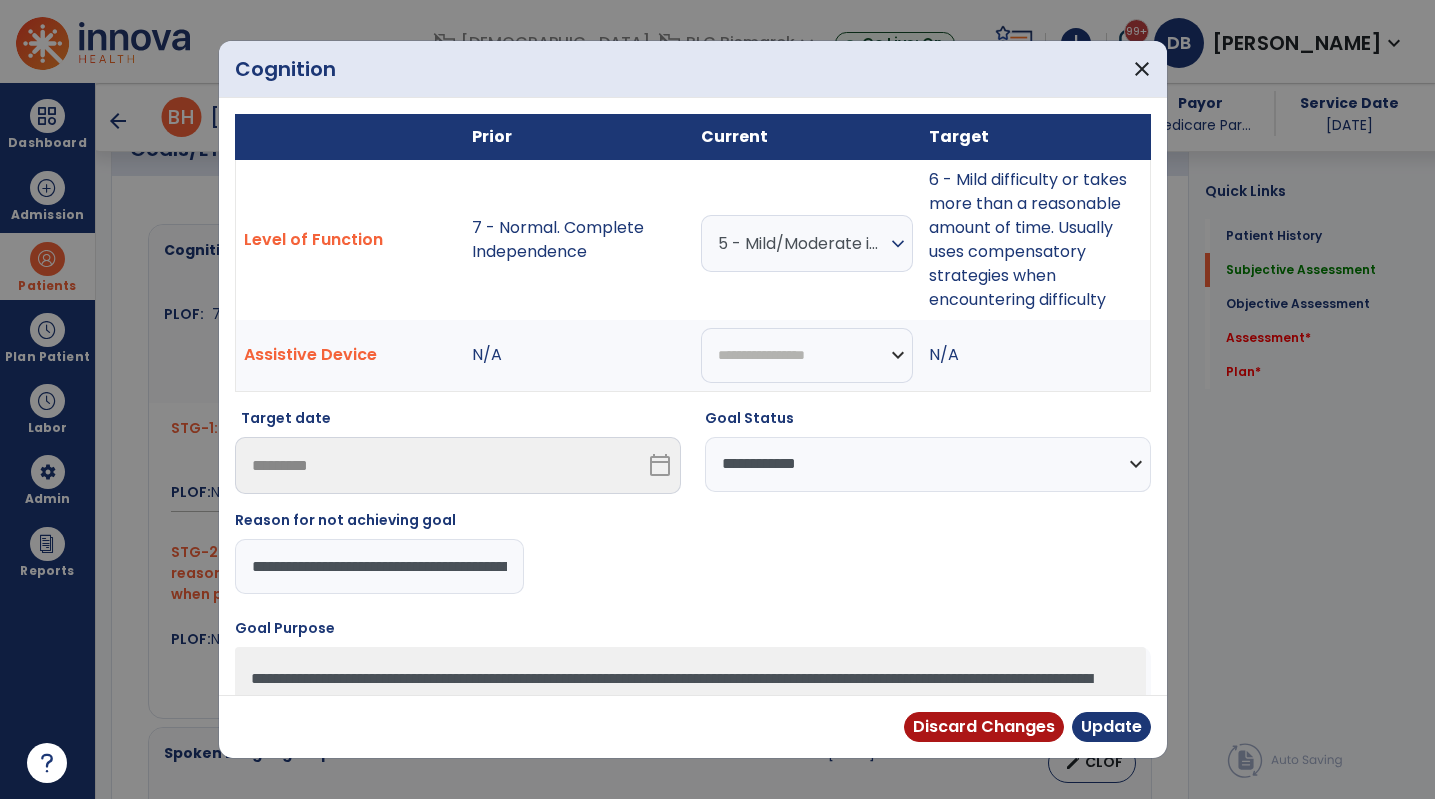 click on "**********" at bounding box center (379, 566) 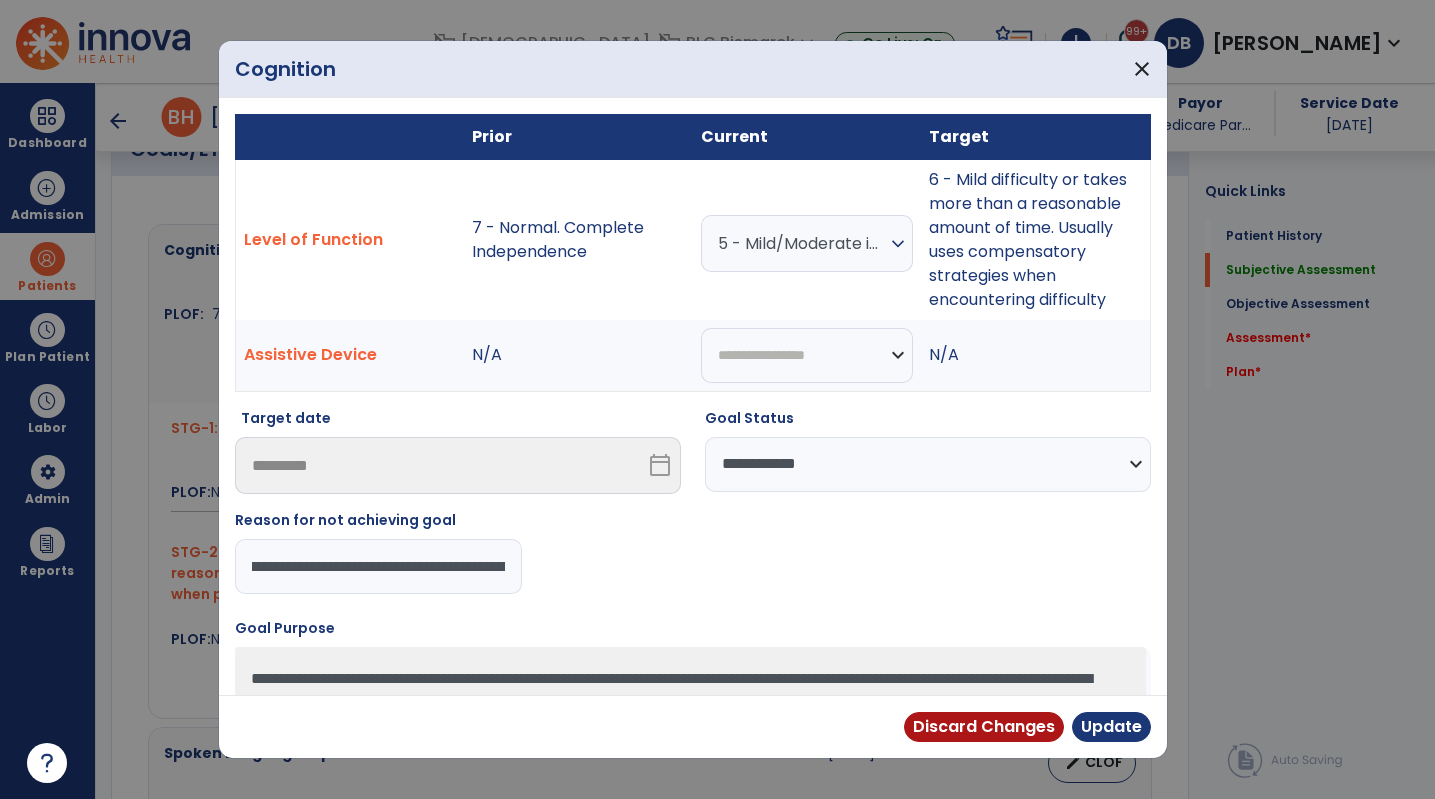 scroll, scrollTop: 0, scrollLeft: 312, axis: horizontal 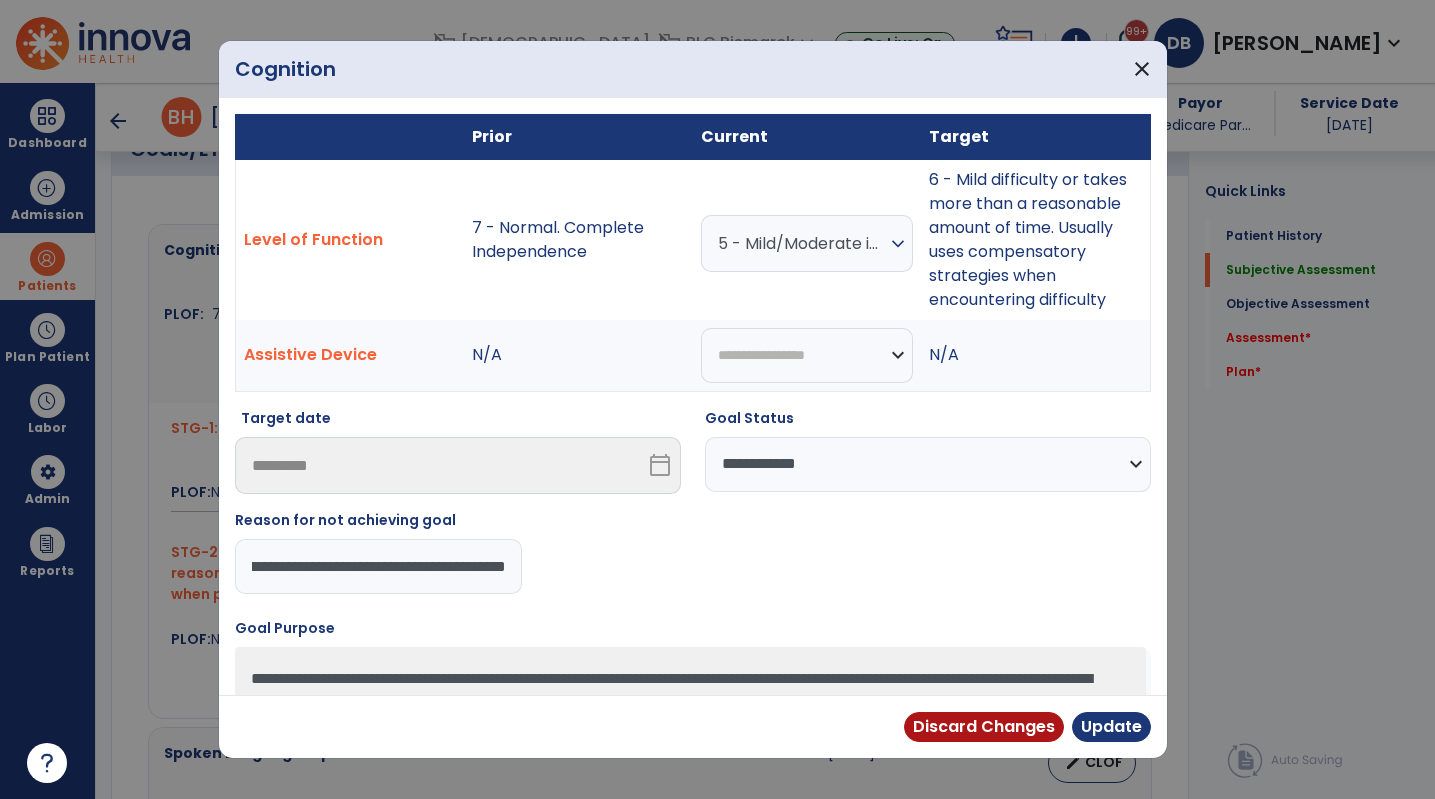 drag, startPoint x: 501, startPoint y: 568, endPoint x: 521, endPoint y: 572, distance: 20.396078 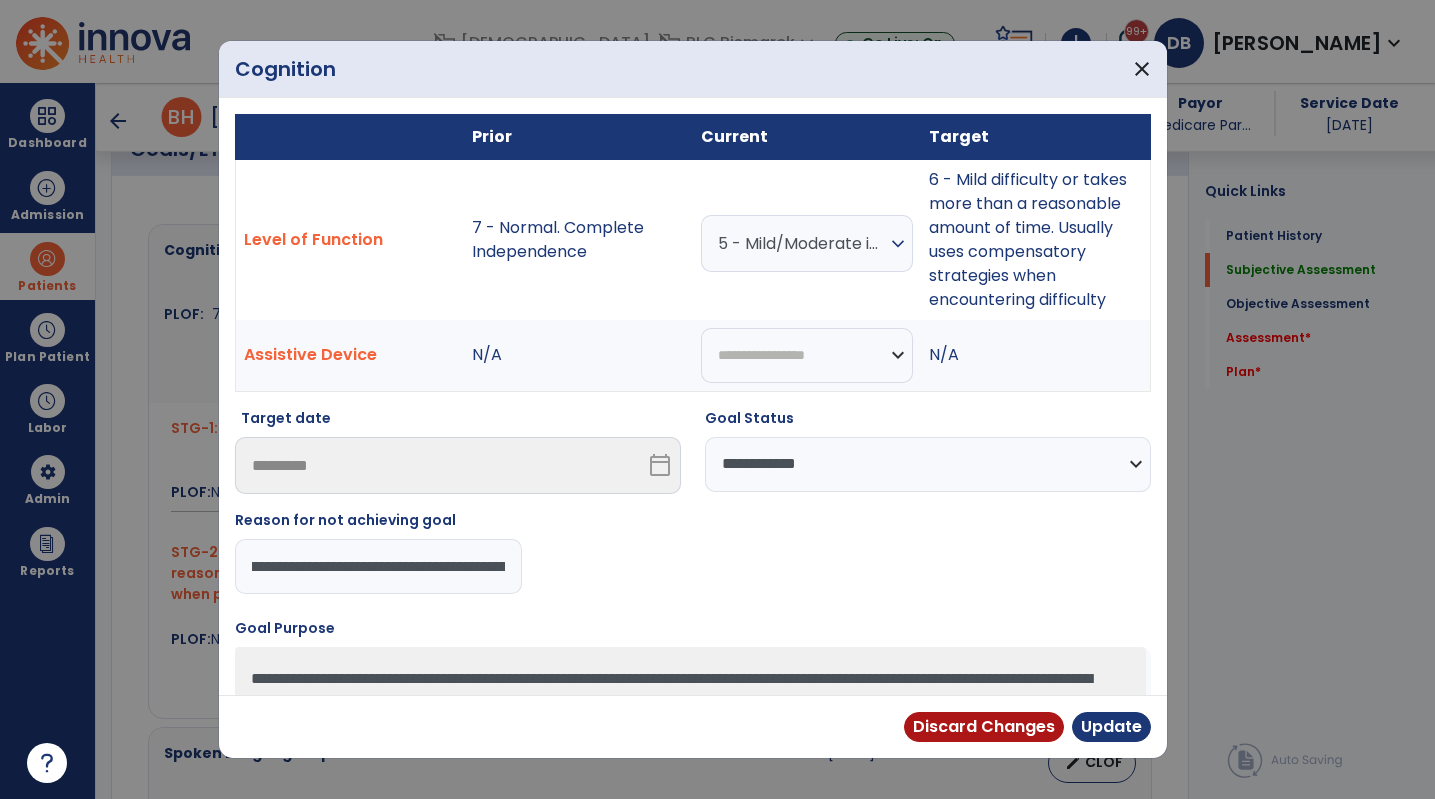 drag, startPoint x: 271, startPoint y: 564, endPoint x: 238, endPoint y: 567, distance: 33.13608 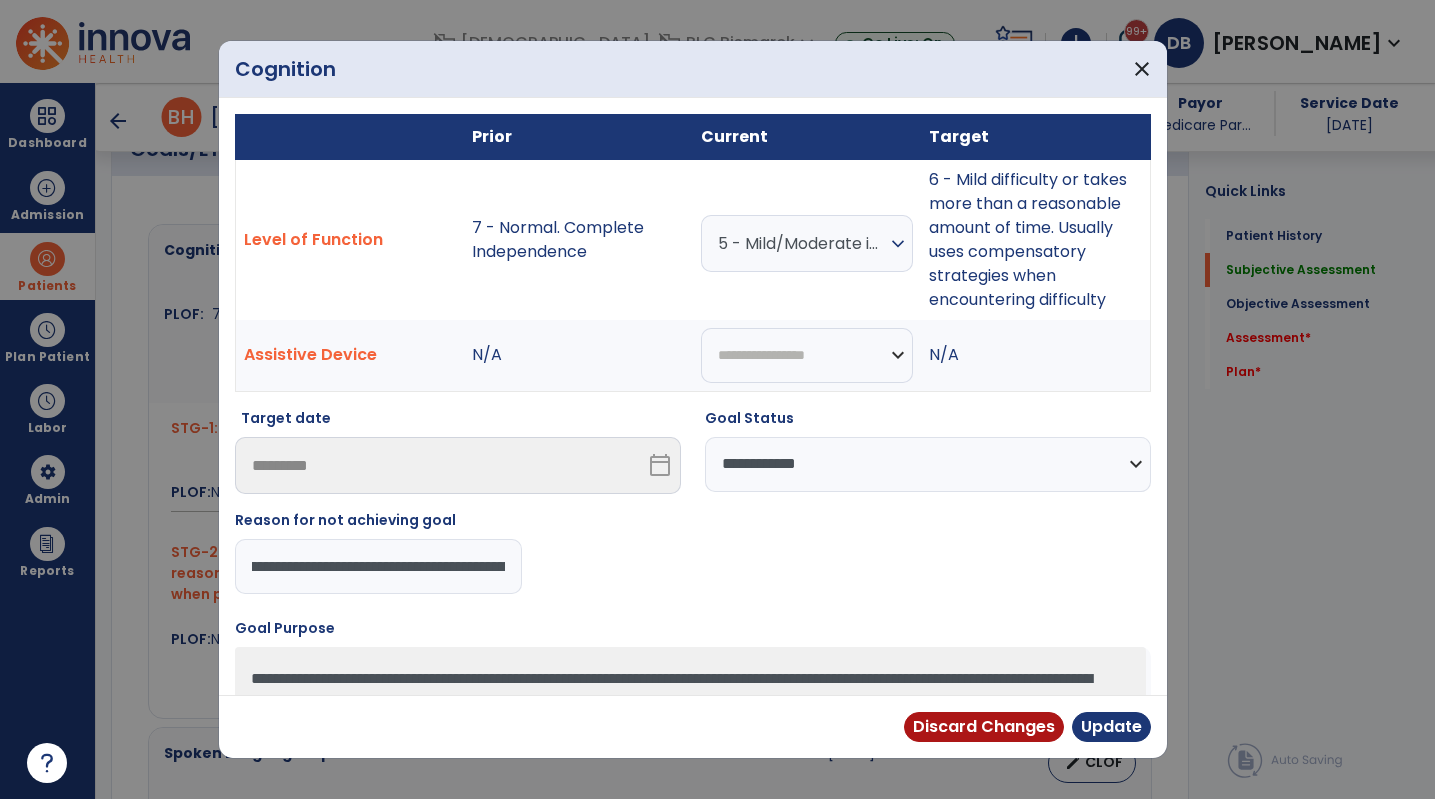 click on "**********" at bounding box center (379, 566) 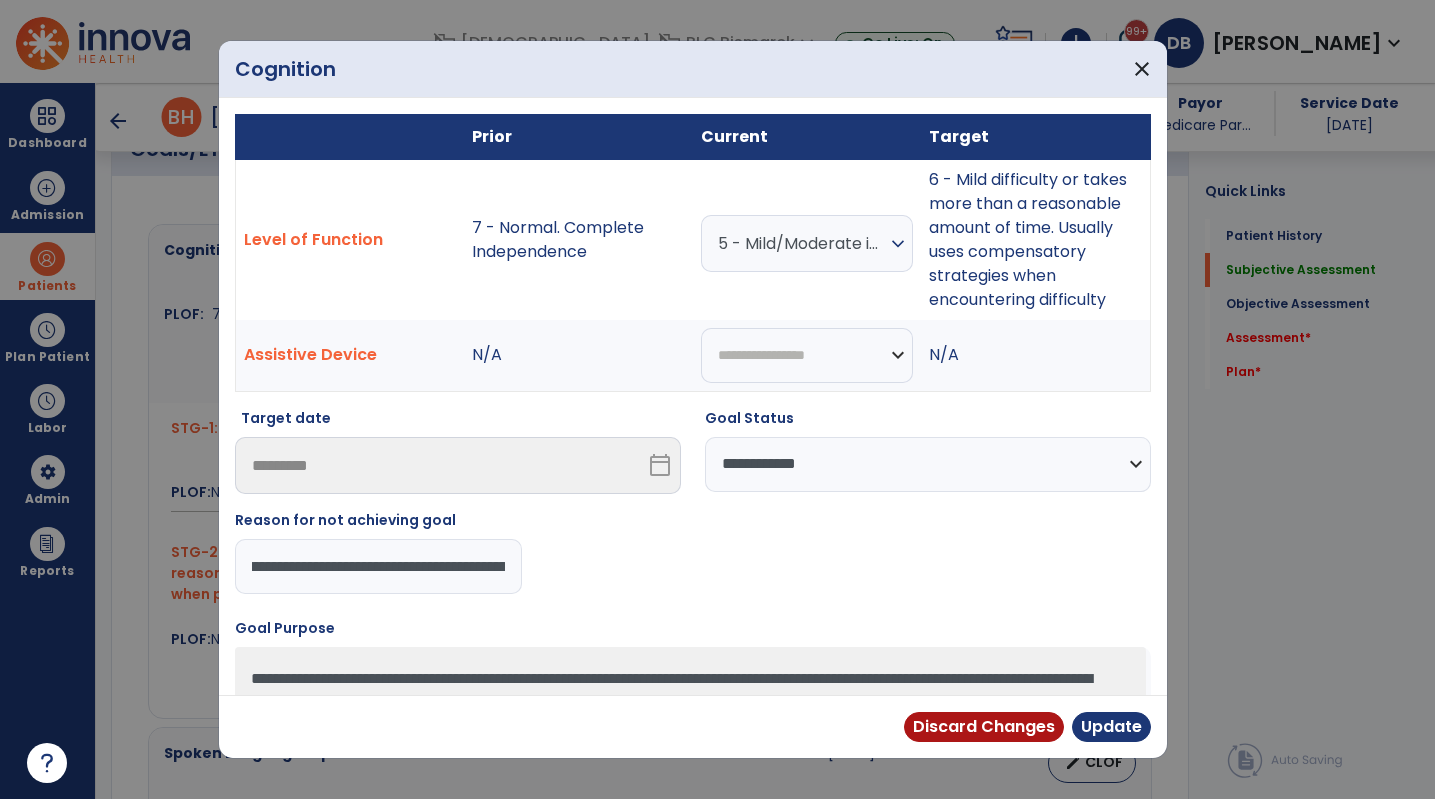 drag, startPoint x: 439, startPoint y: 567, endPoint x: 502, endPoint y: 569, distance: 63.03174 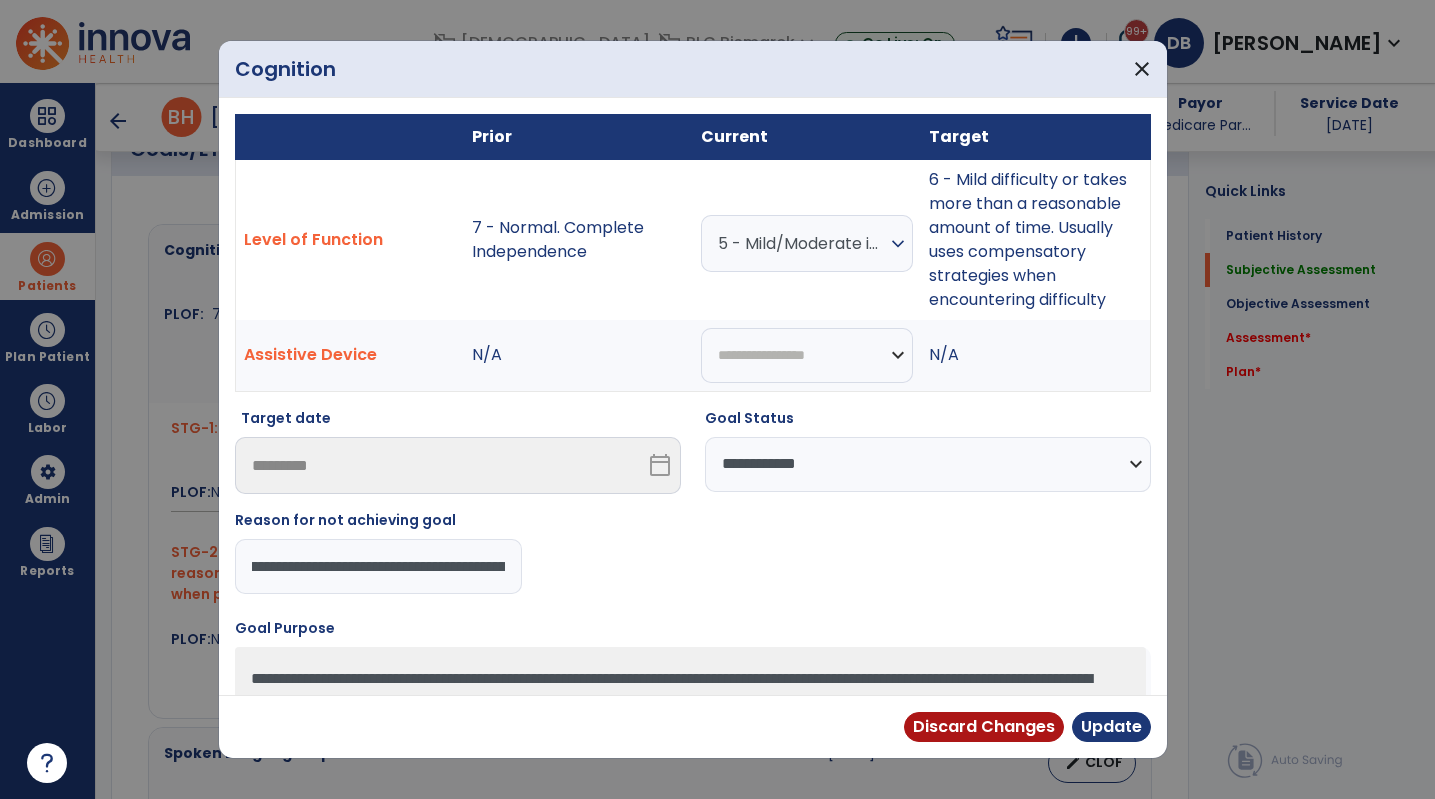 click on "**********" at bounding box center (379, 566) 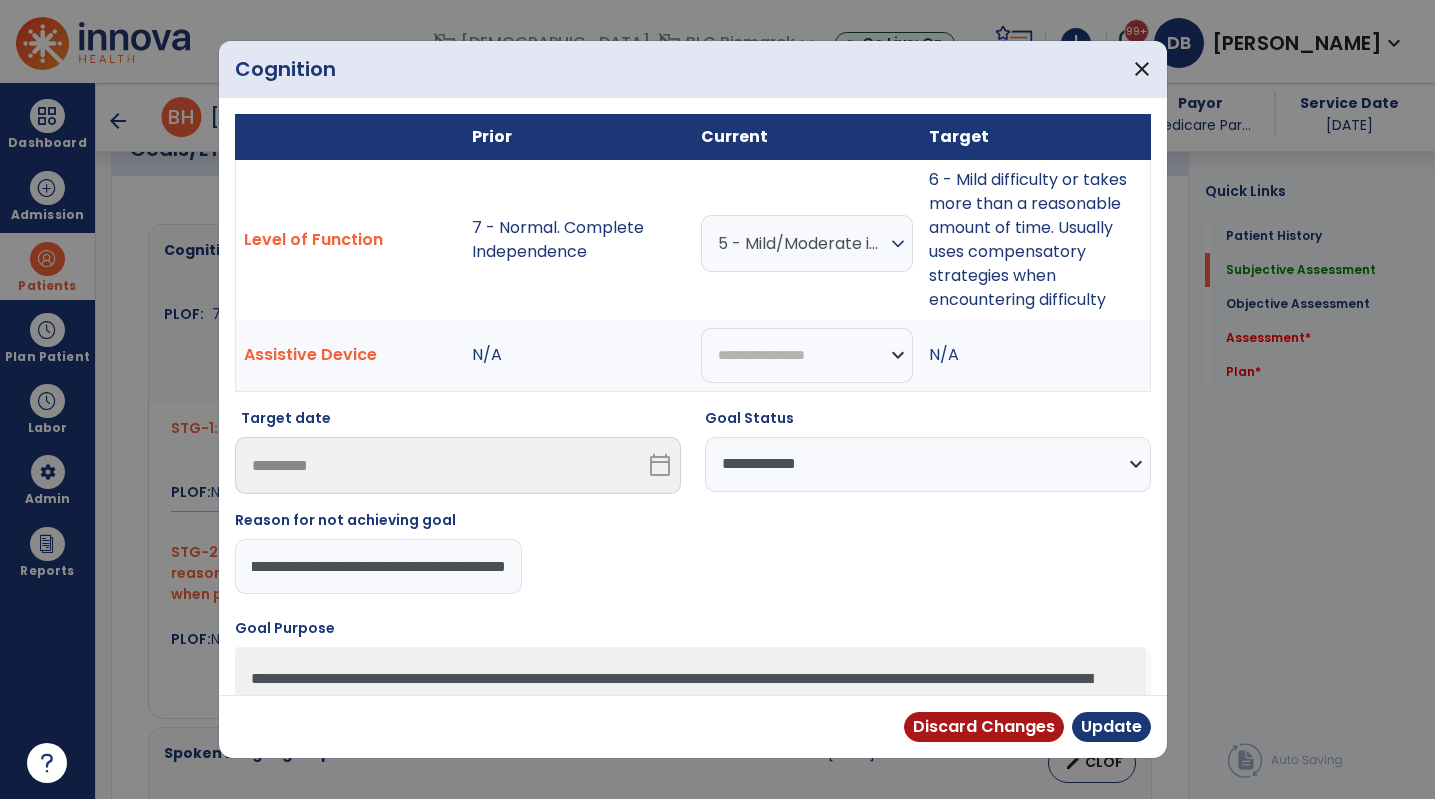 drag, startPoint x: 502, startPoint y: 569, endPoint x: 514, endPoint y: 572, distance: 12.369317 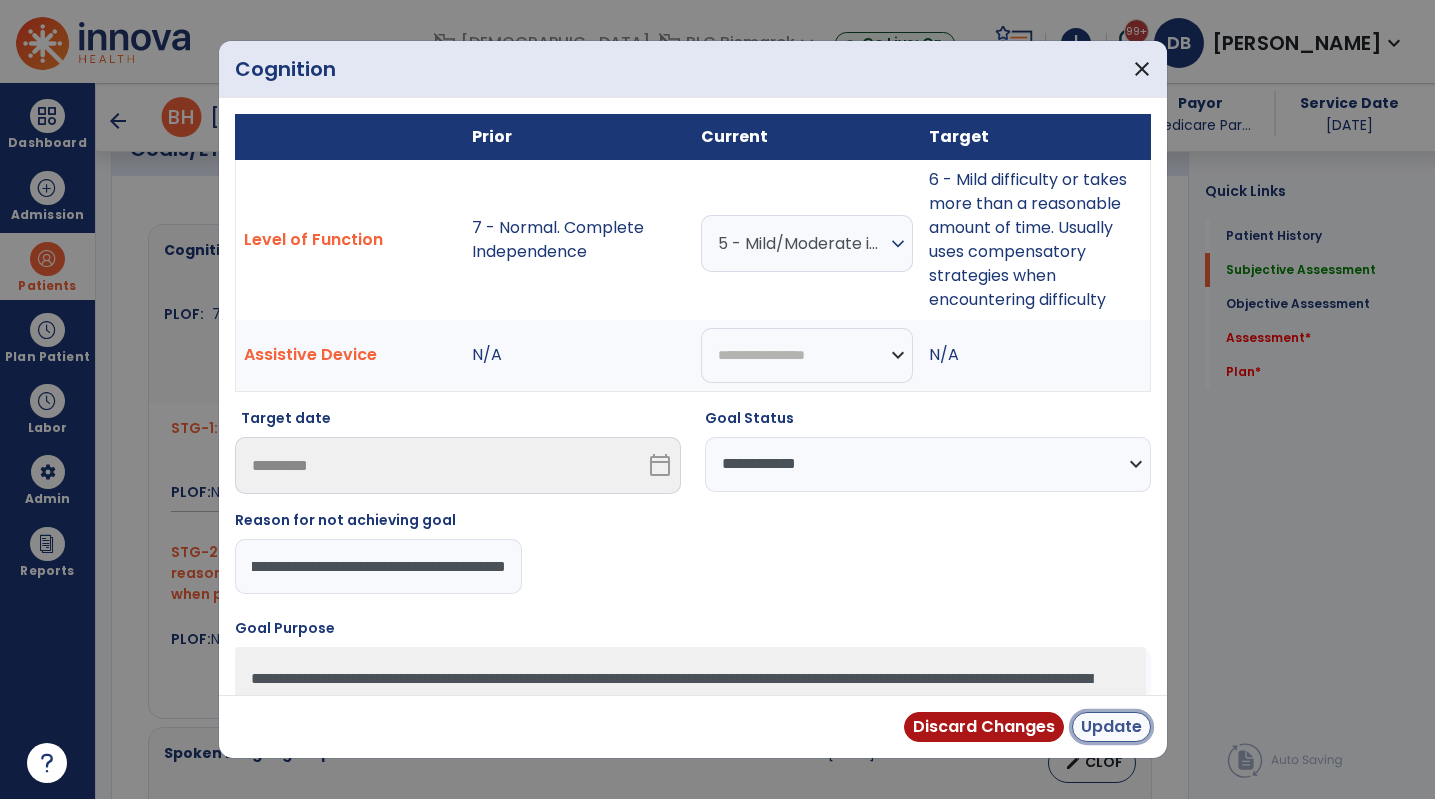click on "Update" at bounding box center [1111, 727] 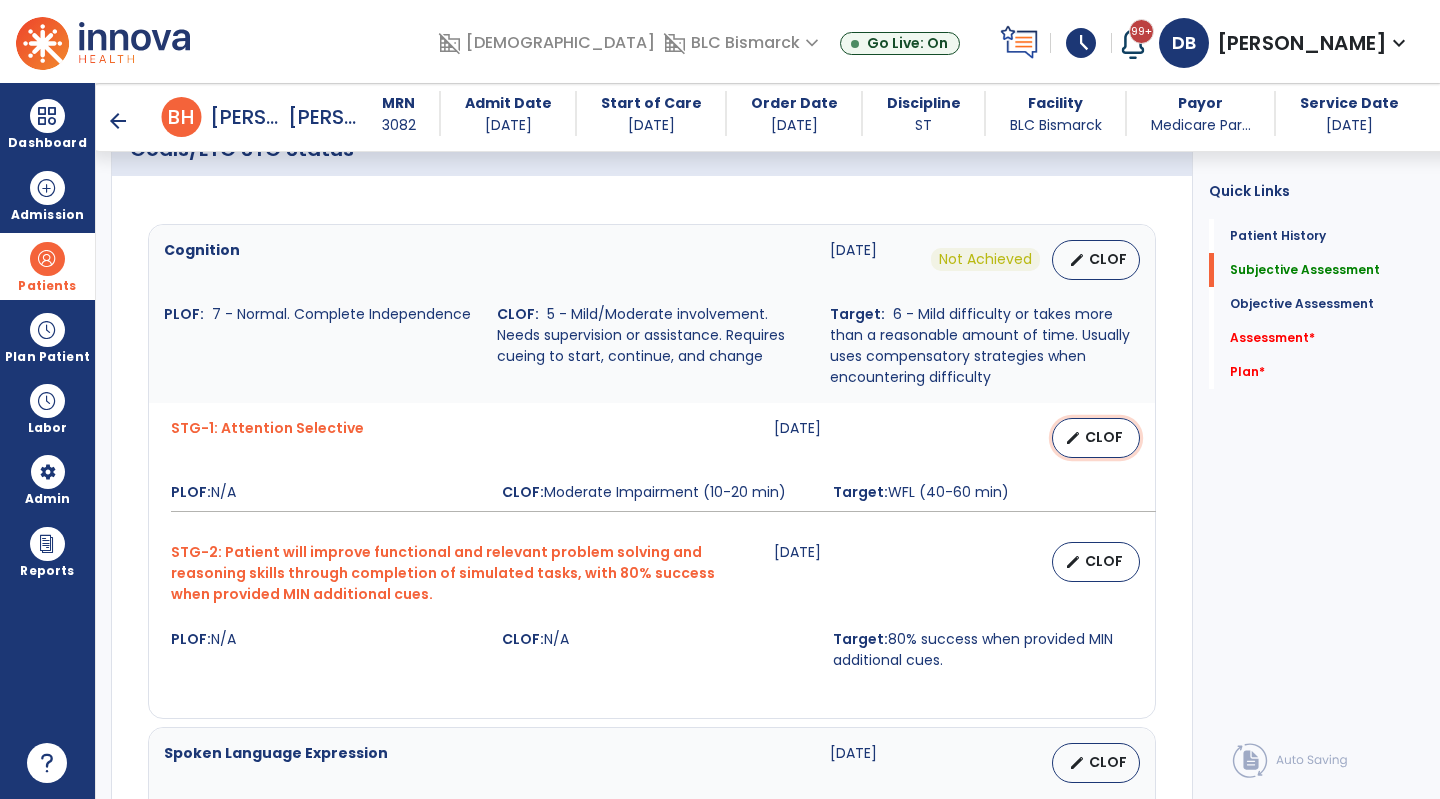 click on "edit" at bounding box center (1073, 438) 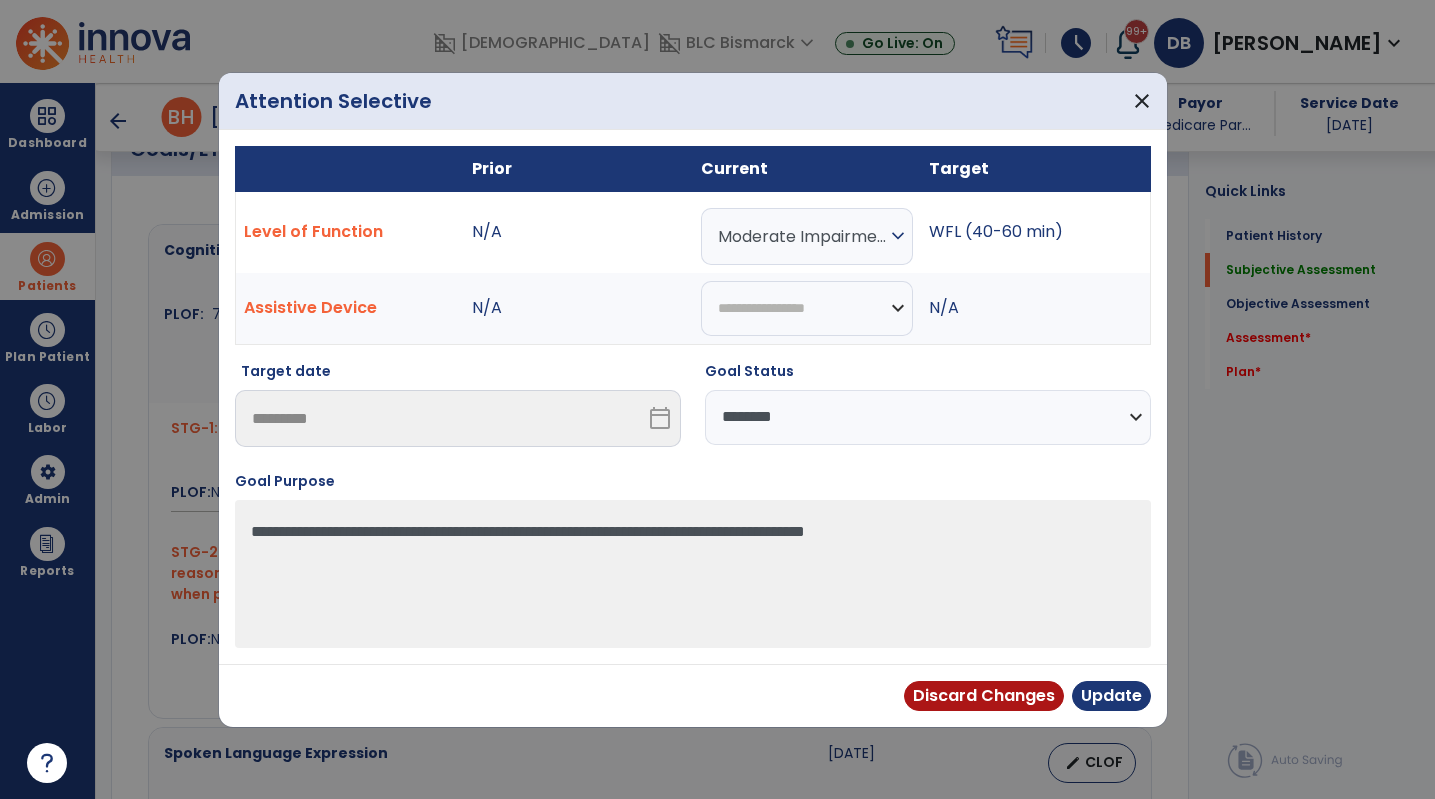 scroll, scrollTop: 800, scrollLeft: 0, axis: vertical 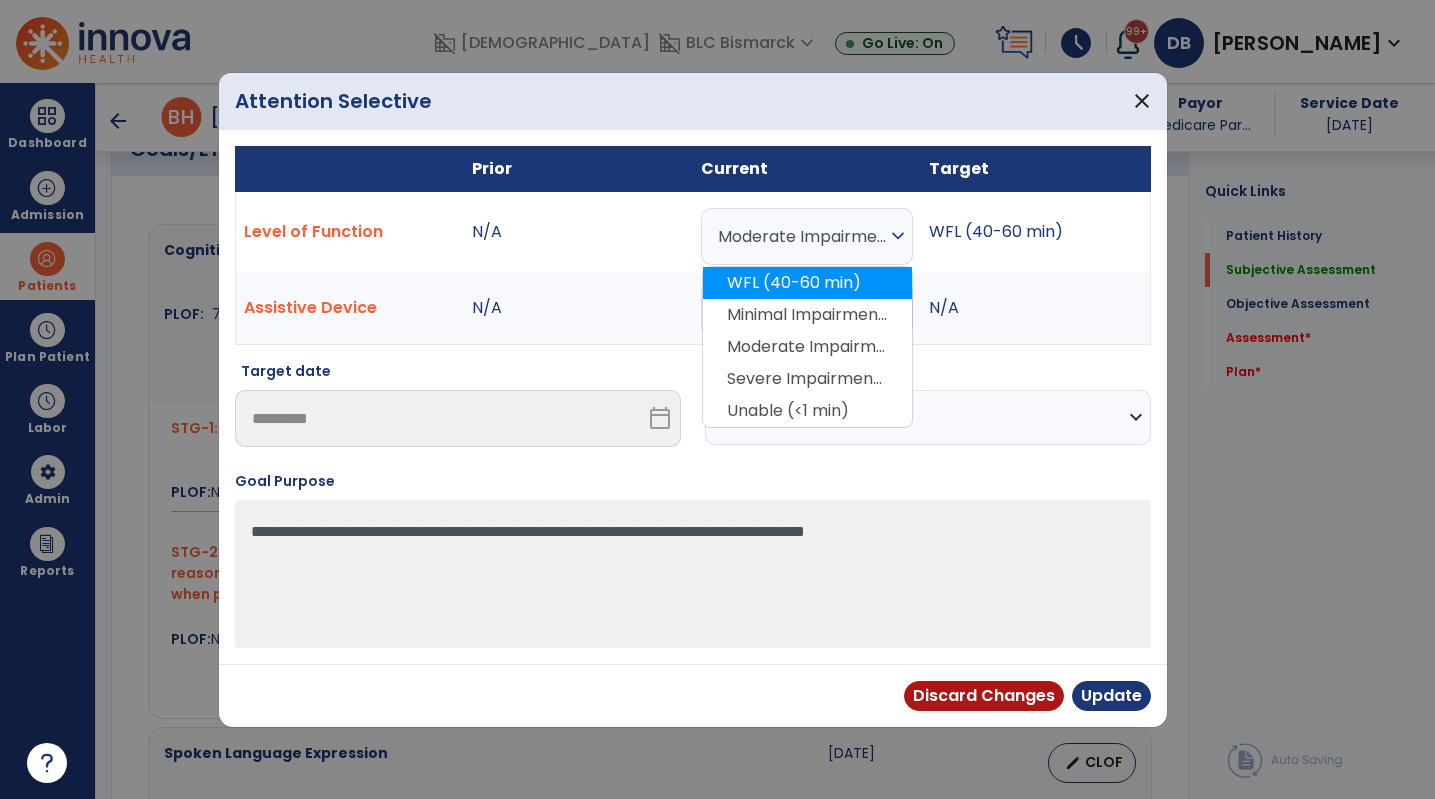 click on "WFL (40-60 min)" at bounding box center (807, 283) 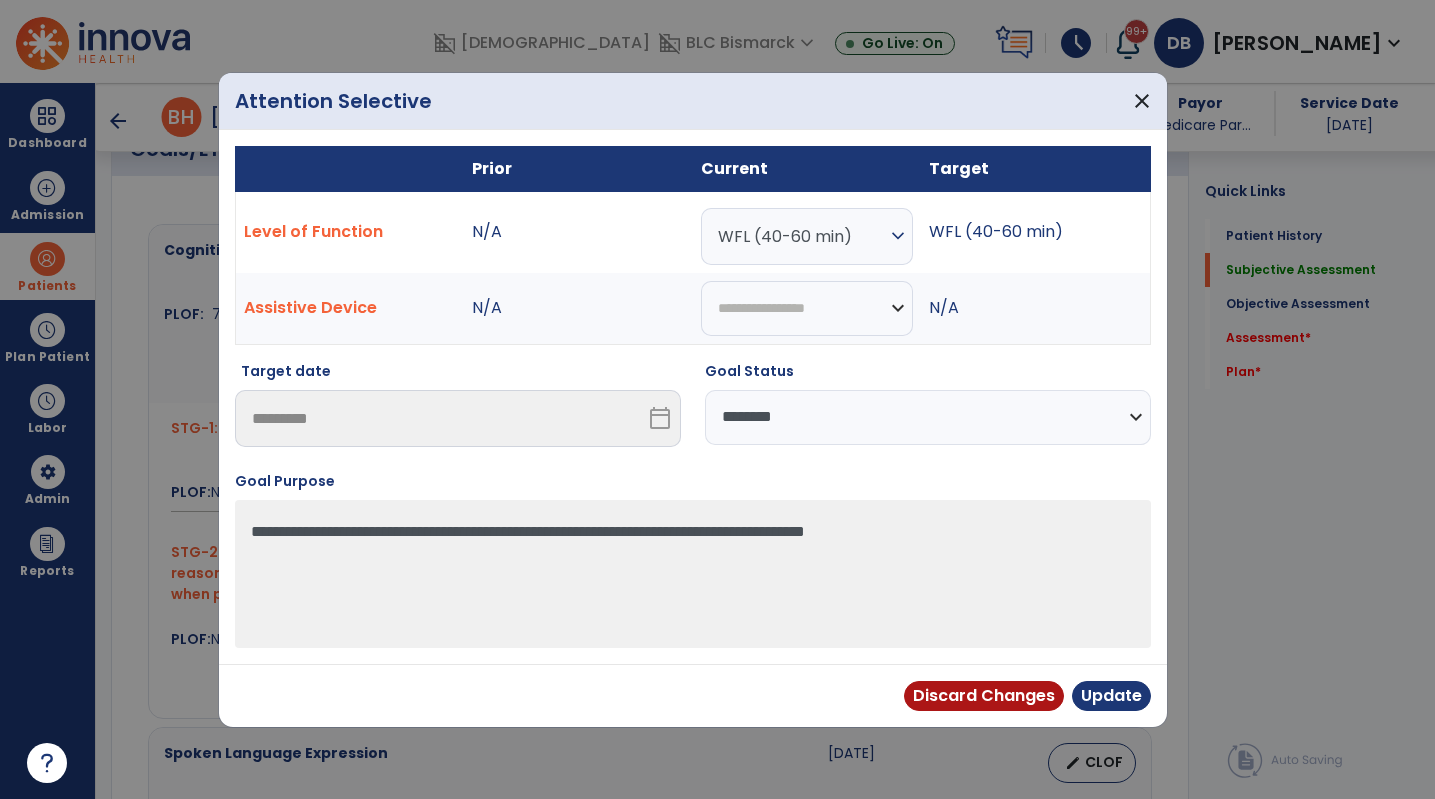 click on "**********" at bounding box center (928, 417) 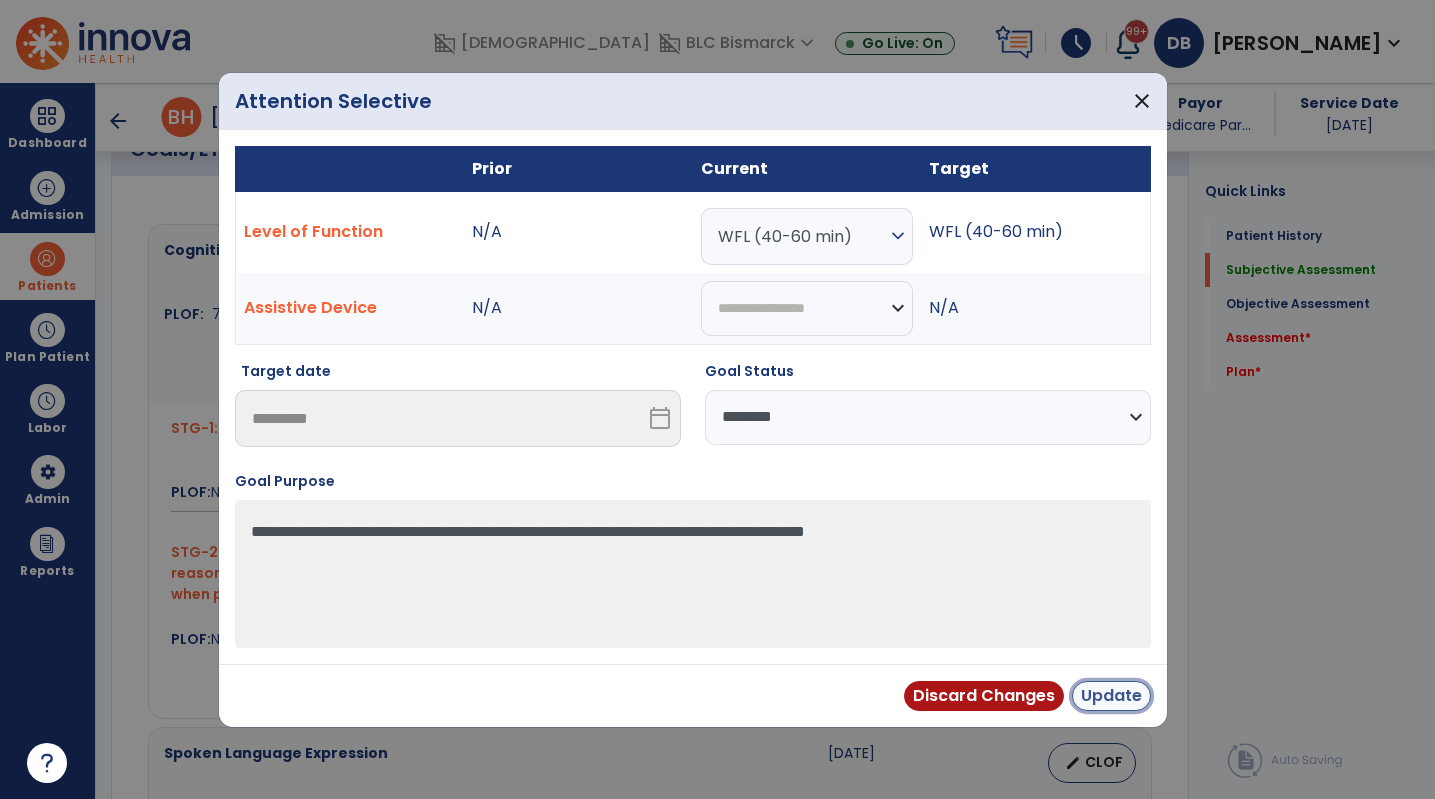 click on "Update" at bounding box center [1111, 696] 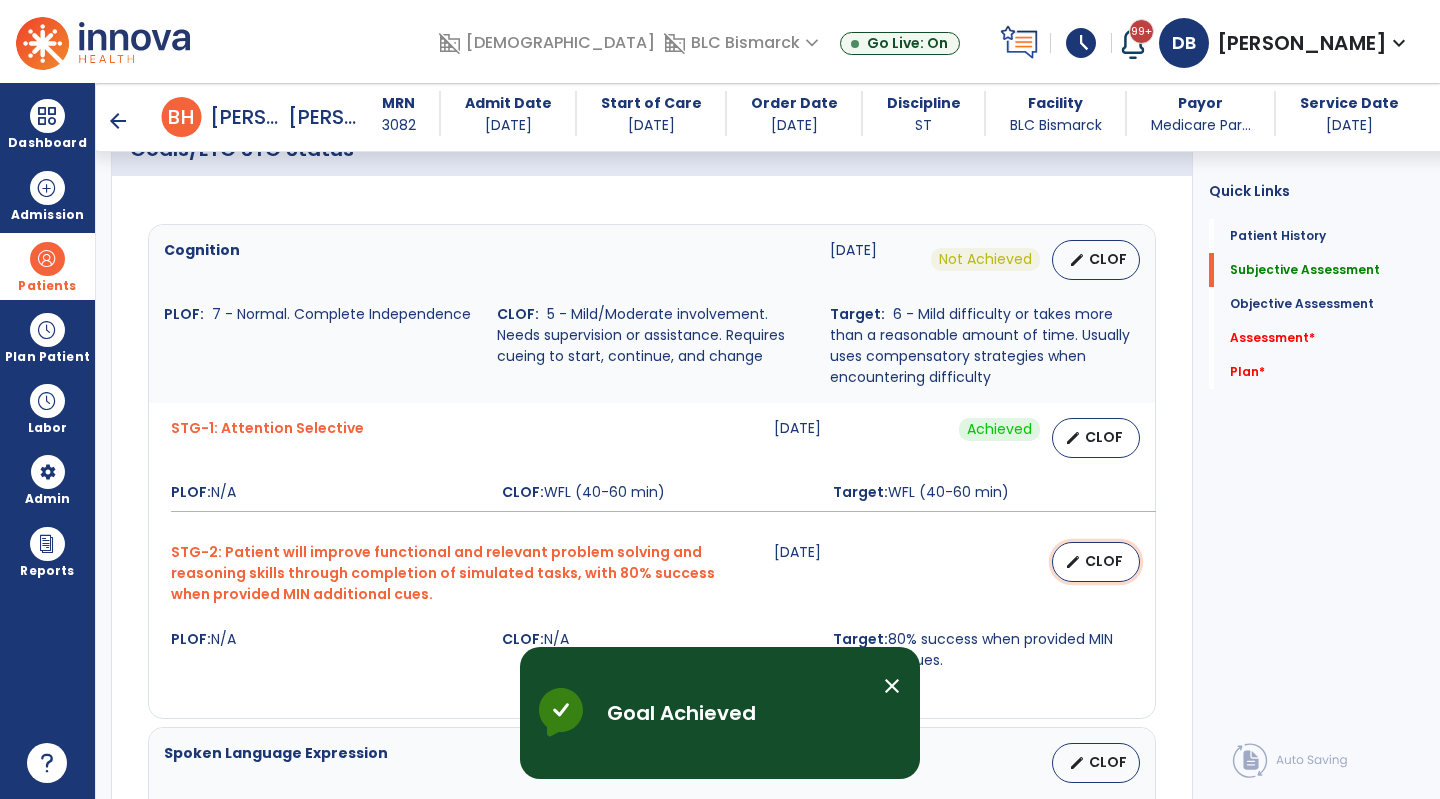 click on "CLOF" at bounding box center [1104, 561] 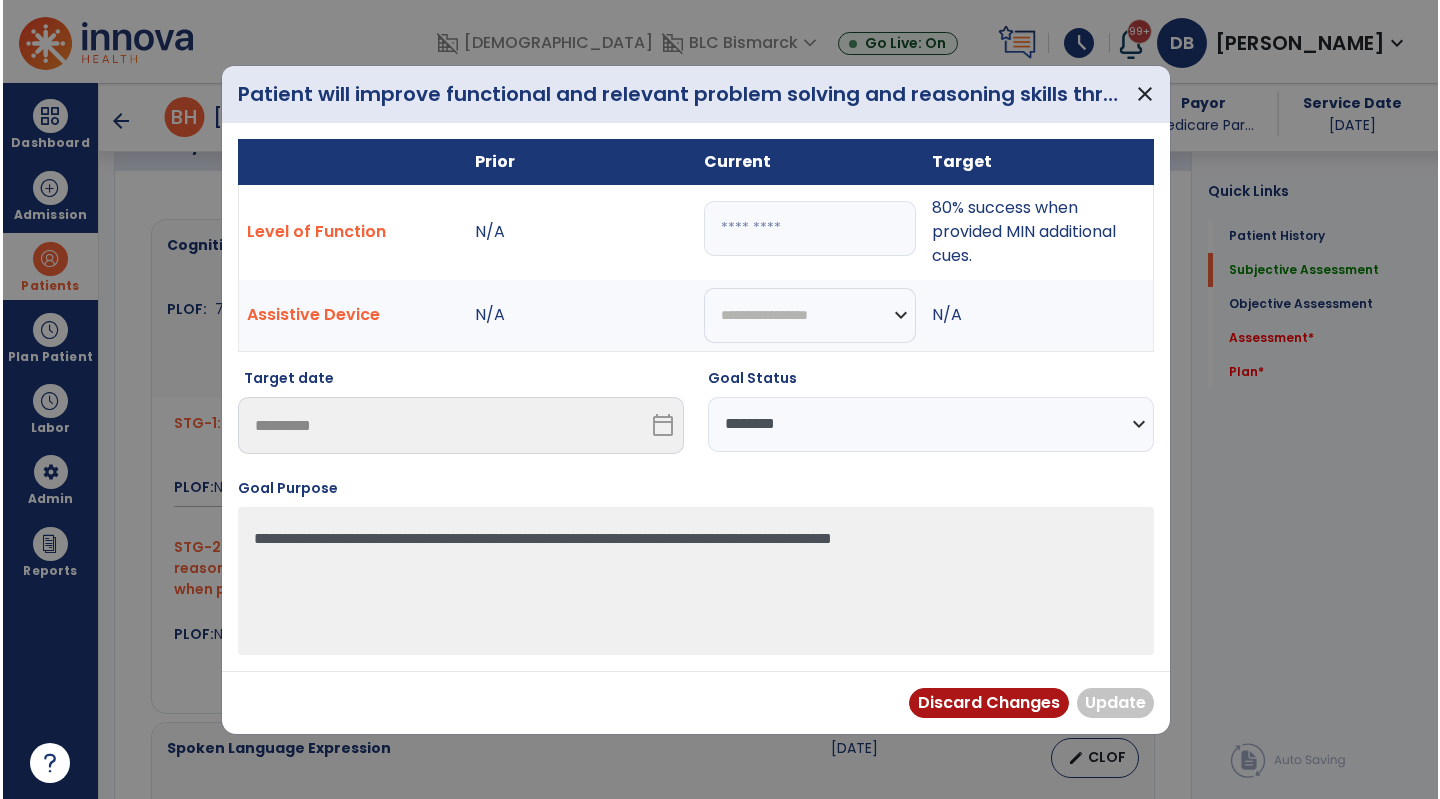 scroll, scrollTop: 800, scrollLeft: 0, axis: vertical 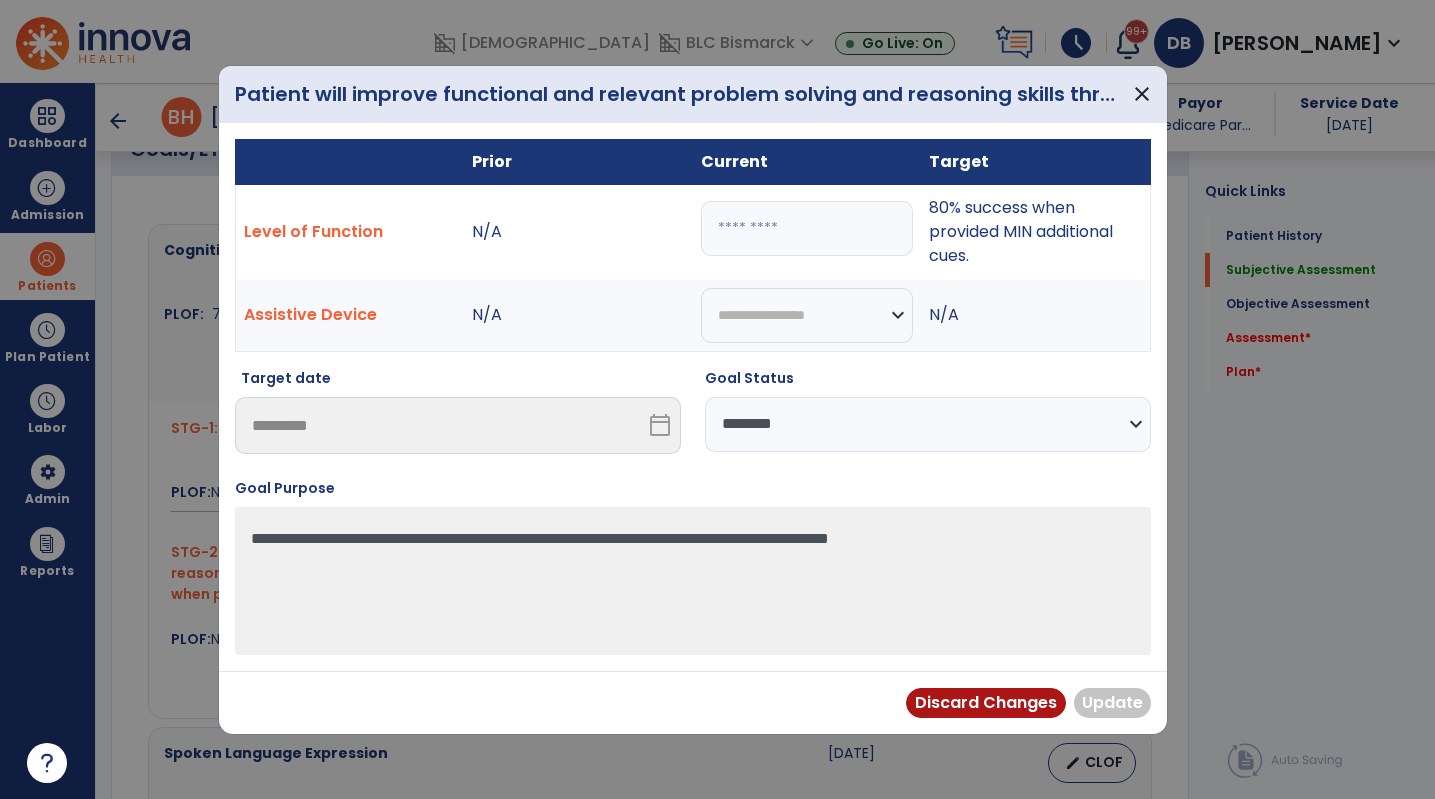 click at bounding box center (807, 228) 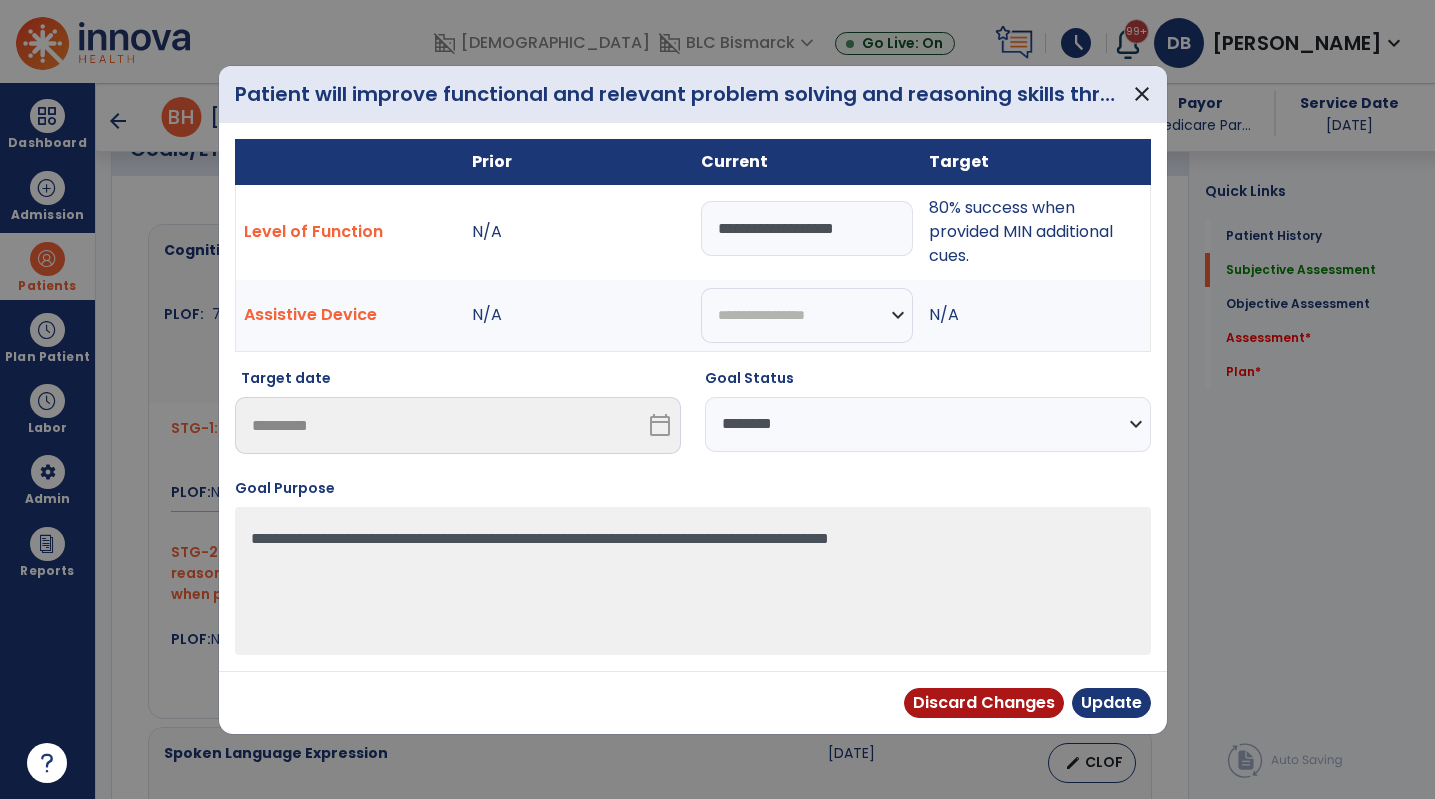 type on "**********" 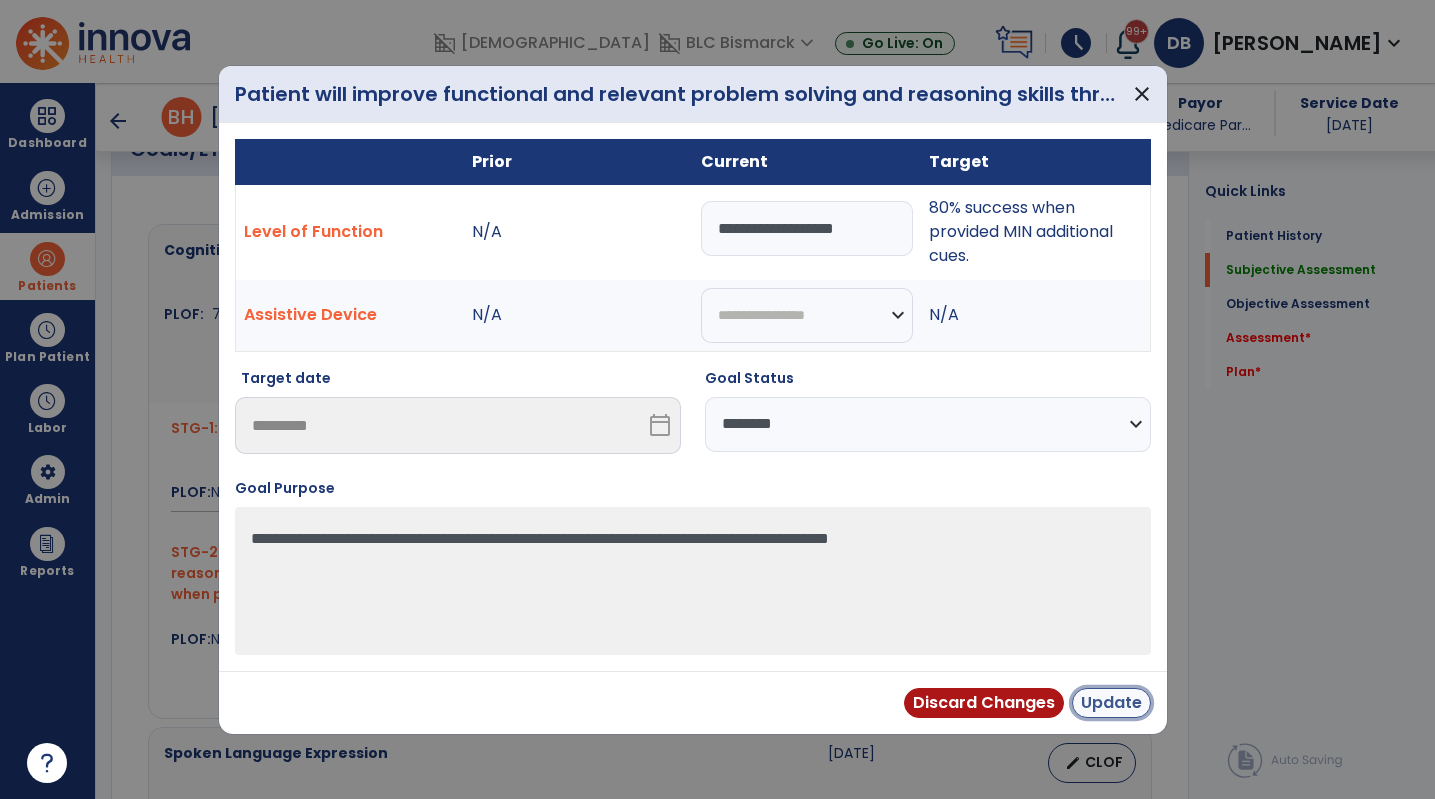click on "Update" at bounding box center (1111, 703) 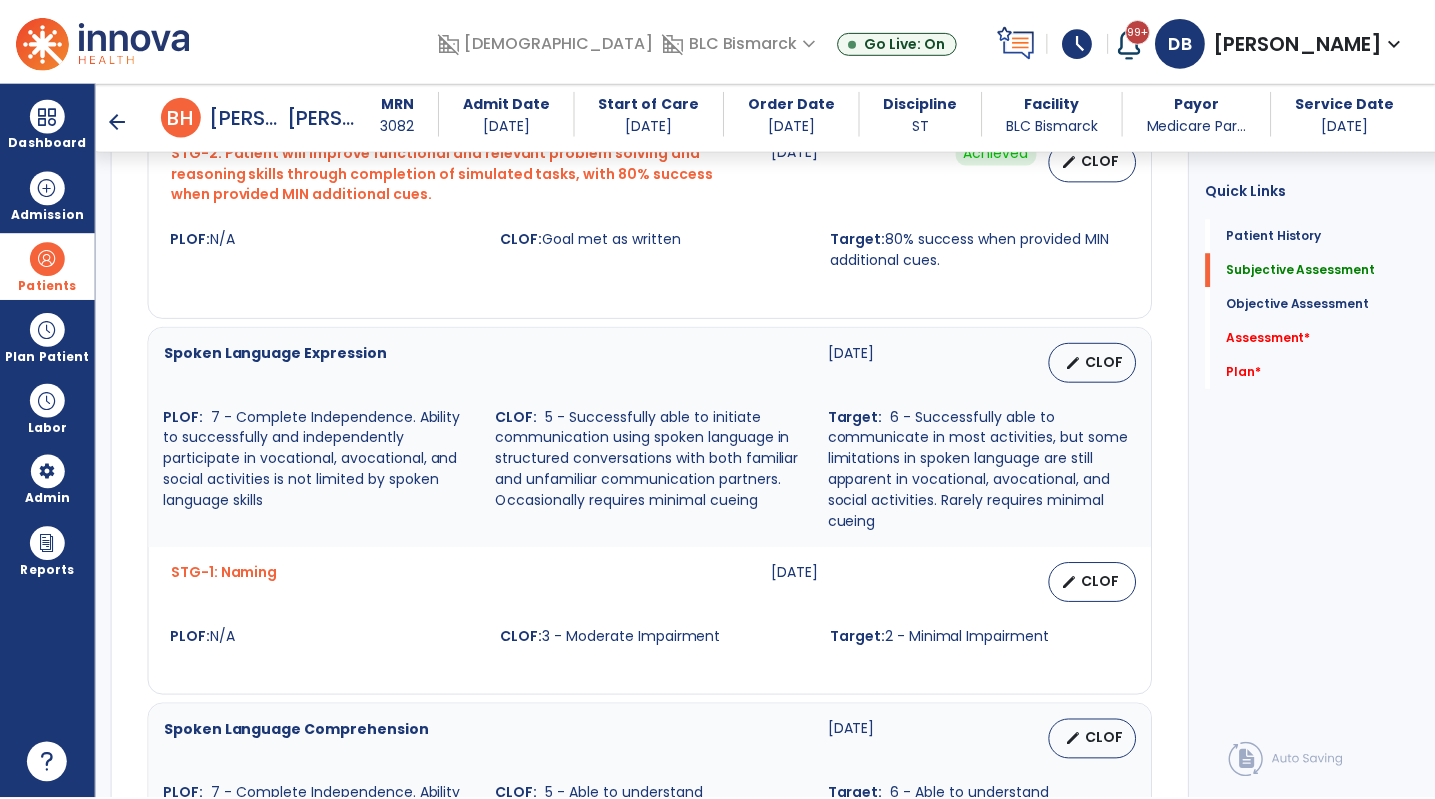scroll, scrollTop: 1300, scrollLeft: 0, axis: vertical 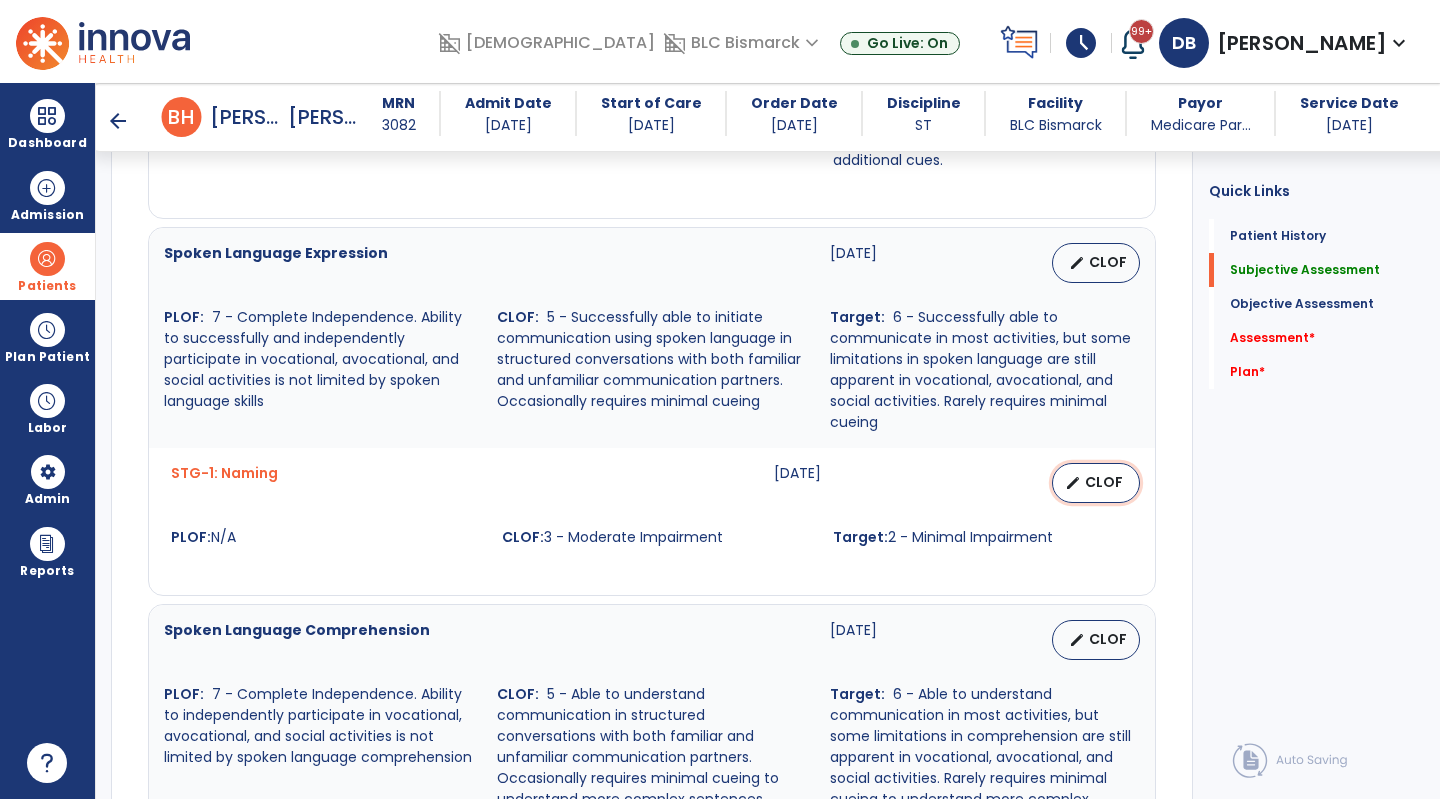 click on "CLOF" at bounding box center (1104, 482) 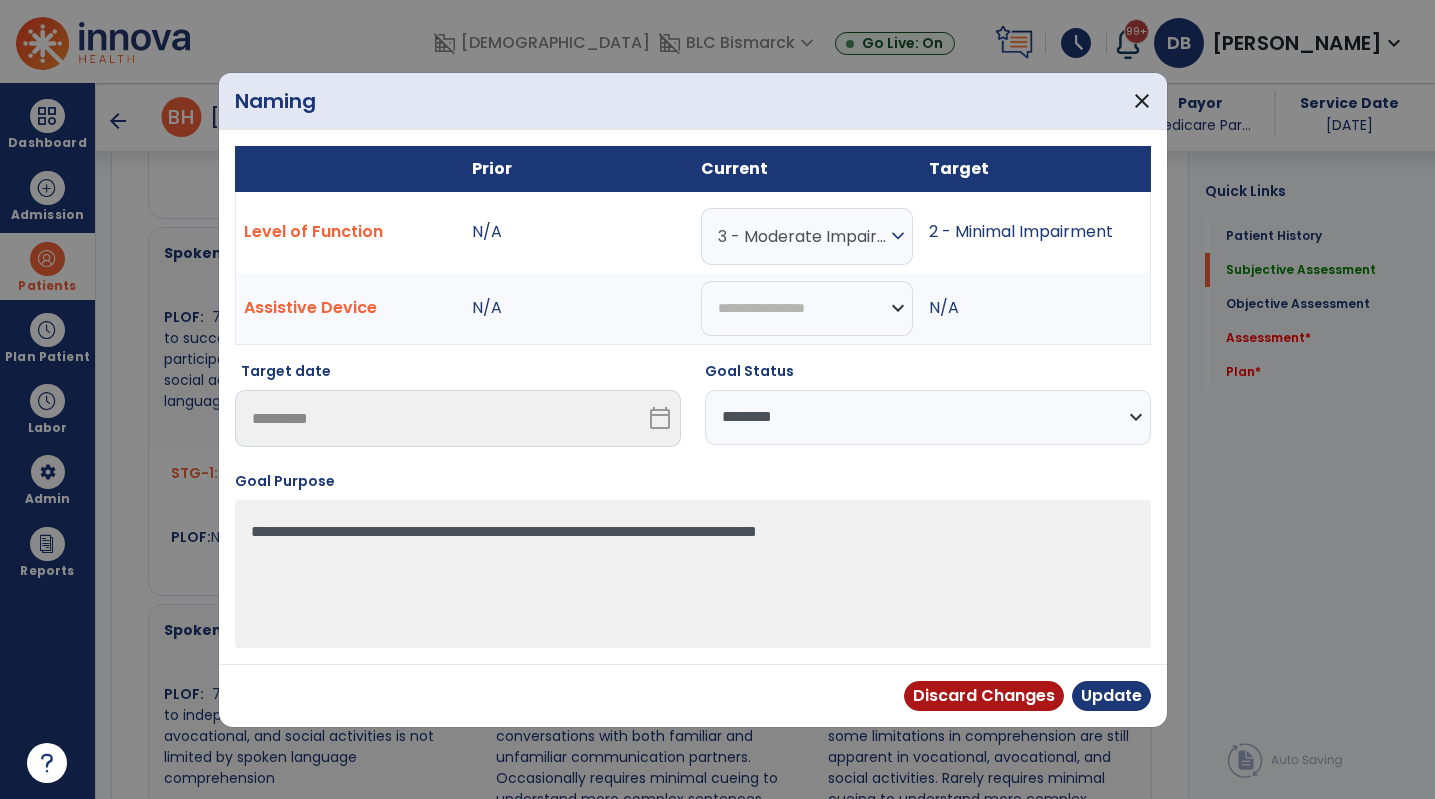 scroll, scrollTop: 1300, scrollLeft: 0, axis: vertical 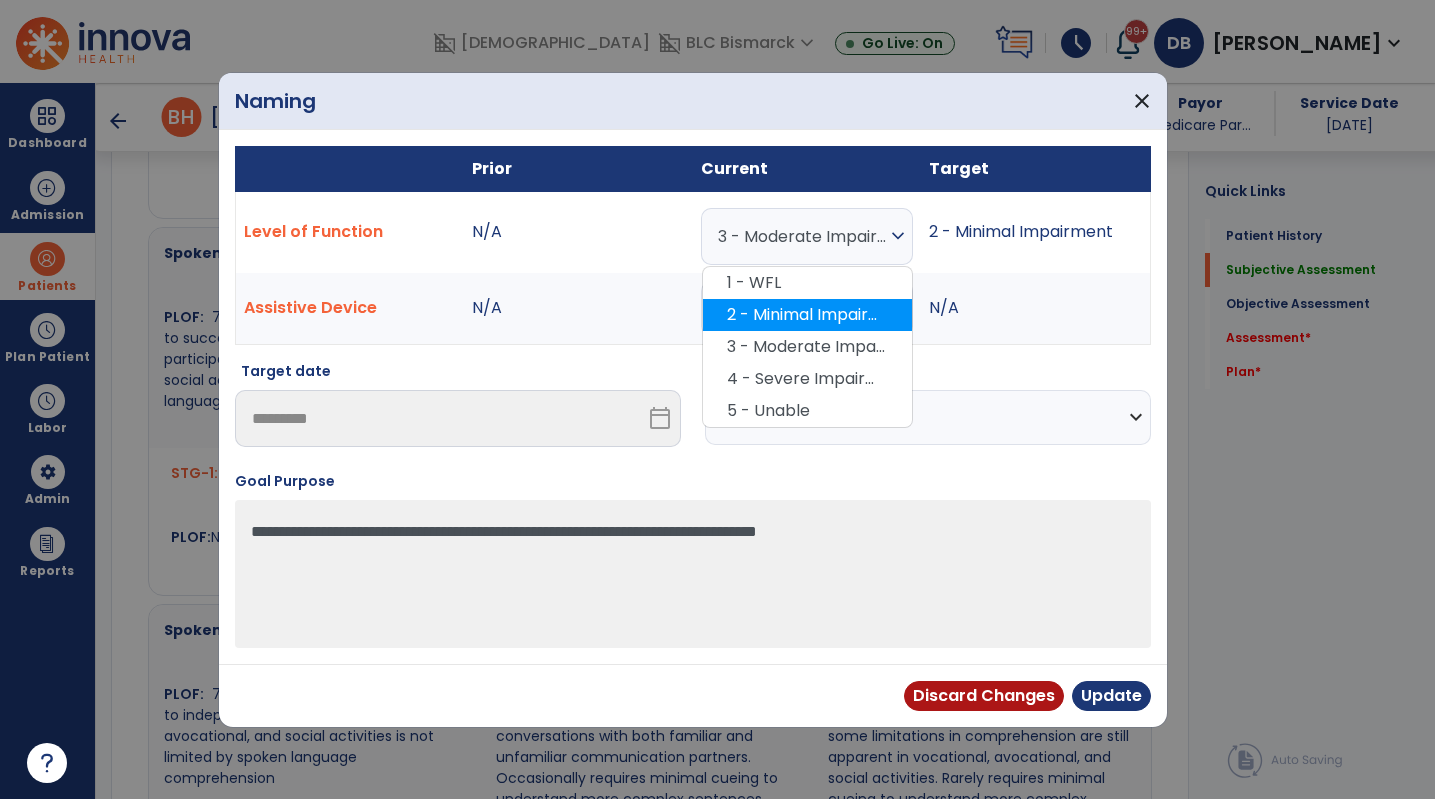 click on "2 - Minimal Impairment" at bounding box center [807, 315] 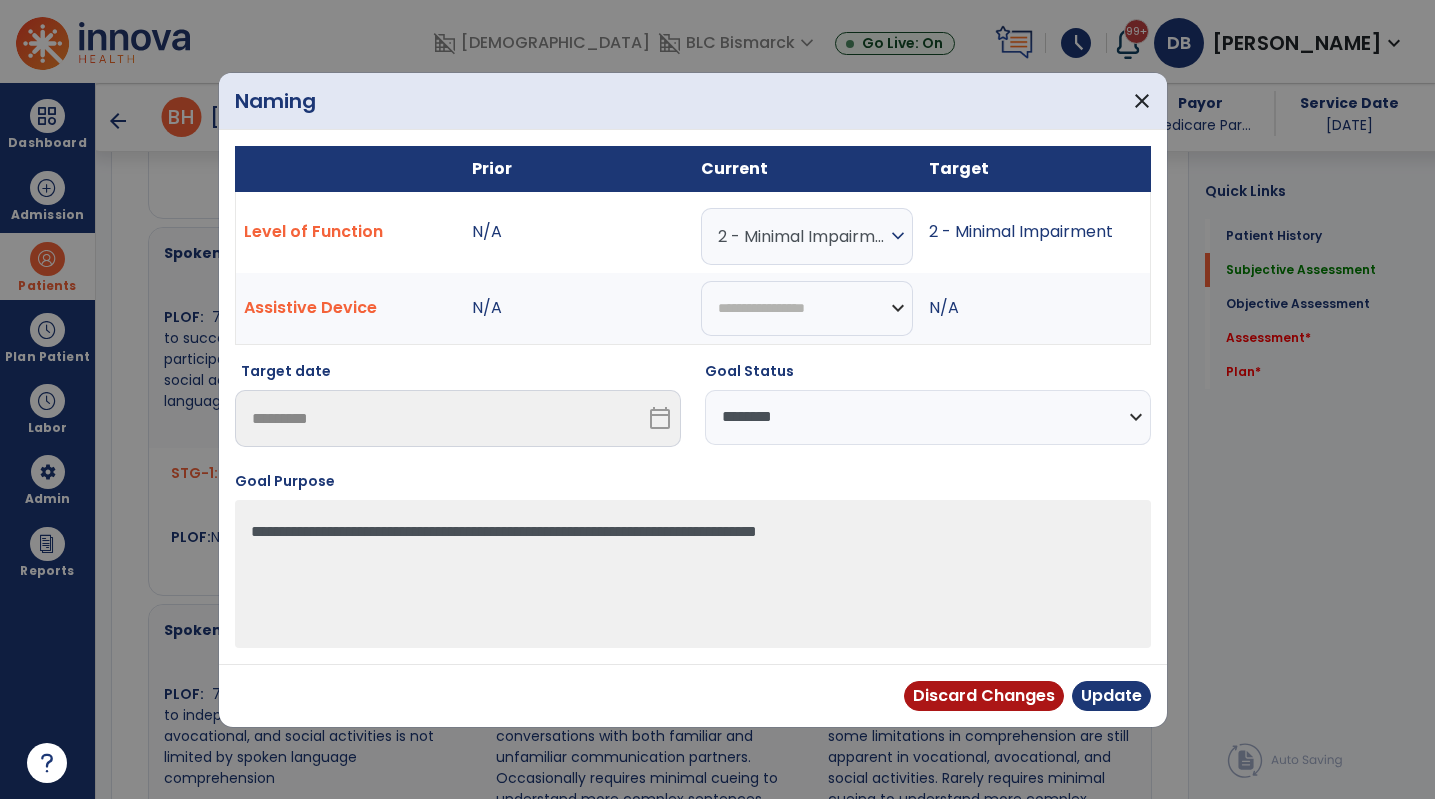 click on "**********" at bounding box center [928, 417] 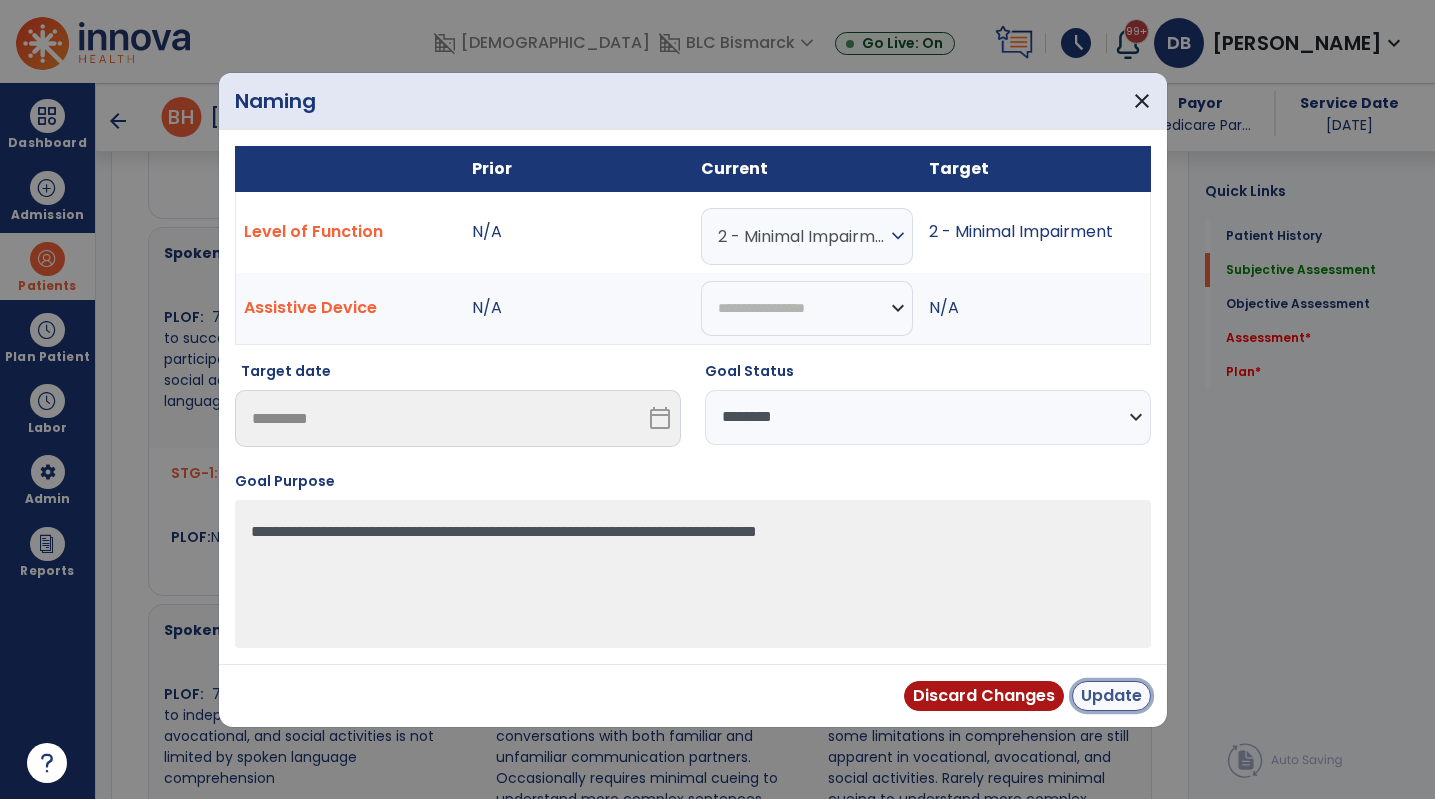 click on "Update" at bounding box center [1111, 696] 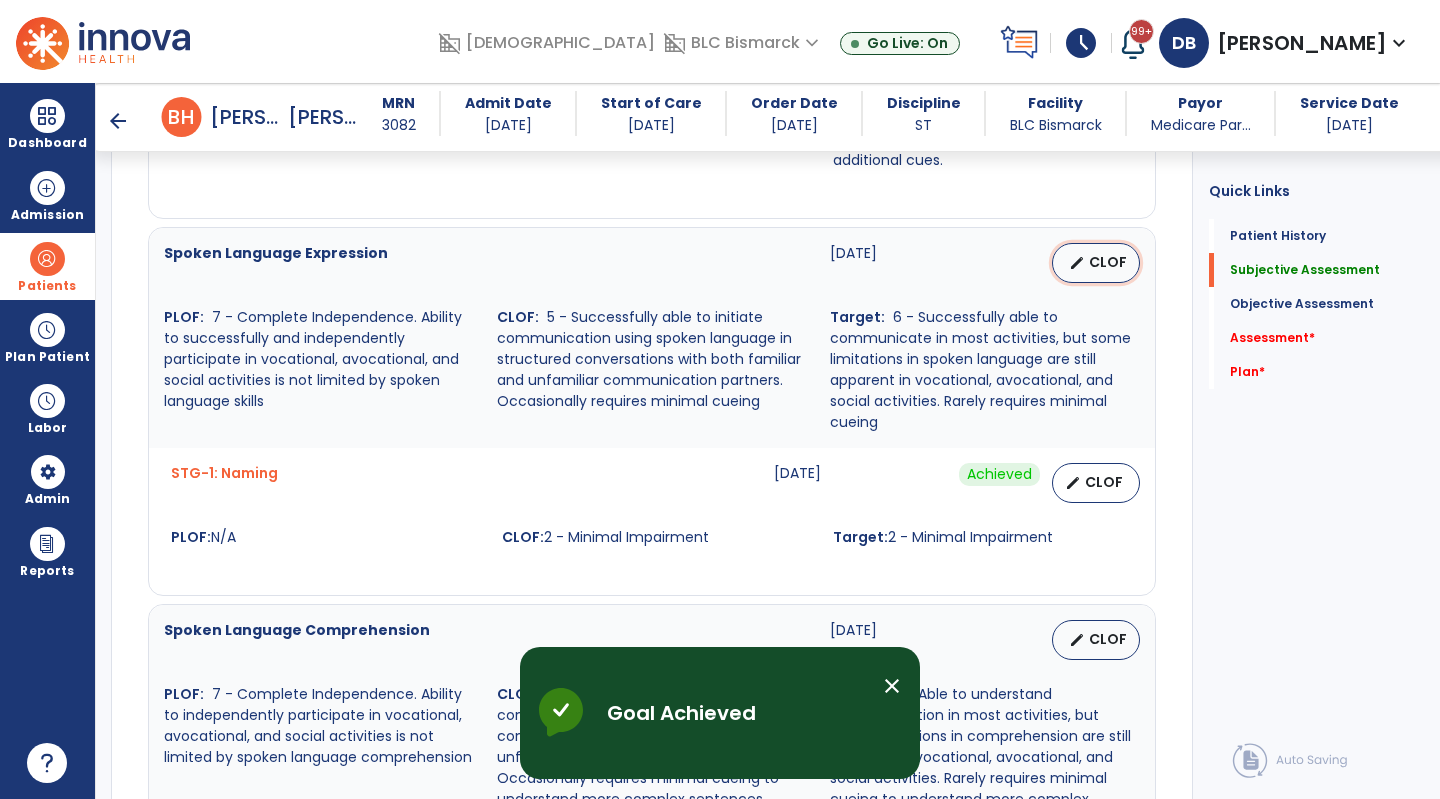 click on "CLOF" at bounding box center [1108, 262] 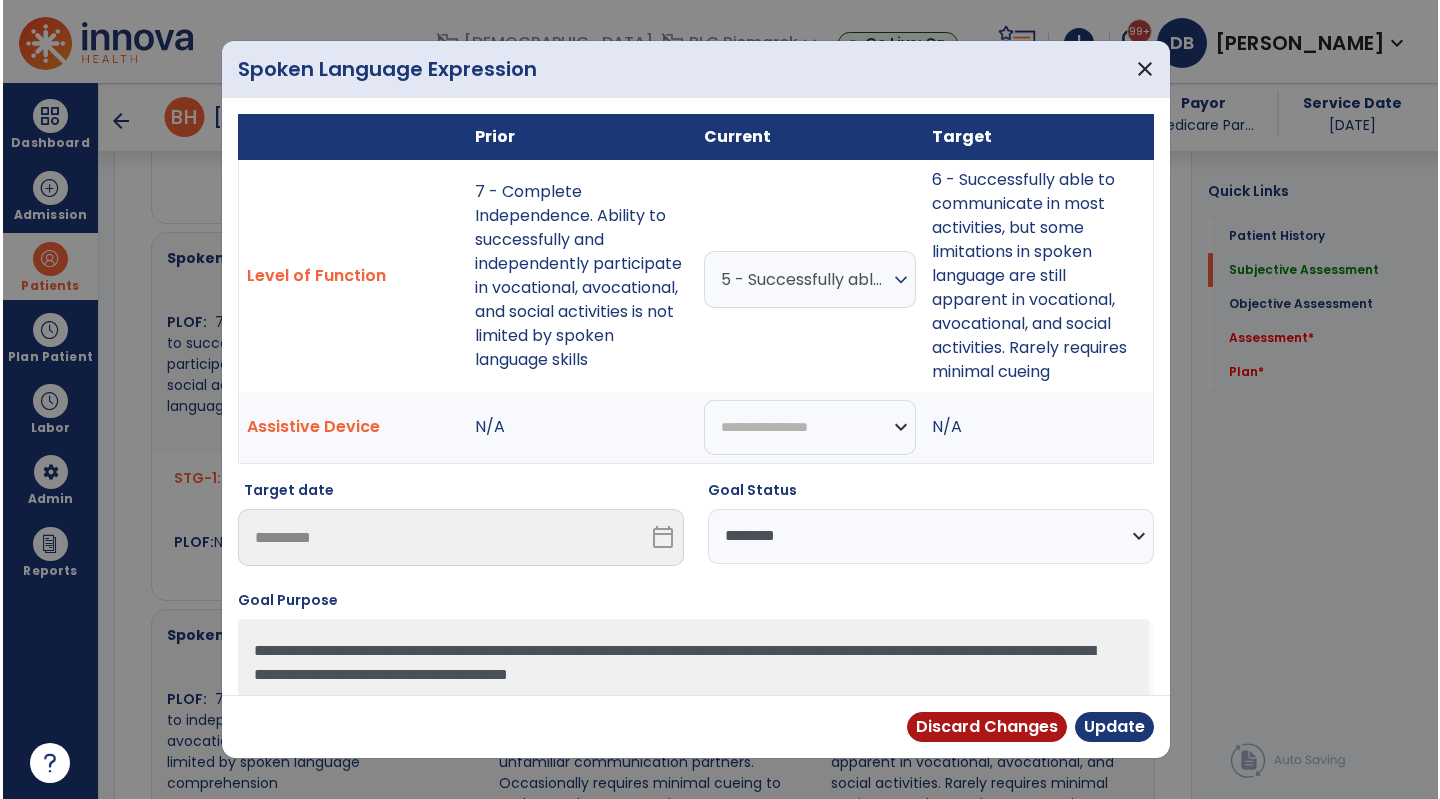 scroll, scrollTop: 1300, scrollLeft: 0, axis: vertical 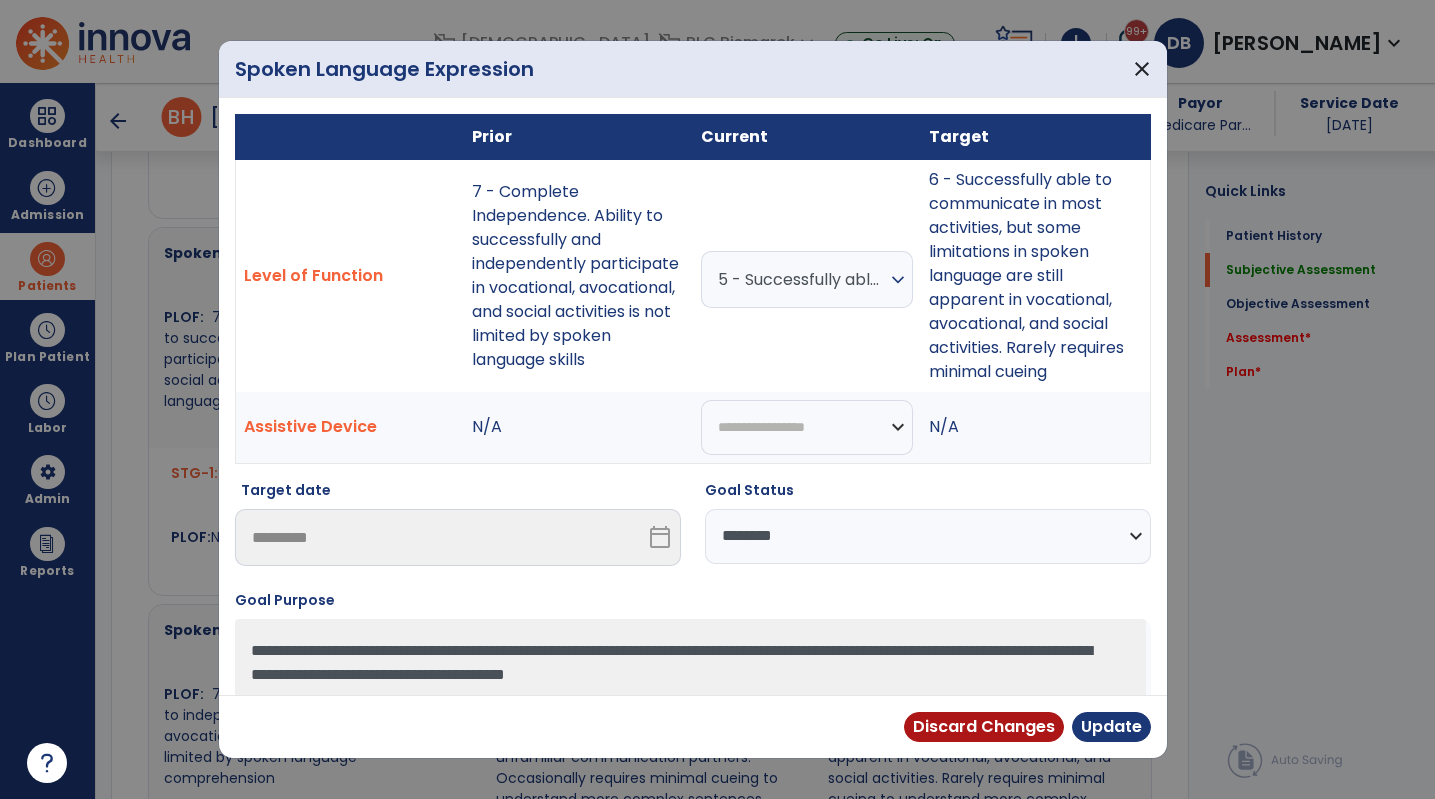 click on "expand_more" at bounding box center (898, 280) 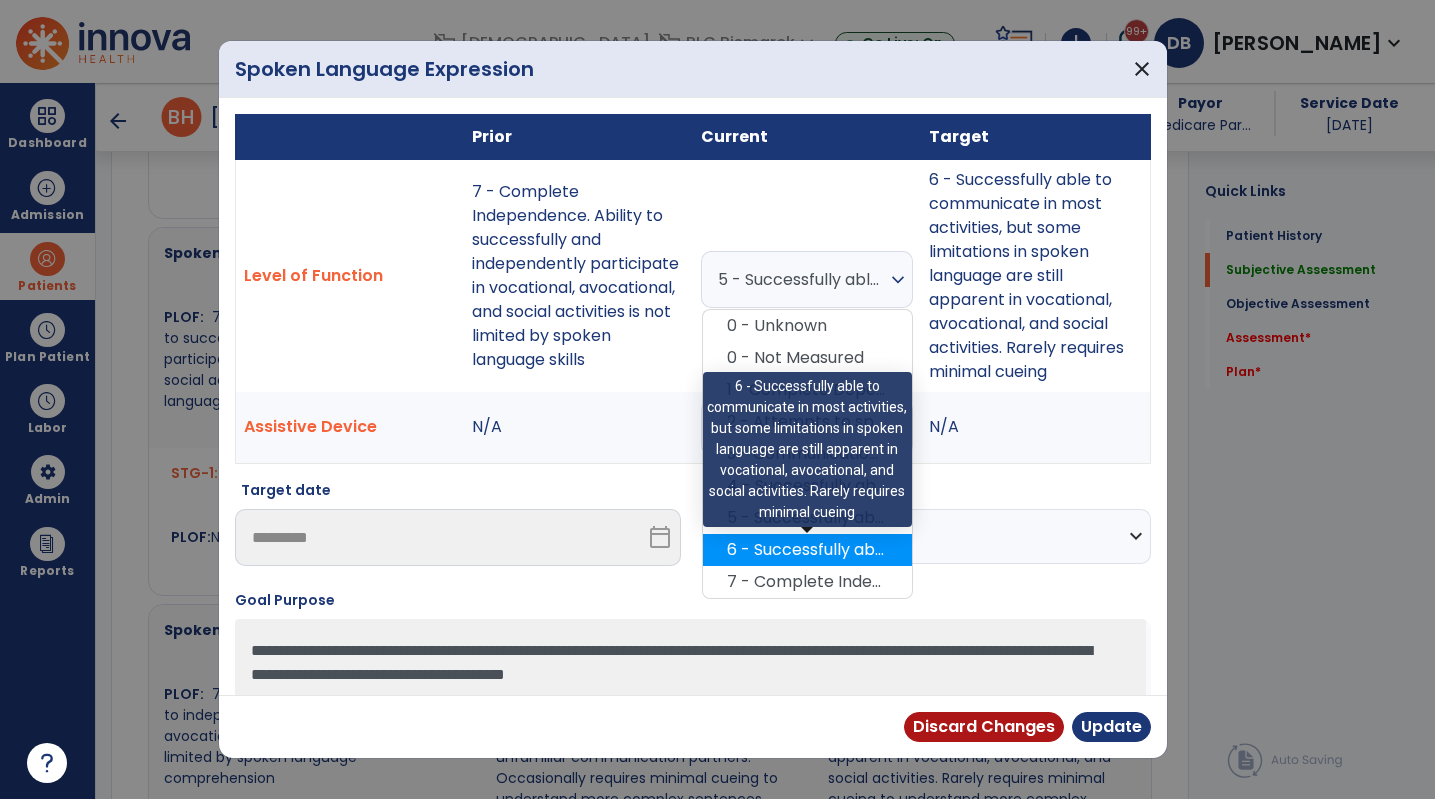 click on "6 - Successfully able to communicate in most activities, but some limitations in spoken language are still apparent in vocational, avocational, and social activities. Rarely requires minimal cueing" at bounding box center (807, 550) 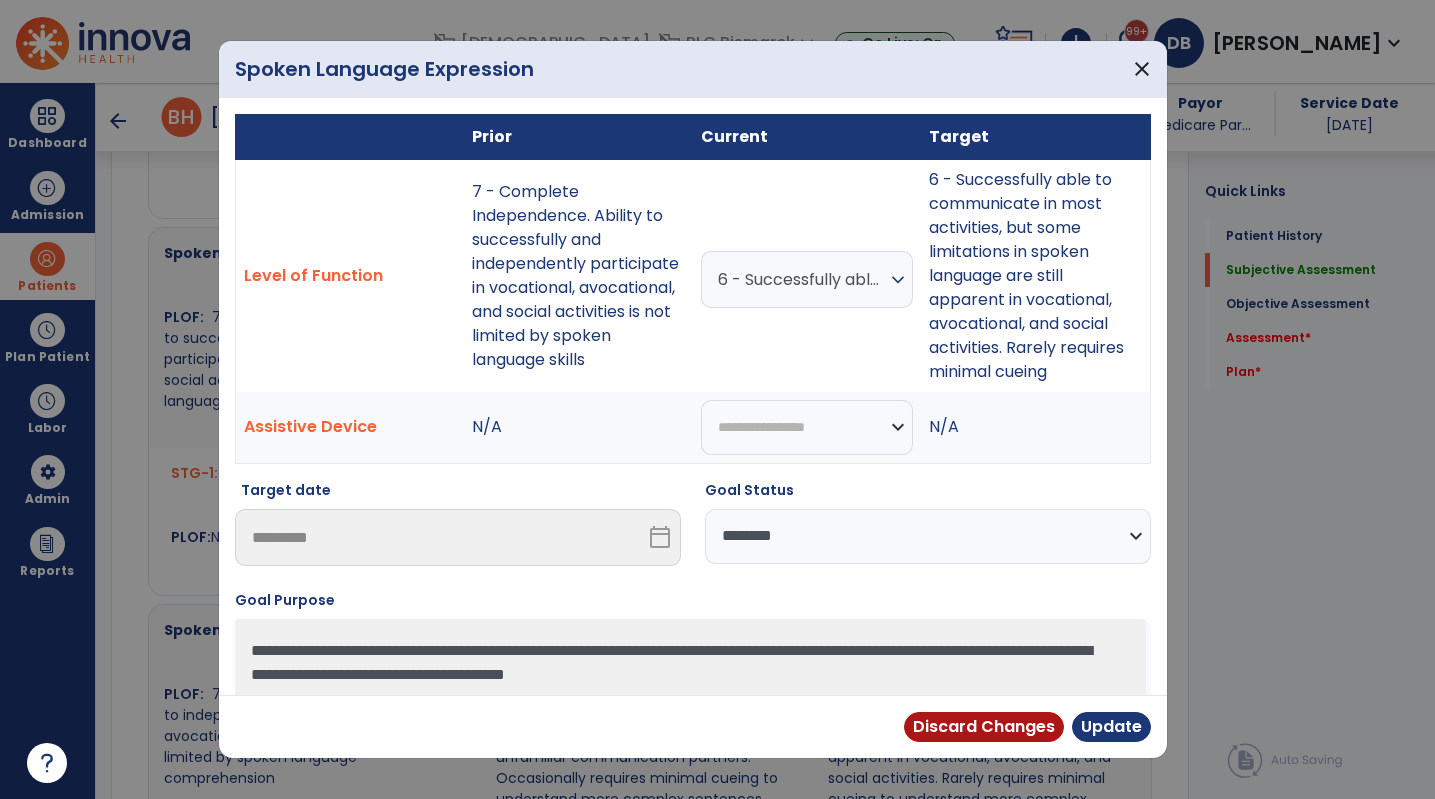 click on "**********" at bounding box center (928, 536) 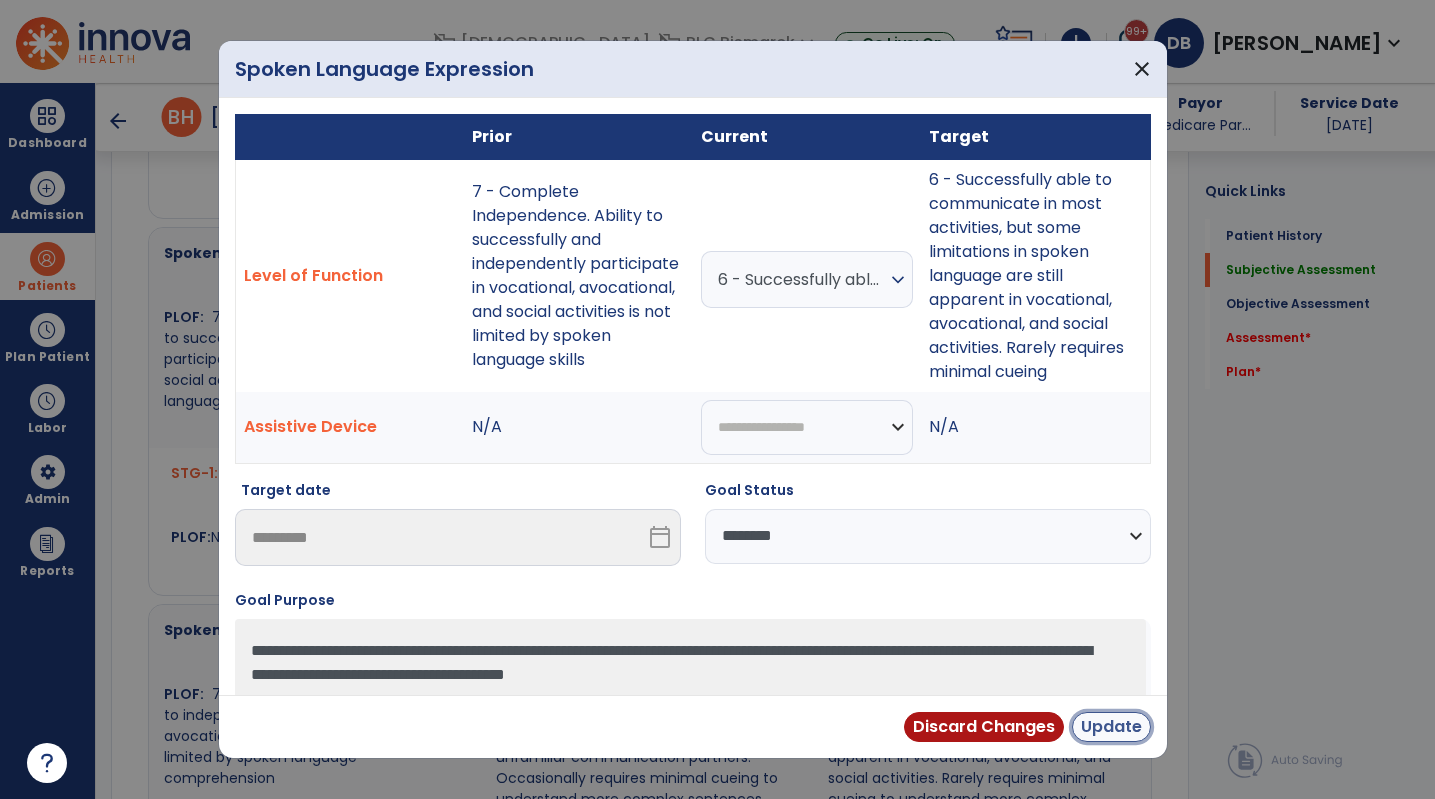 click on "Update" at bounding box center [1111, 727] 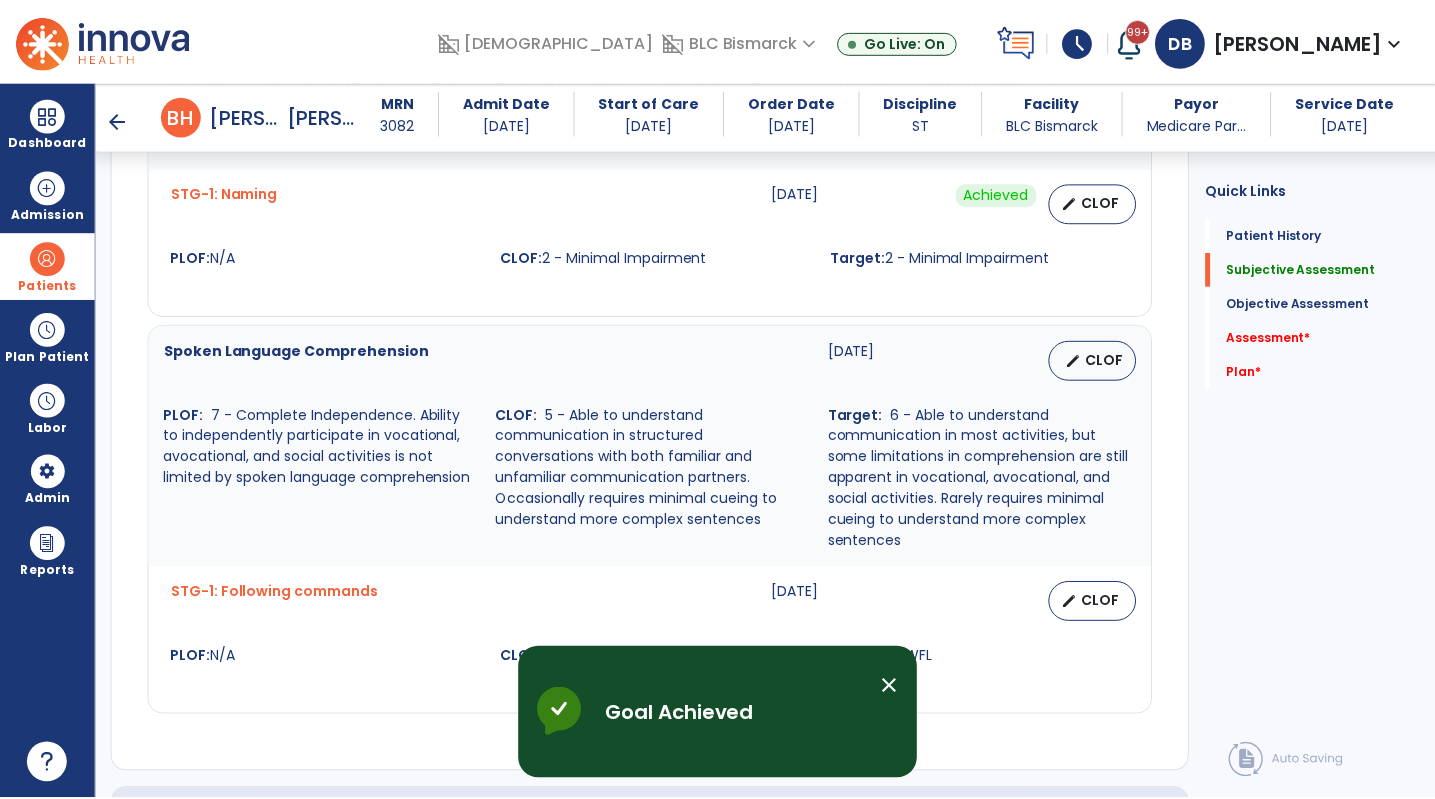 scroll, scrollTop: 1600, scrollLeft: 0, axis: vertical 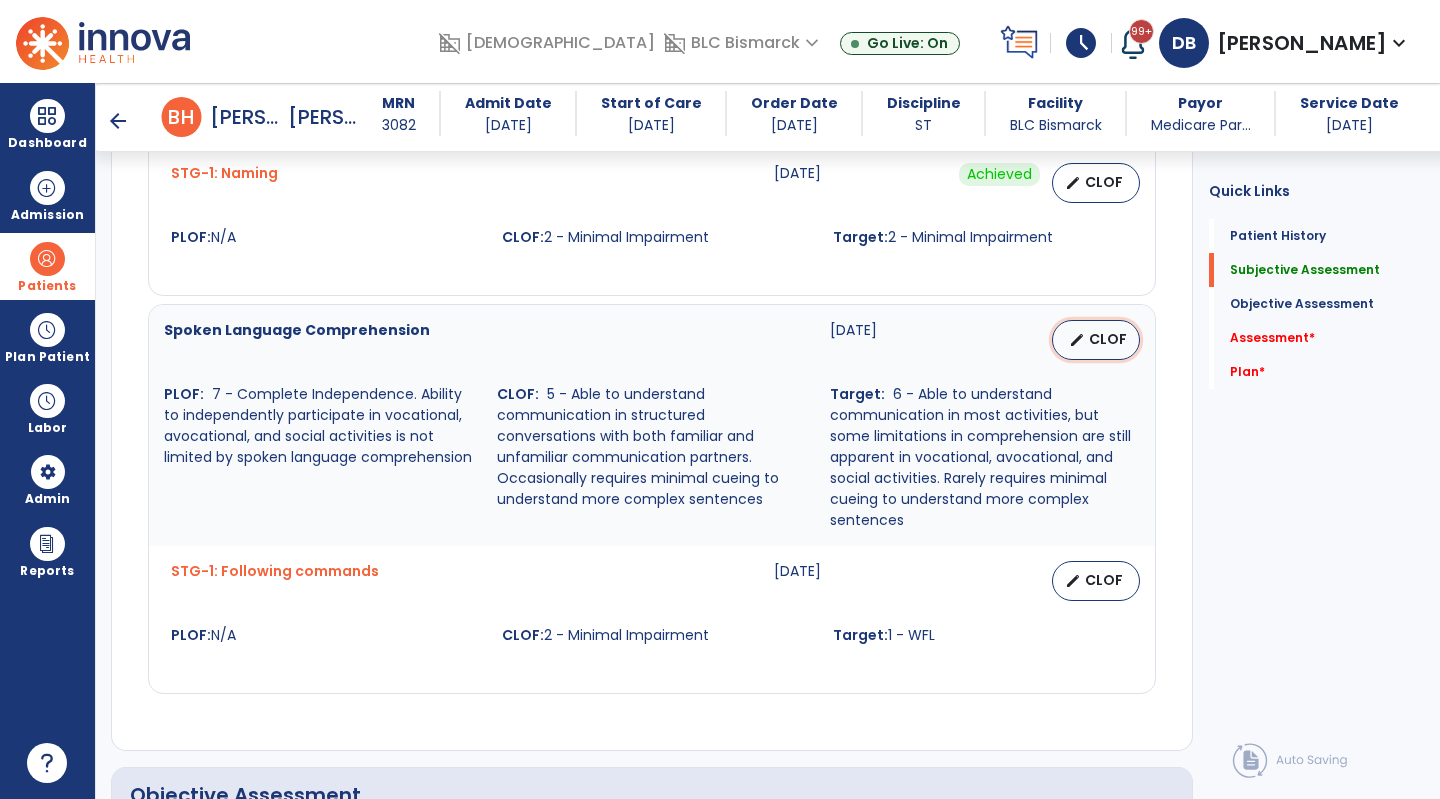 click on "CLOF" at bounding box center (1108, 339) 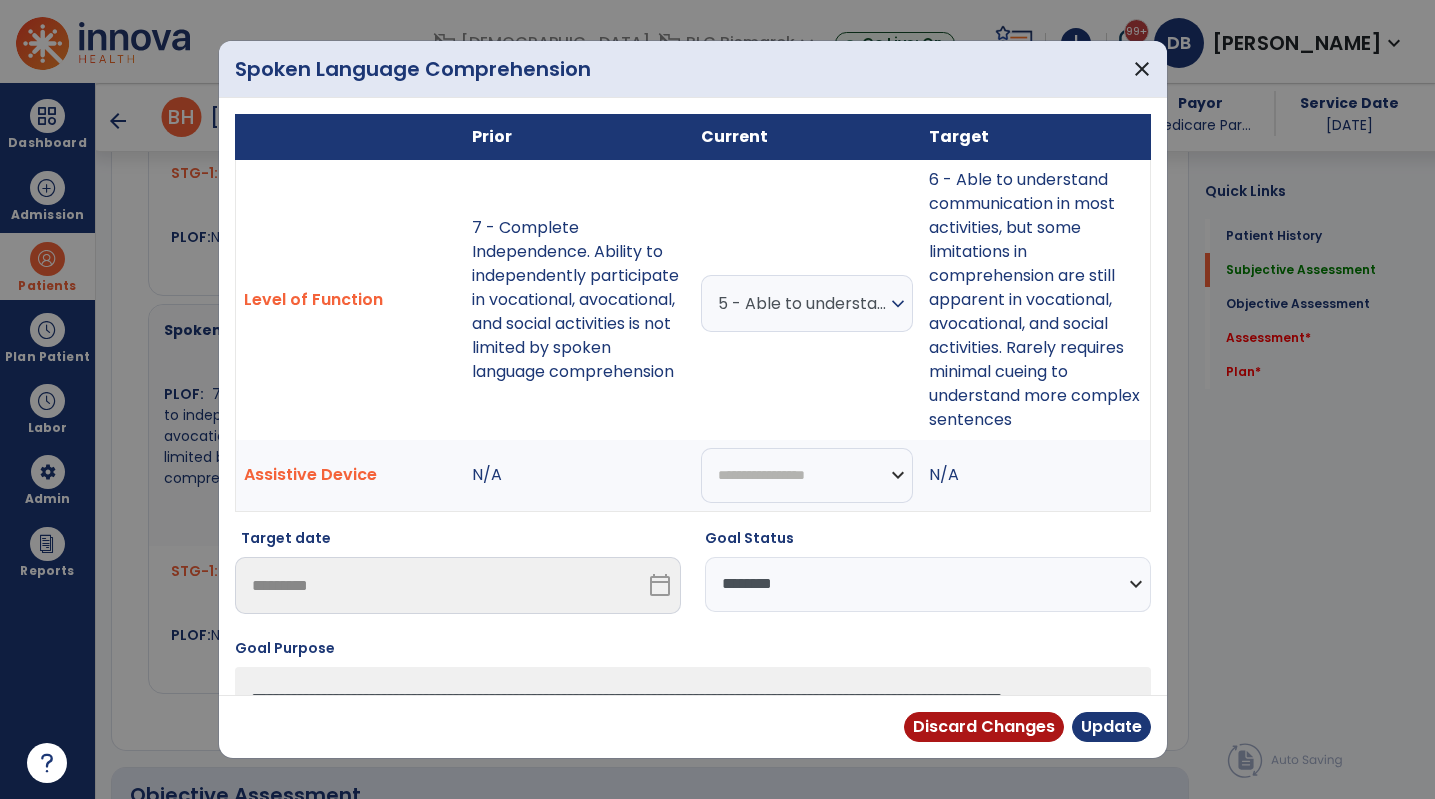 scroll, scrollTop: 1600, scrollLeft: 0, axis: vertical 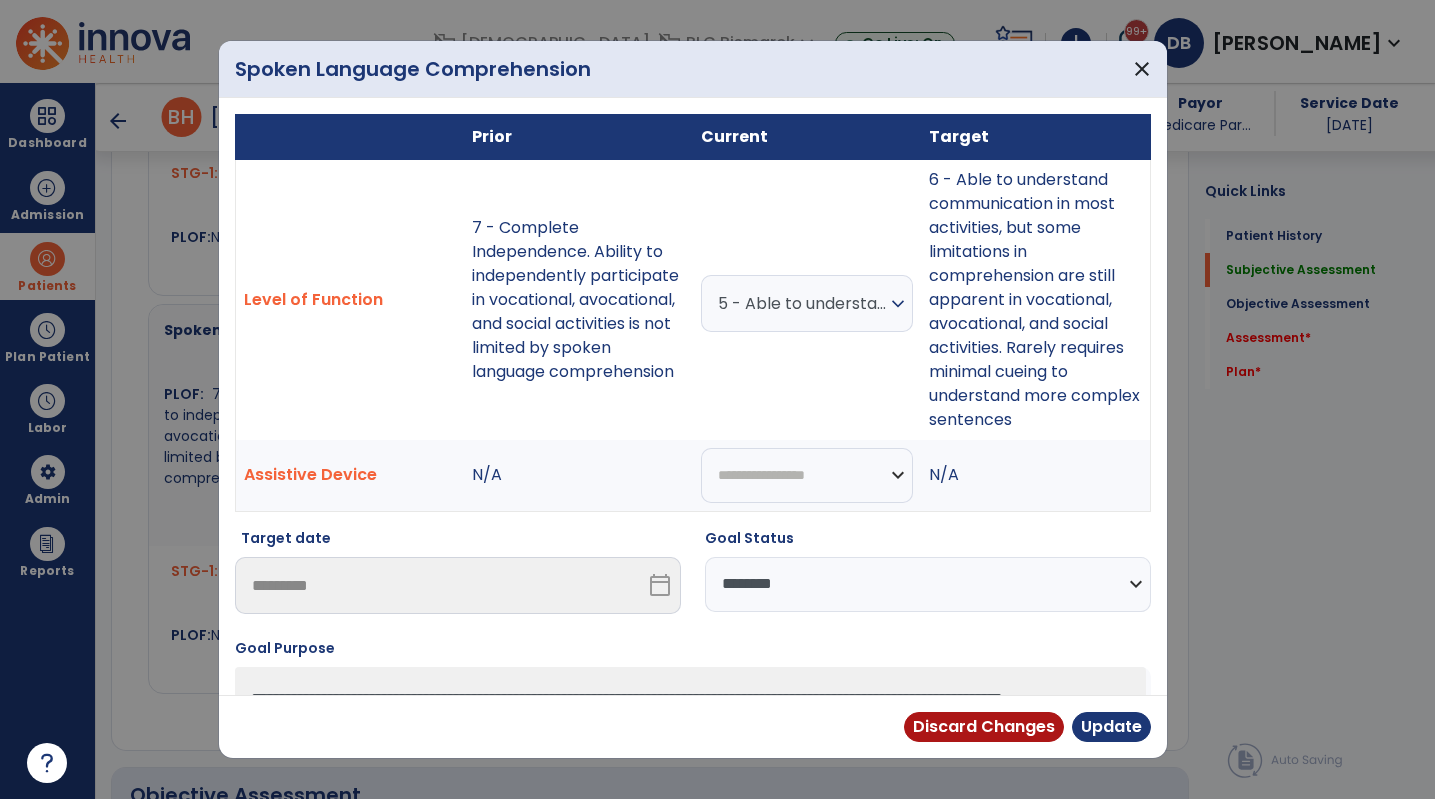 click on "**********" at bounding box center (928, 584) 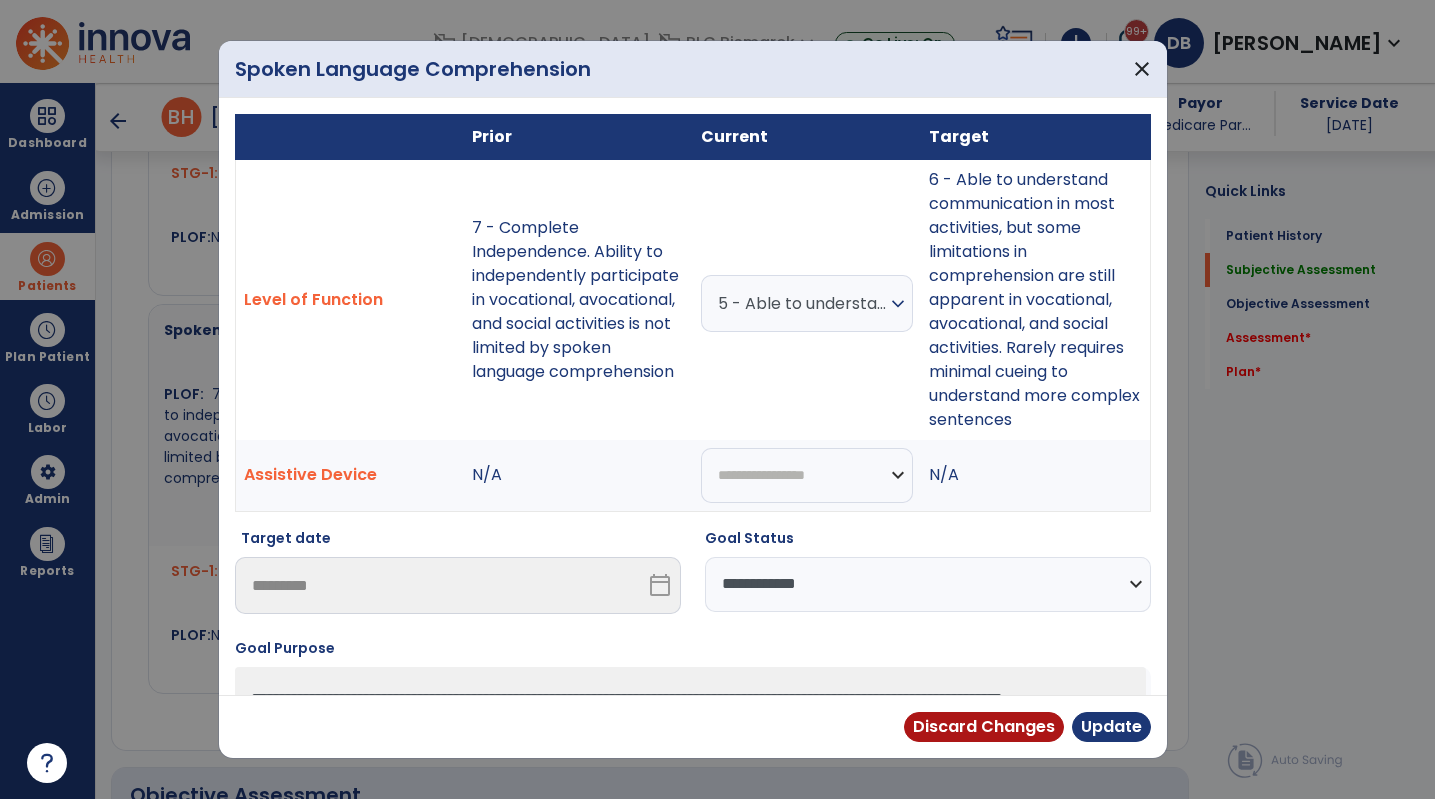 click on "**********" at bounding box center [928, 584] 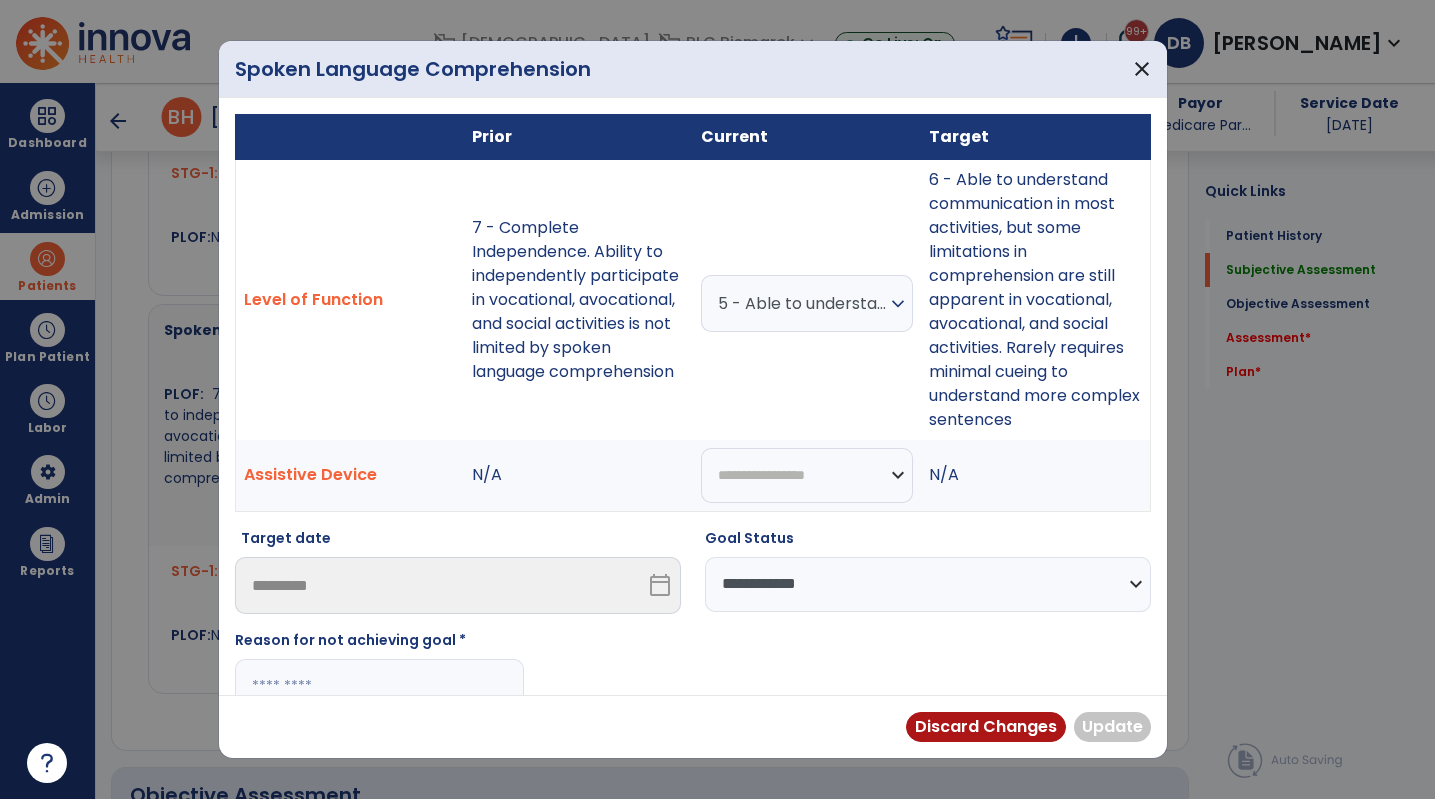 scroll, scrollTop: 200, scrollLeft: 0, axis: vertical 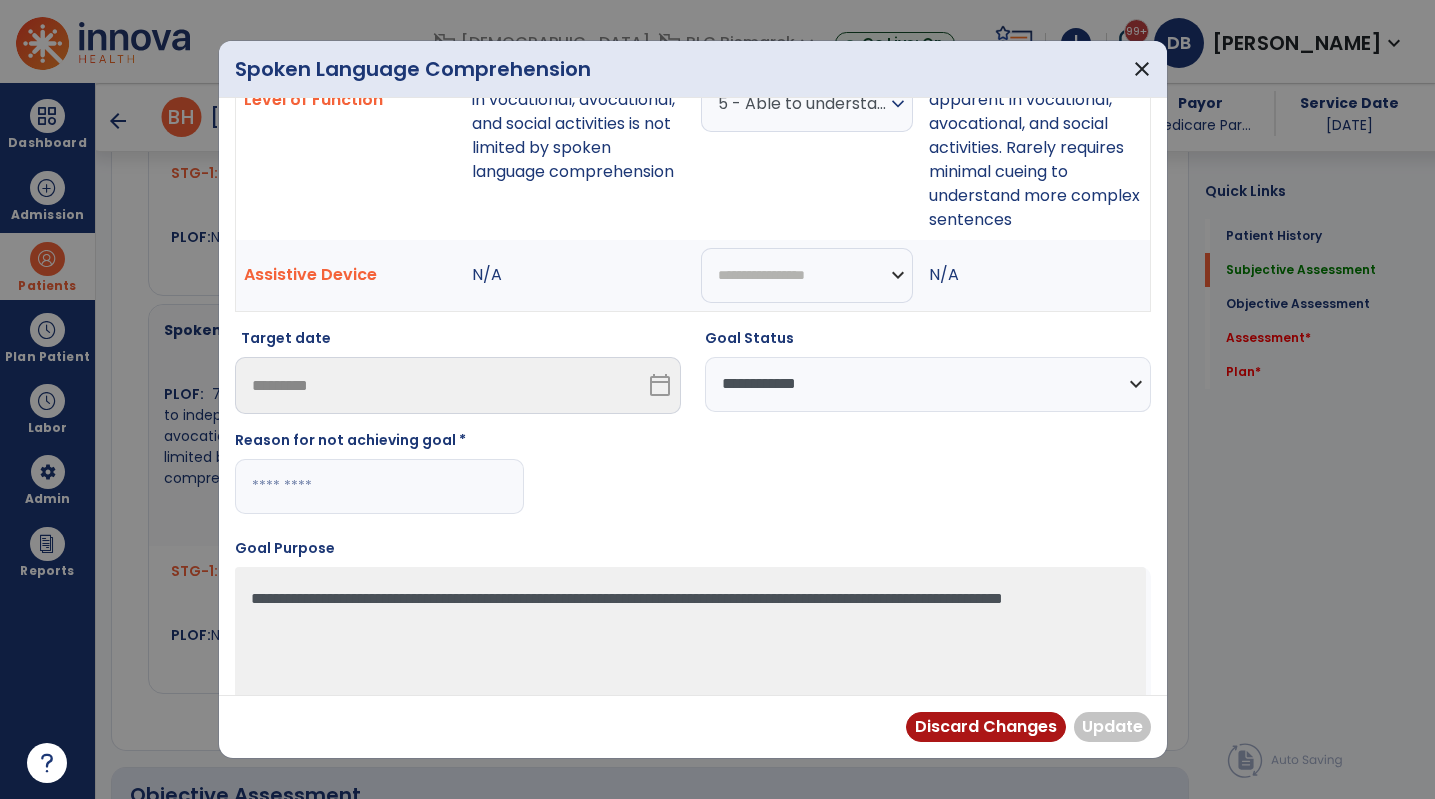 click at bounding box center (379, 486) 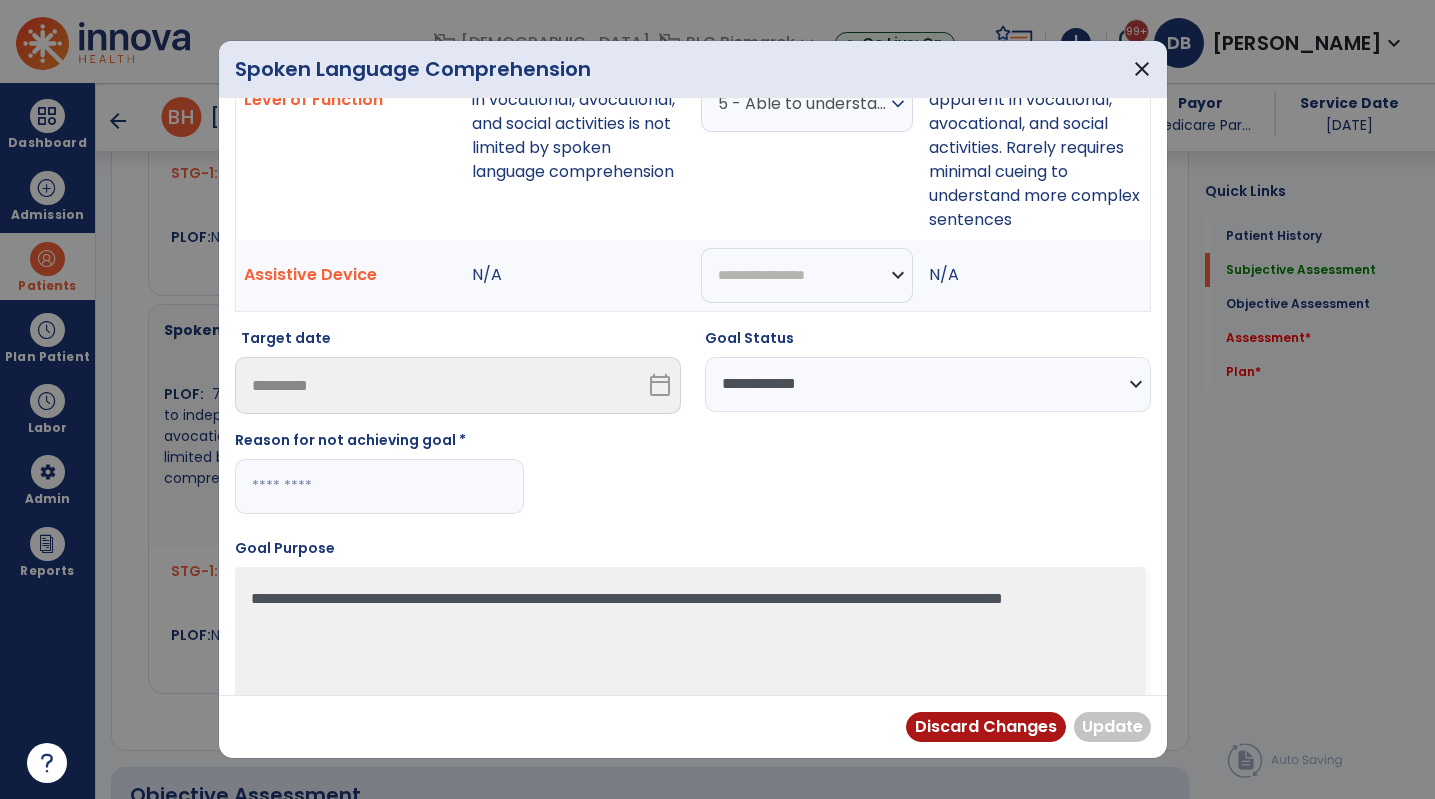 paste on "**********" 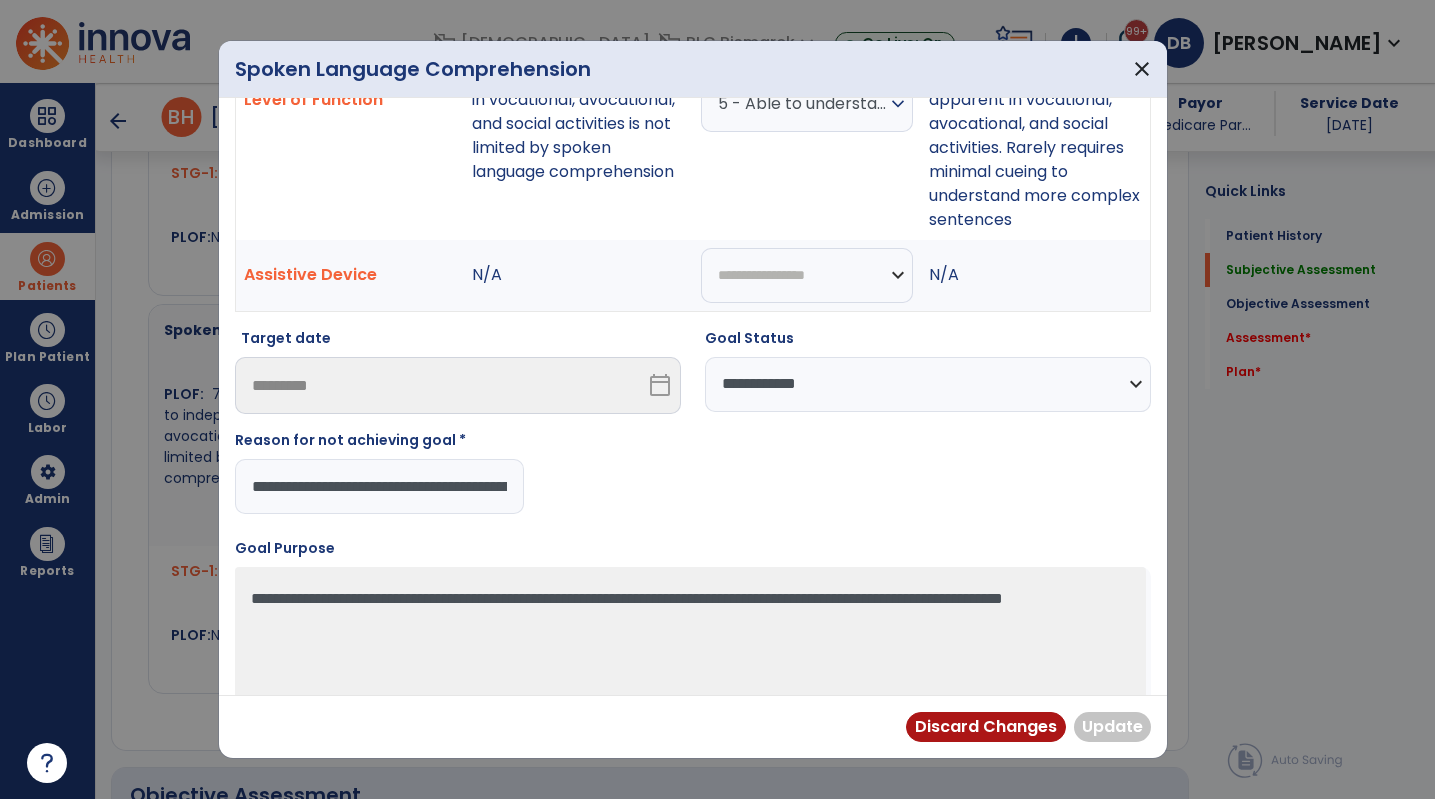 scroll, scrollTop: 0, scrollLeft: 878, axis: horizontal 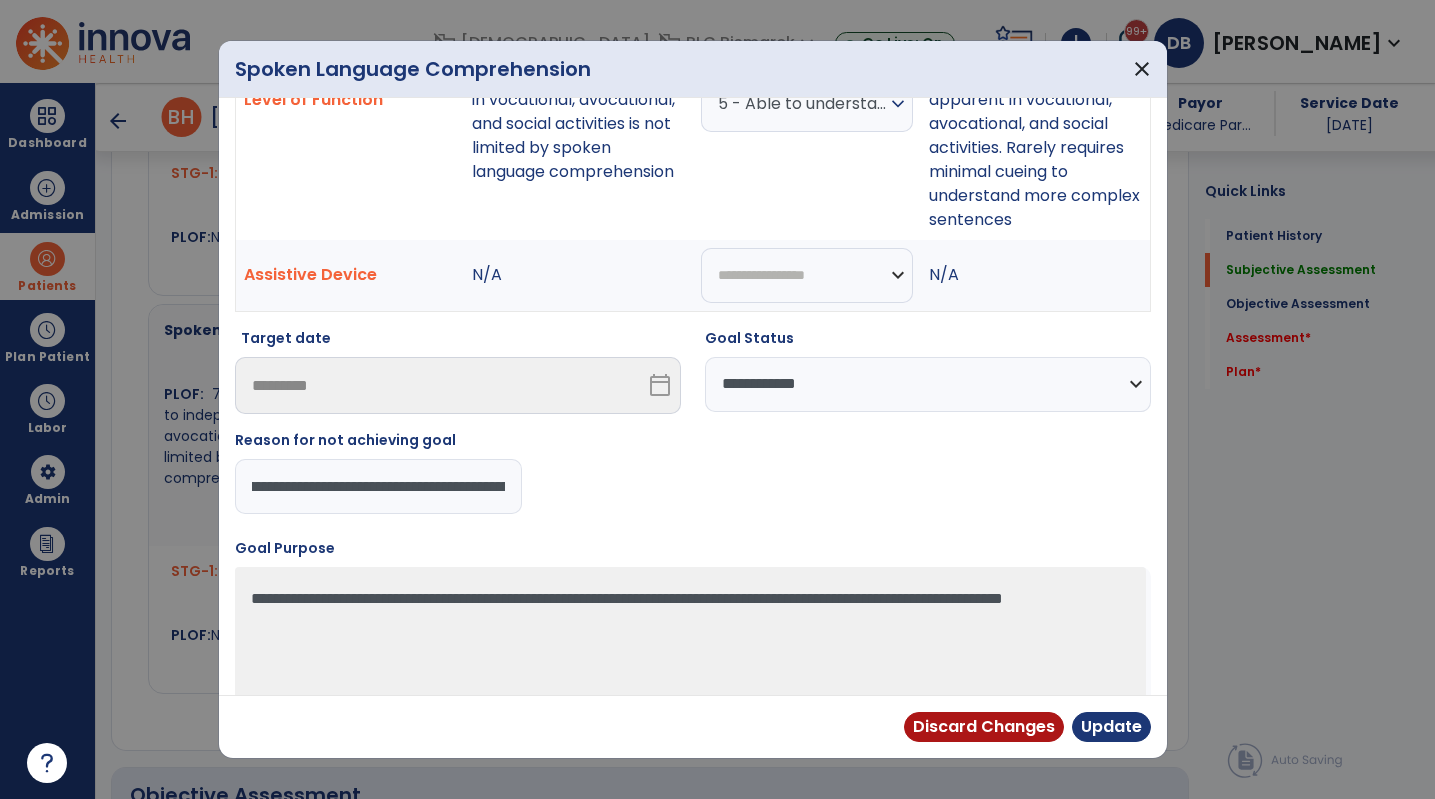 drag, startPoint x: 508, startPoint y: 482, endPoint x: 418, endPoint y: 485, distance: 90.04999 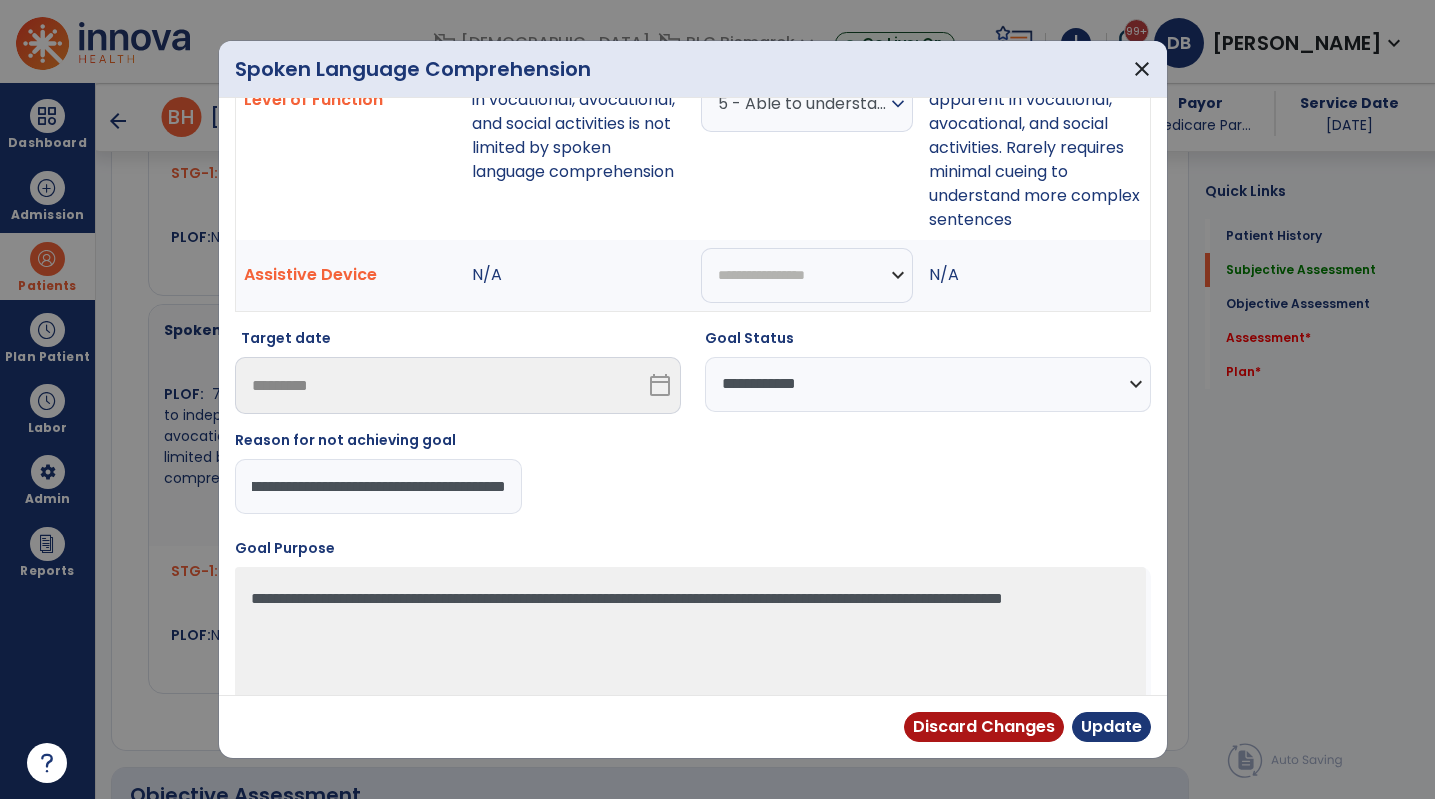 scroll, scrollTop: 0, scrollLeft: 728, axis: horizontal 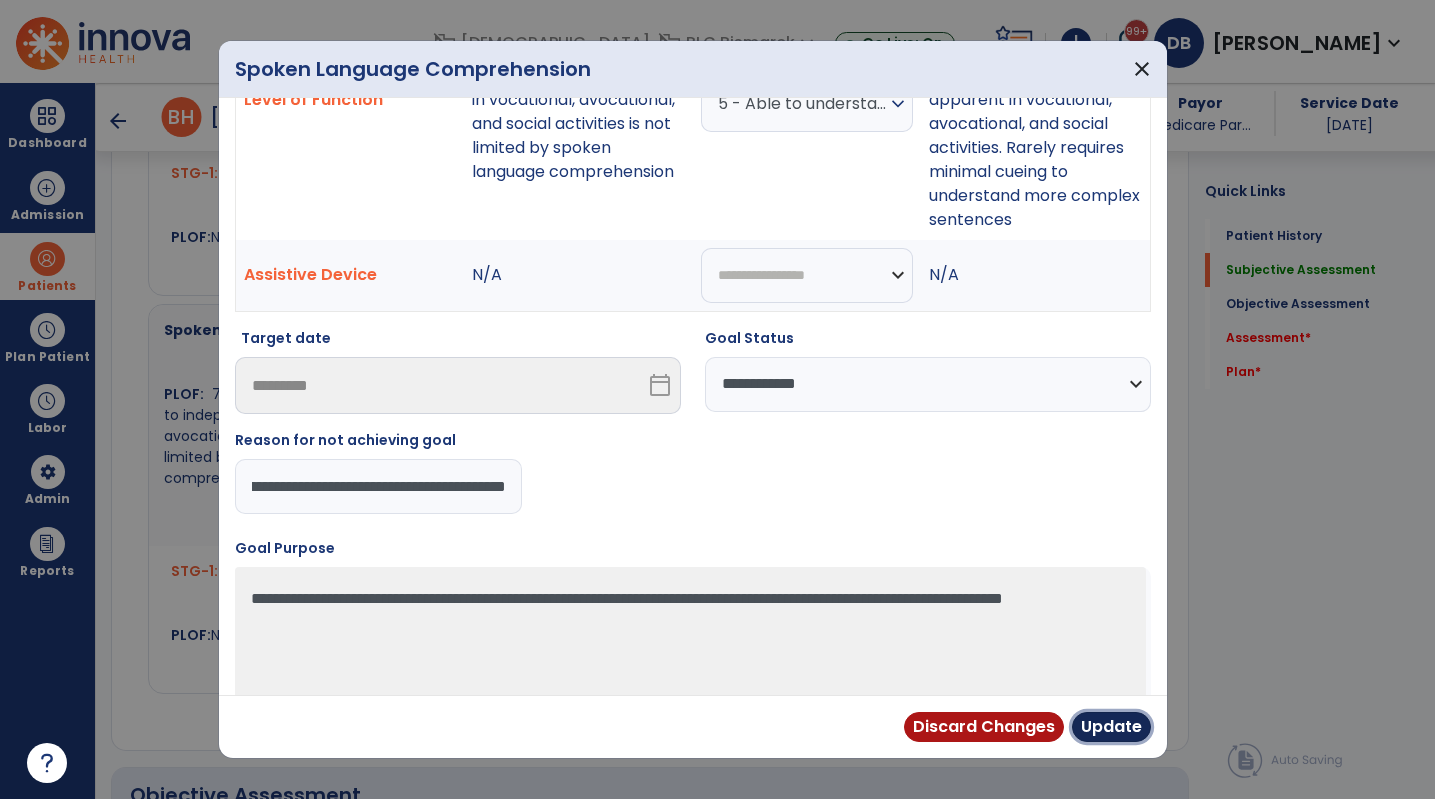 click on "Update" at bounding box center [1111, 727] 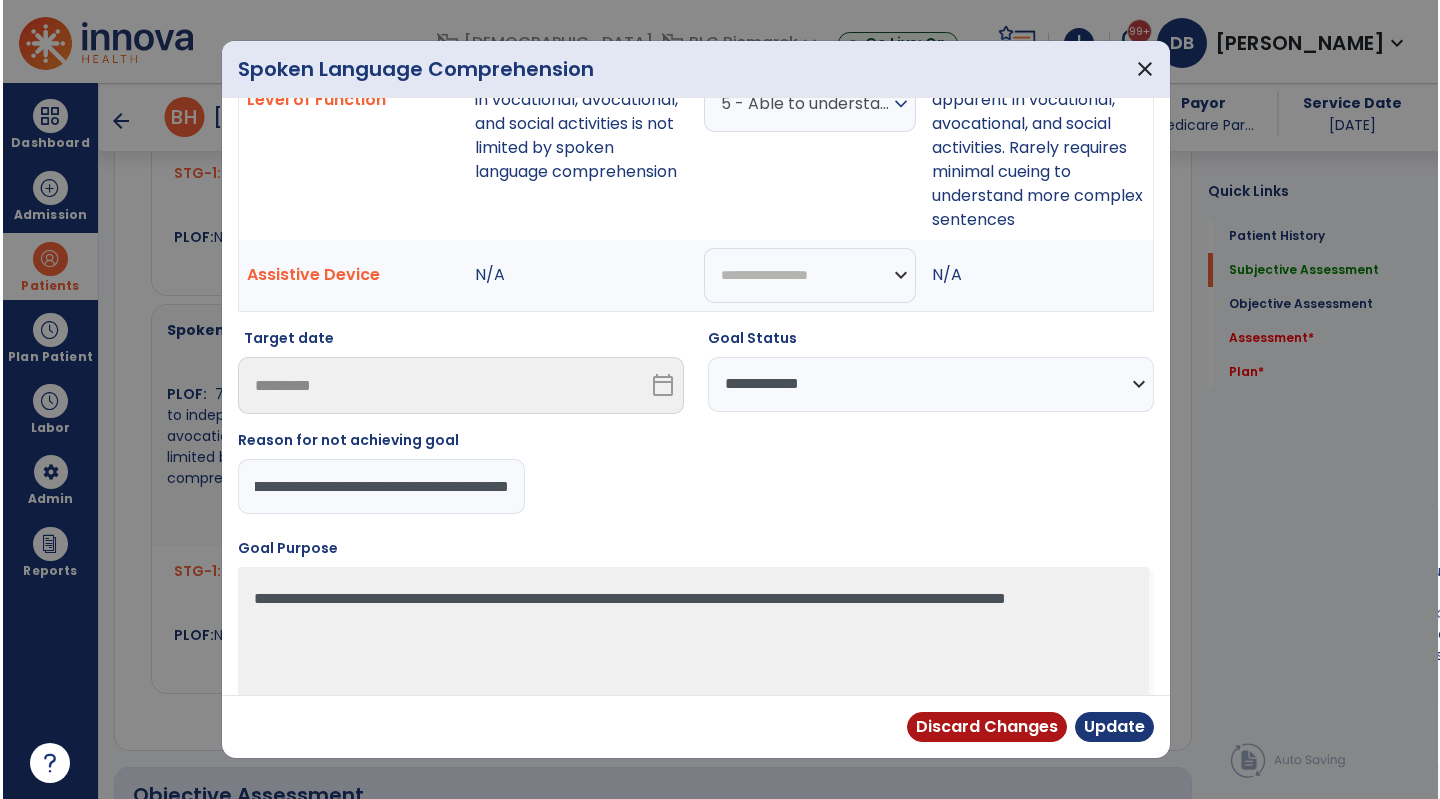 scroll, scrollTop: 0, scrollLeft: 0, axis: both 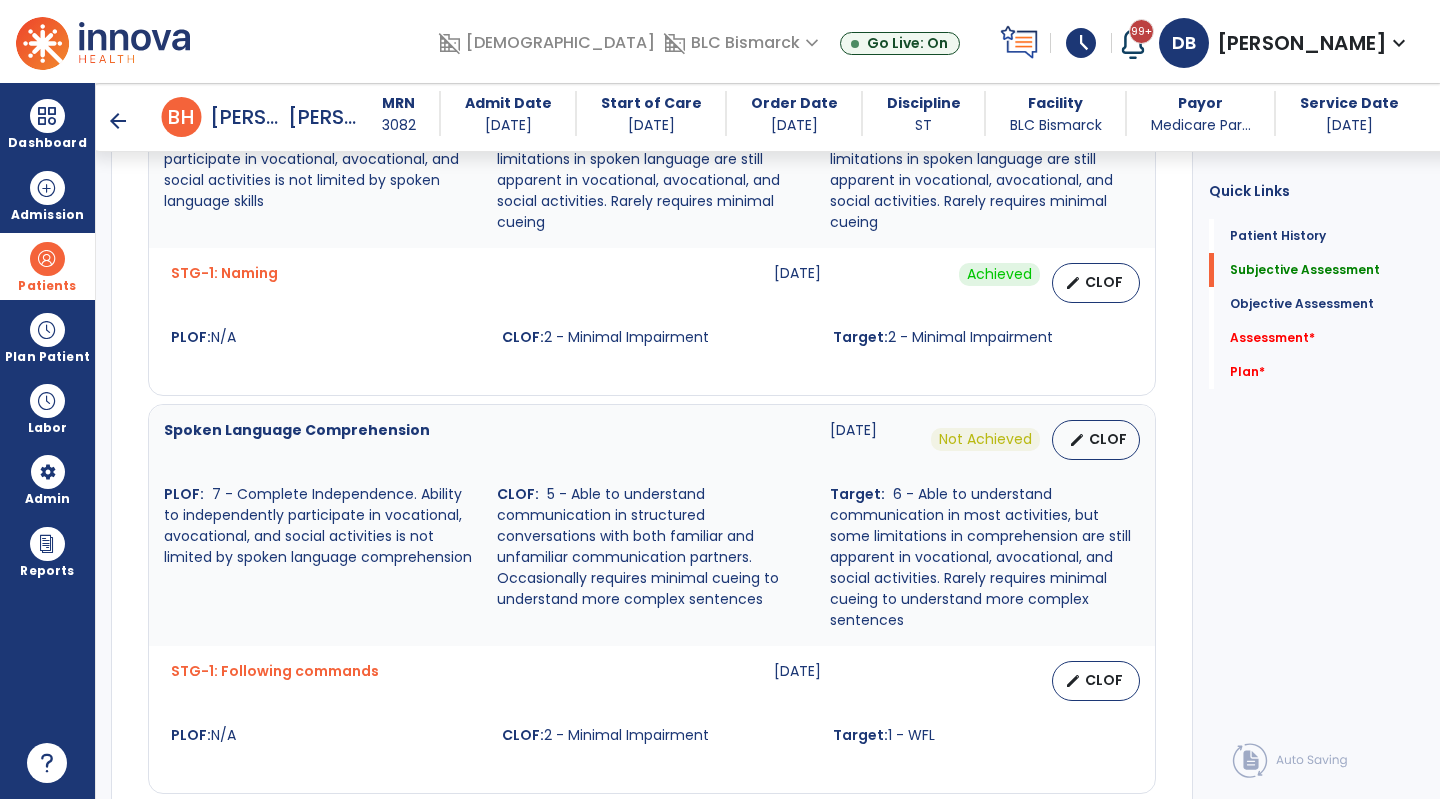 click on "STG-1: Following commands  09-16-2025   edit   CLOF PLOF:  N/A  CLOF:  2 - Minimal Impairment  Target:  1 - WFL" at bounding box center (652, 703) 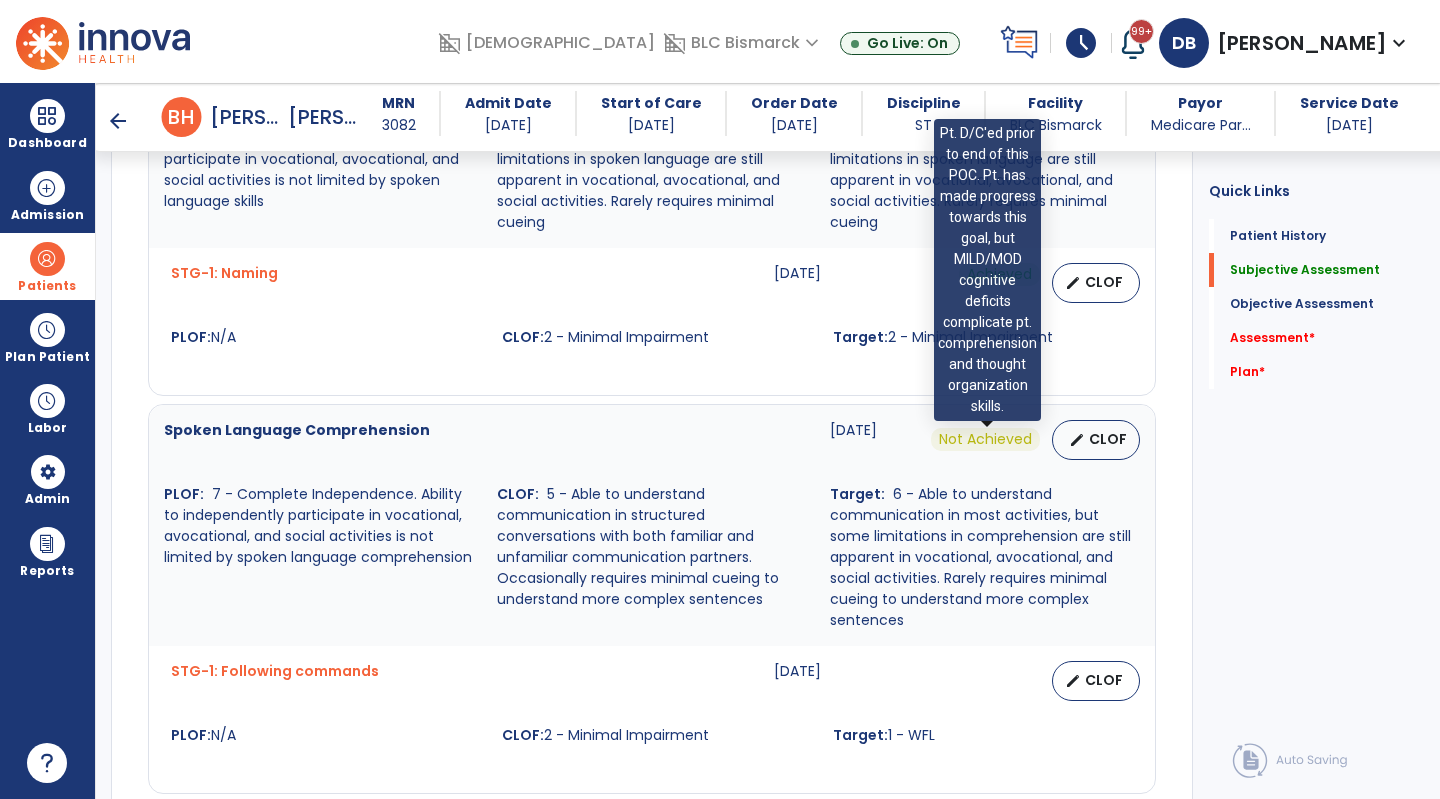 click on "Not Achieved" at bounding box center (985, 439) 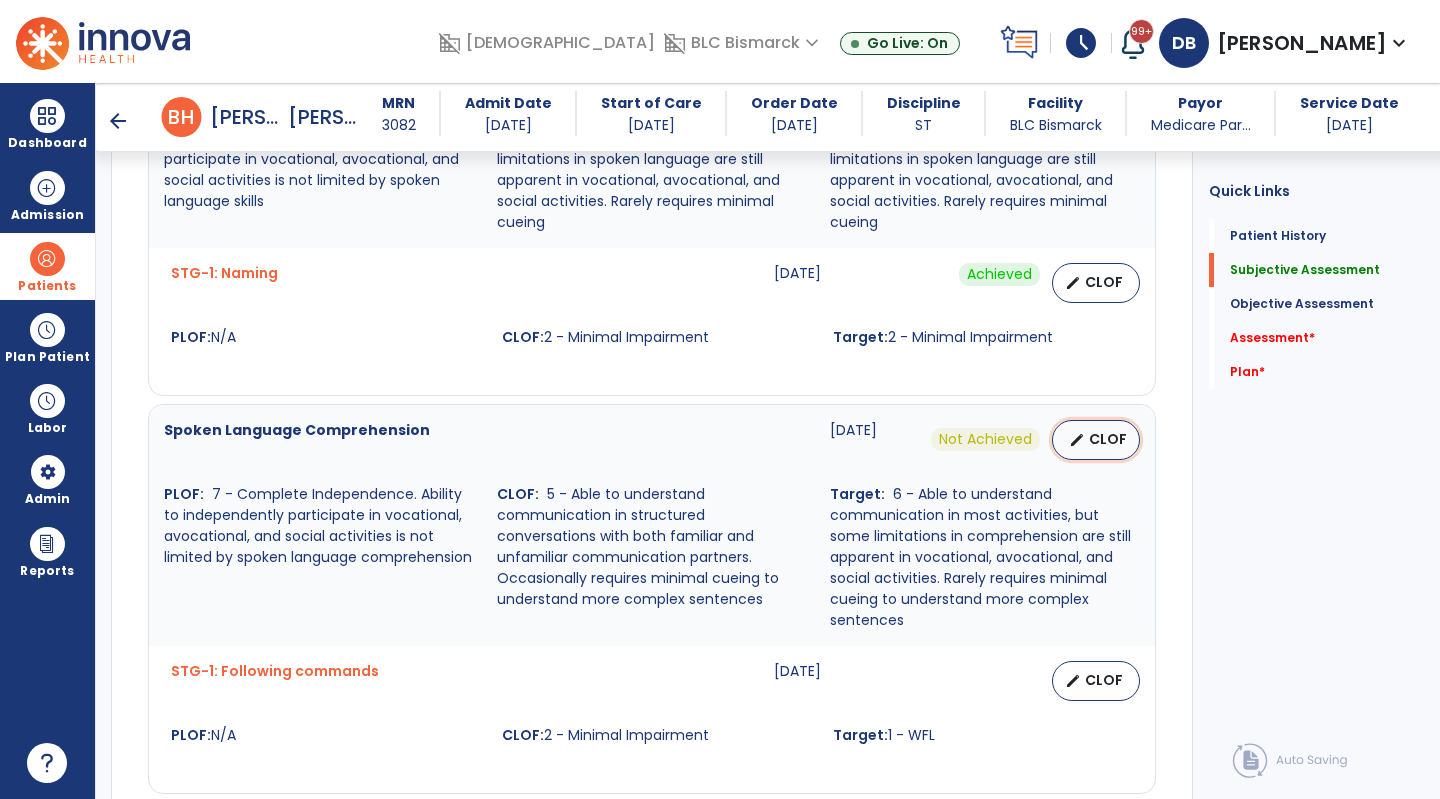 click on "edit" at bounding box center [1077, 440] 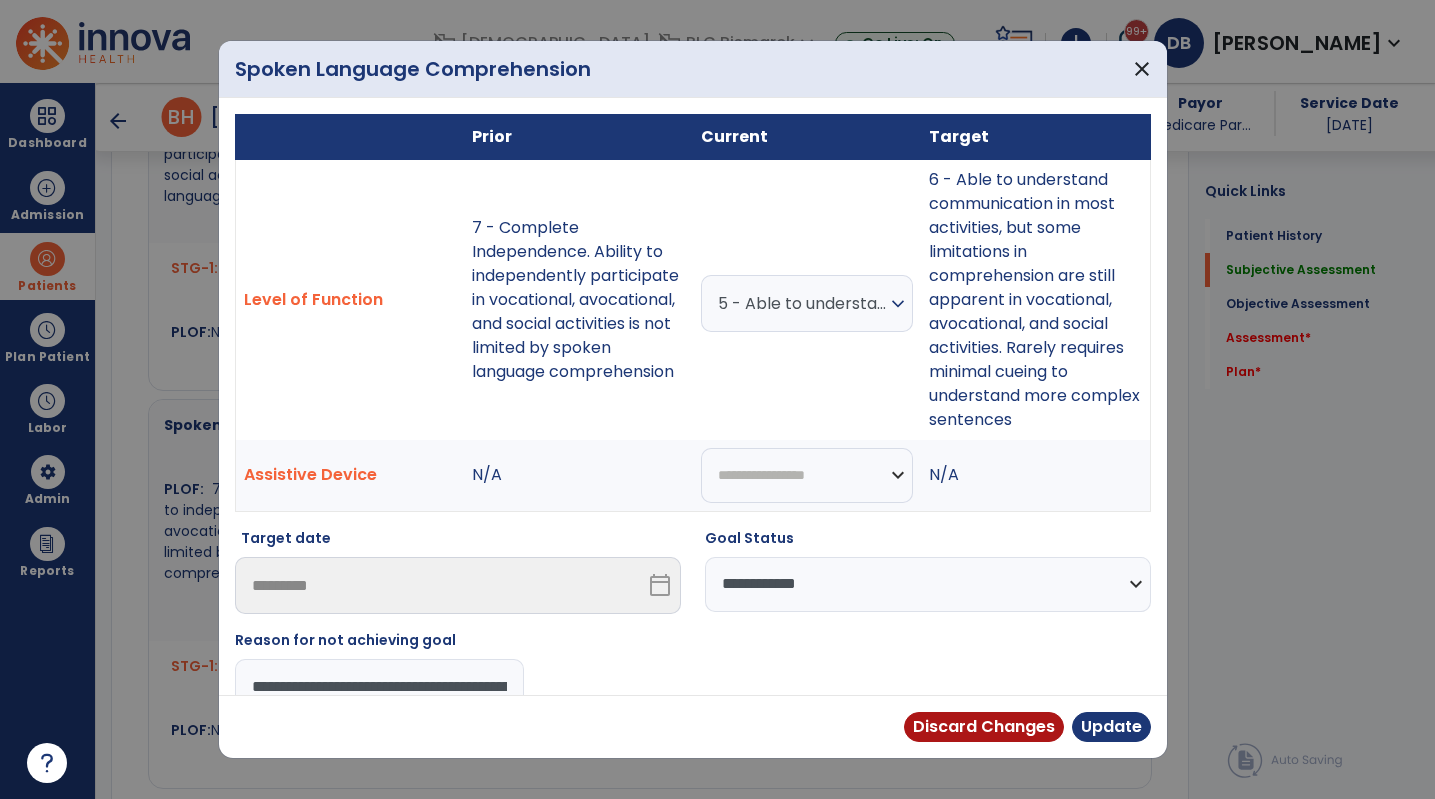 scroll, scrollTop: 1500, scrollLeft: 0, axis: vertical 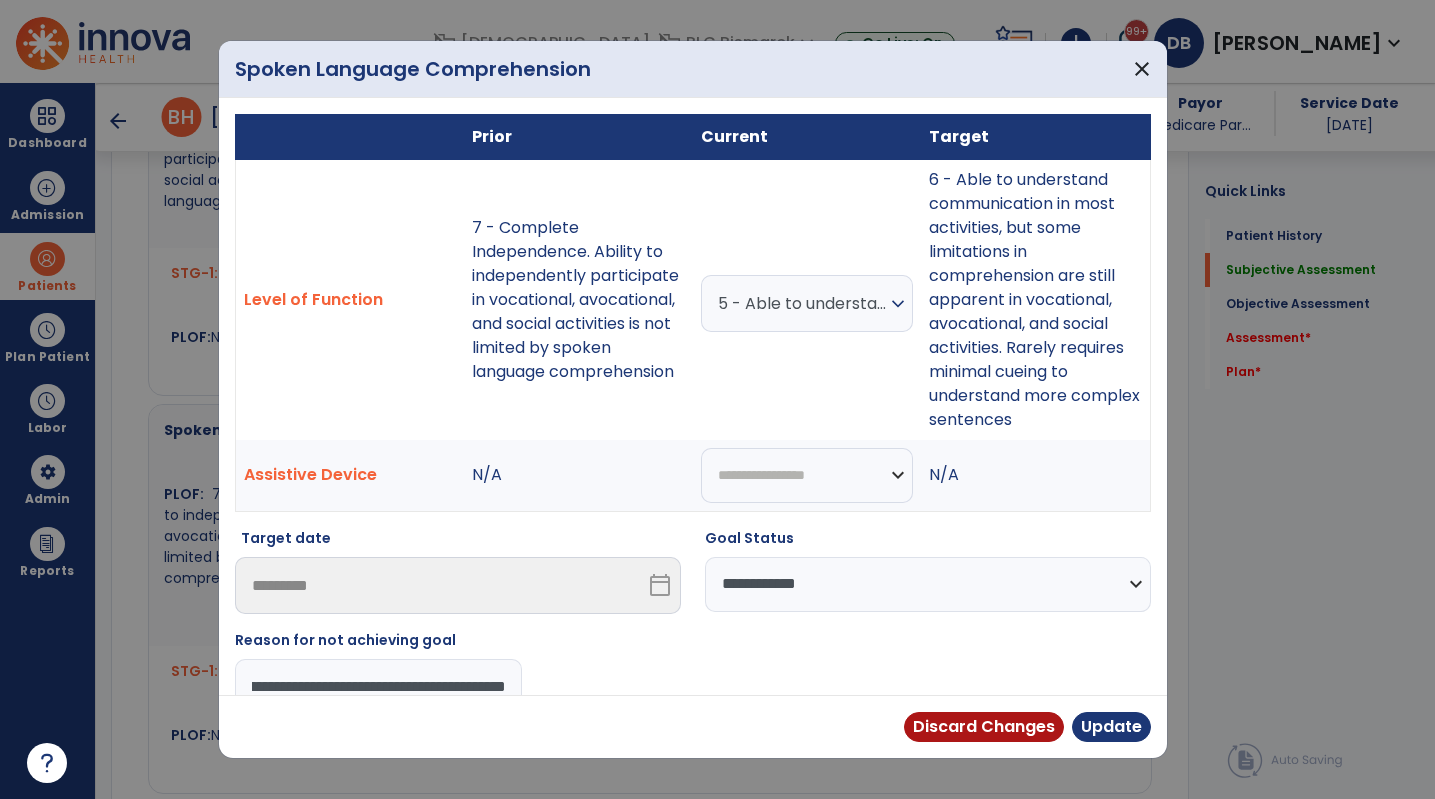 drag, startPoint x: 248, startPoint y: 688, endPoint x: 760, endPoint y: 687, distance: 512.001 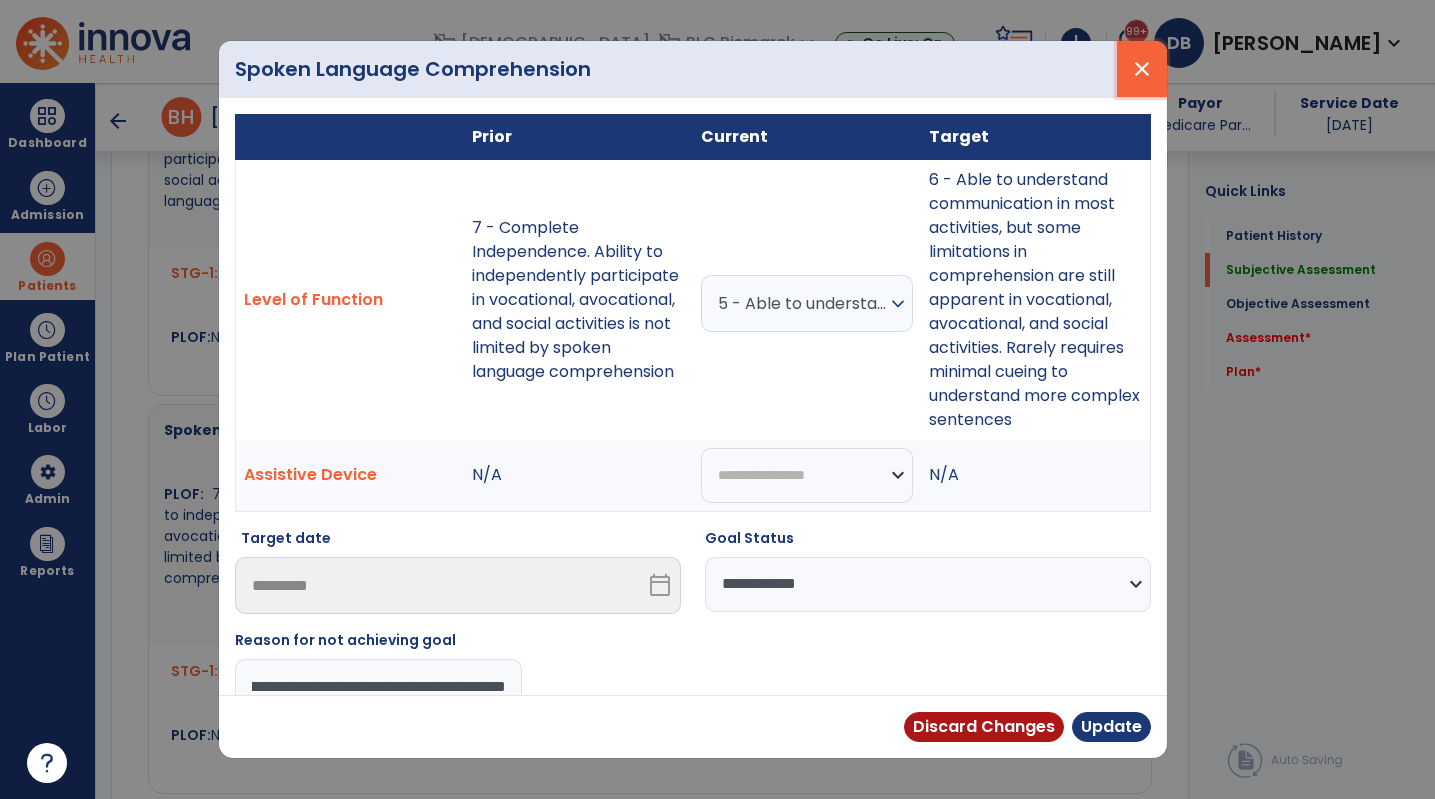 click on "close" at bounding box center [1142, 69] 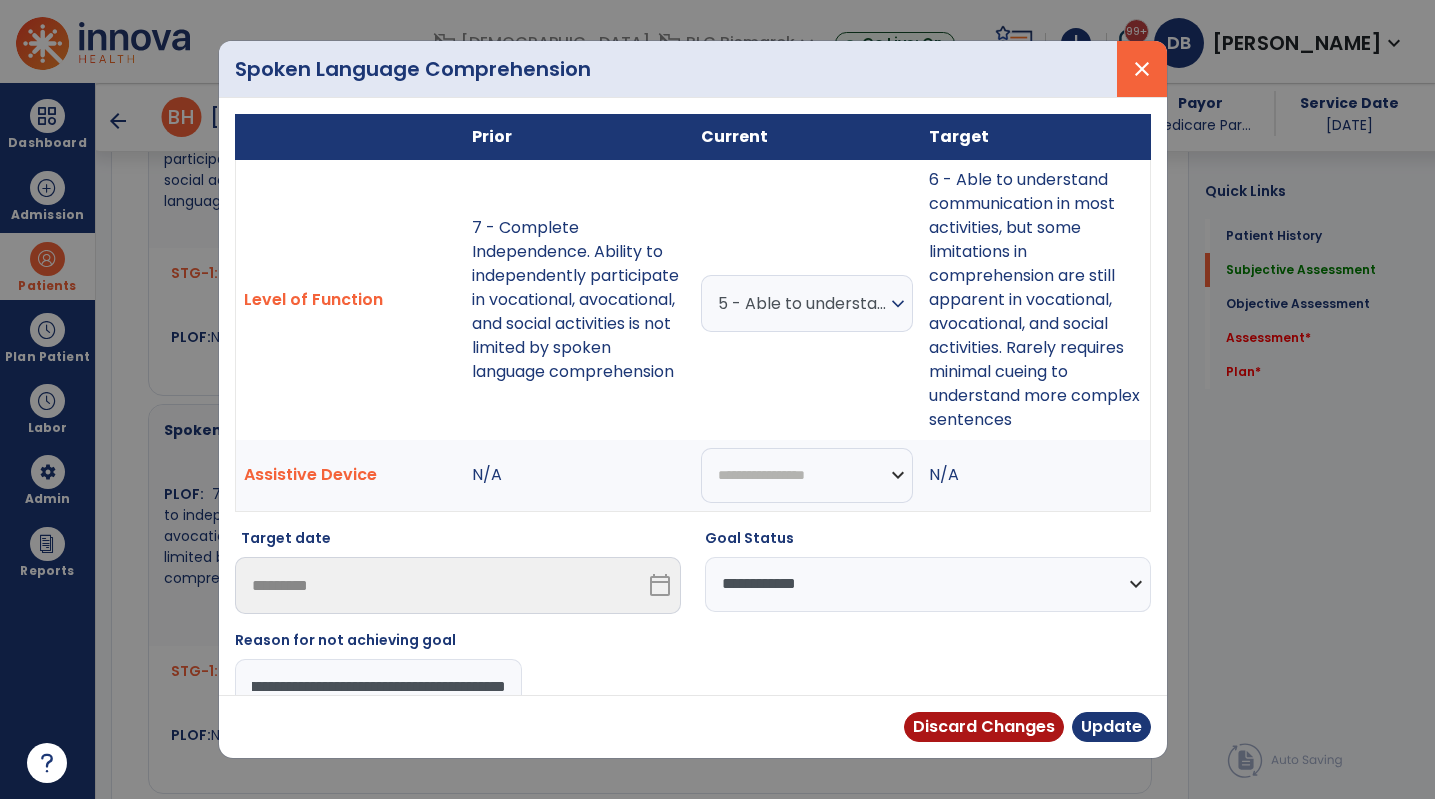 scroll, scrollTop: 0, scrollLeft: 0, axis: both 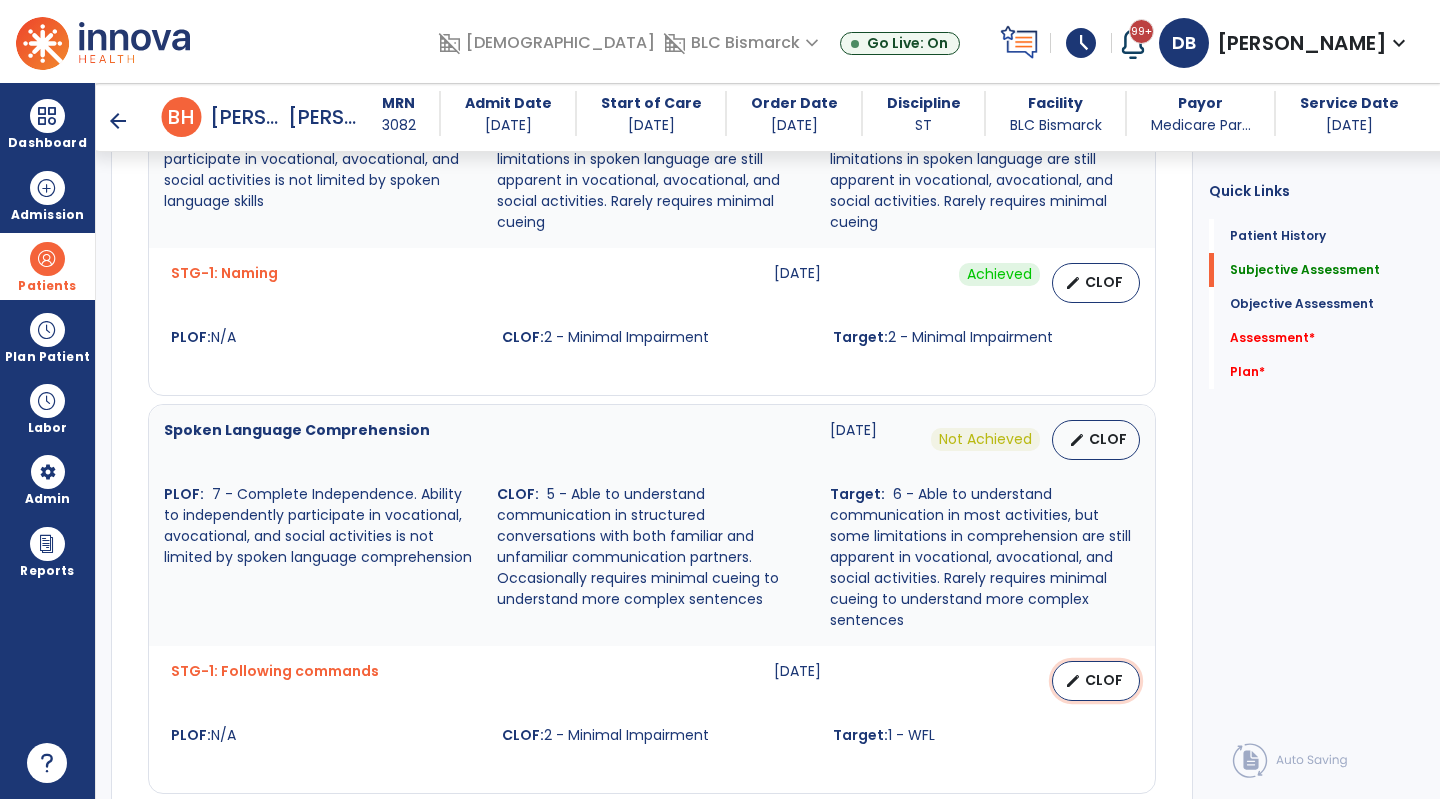 click on "CLOF" at bounding box center (1104, 680) 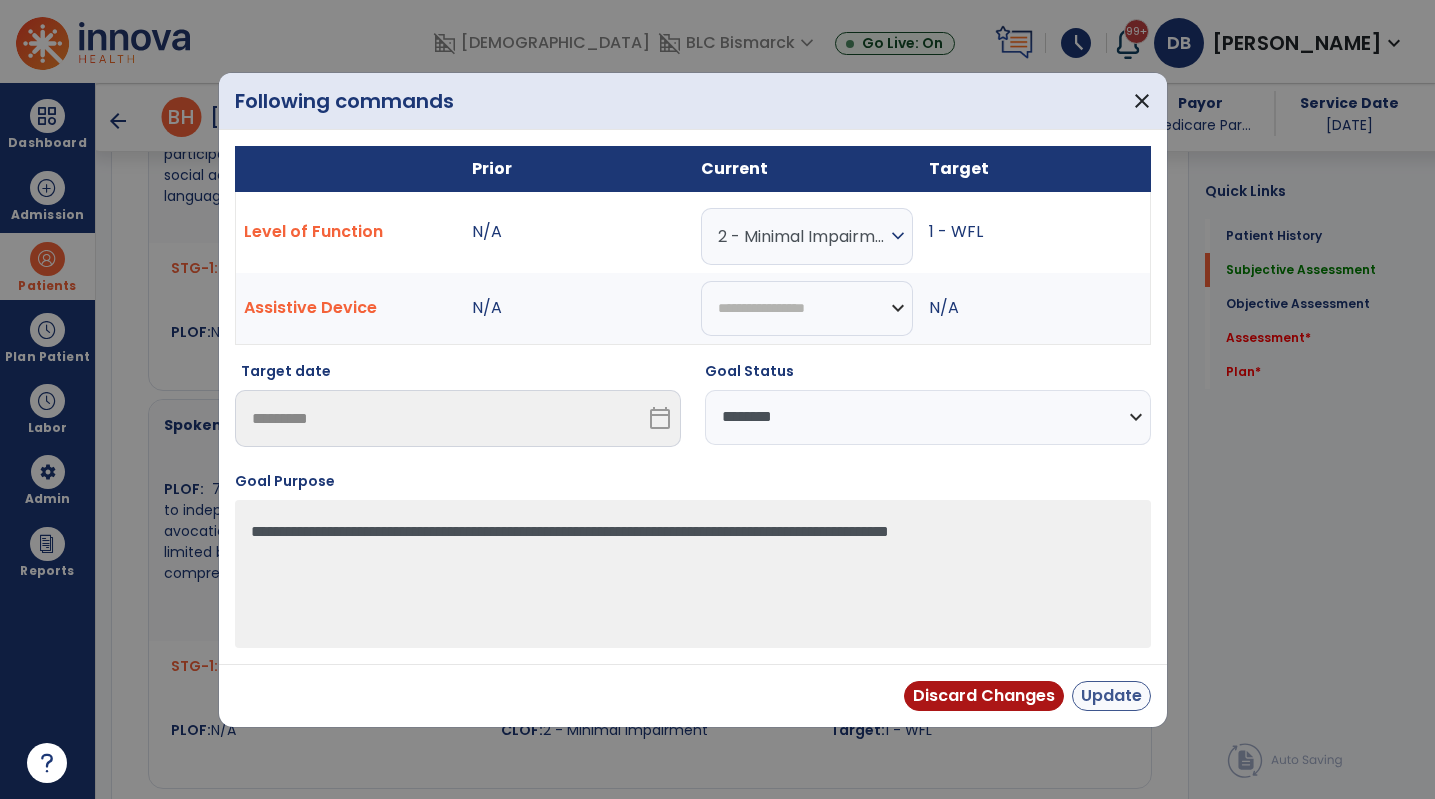 scroll, scrollTop: 1500, scrollLeft: 0, axis: vertical 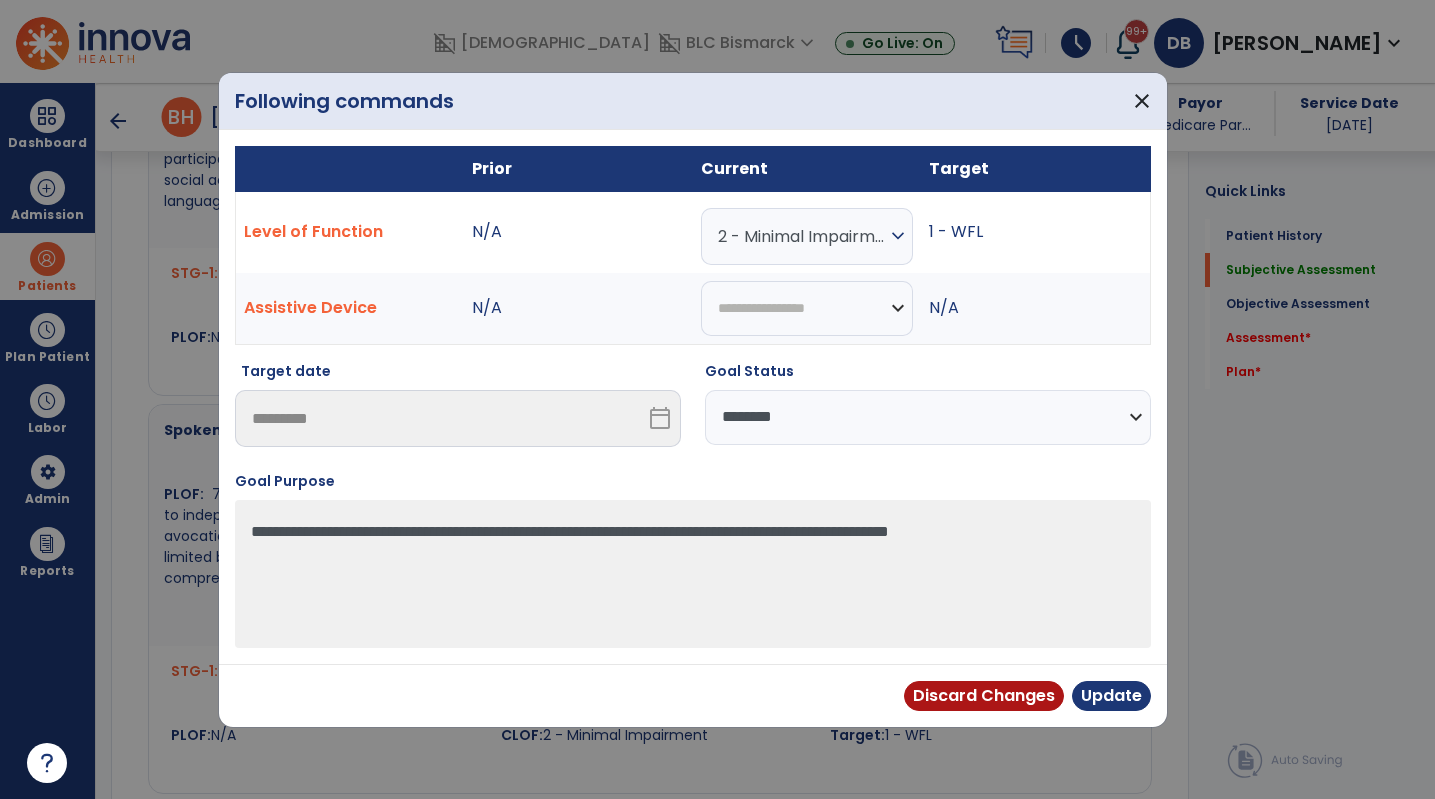 click on "**********" at bounding box center [928, 412] 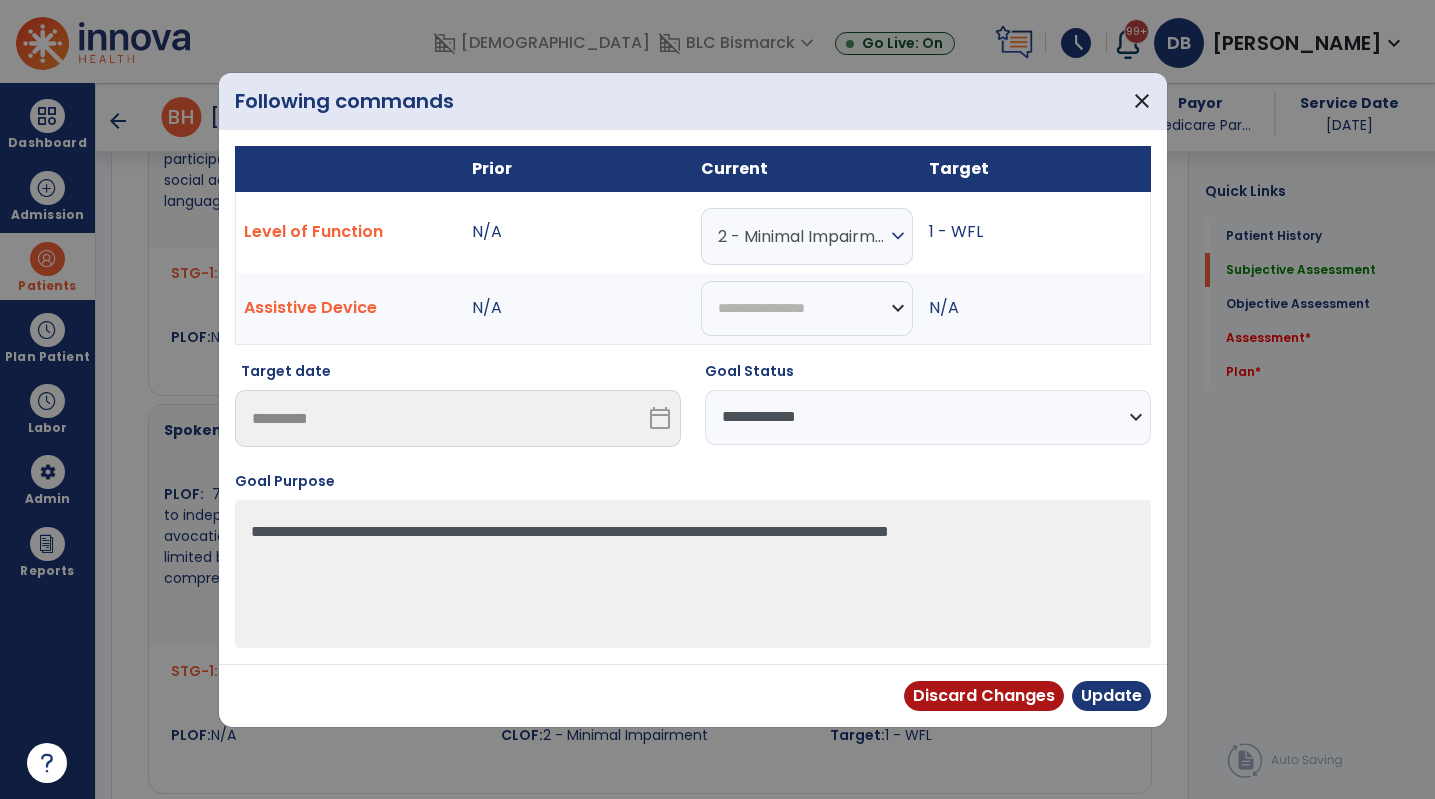 click on "**********" at bounding box center [928, 417] 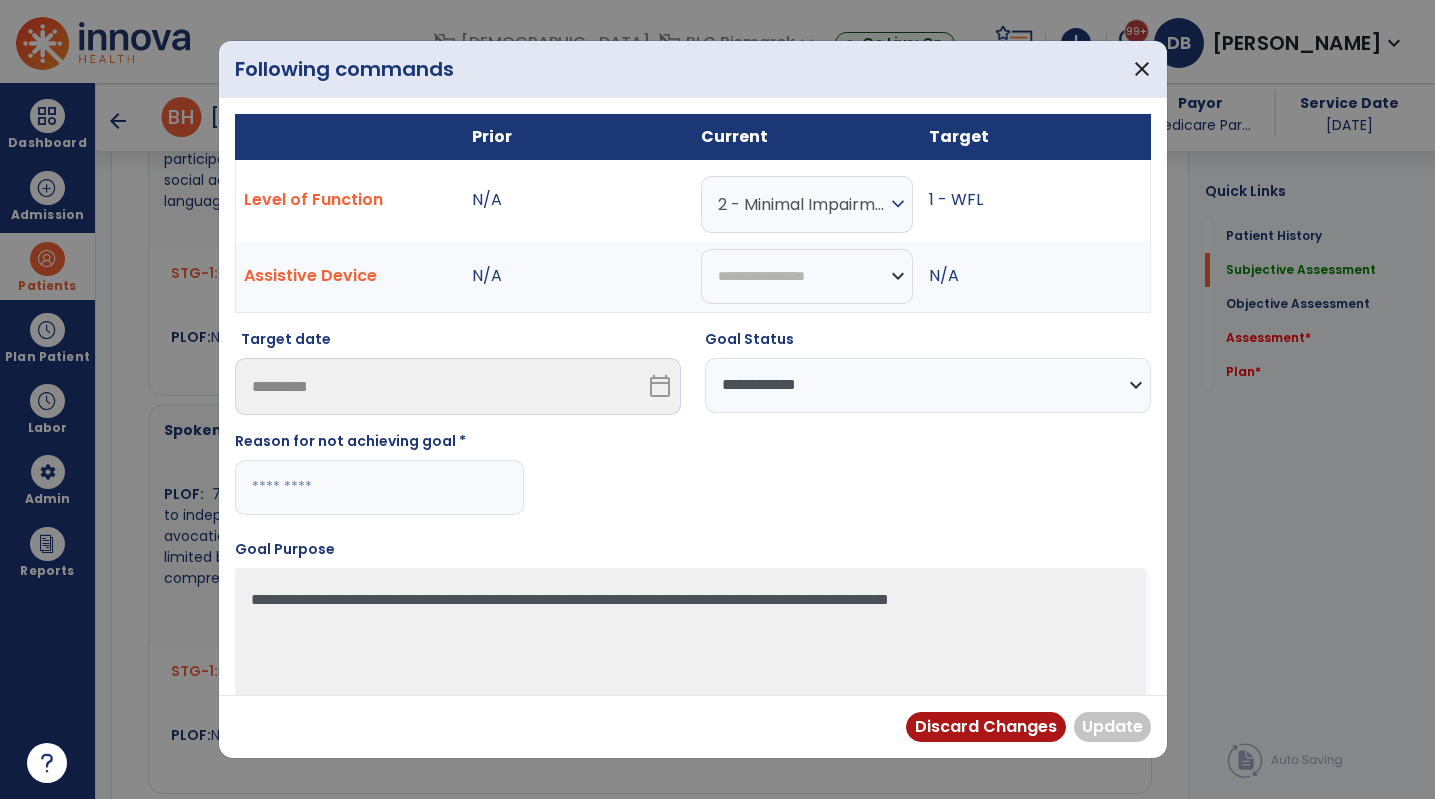 click at bounding box center (379, 487) 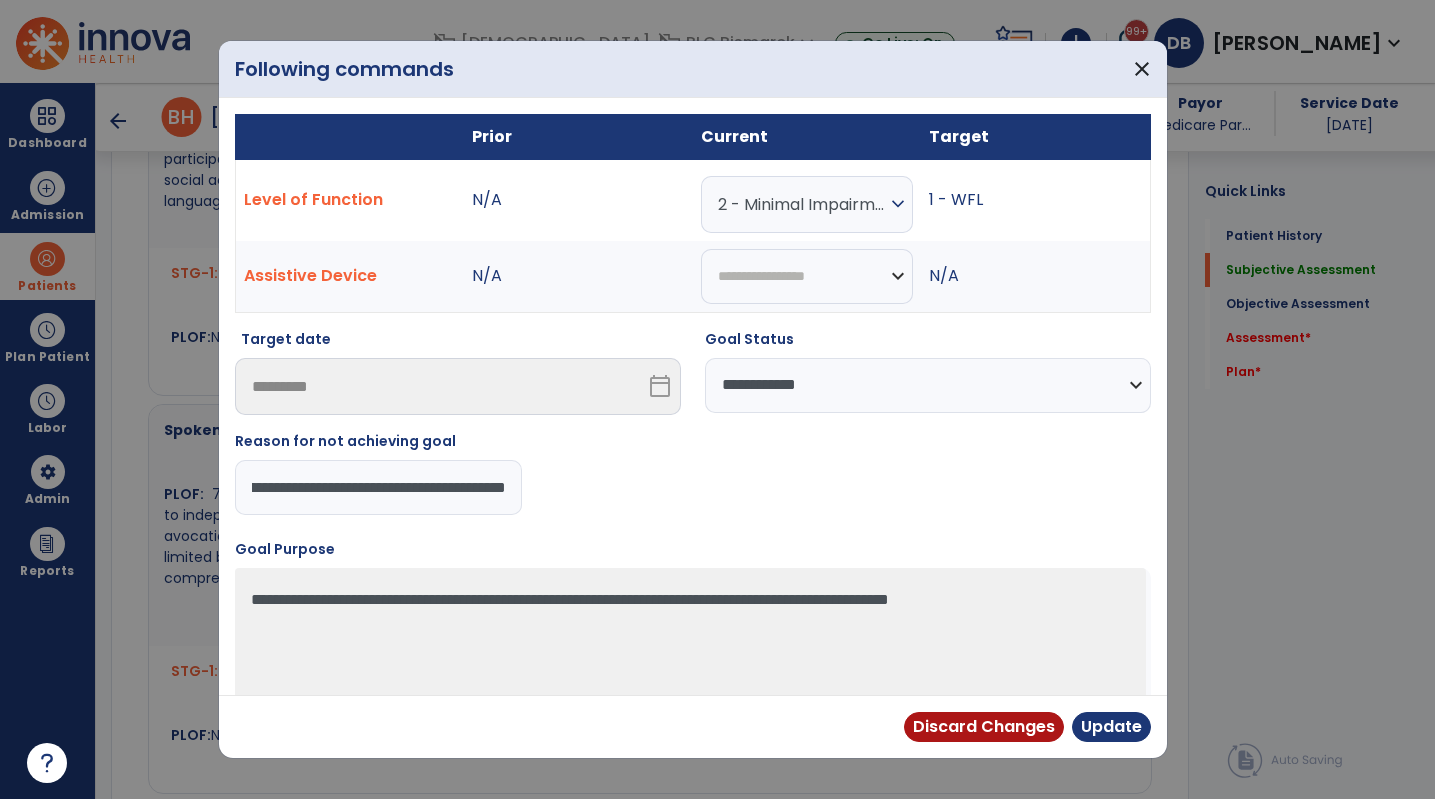 scroll, scrollTop: 0, scrollLeft: 1311, axis: horizontal 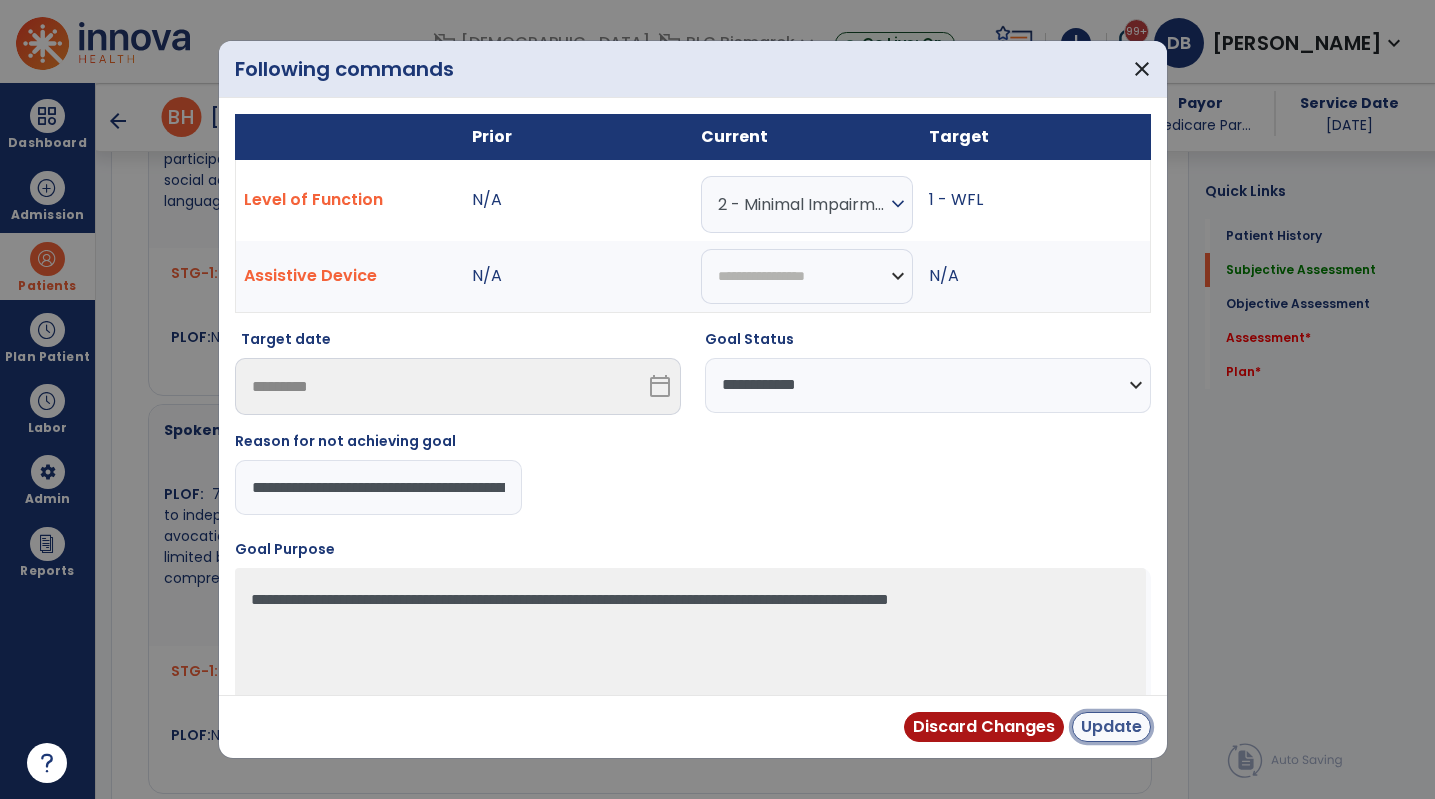 click on "Update" at bounding box center [1111, 727] 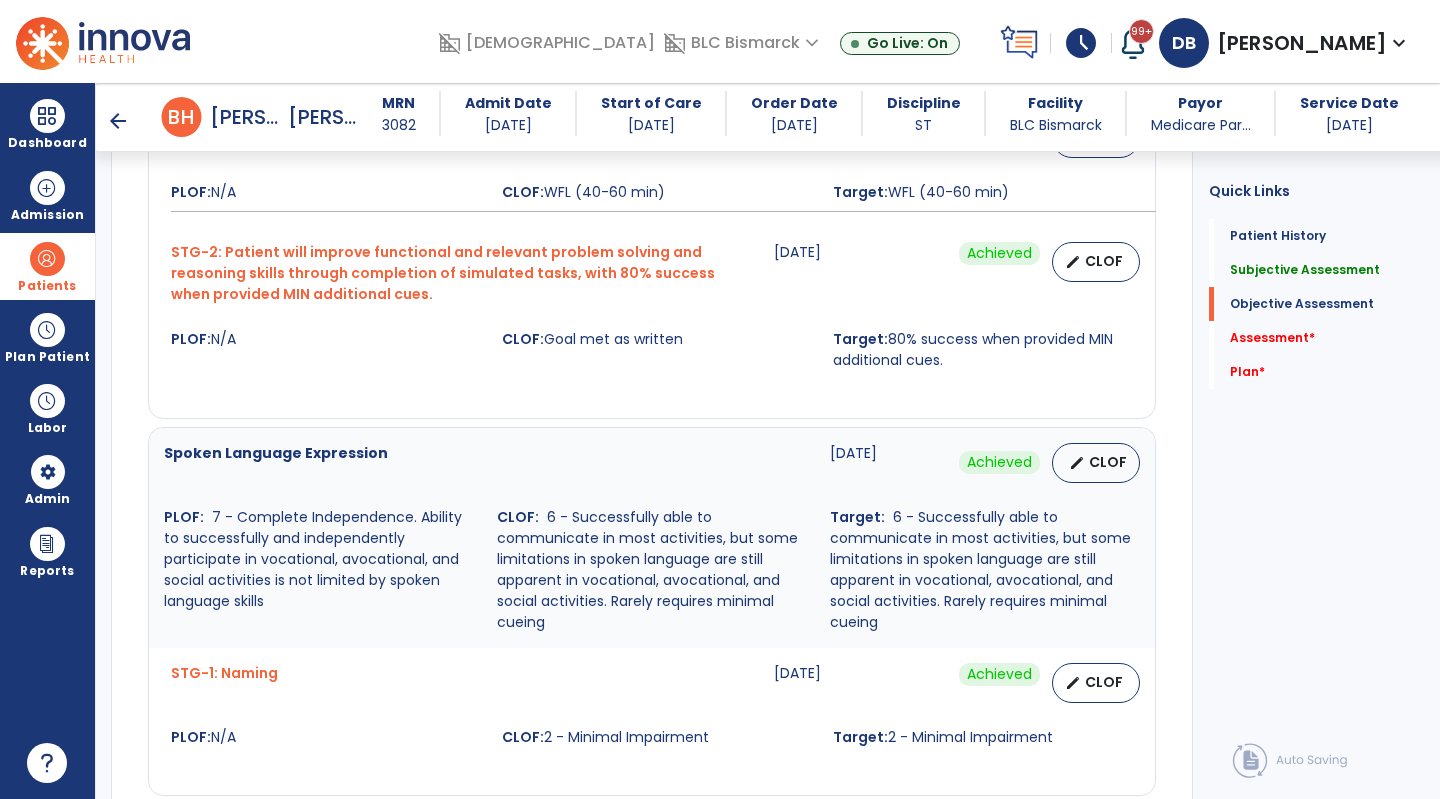 scroll, scrollTop: 700, scrollLeft: 0, axis: vertical 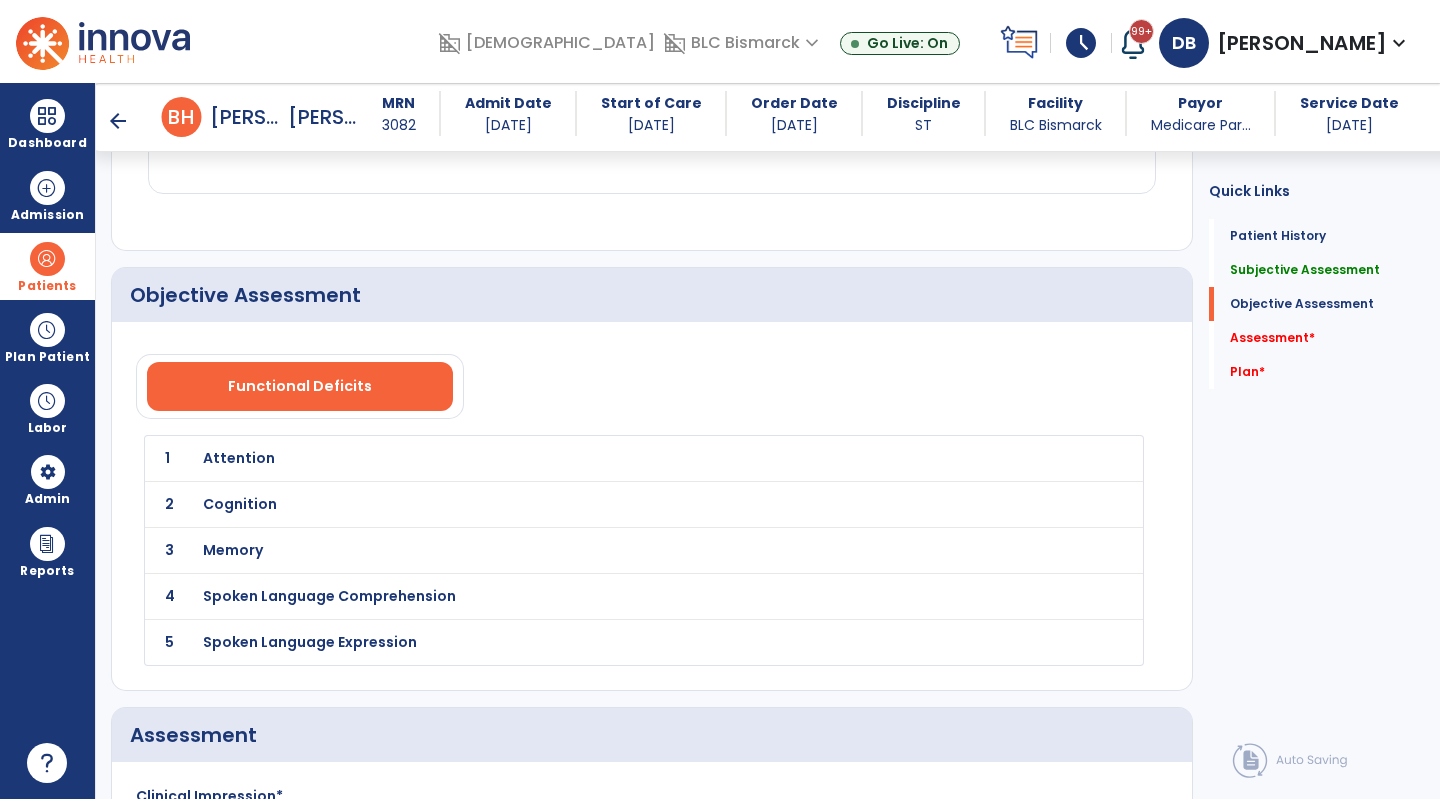 click on "Attention" at bounding box center [239, 458] 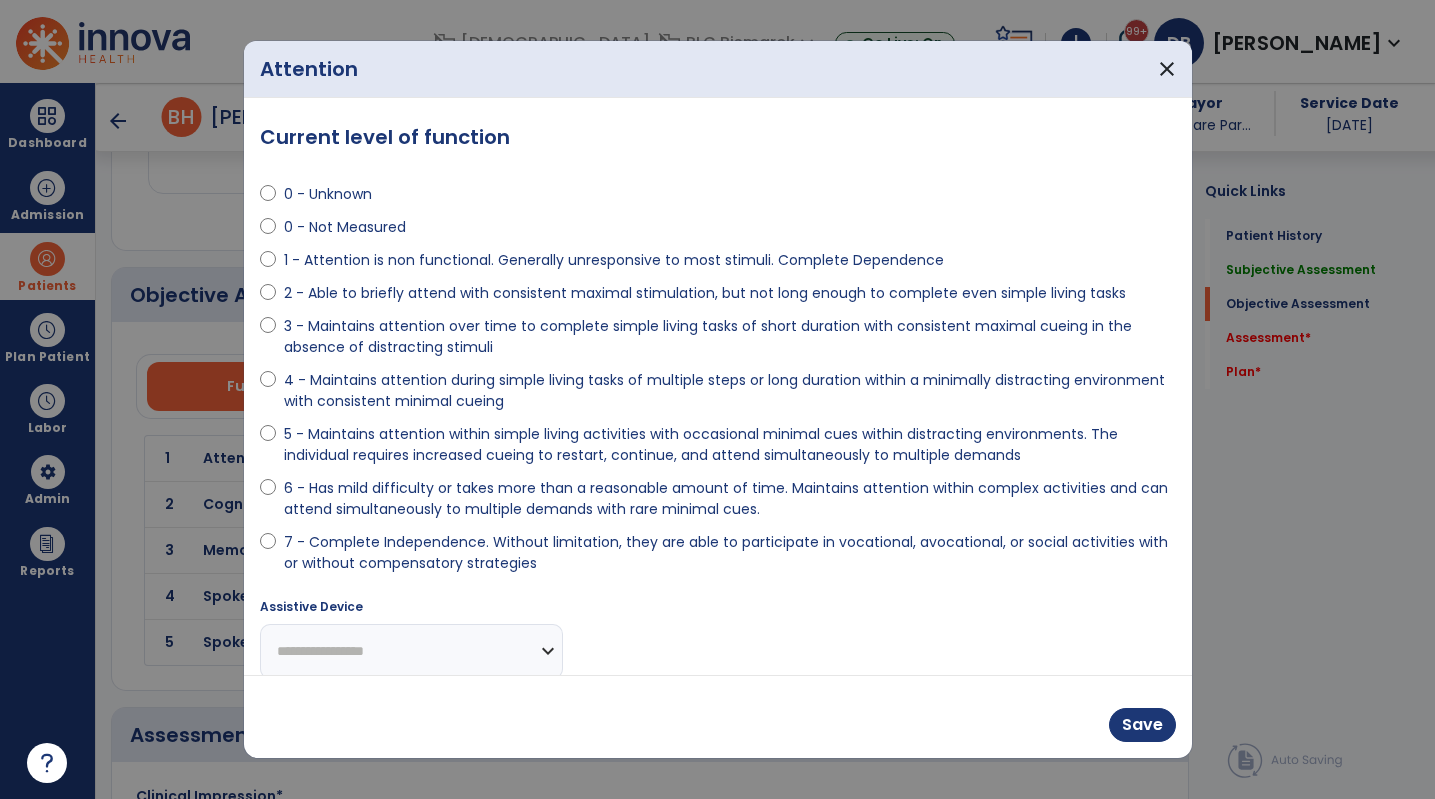 scroll, scrollTop: 2100, scrollLeft: 0, axis: vertical 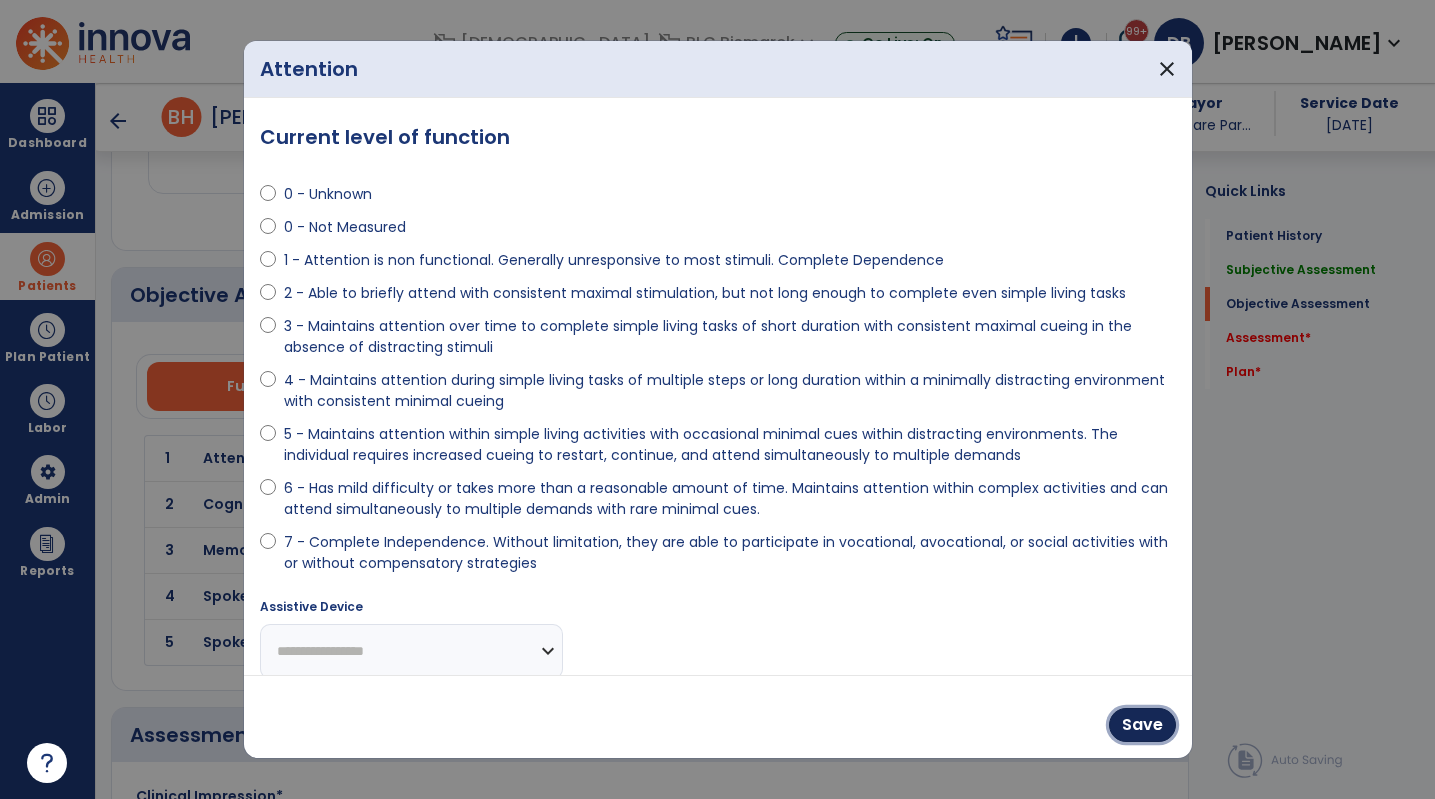 click on "Save" at bounding box center (1142, 725) 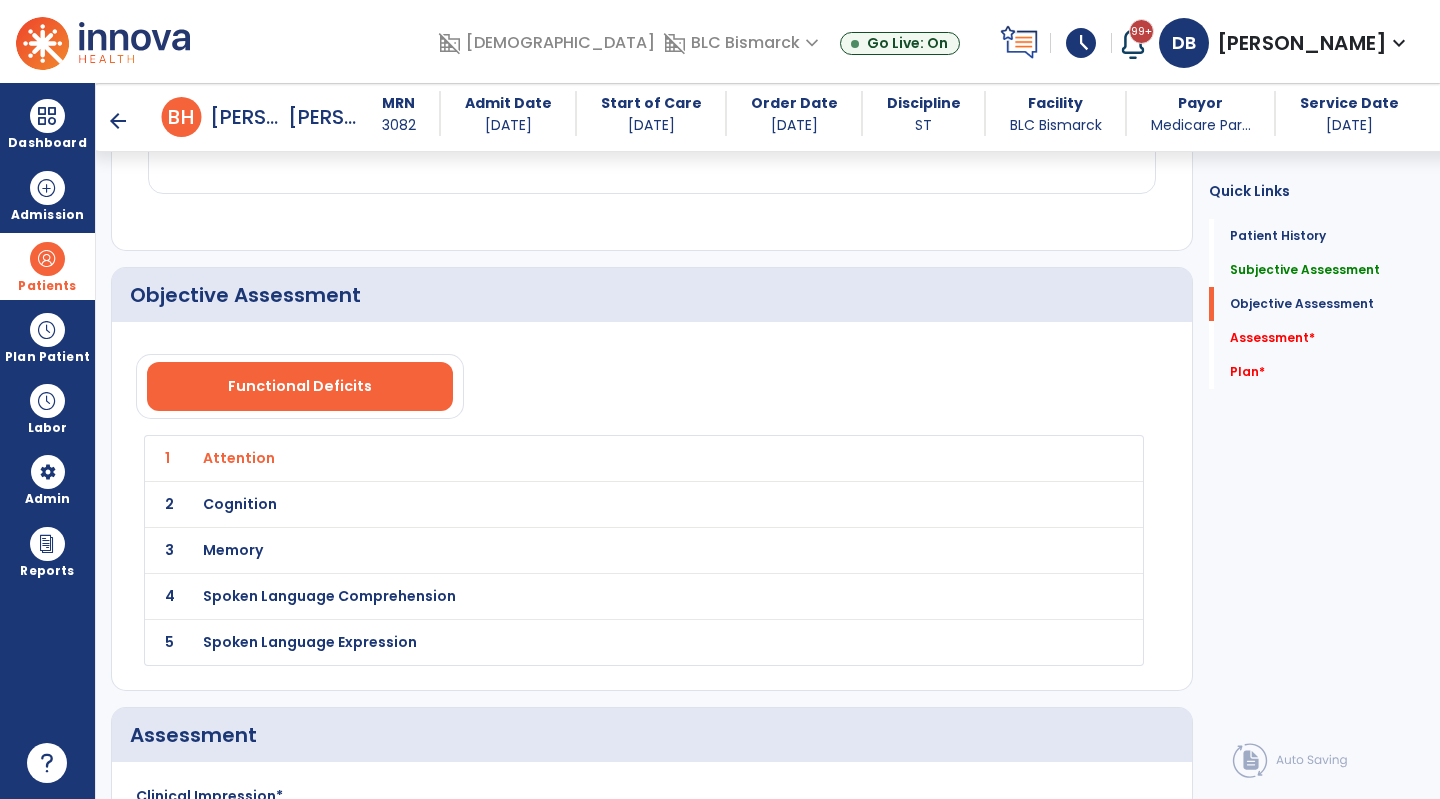 click on "Cognition" at bounding box center [239, 458] 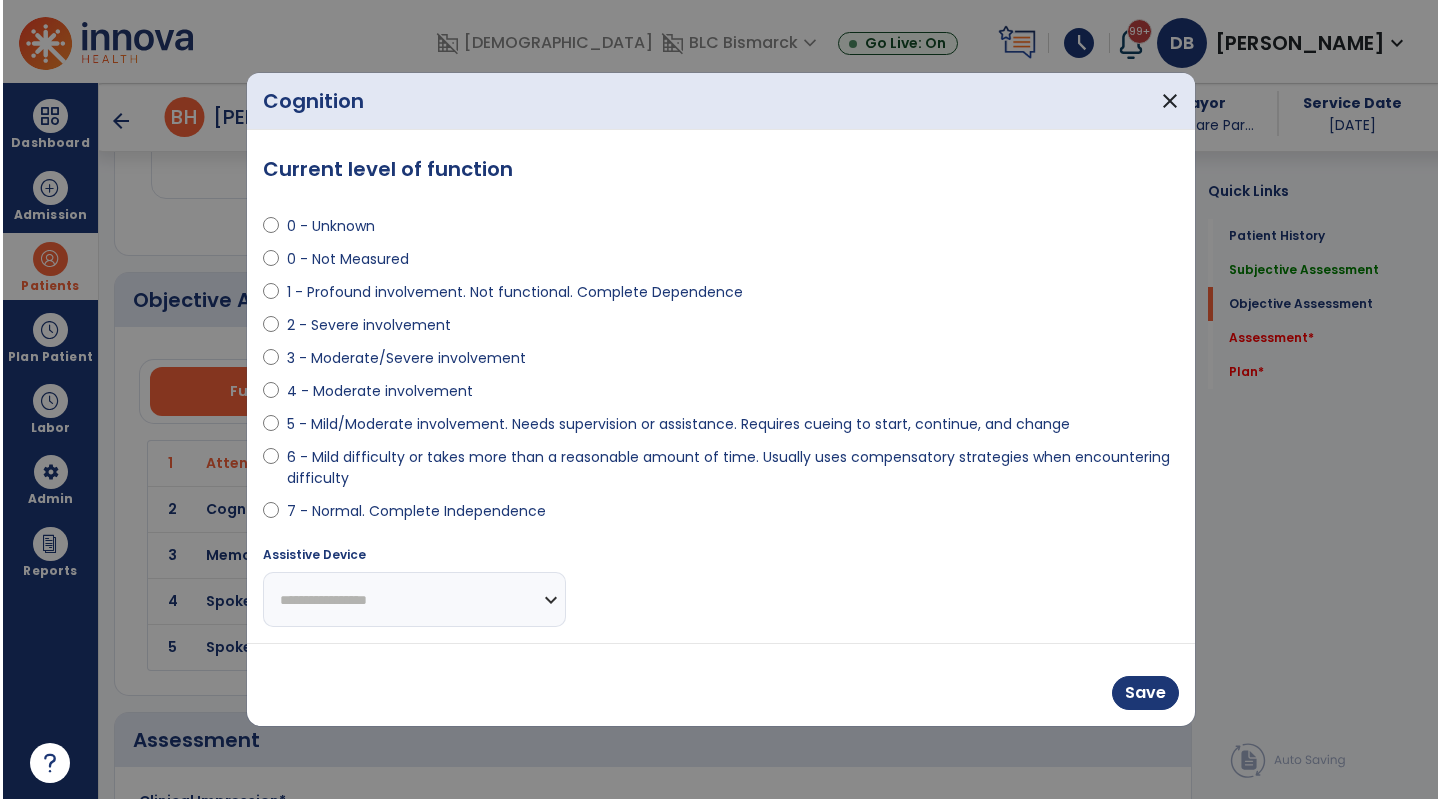 scroll, scrollTop: 2100, scrollLeft: 0, axis: vertical 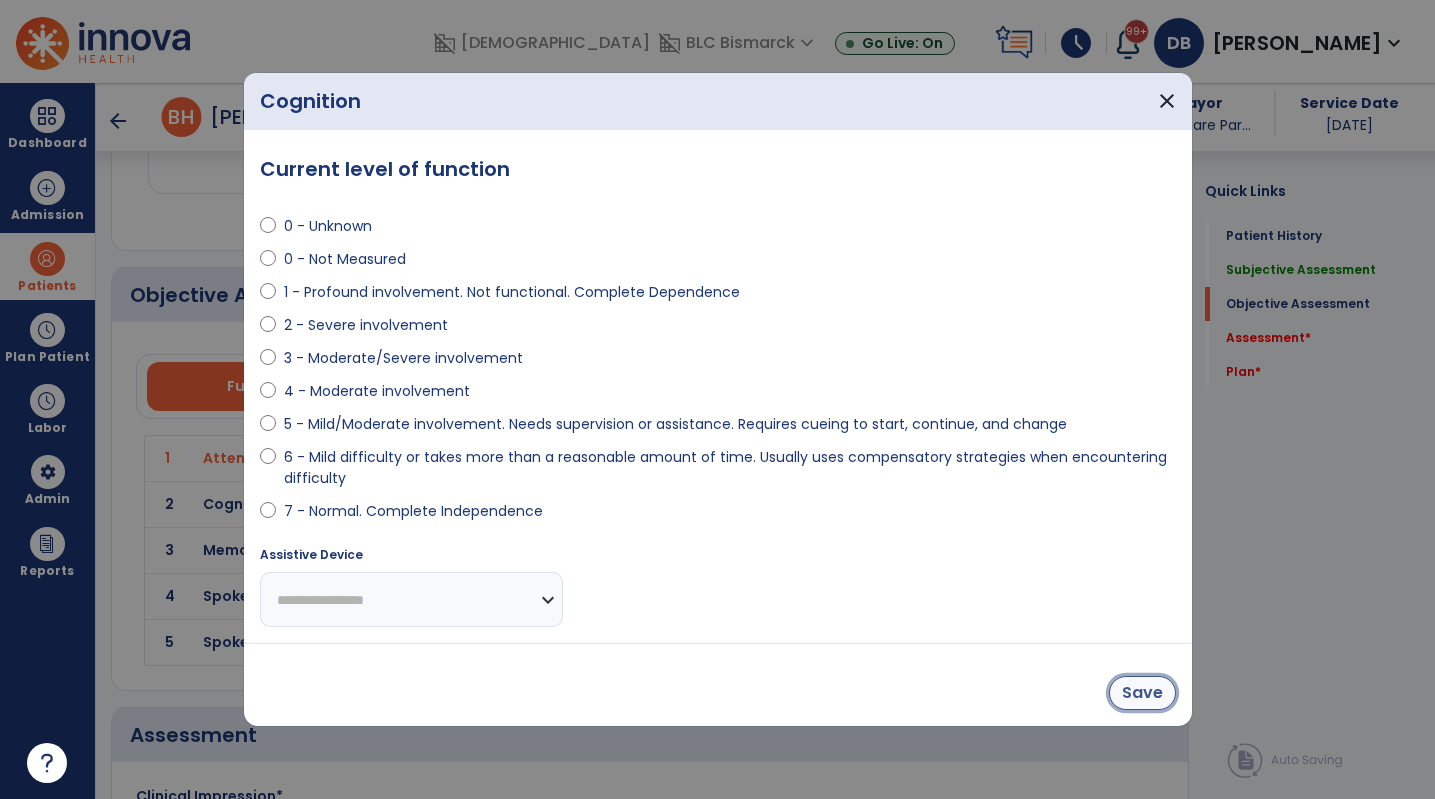 click on "Save" at bounding box center [1142, 693] 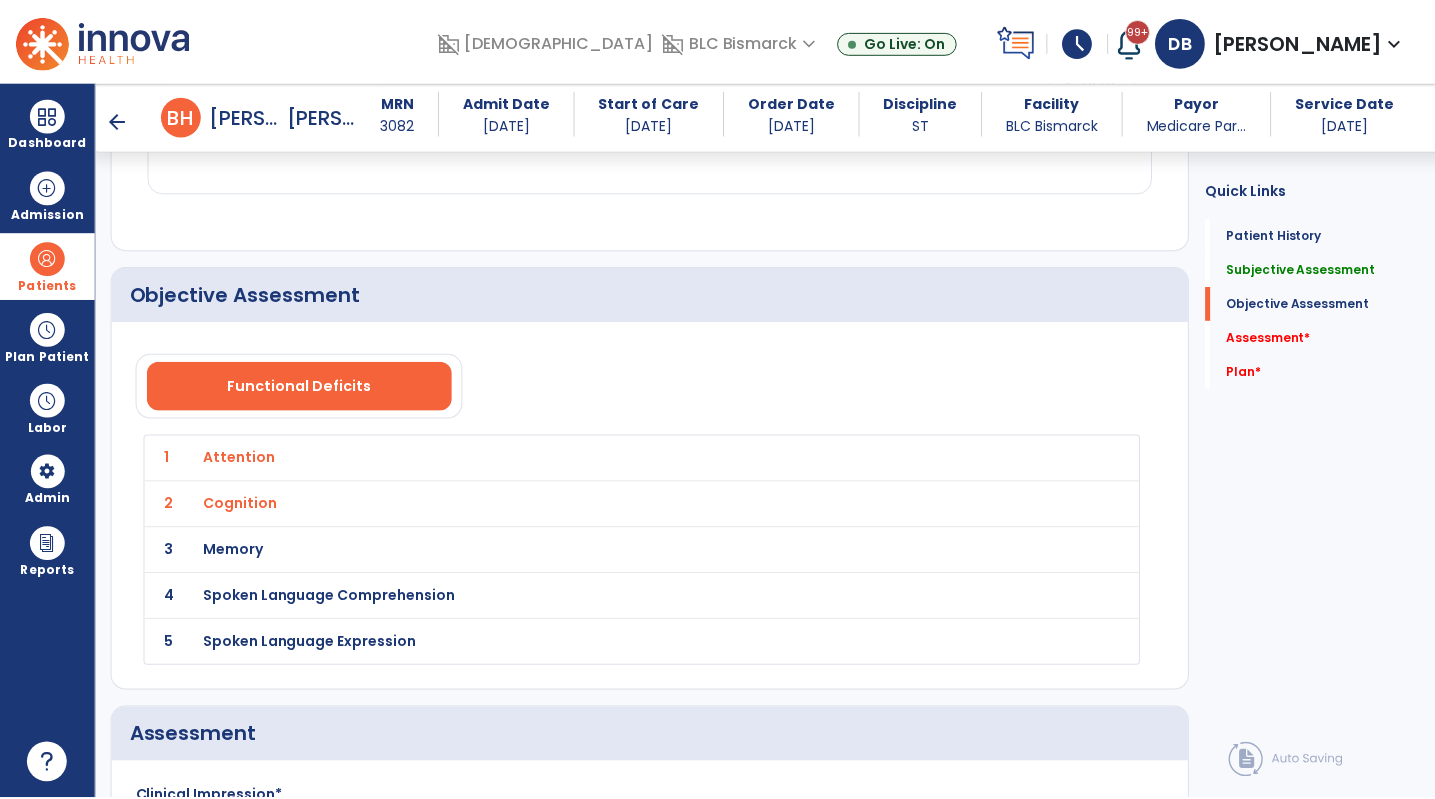 scroll, scrollTop: 2400, scrollLeft: 0, axis: vertical 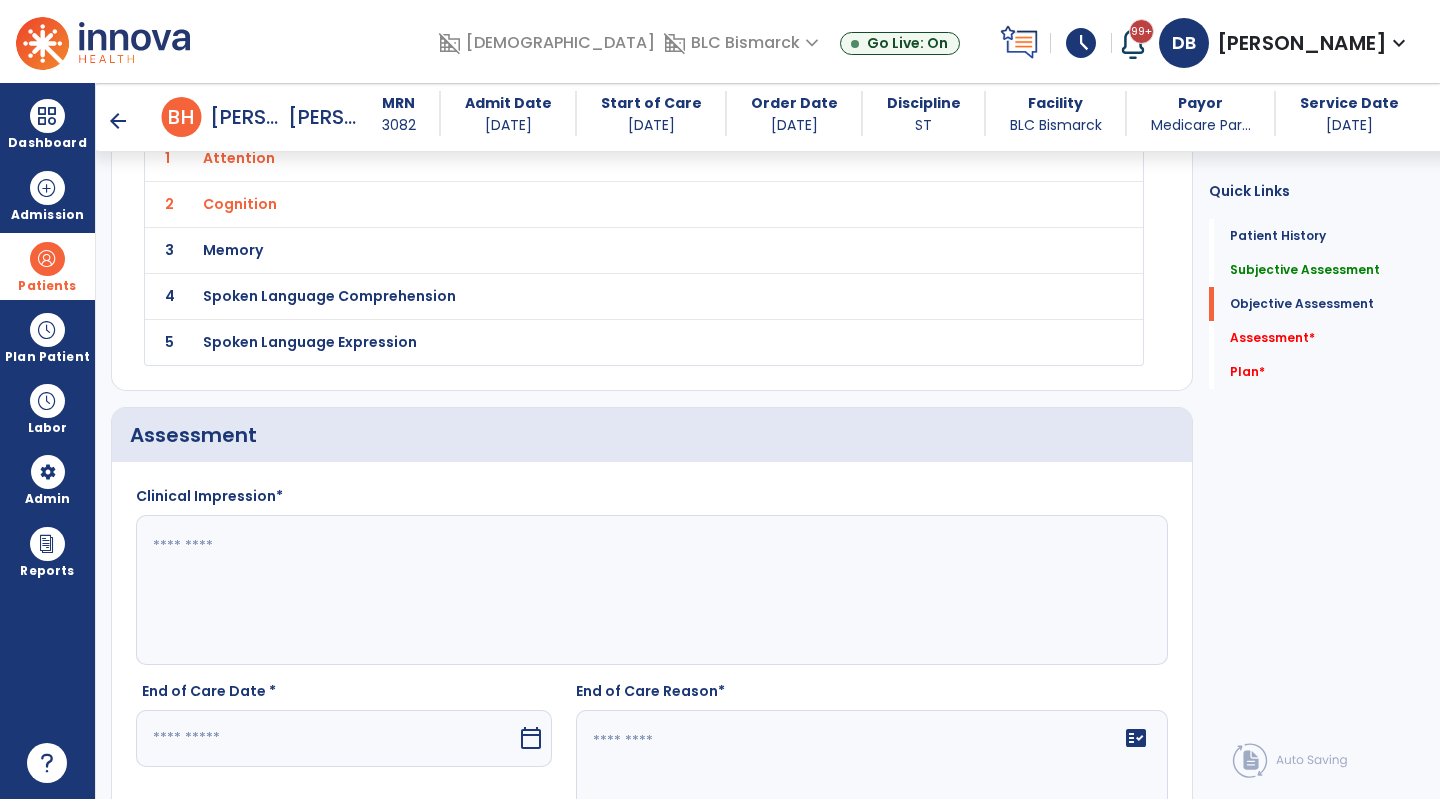click on "Memory" at bounding box center (239, 158) 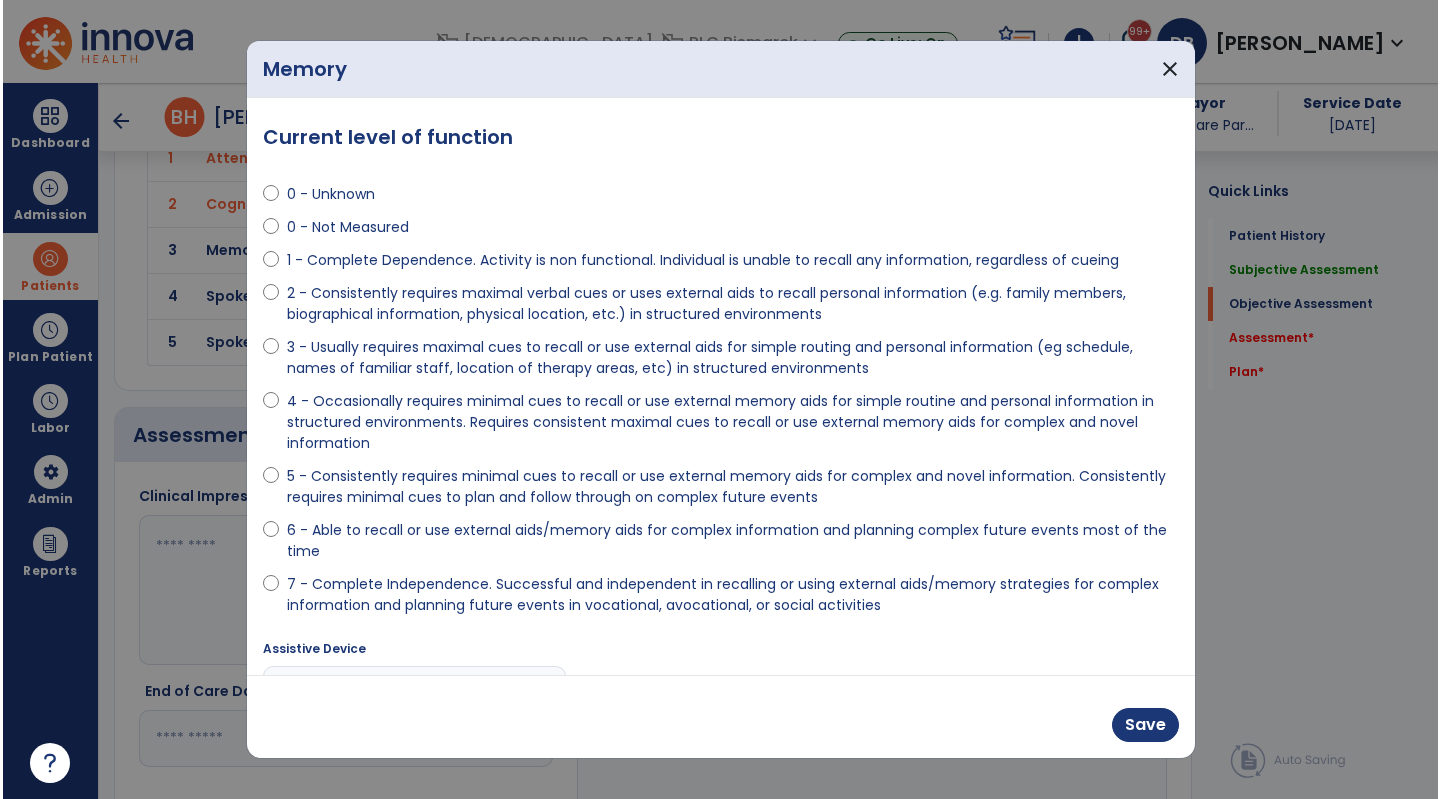 scroll, scrollTop: 2400, scrollLeft: 0, axis: vertical 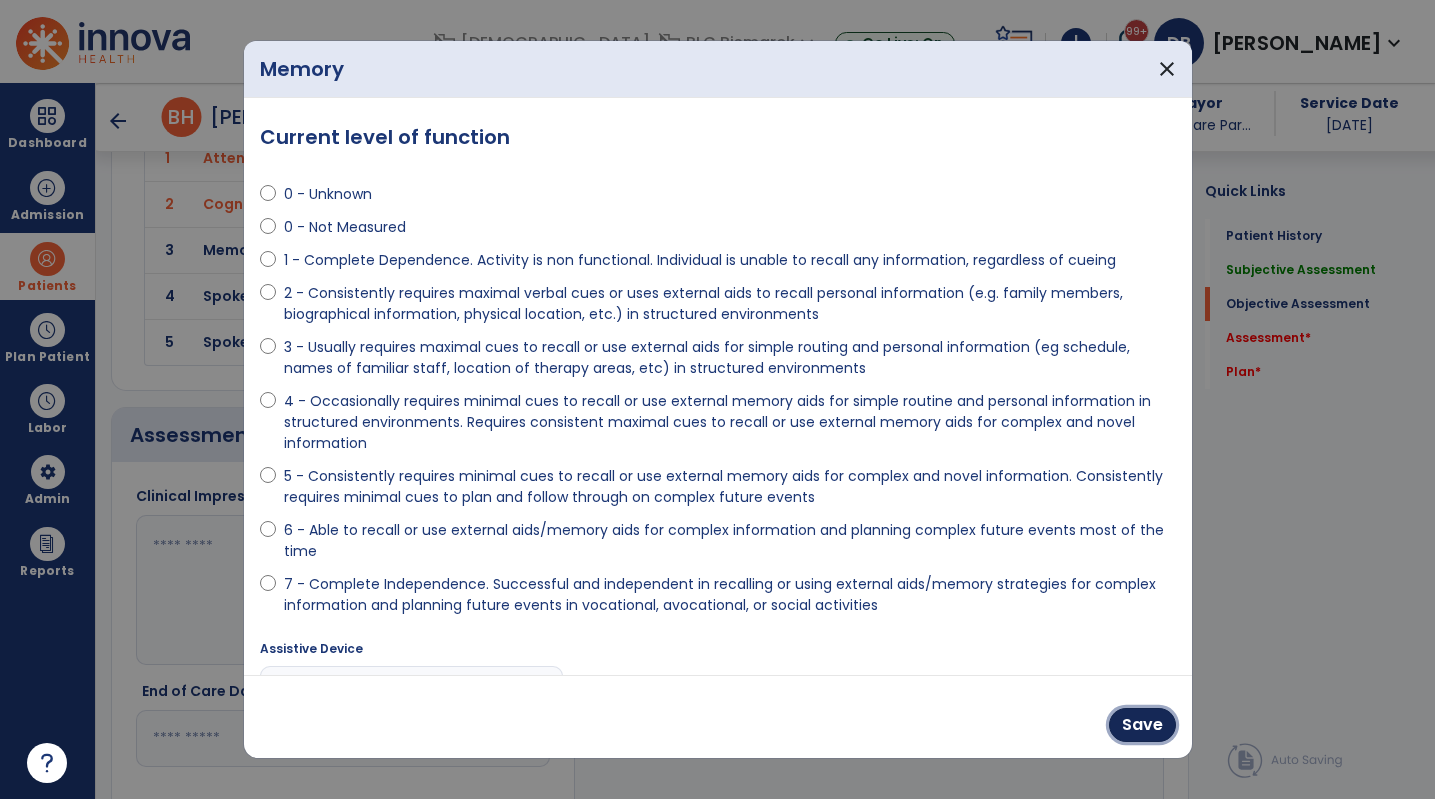 click on "Save" at bounding box center (1142, 725) 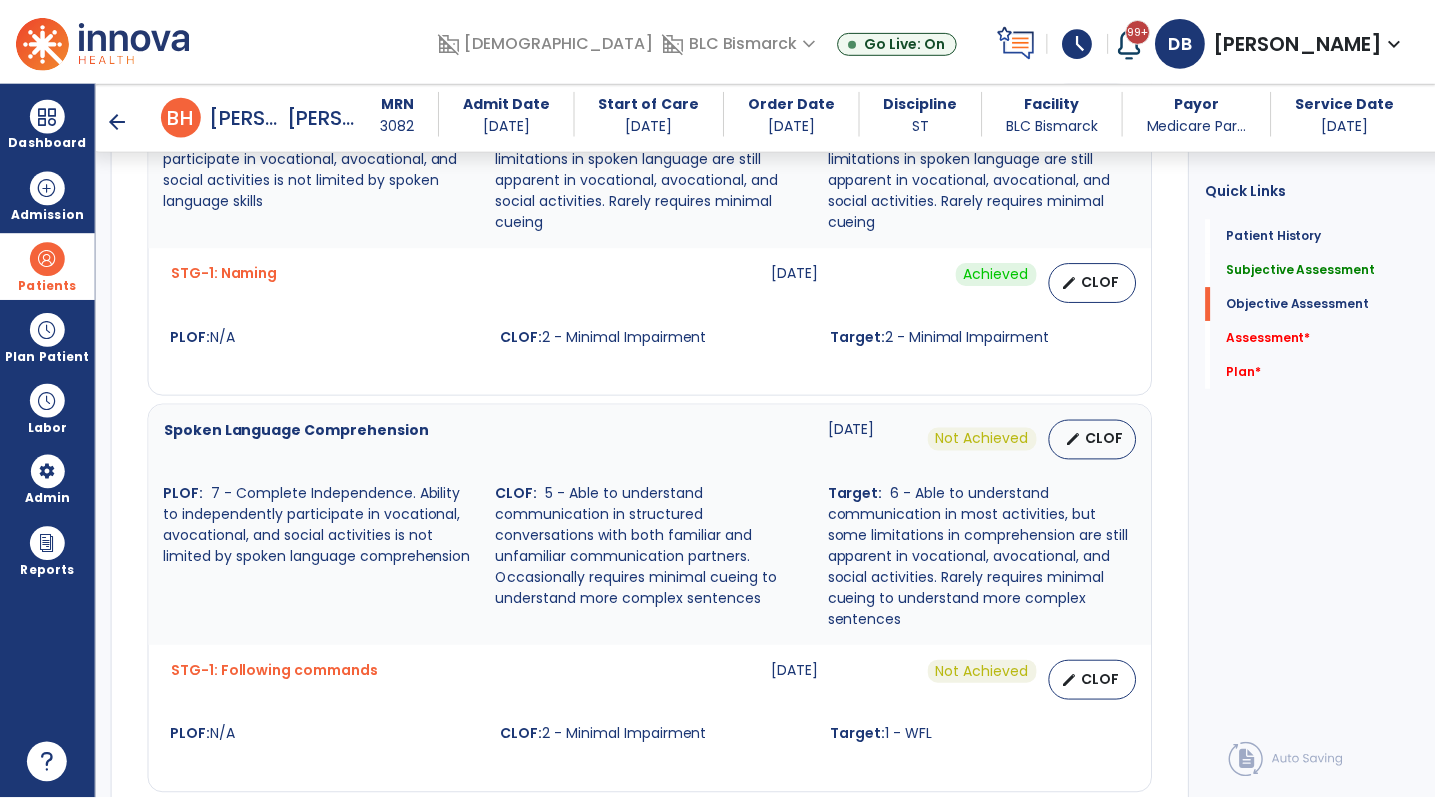 scroll, scrollTop: 800, scrollLeft: 0, axis: vertical 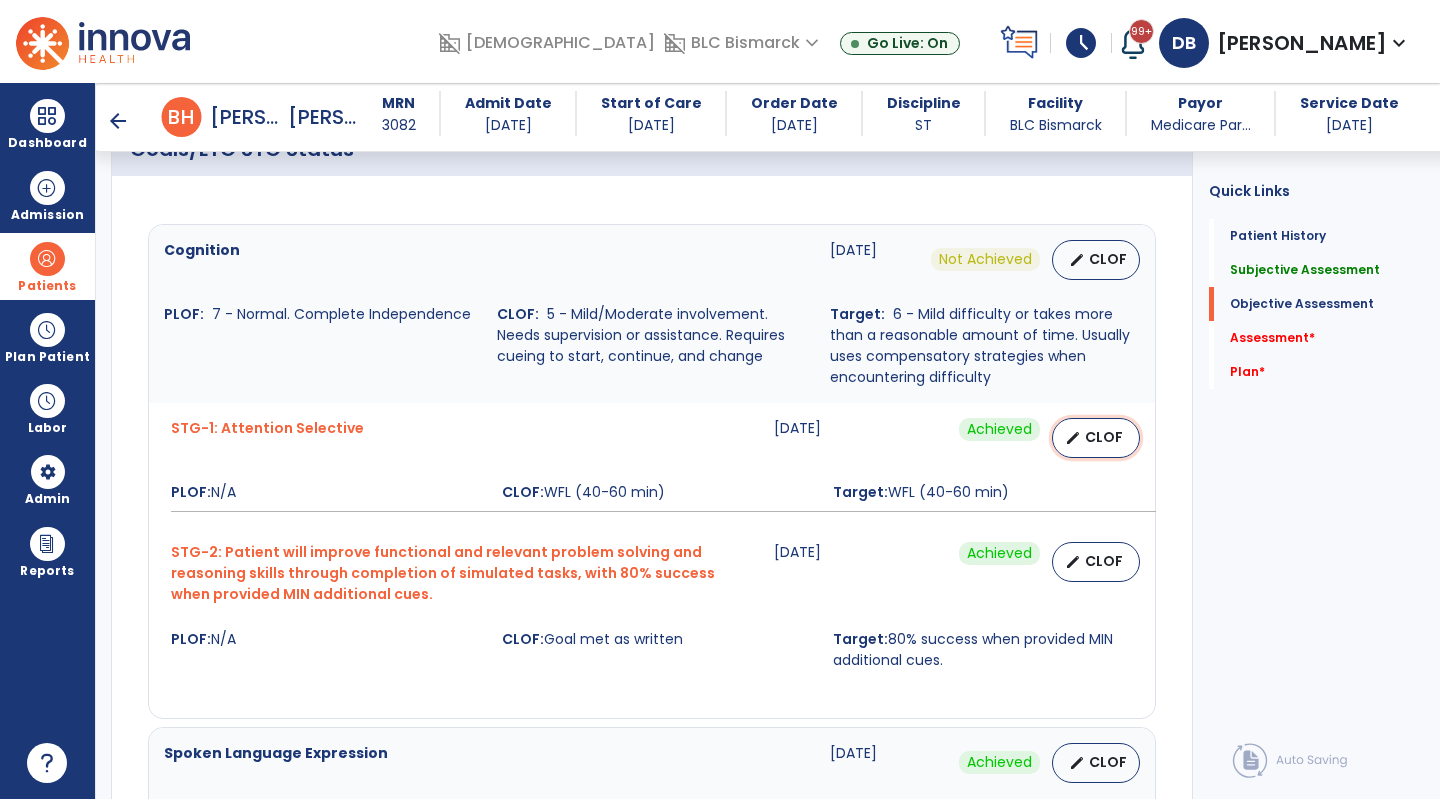 click on "edit   CLOF" at bounding box center [1096, 438] 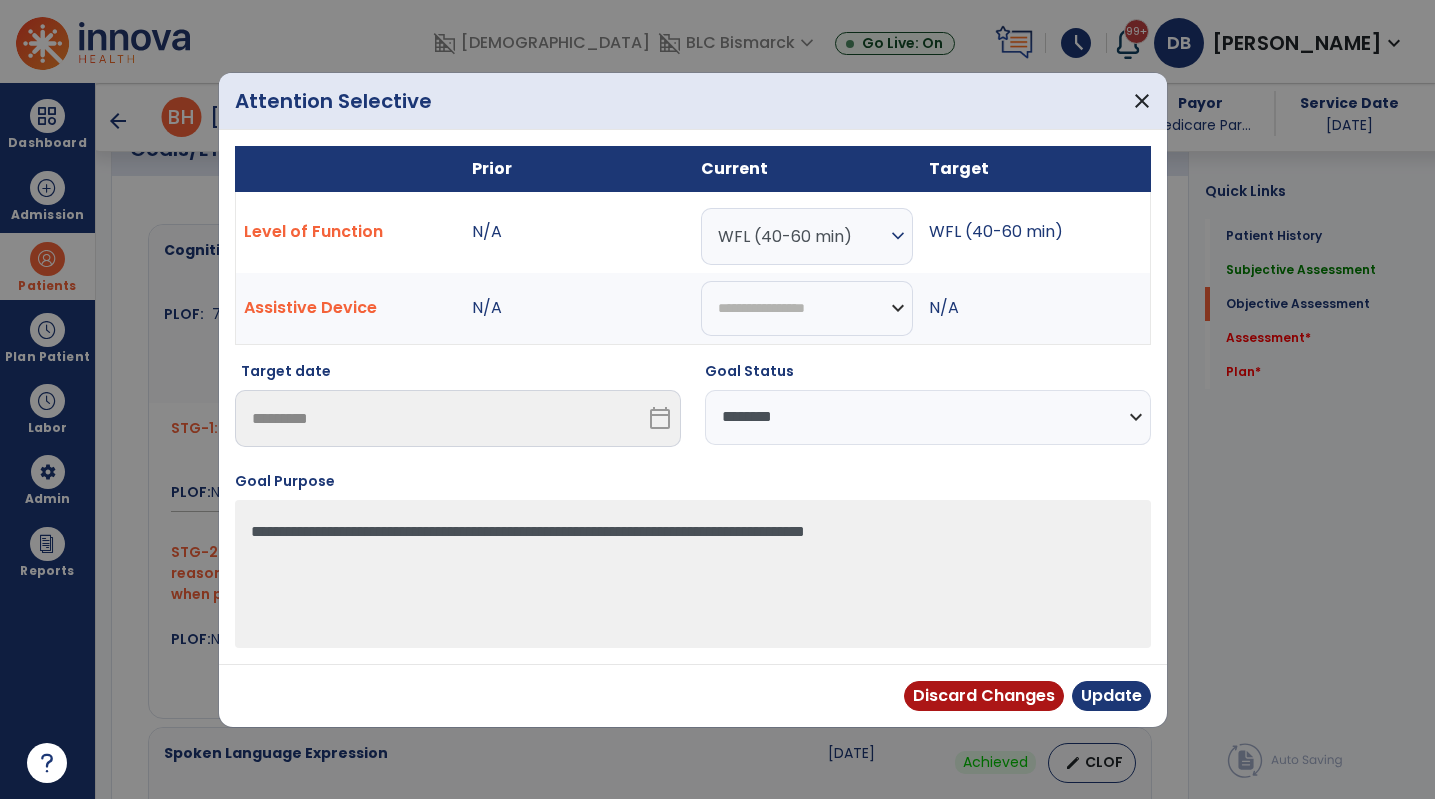 scroll, scrollTop: 800, scrollLeft: 0, axis: vertical 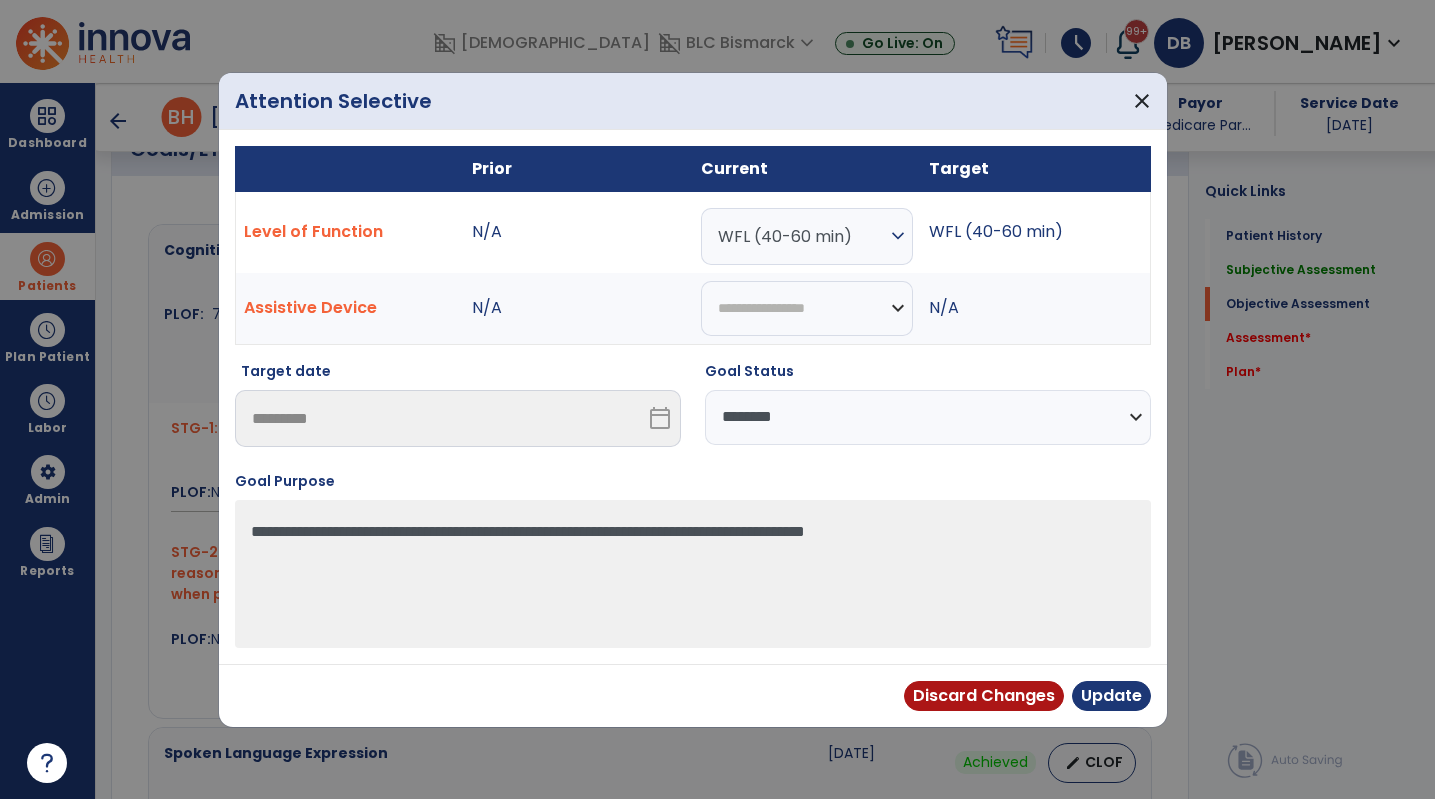 click on "WFL (40-60 min)   expand_more" at bounding box center (807, 236) 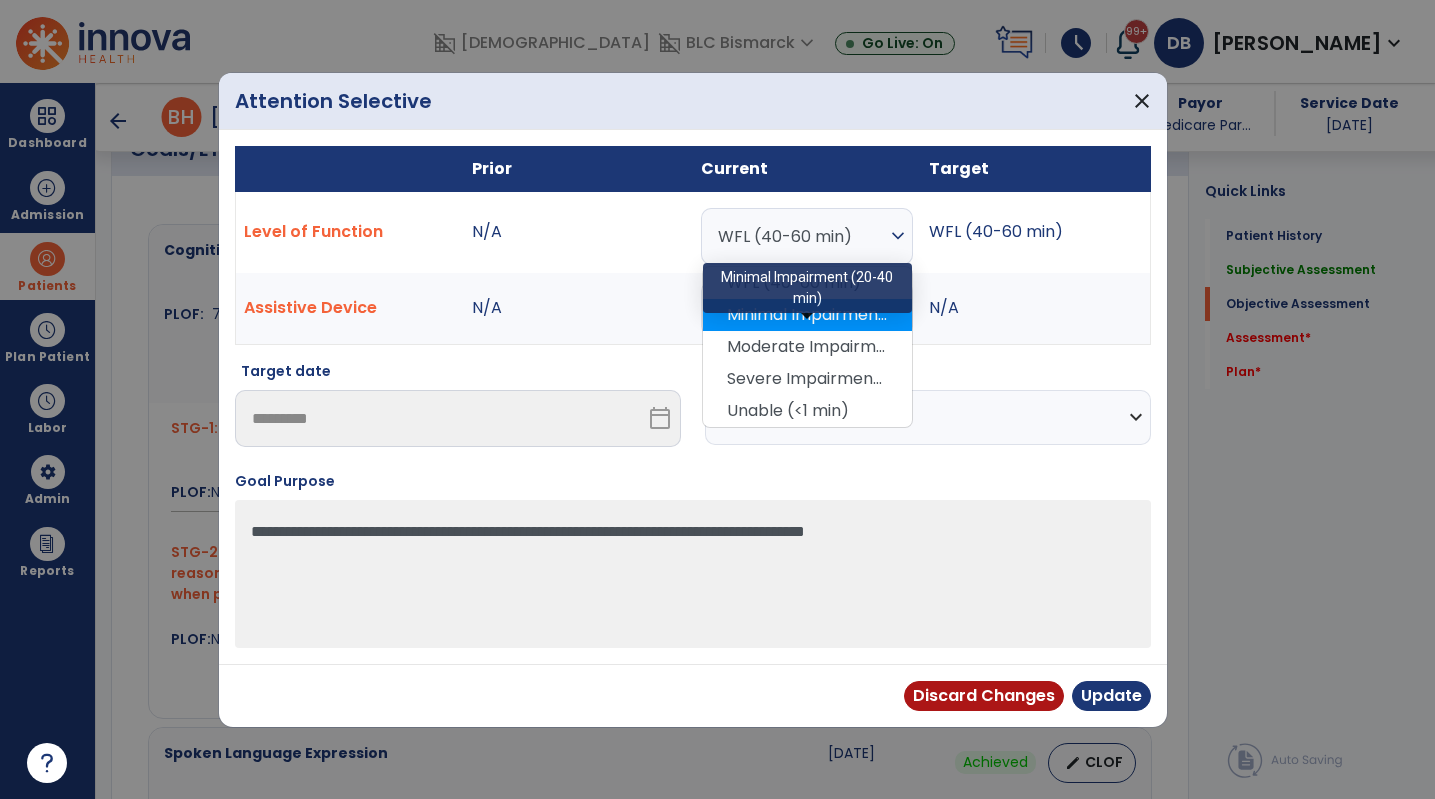 click on "Minimal Impairment (20-40 min)" at bounding box center (807, 315) 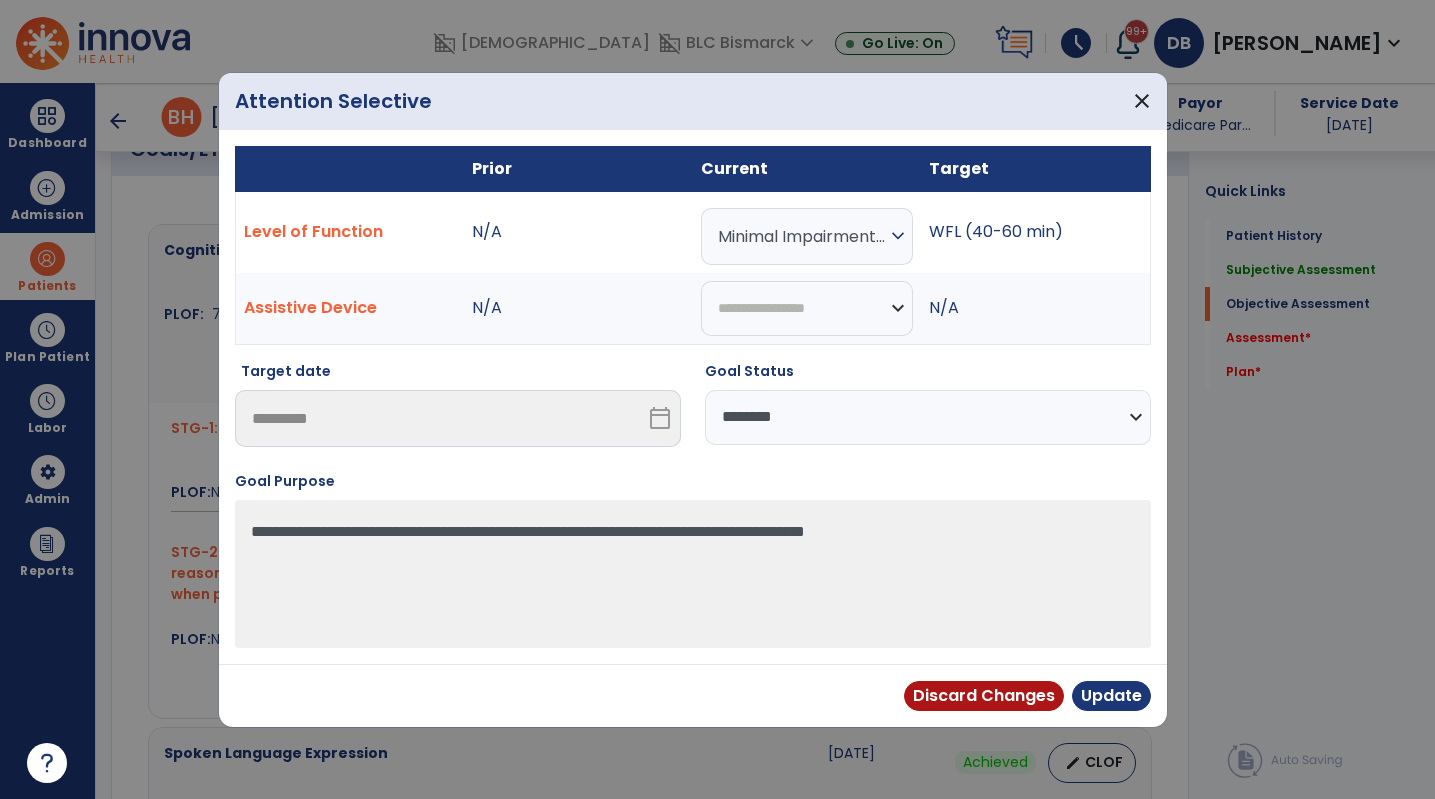 click on "**********" at bounding box center [928, 417] 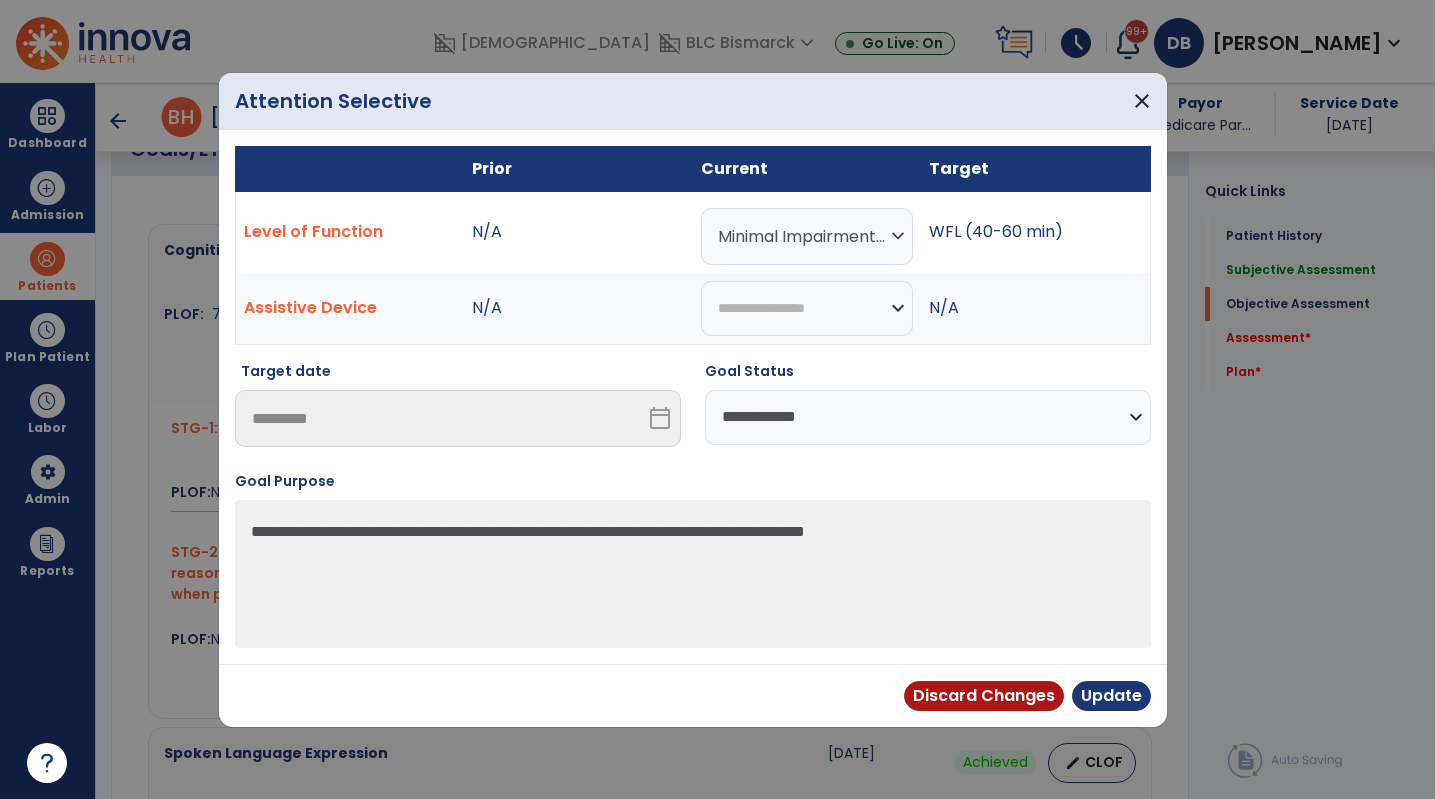 click on "**********" at bounding box center (928, 417) 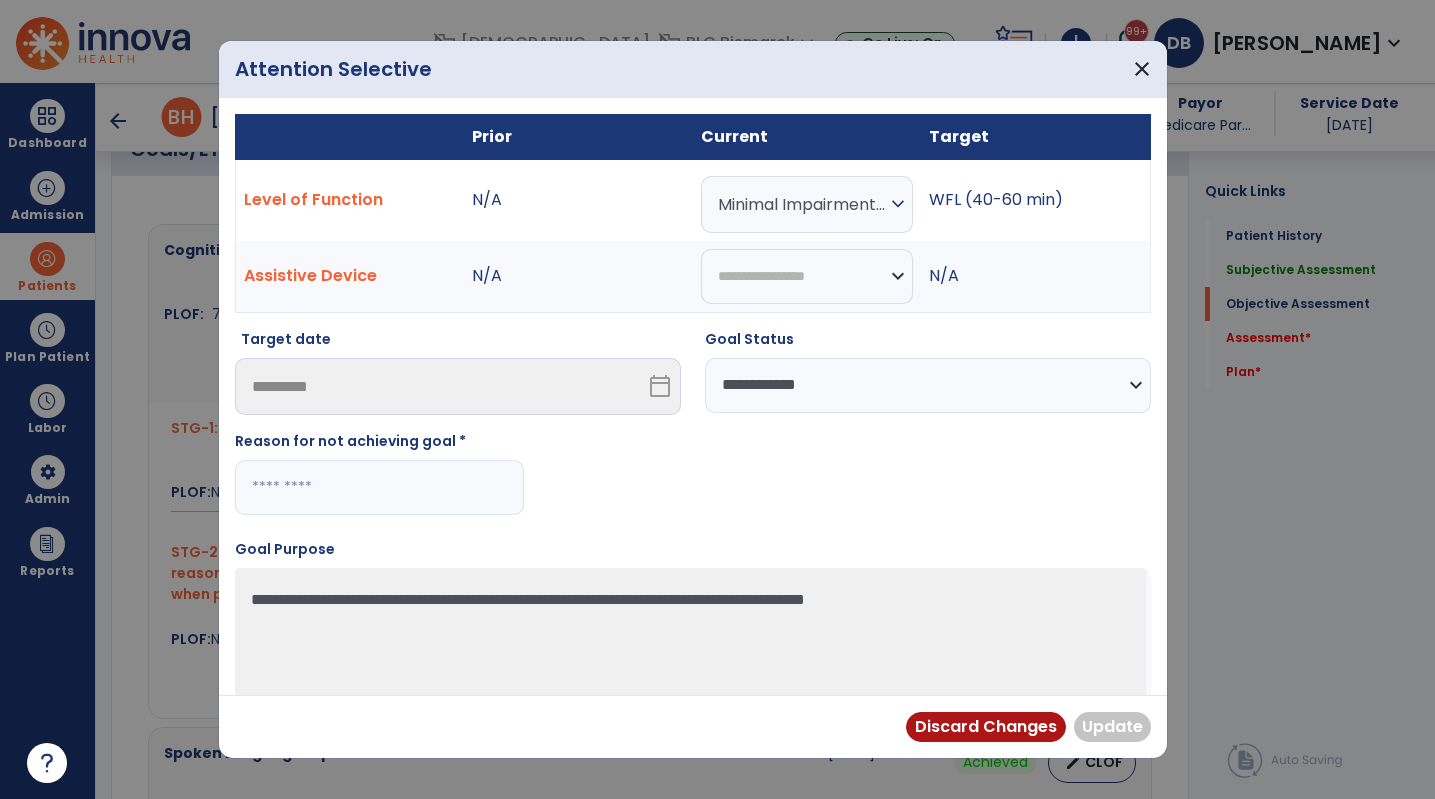 click at bounding box center [379, 487] 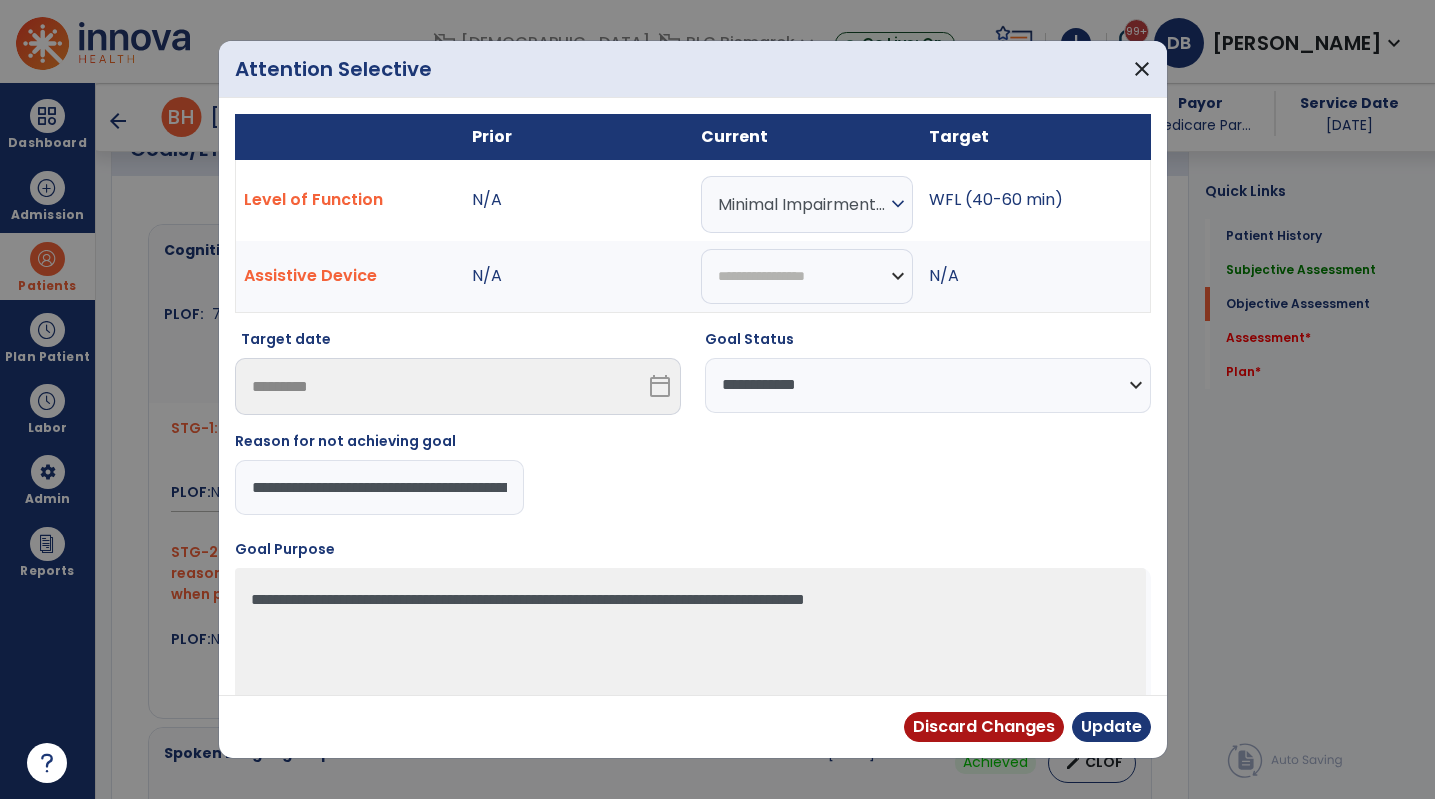 scroll, scrollTop: 0, scrollLeft: 1107, axis: horizontal 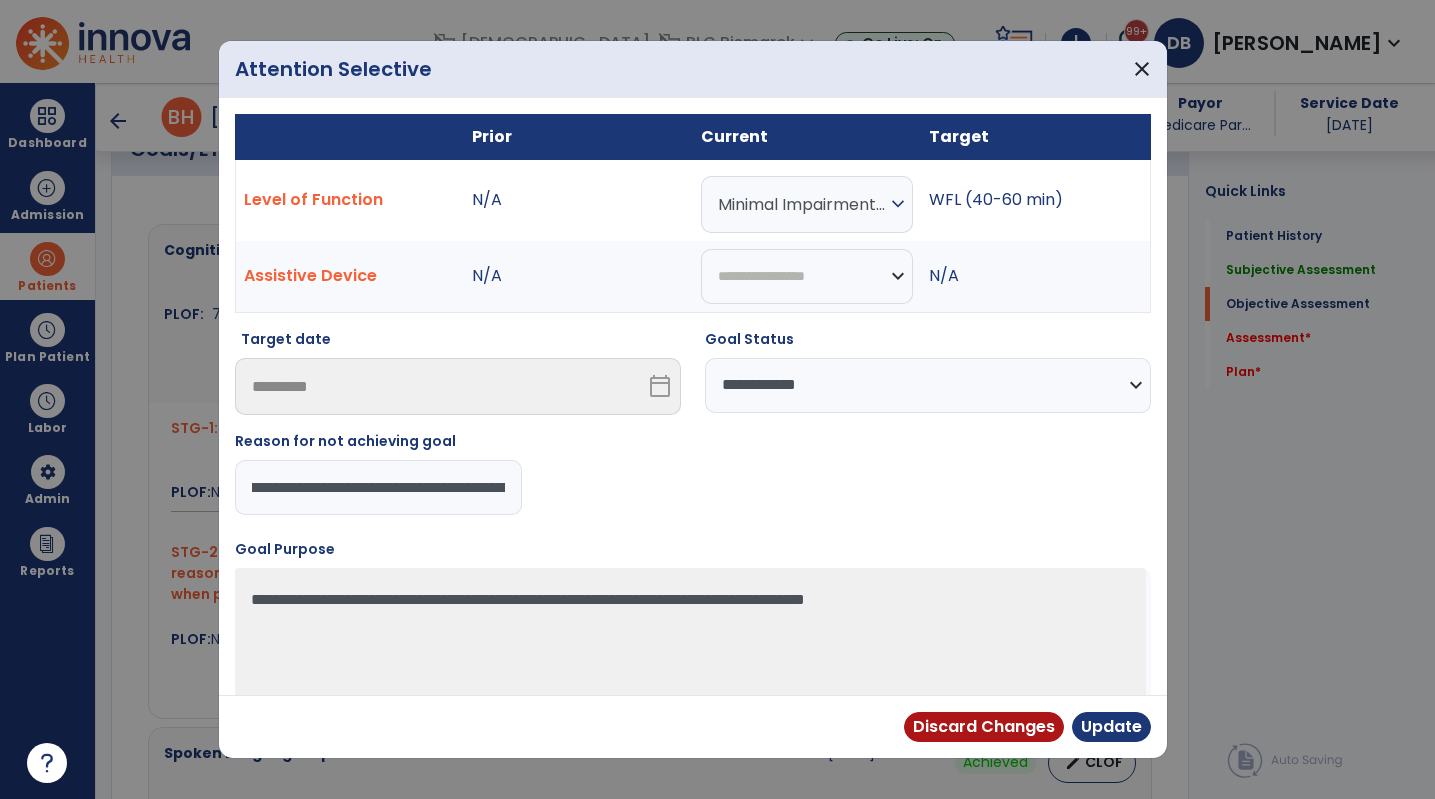 drag, startPoint x: 506, startPoint y: 489, endPoint x: 356, endPoint y: 483, distance: 150.11995 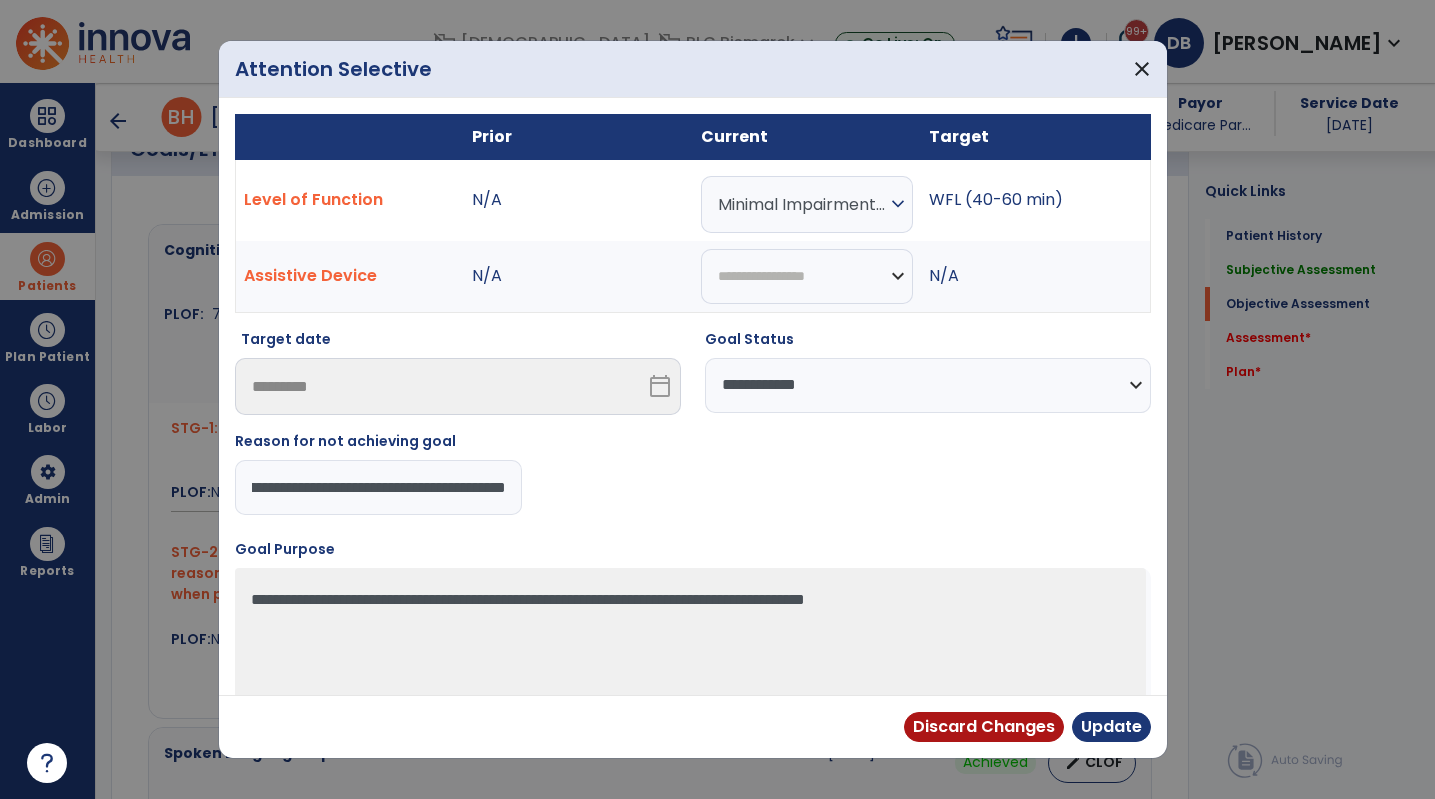 scroll, scrollTop: 0, scrollLeft: 538, axis: horizontal 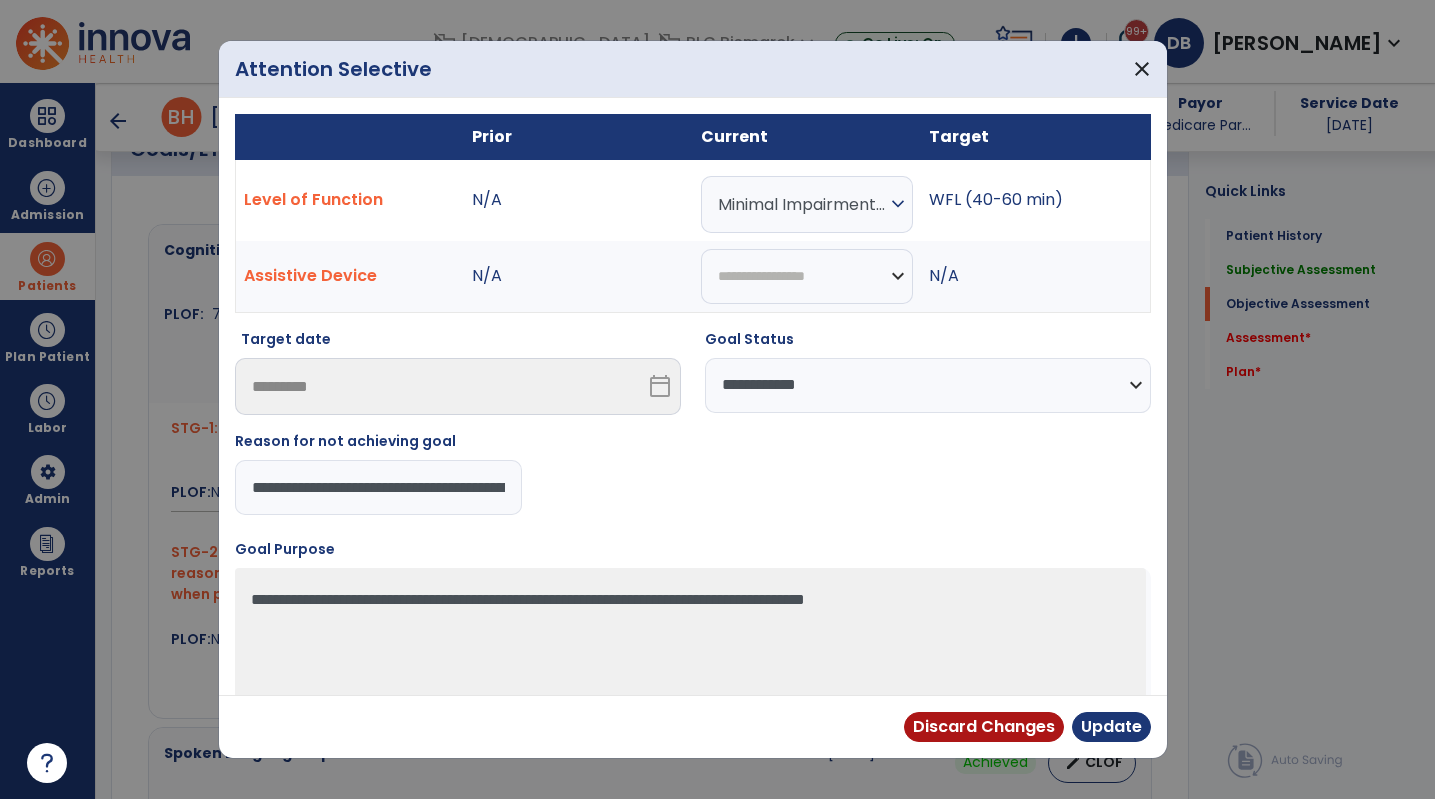drag, startPoint x: 507, startPoint y: 487, endPoint x: 39, endPoint y: 495, distance: 468.06836 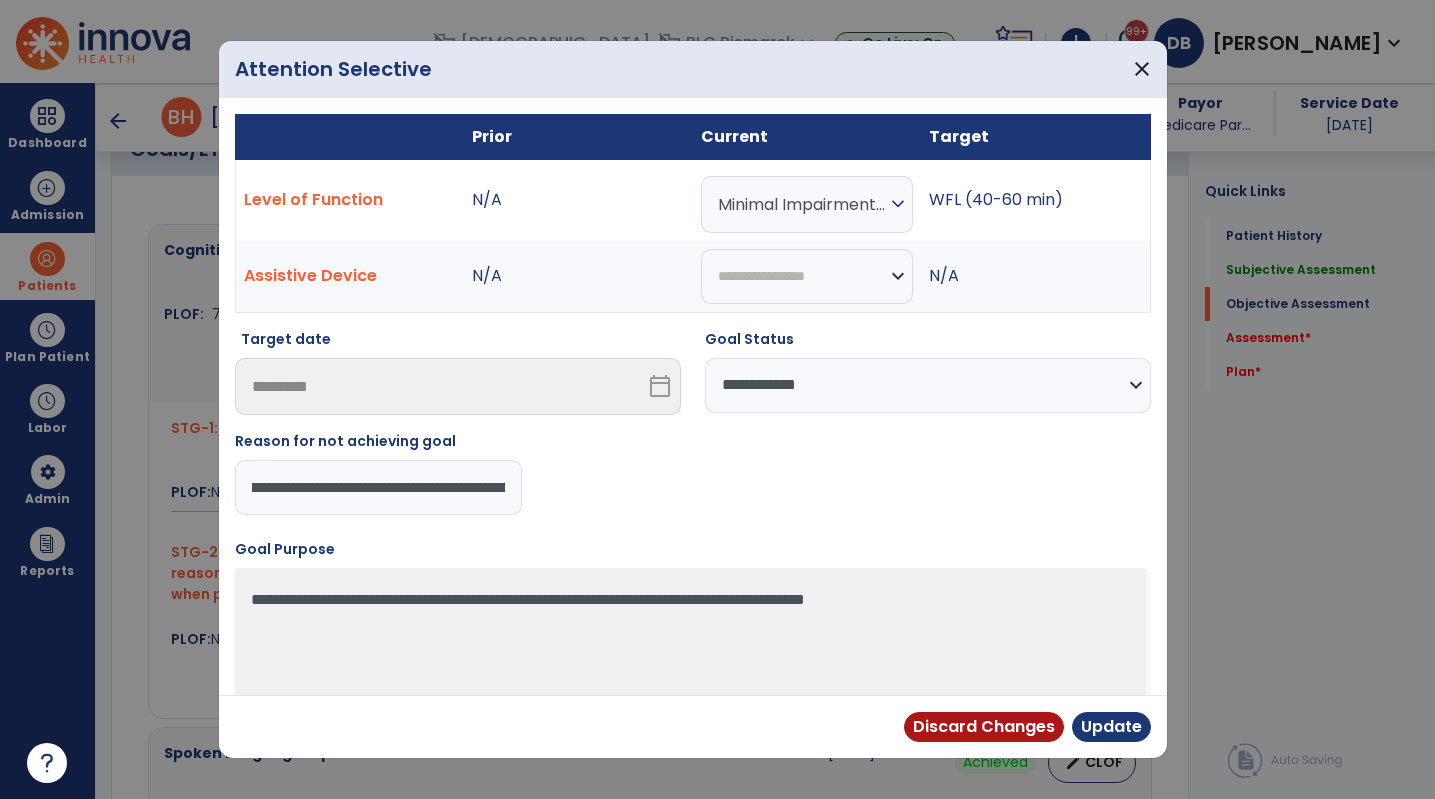 click on "**********" at bounding box center [379, 487] 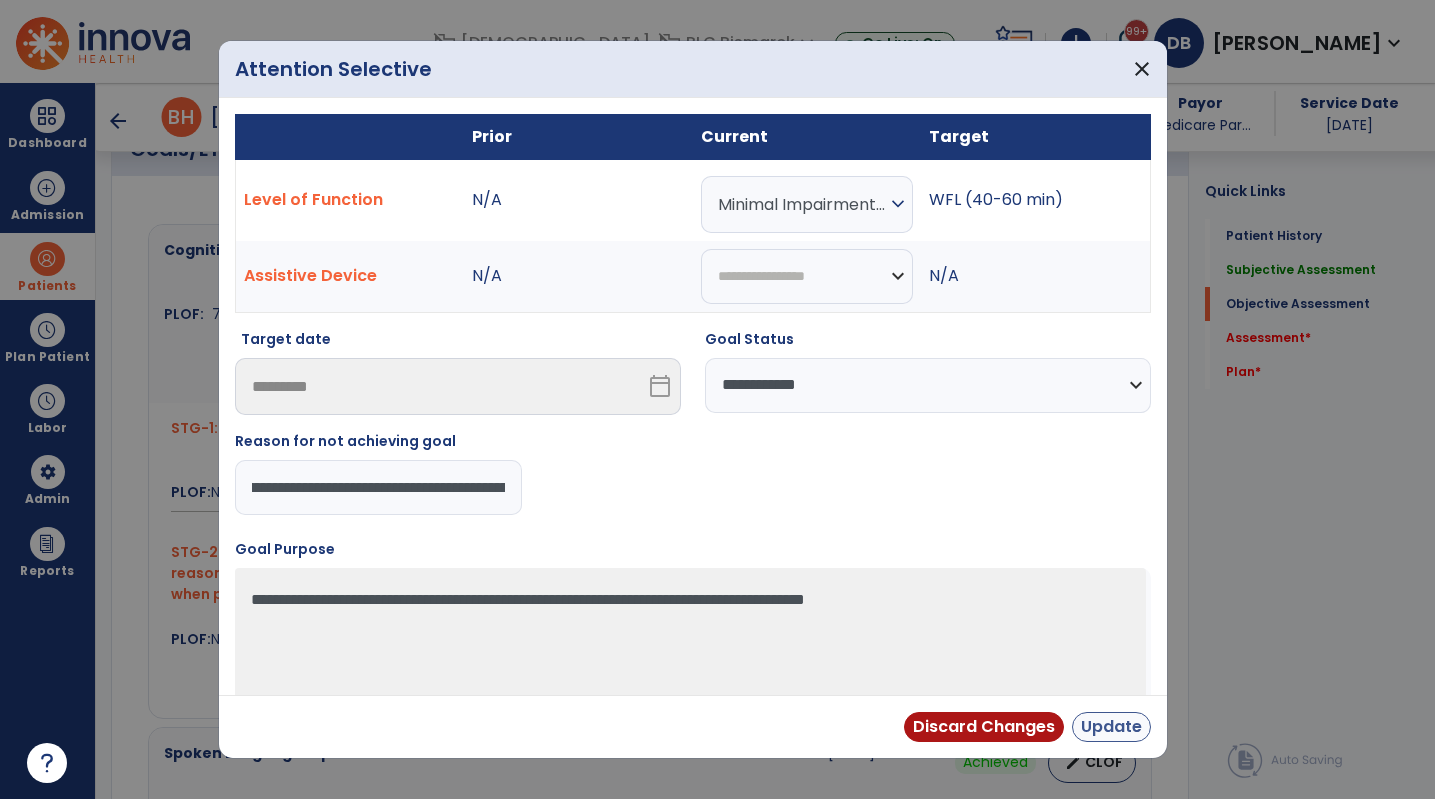 type on "**********" 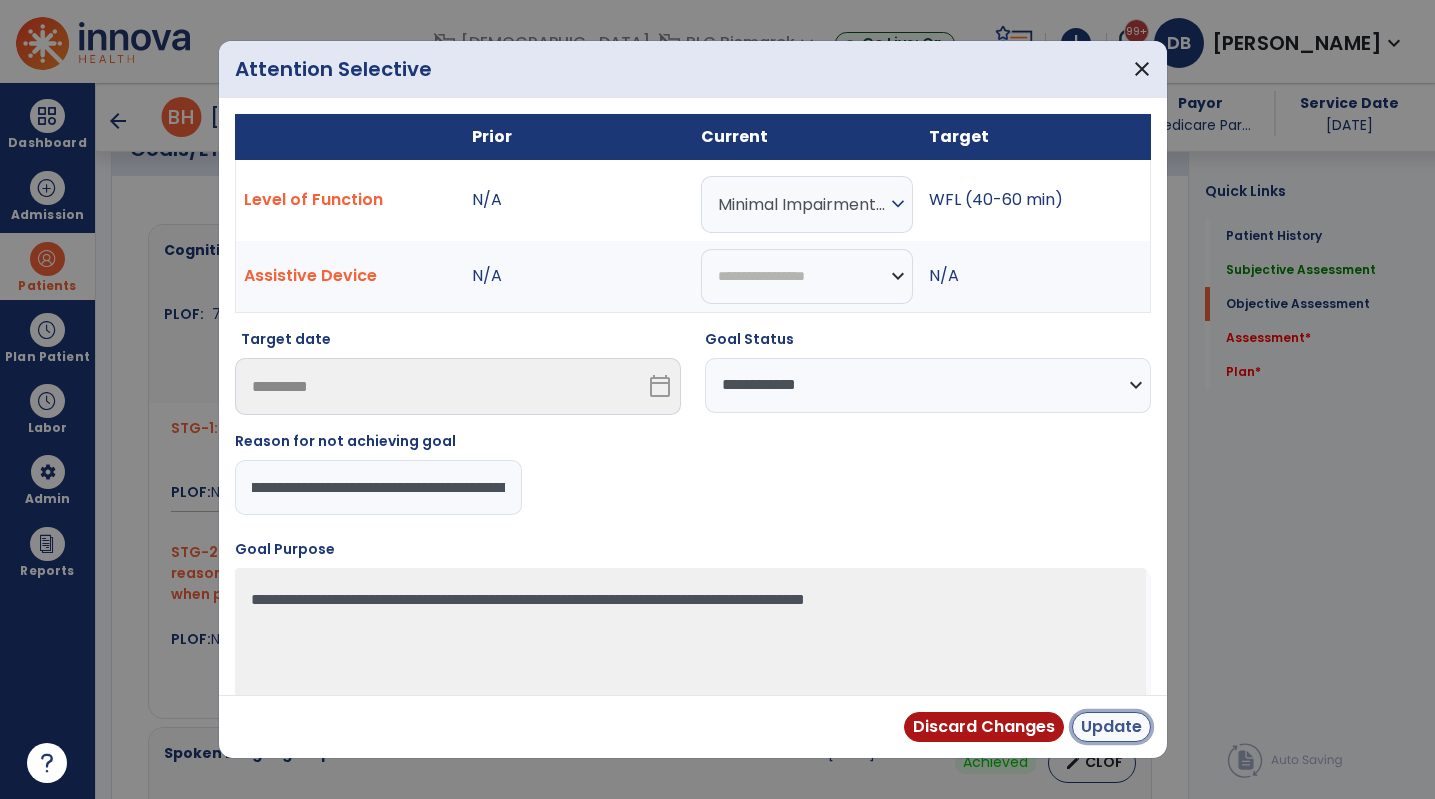 click on "Update" at bounding box center (1111, 727) 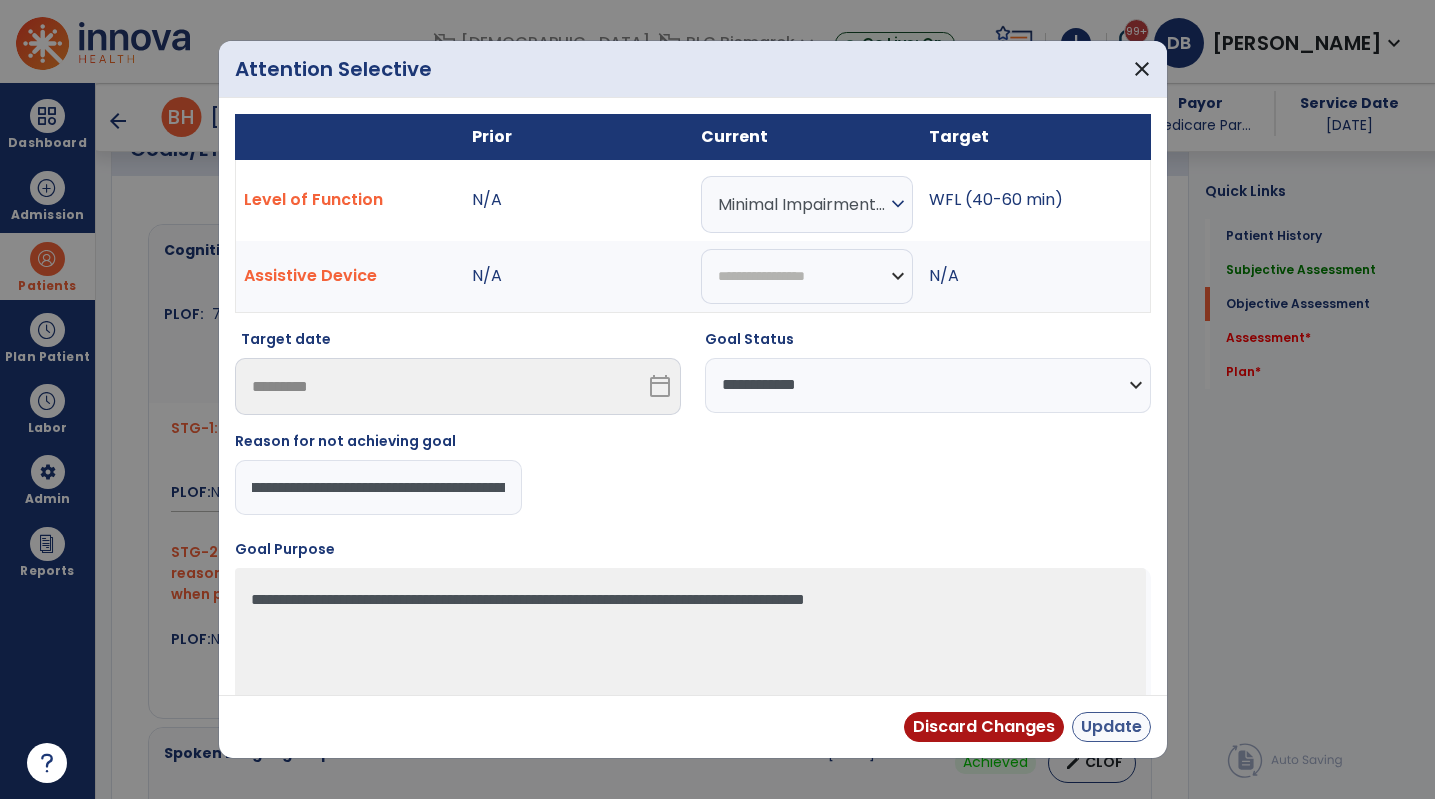 scroll, scrollTop: 0, scrollLeft: 0, axis: both 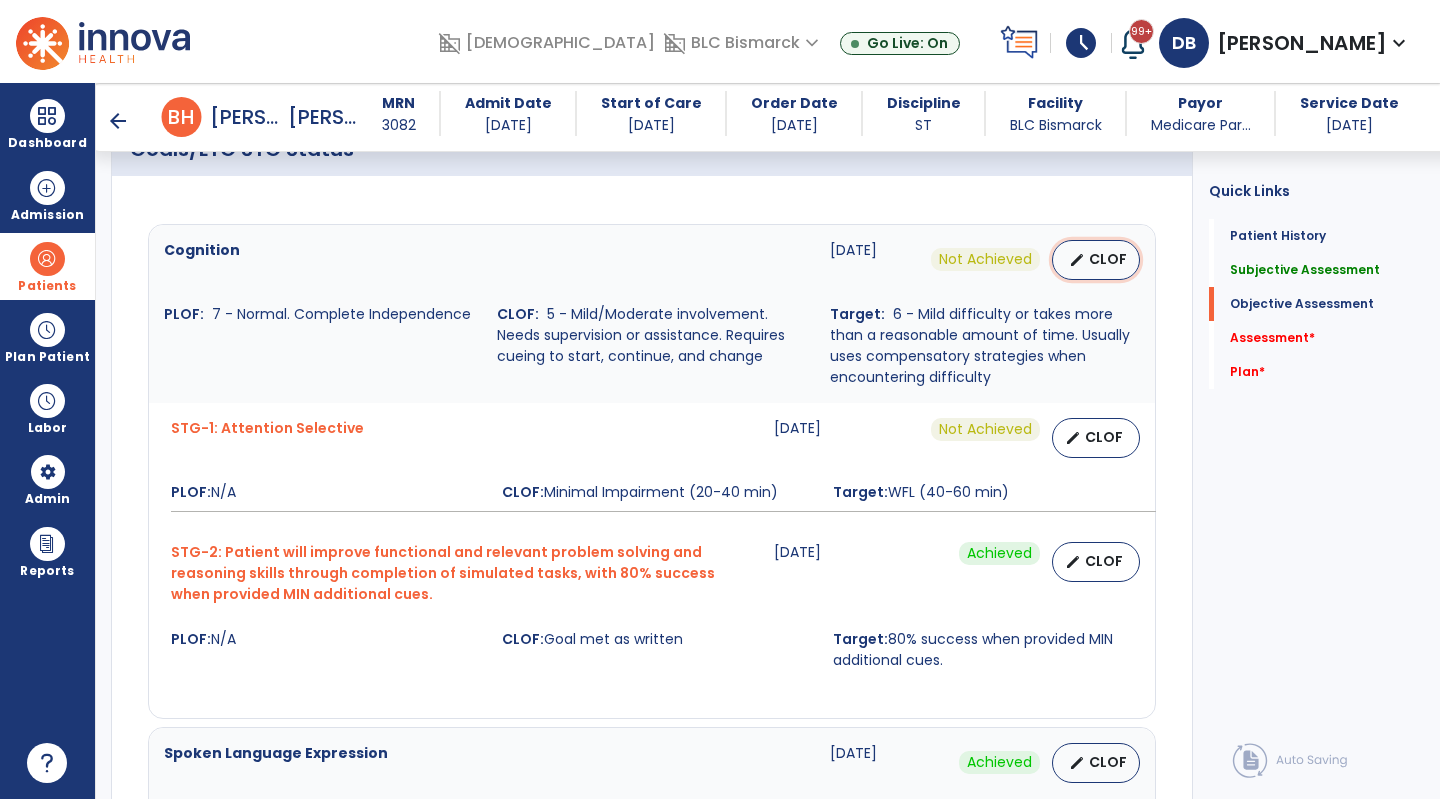 click on "edit   CLOF" at bounding box center [1096, 260] 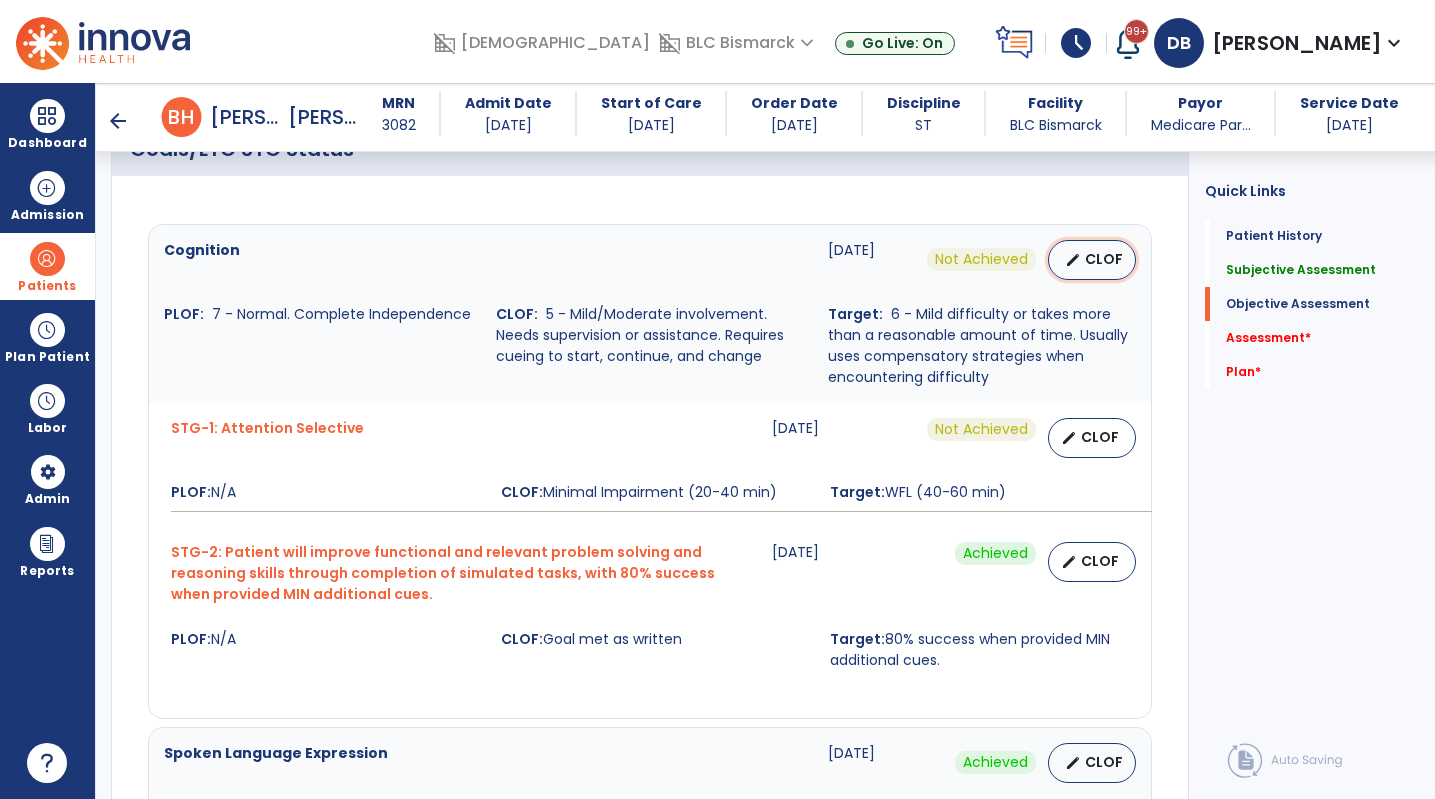 select on "**********" 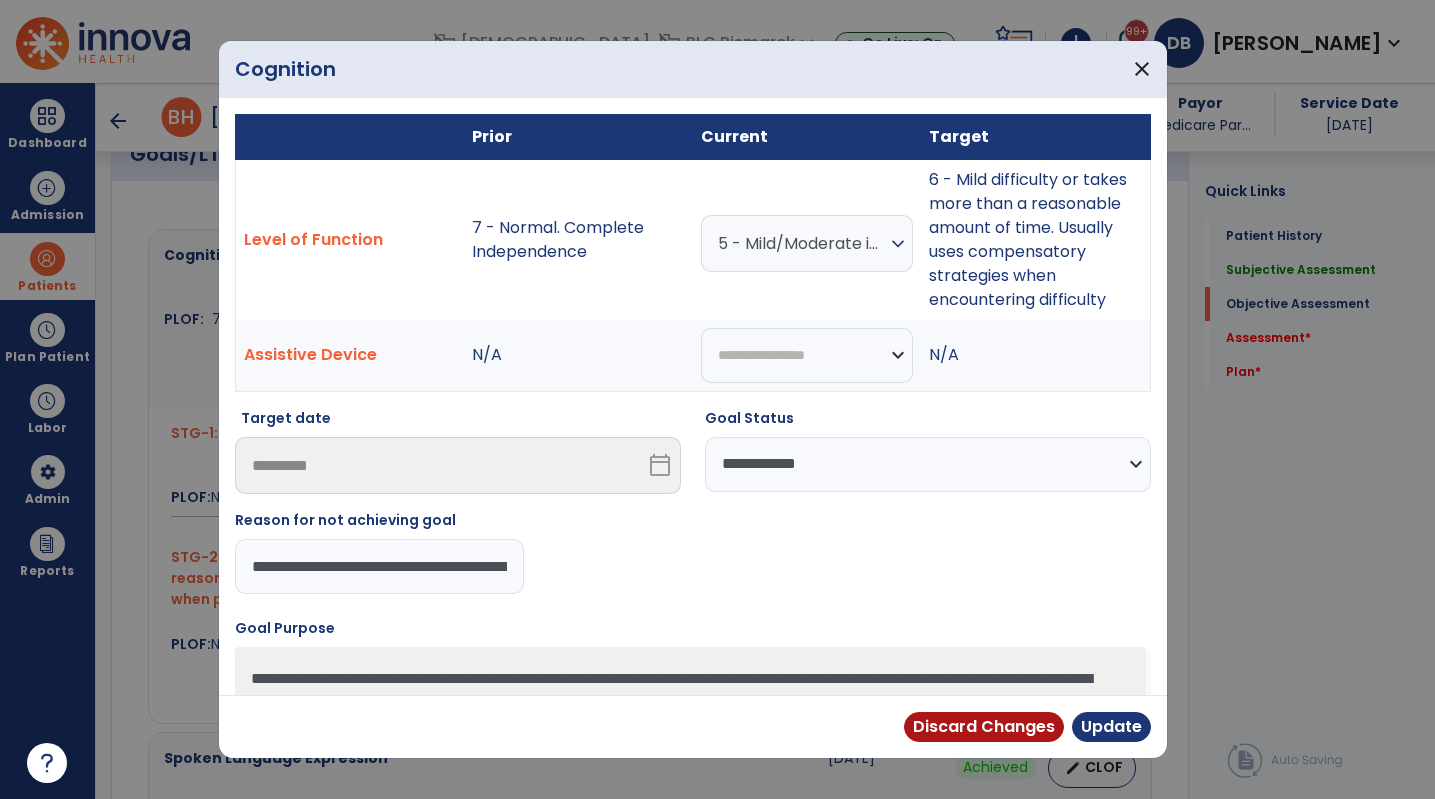 scroll, scrollTop: 800, scrollLeft: 0, axis: vertical 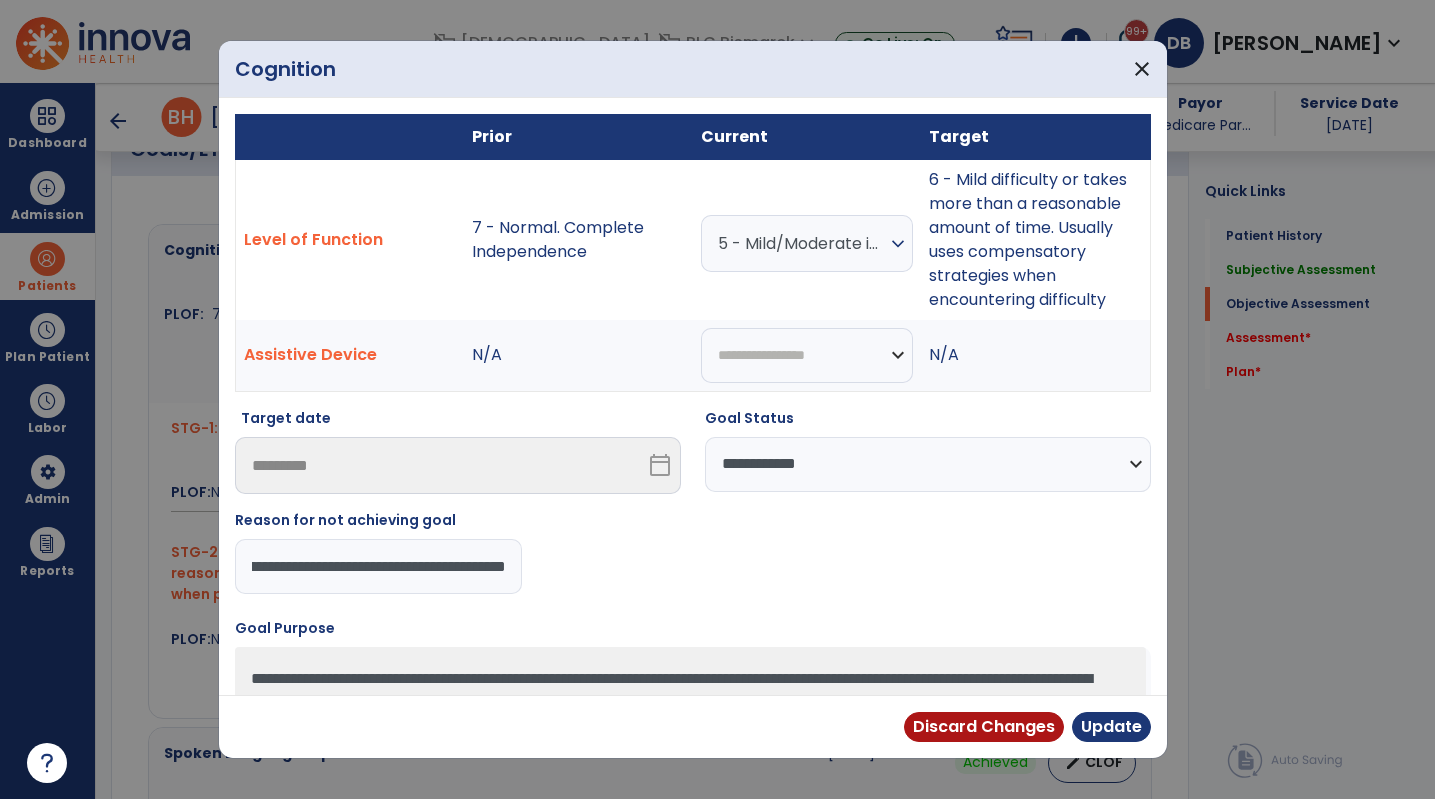 drag, startPoint x: 249, startPoint y: 564, endPoint x: 940, endPoint y: 603, distance: 692.09973 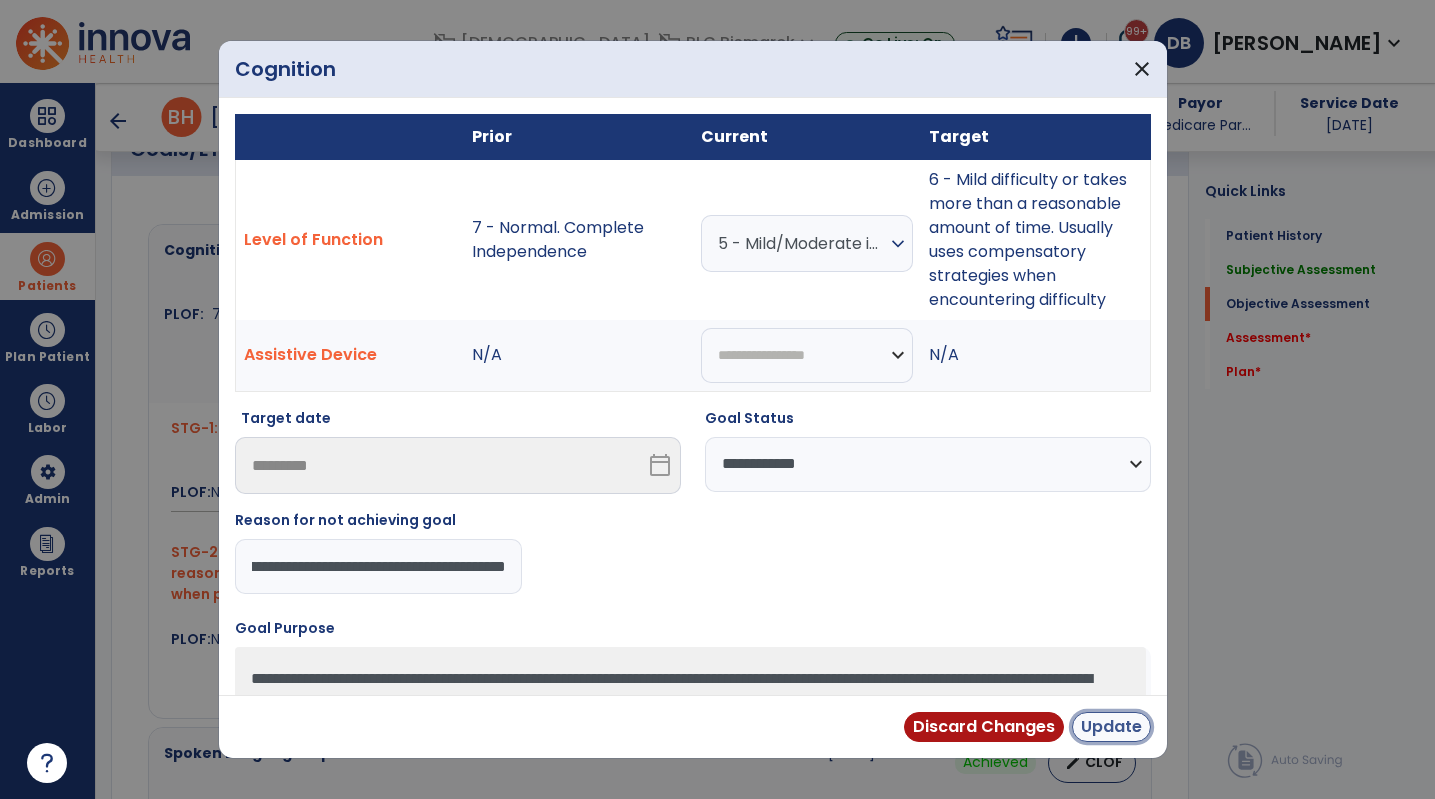 click on "Update" at bounding box center (1111, 727) 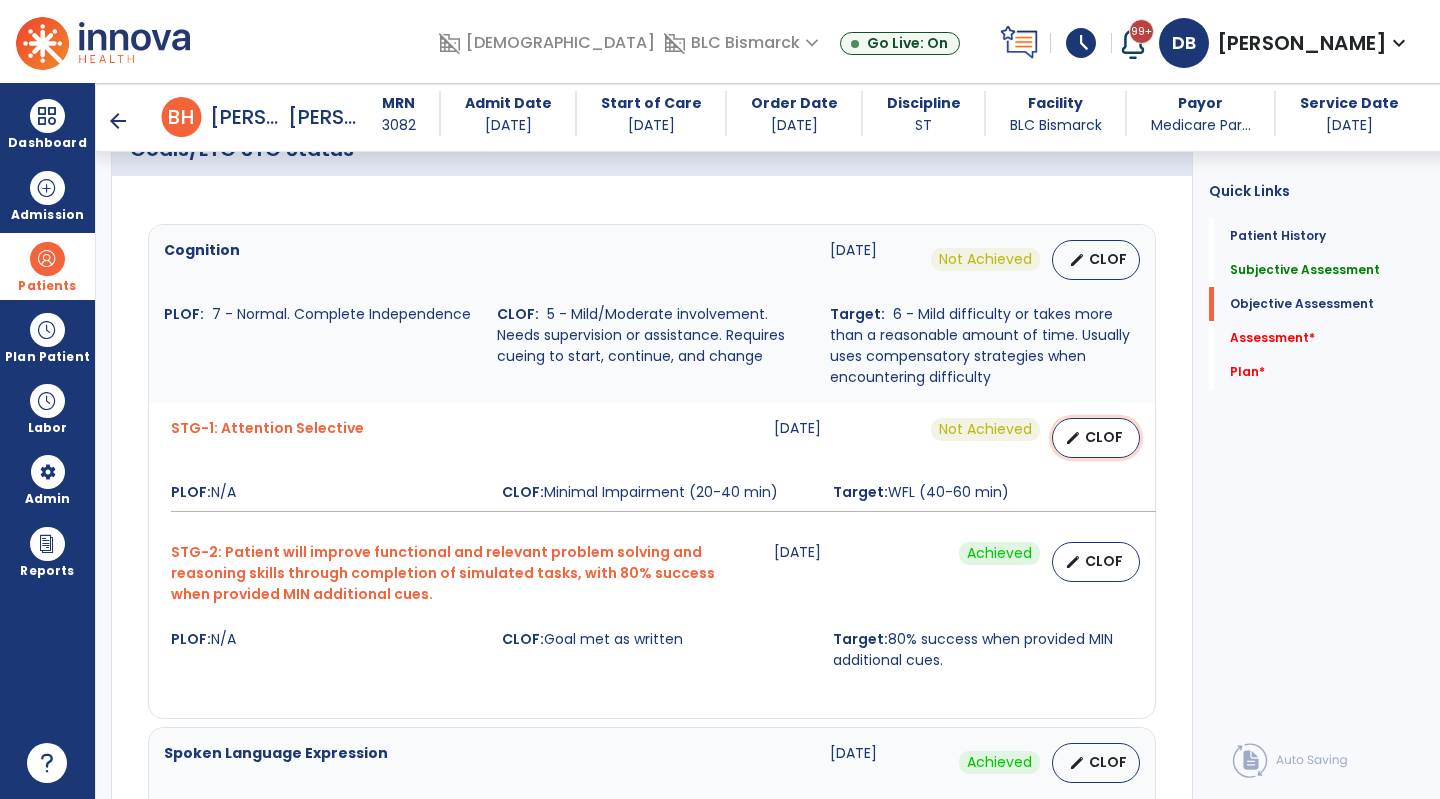 click on "edit" at bounding box center [1073, 438] 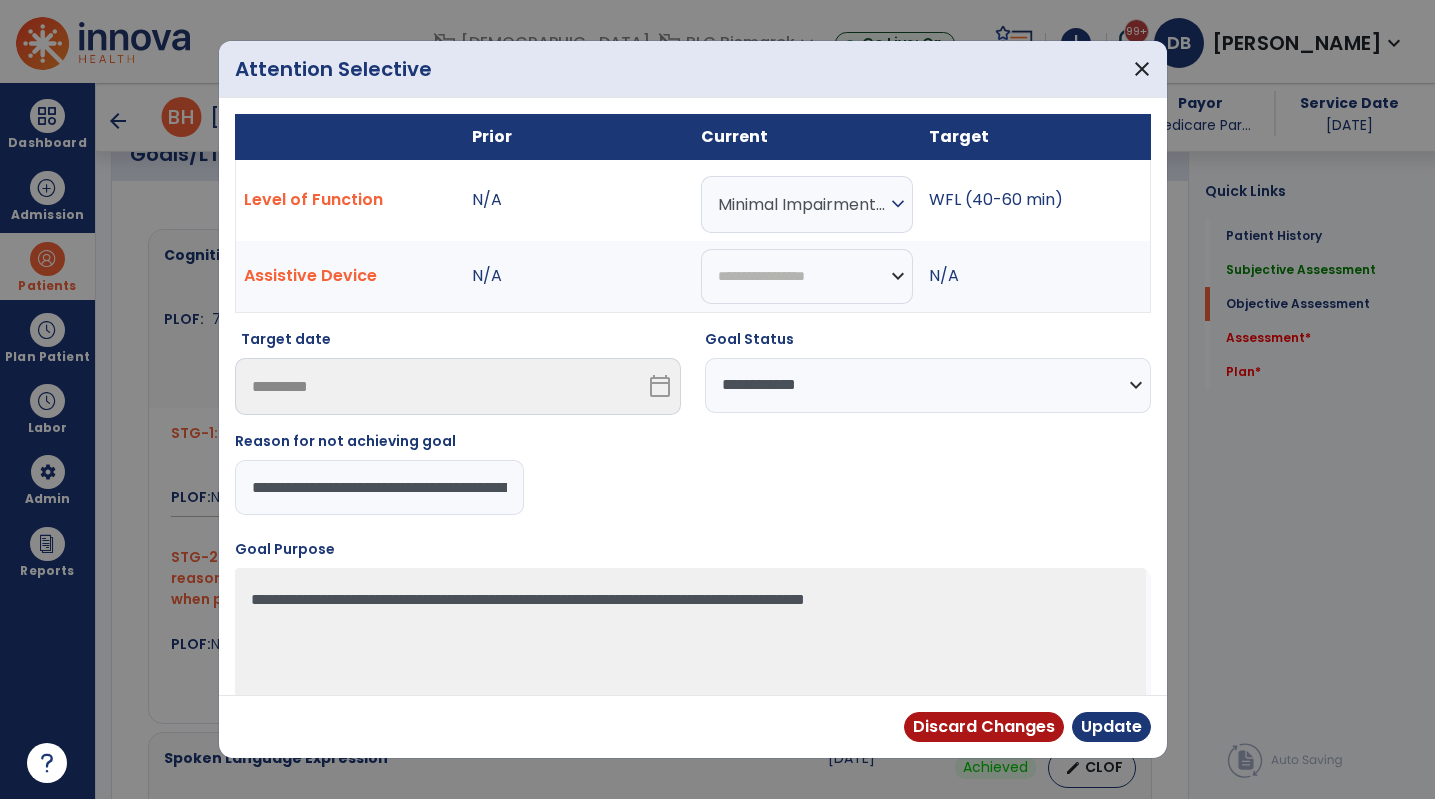 scroll, scrollTop: 800, scrollLeft: 0, axis: vertical 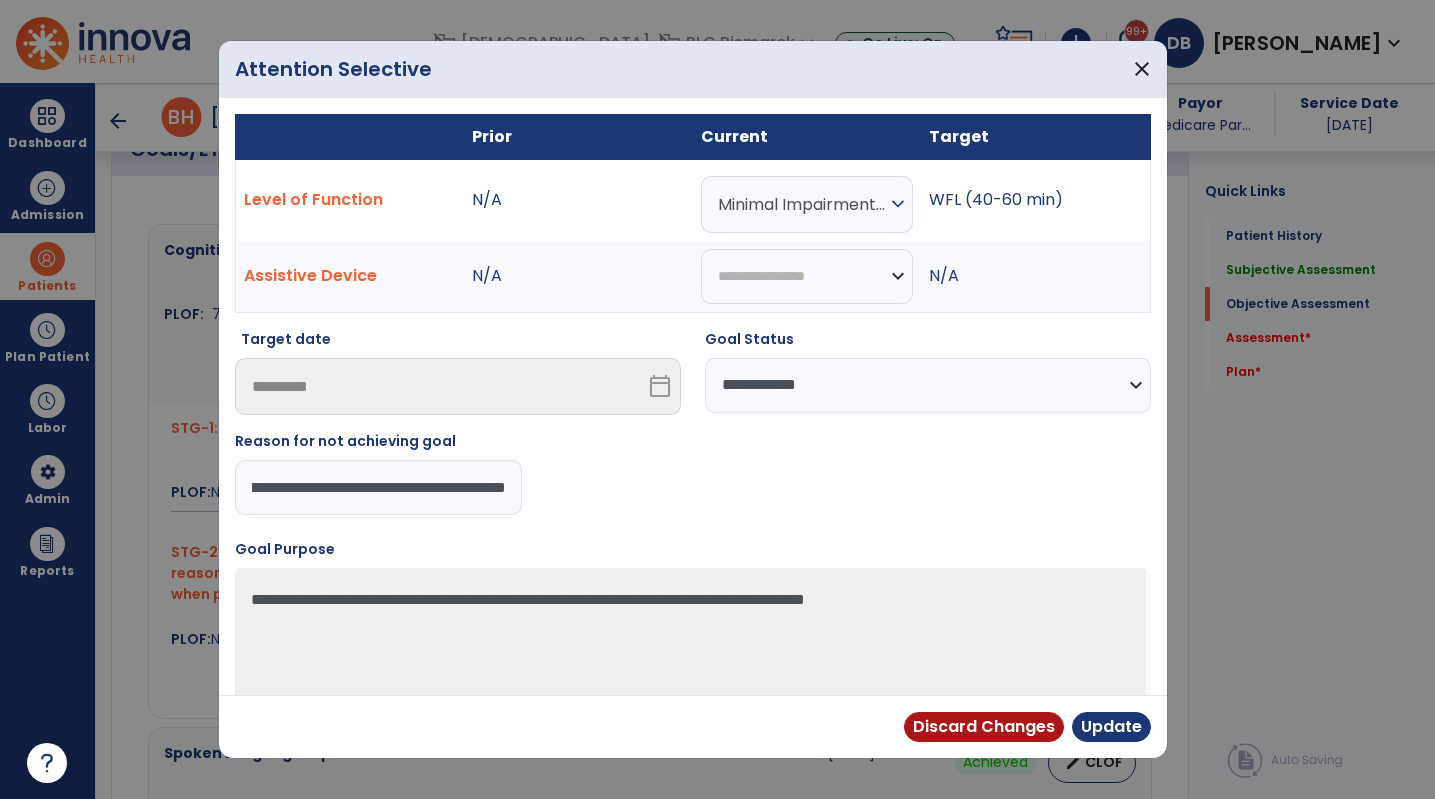 drag, startPoint x: 832, startPoint y: 497, endPoint x: 1084, endPoint y: 511, distance: 252.3886 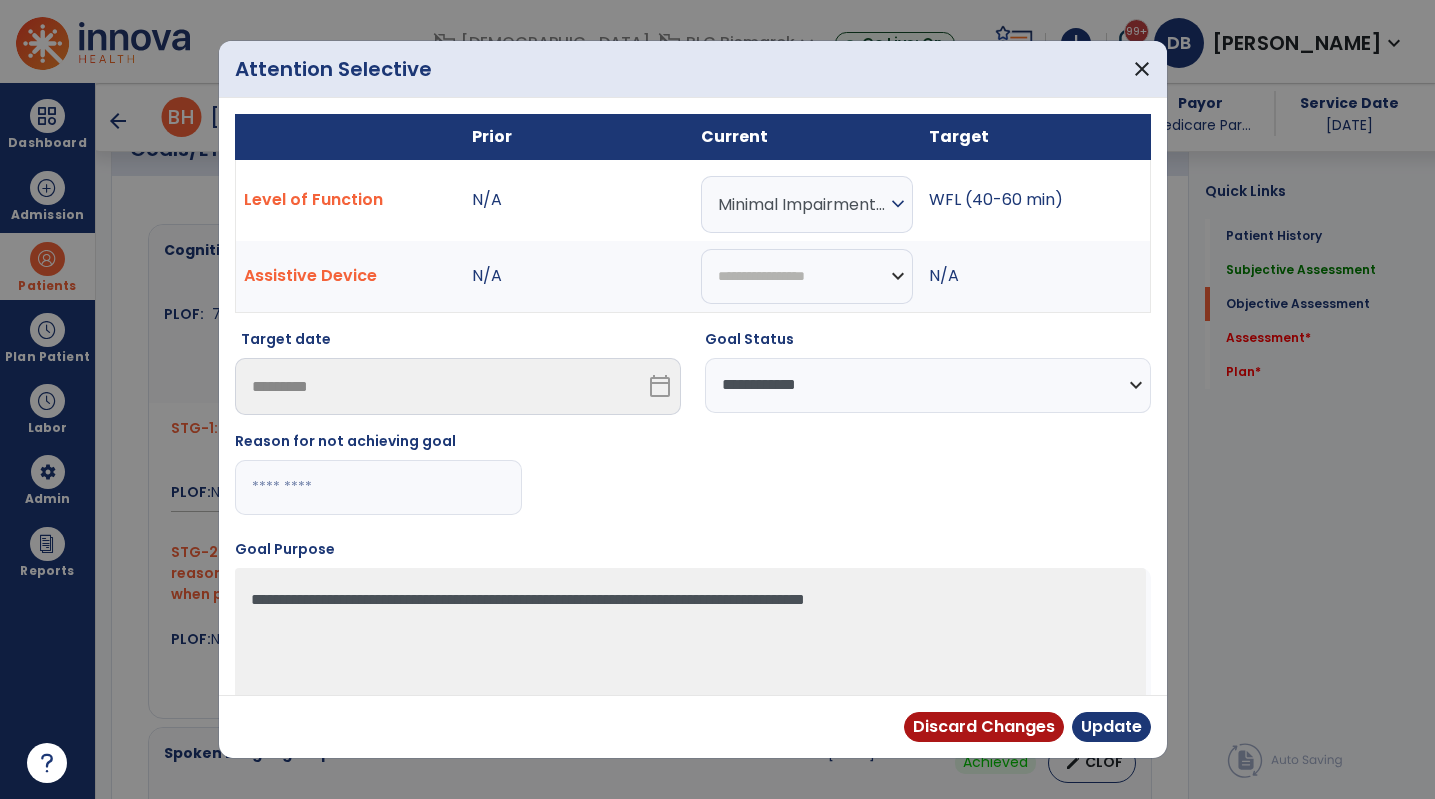 scroll, scrollTop: 0, scrollLeft: 0, axis: both 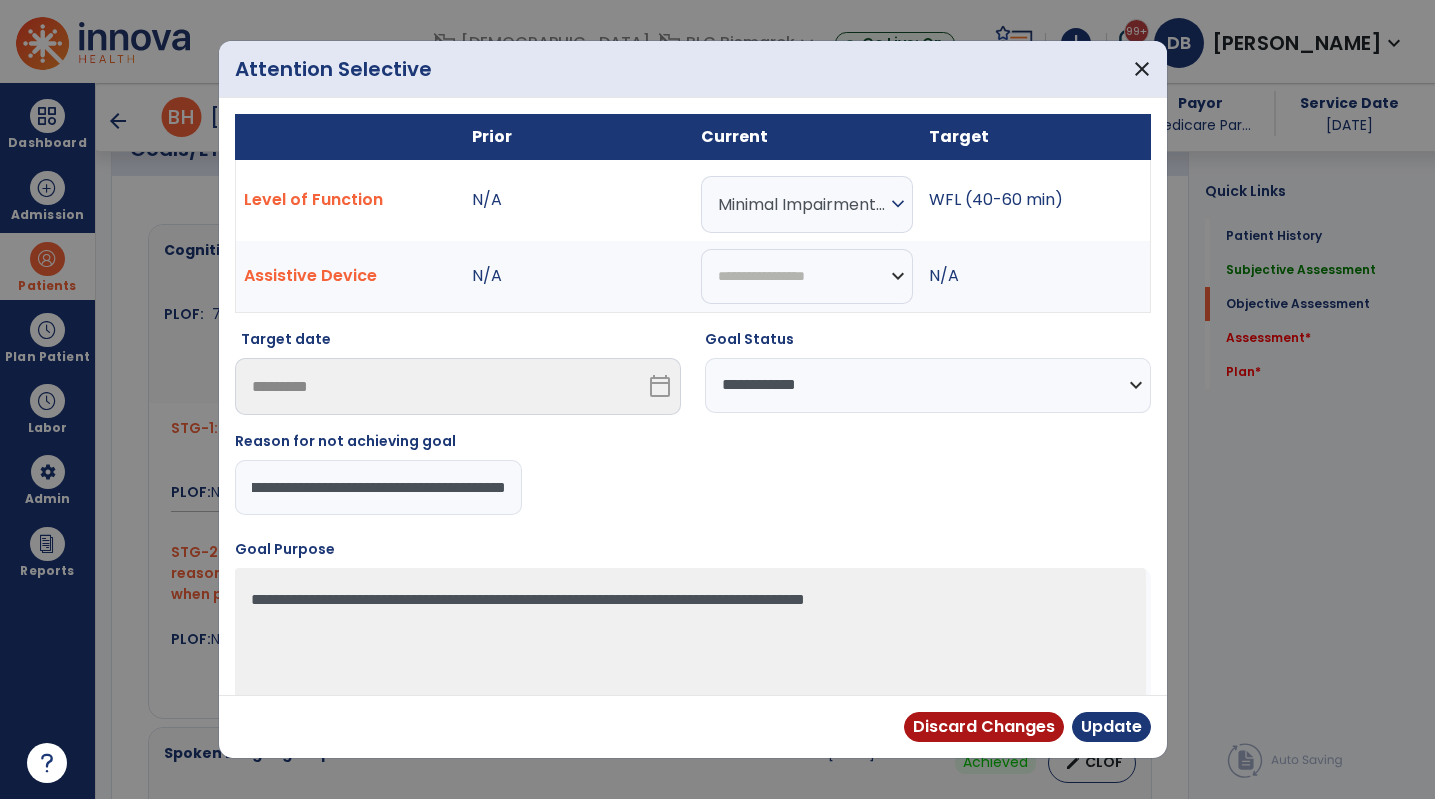 drag, startPoint x: 480, startPoint y: 492, endPoint x: 294, endPoint y: 480, distance: 186.38669 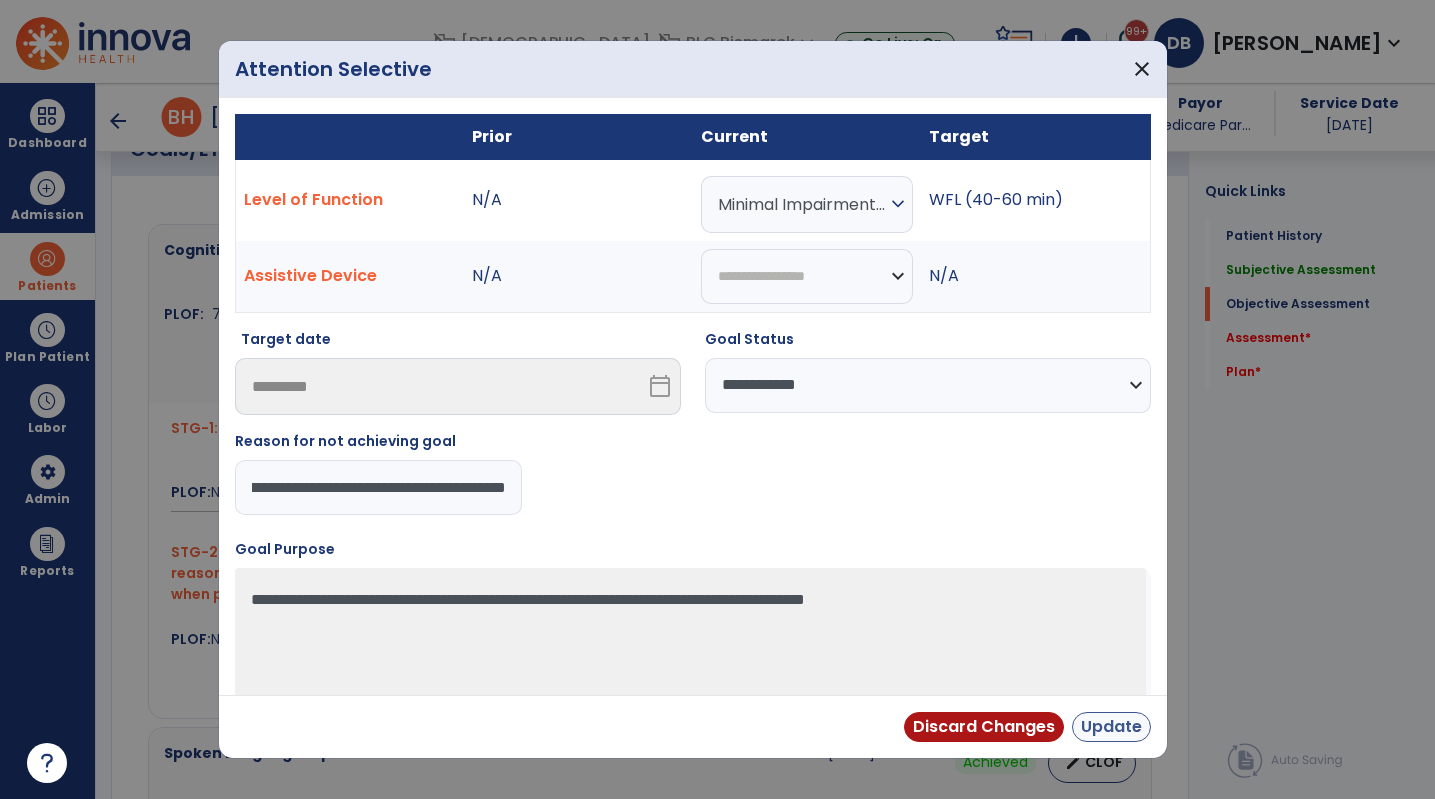 type on "**********" 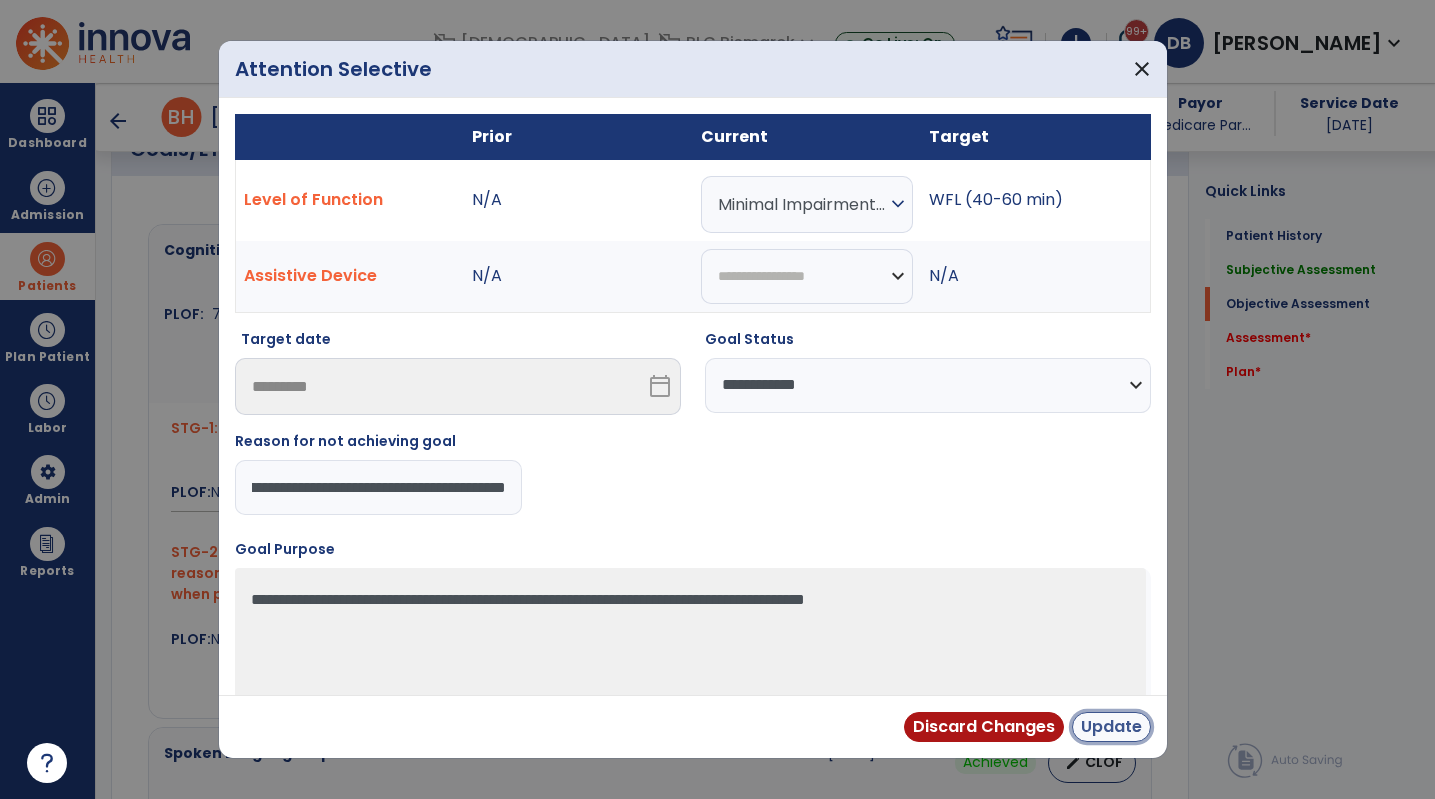 click on "Update" at bounding box center [1111, 727] 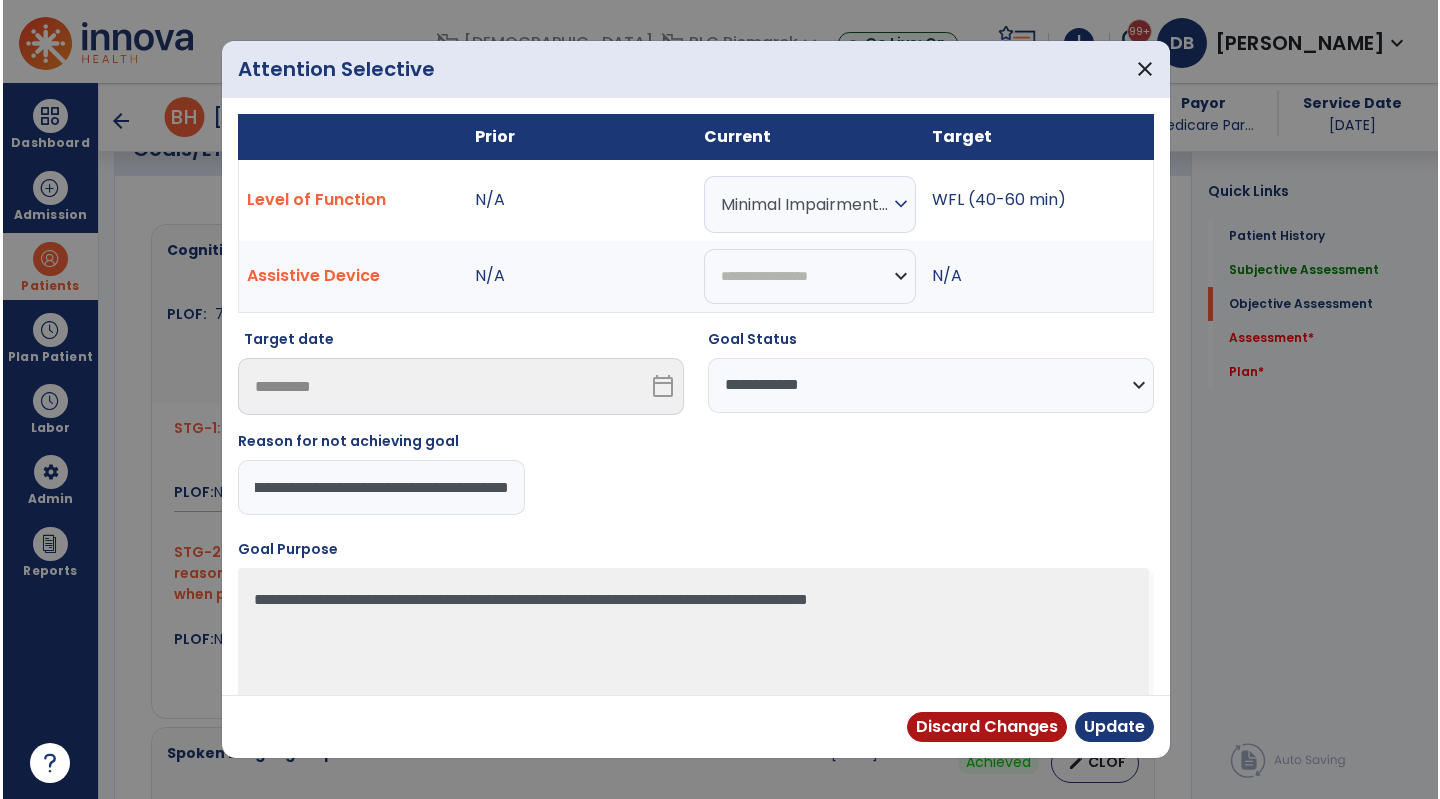 scroll, scrollTop: 0, scrollLeft: 0, axis: both 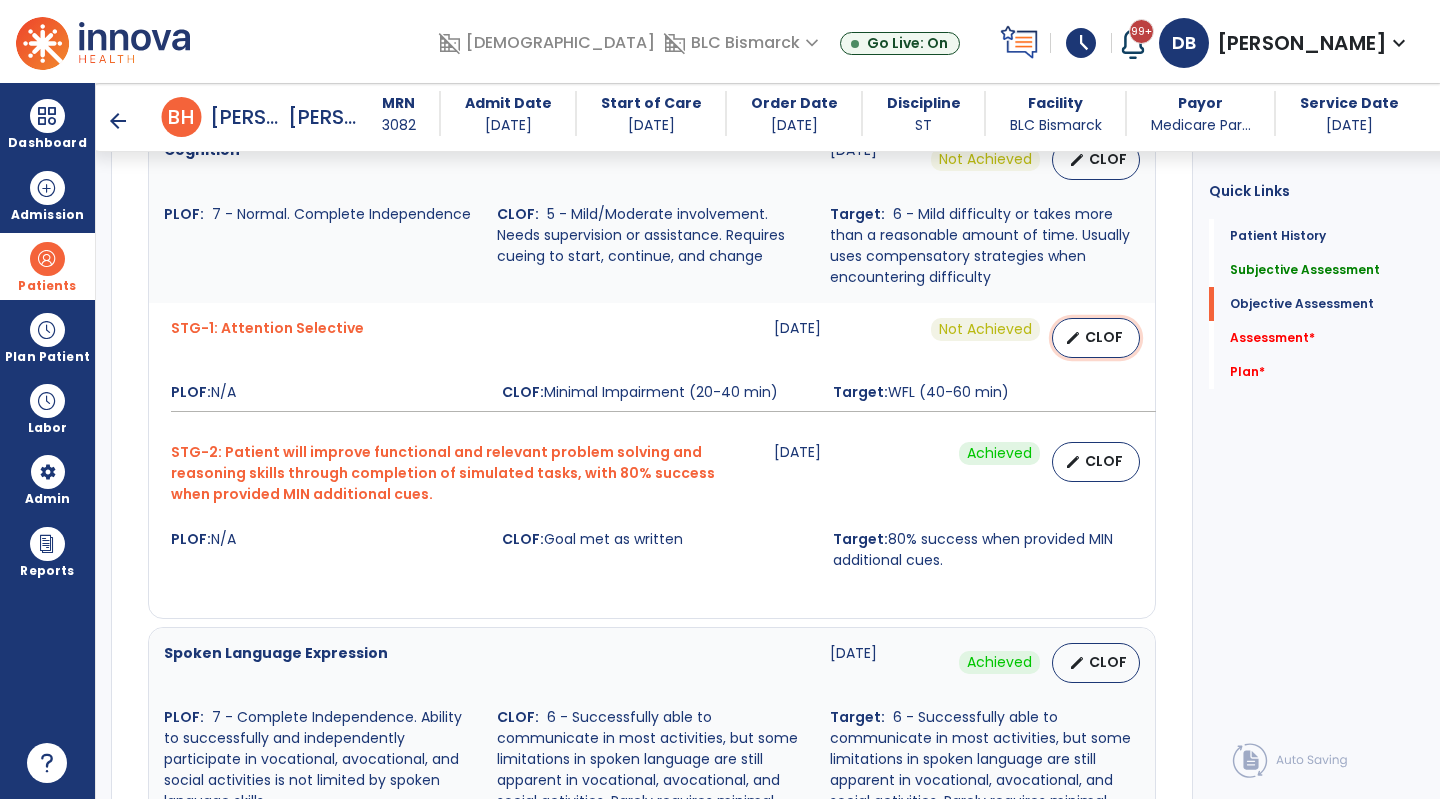 click on "edit   CLOF" at bounding box center (1096, 338) 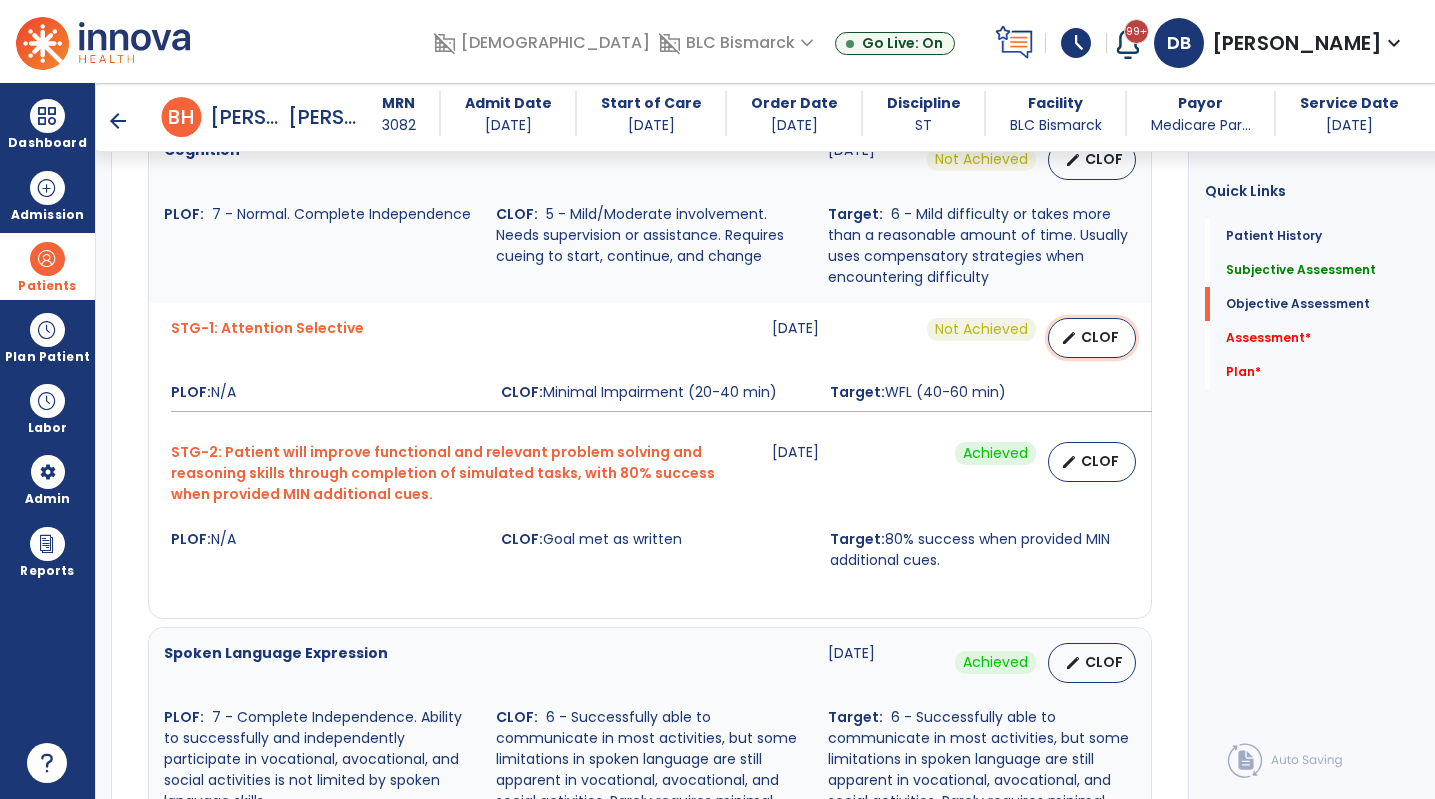 select on "**********" 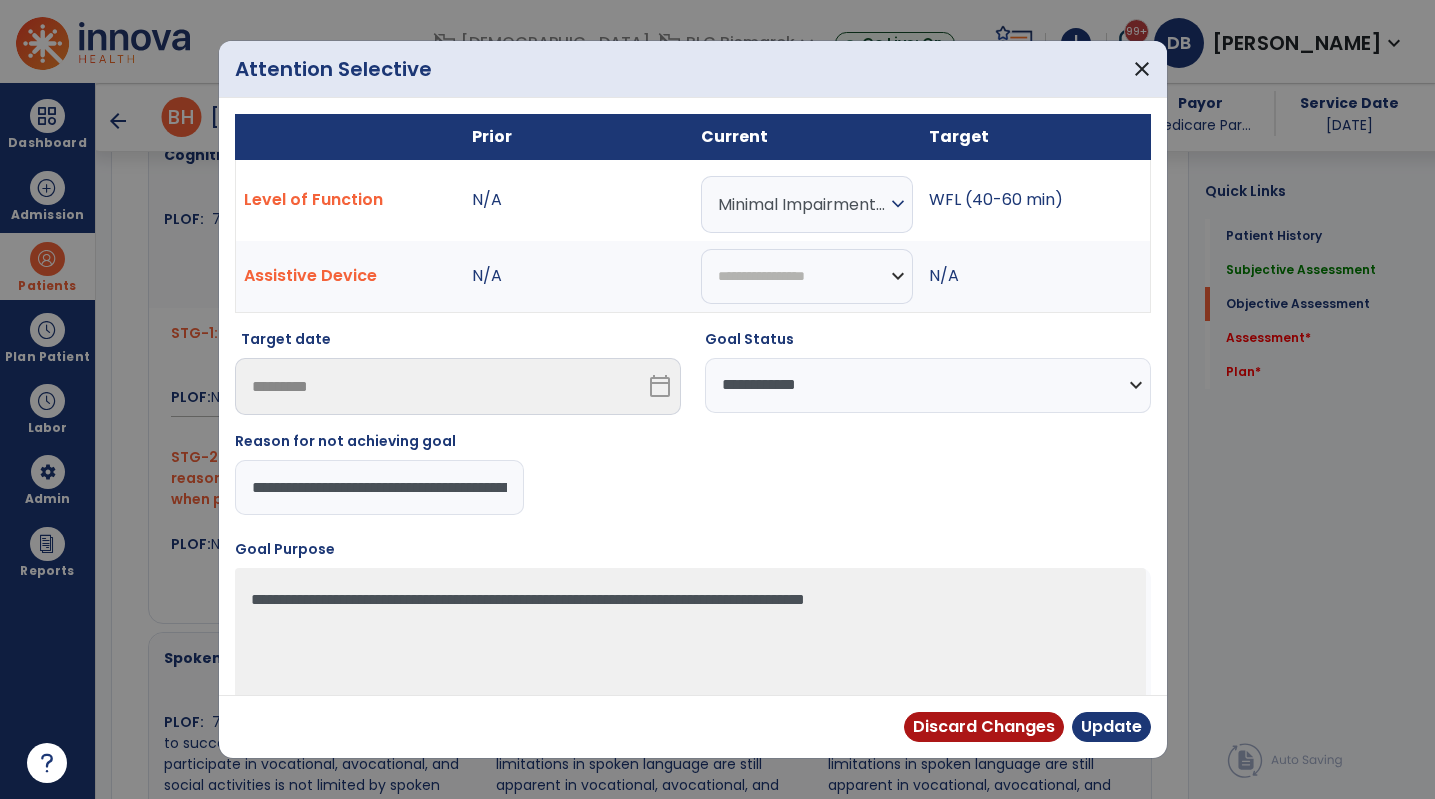 scroll, scrollTop: 900, scrollLeft: 0, axis: vertical 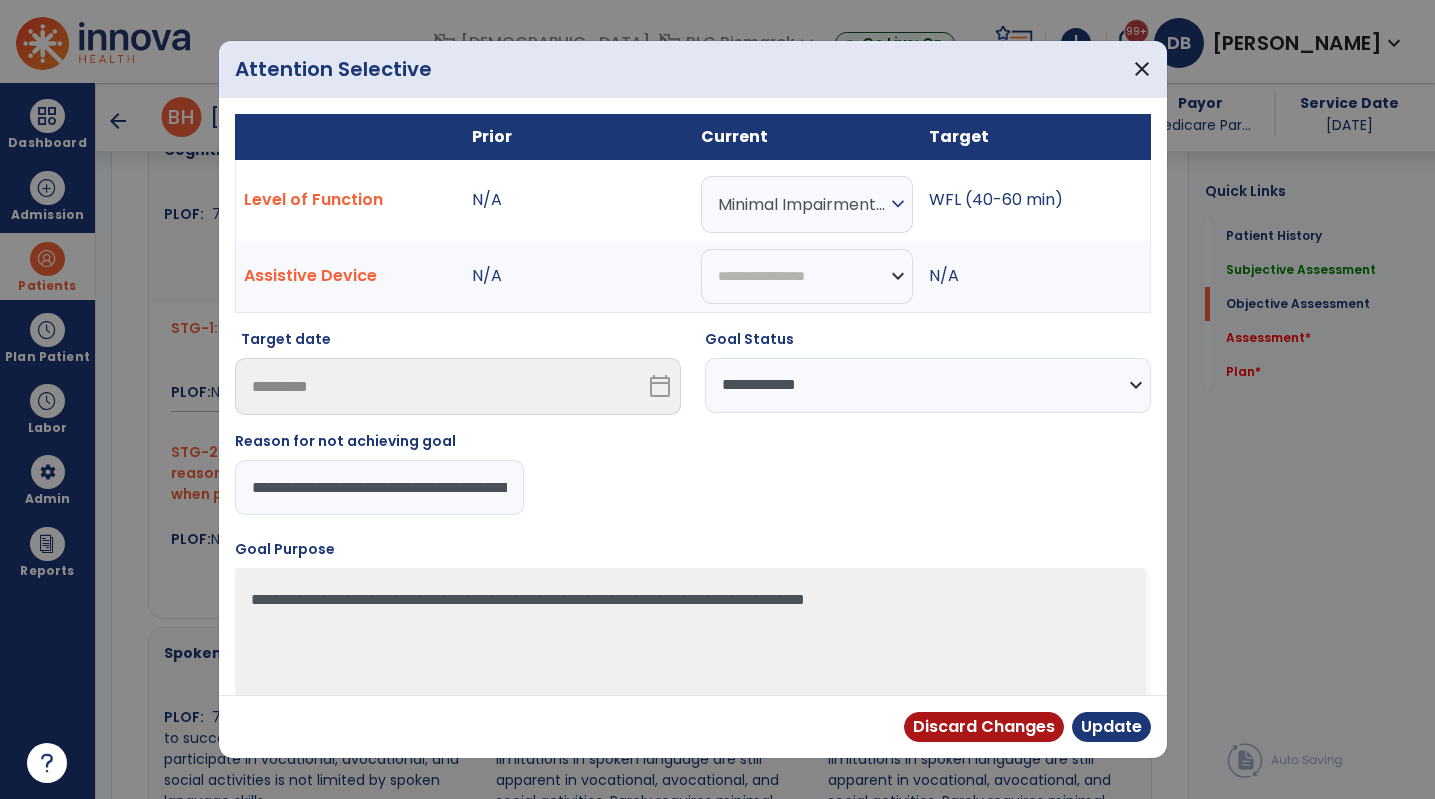 drag, startPoint x: 343, startPoint y: 487, endPoint x: 483, endPoint y: 483, distance: 140.05713 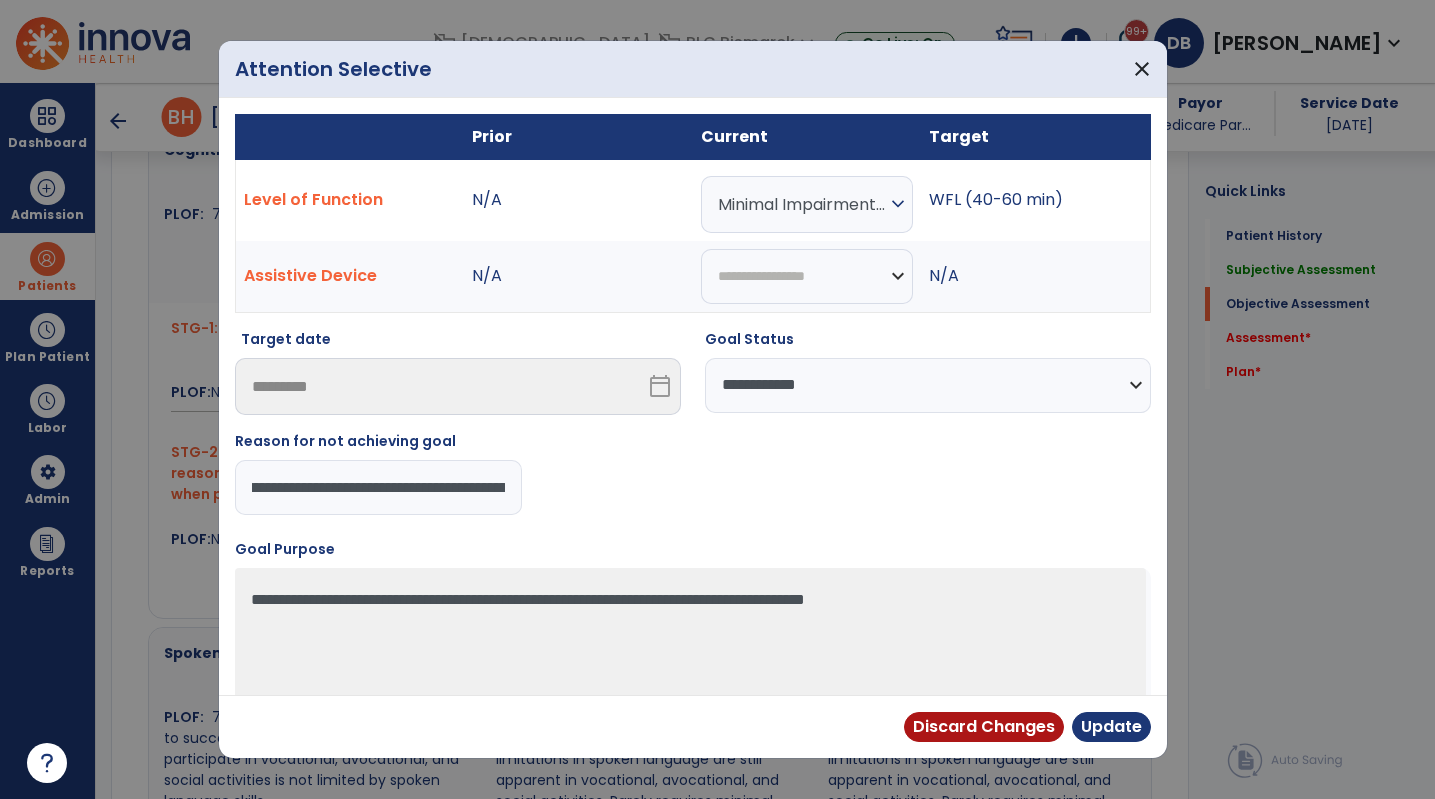 click on "**********" at bounding box center [379, 487] 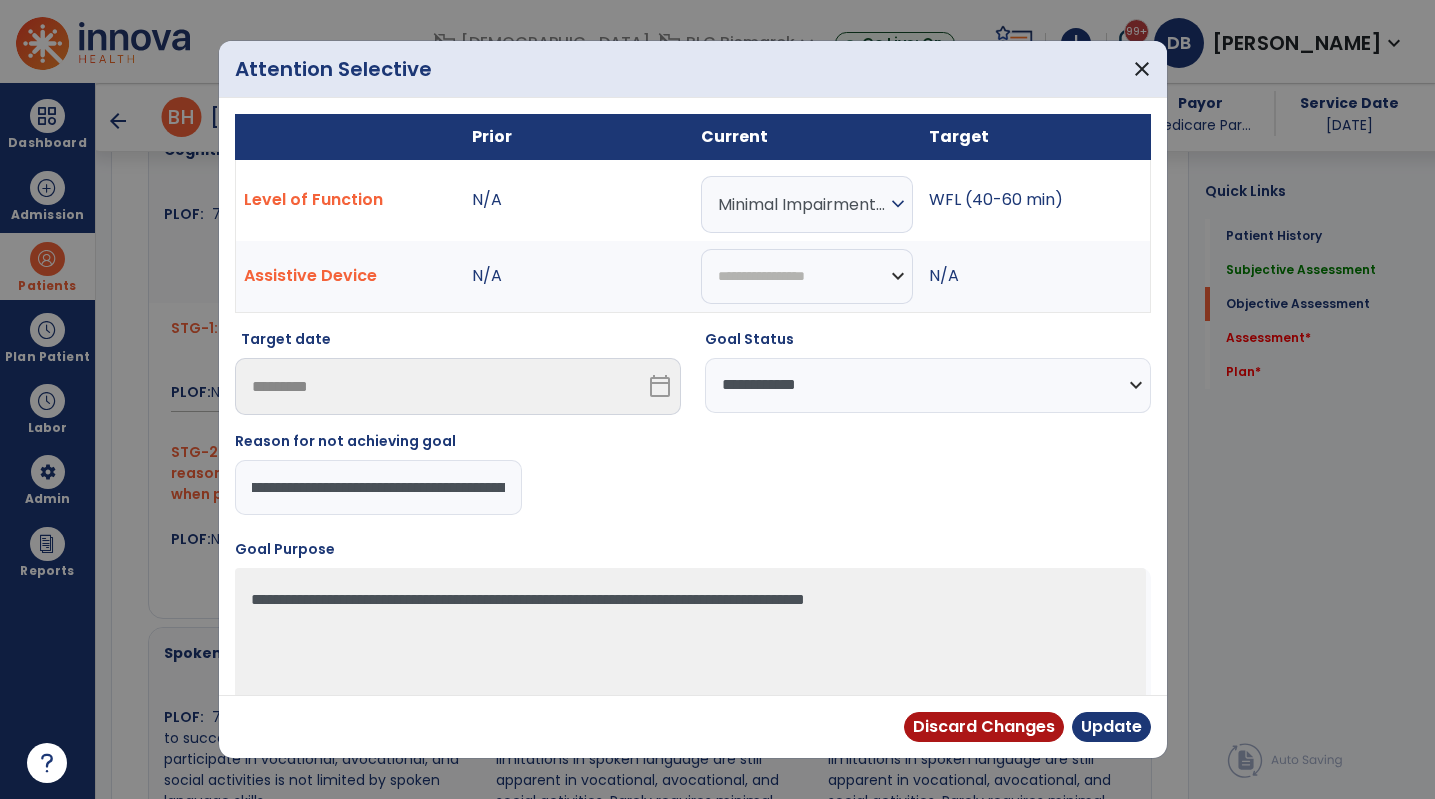 click on "**********" at bounding box center (379, 487) 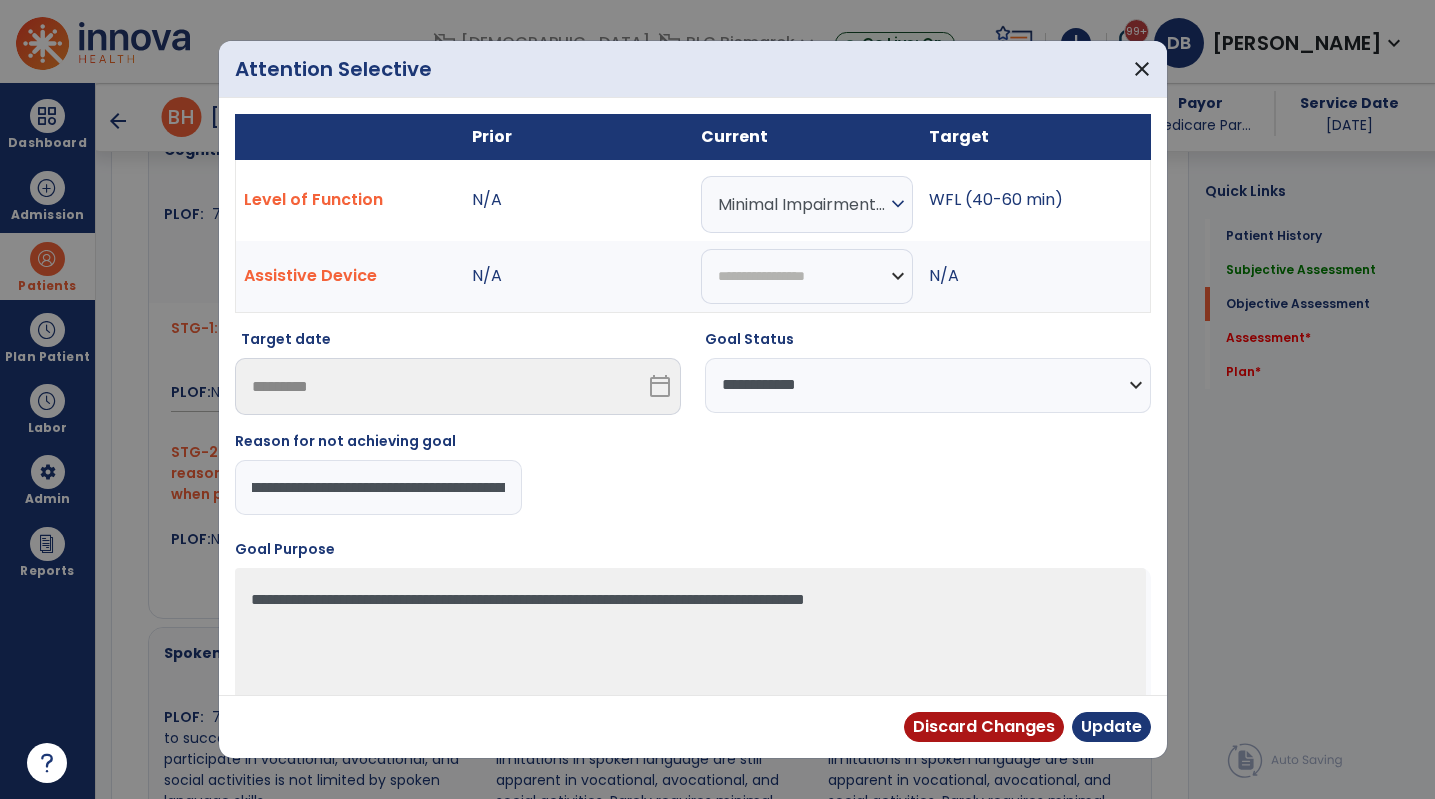 scroll, scrollTop: 0, scrollLeft: 733, axis: horizontal 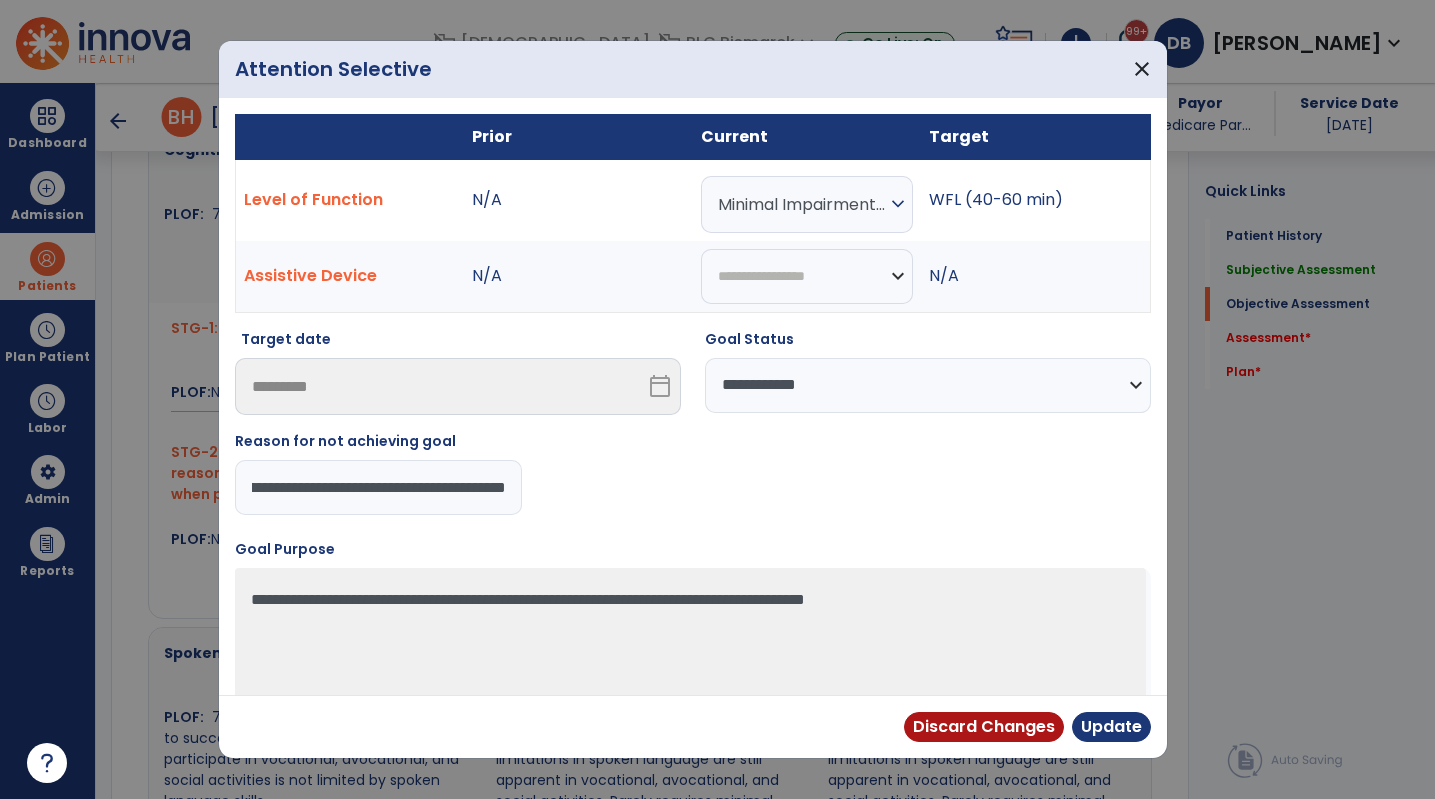 drag, startPoint x: 496, startPoint y: 496, endPoint x: 518, endPoint y: 495, distance: 22.022715 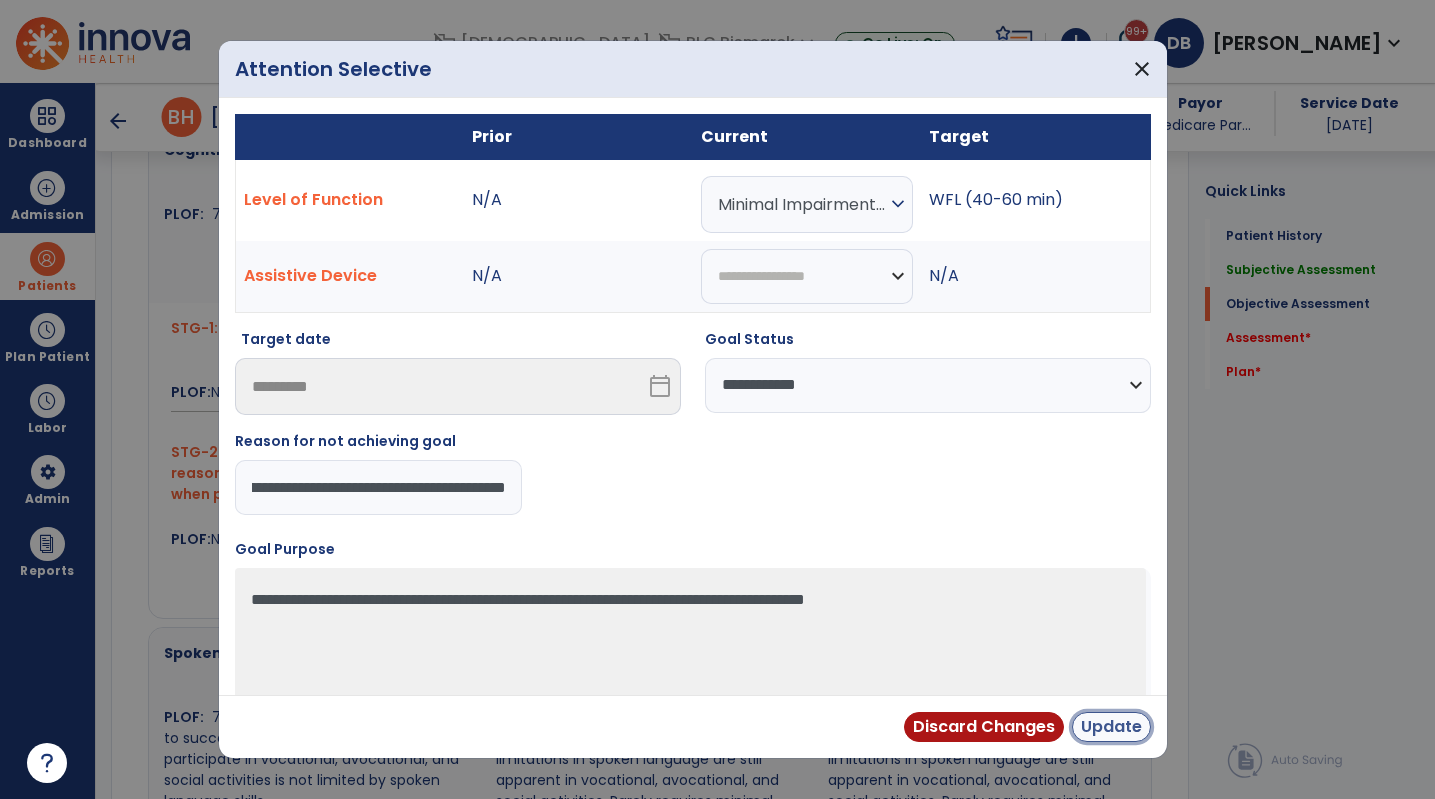 click on "Update" at bounding box center [1111, 727] 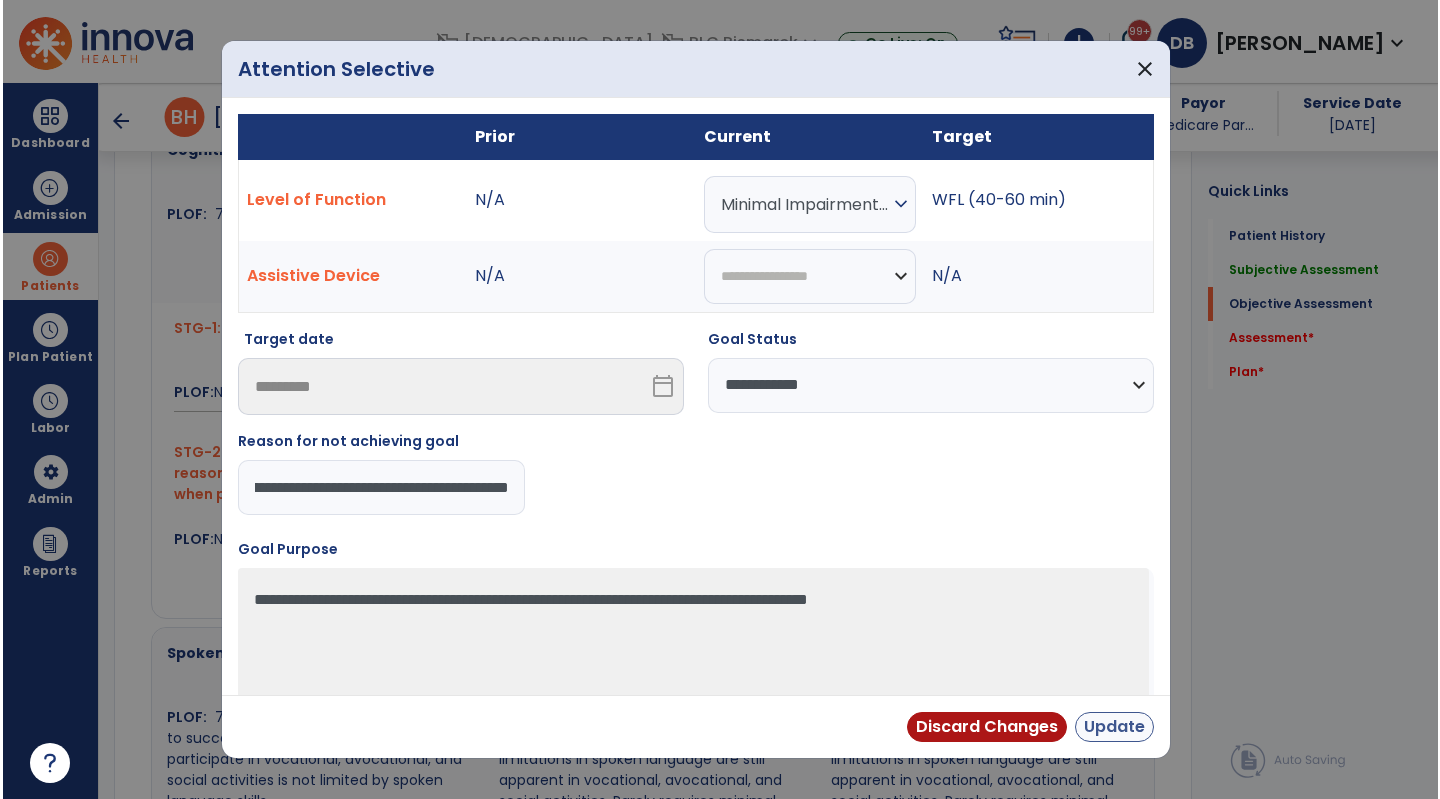 scroll, scrollTop: 0, scrollLeft: 0, axis: both 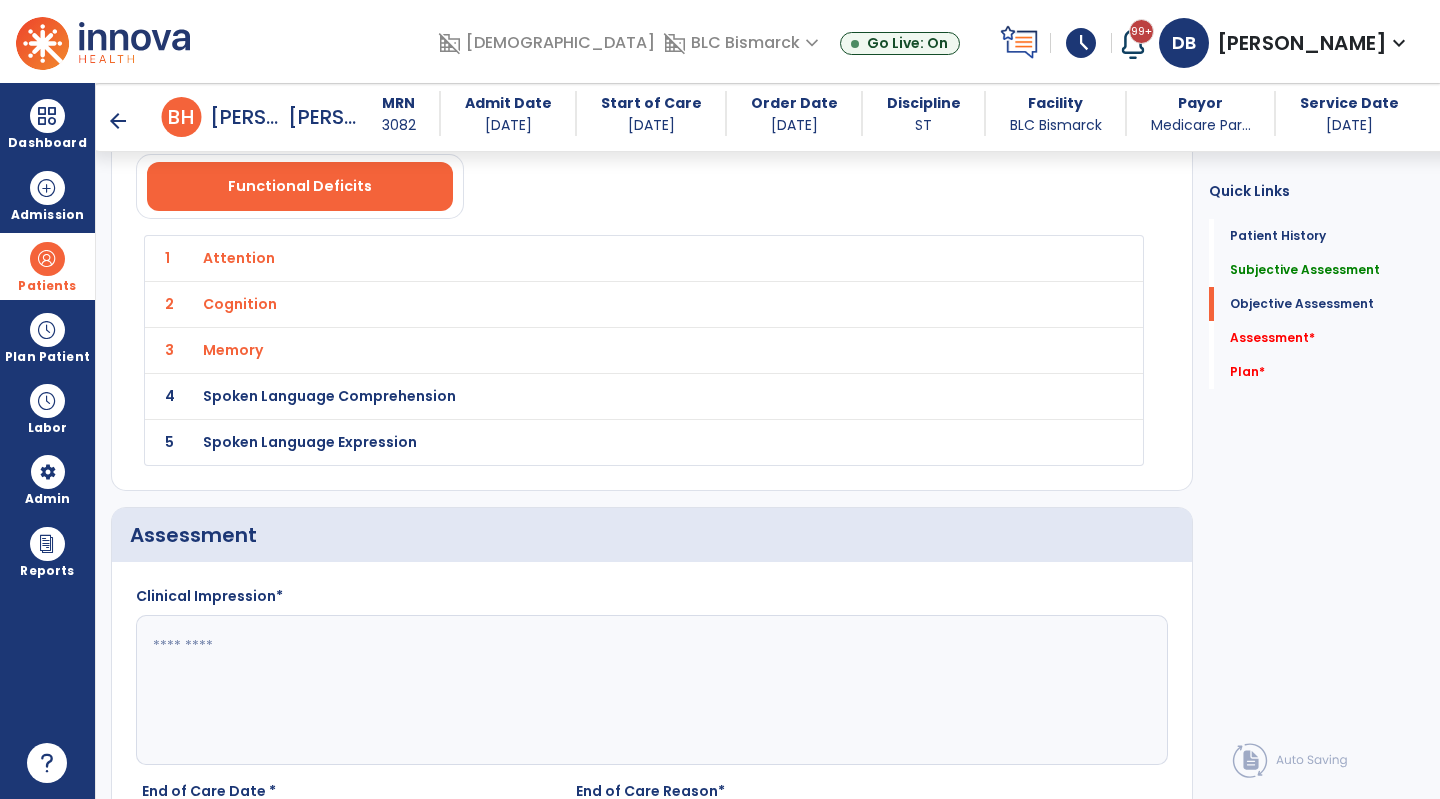 click on "Attention" at bounding box center (239, 258) 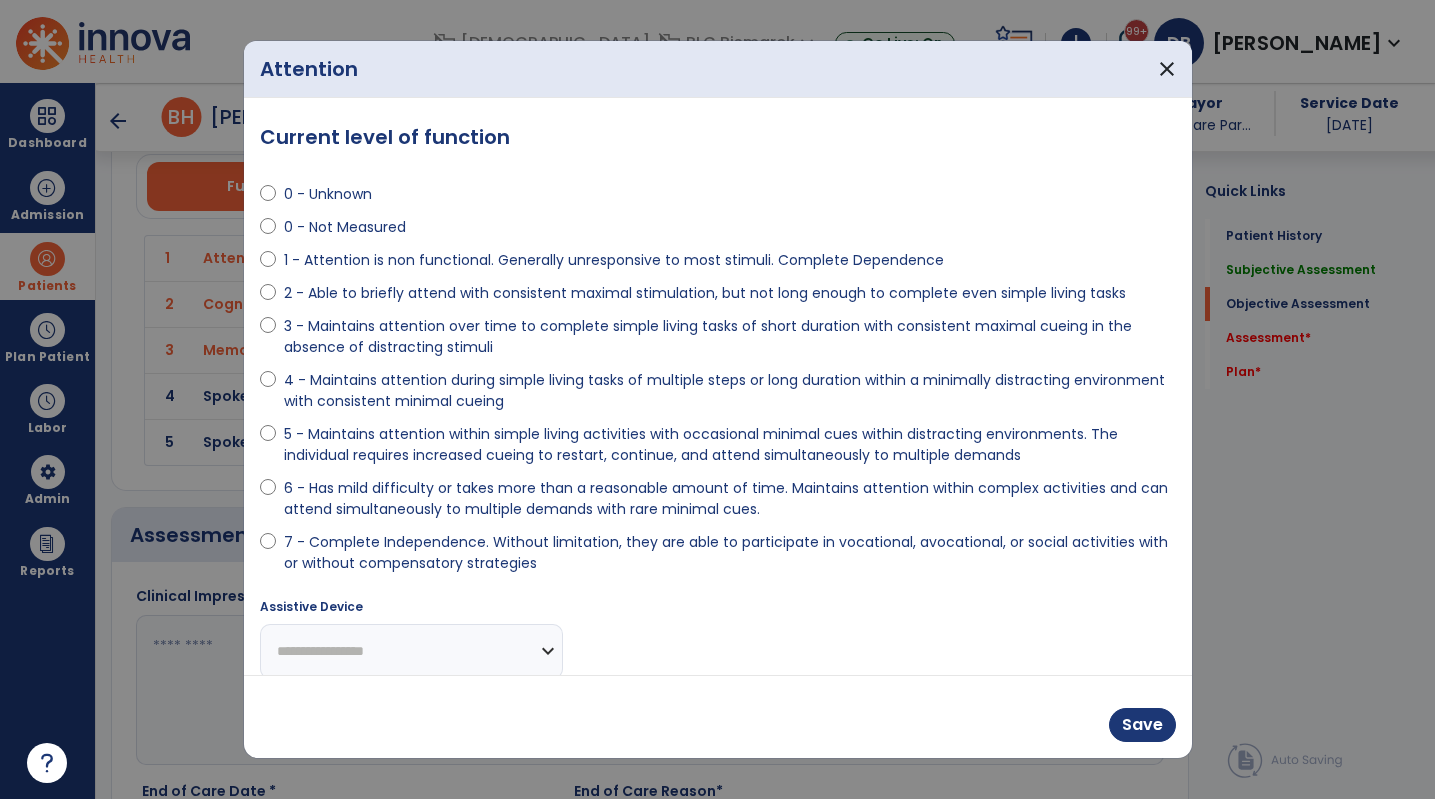 scroll, scrollTop: 2300, scrollLeft: 0, axis: vertical 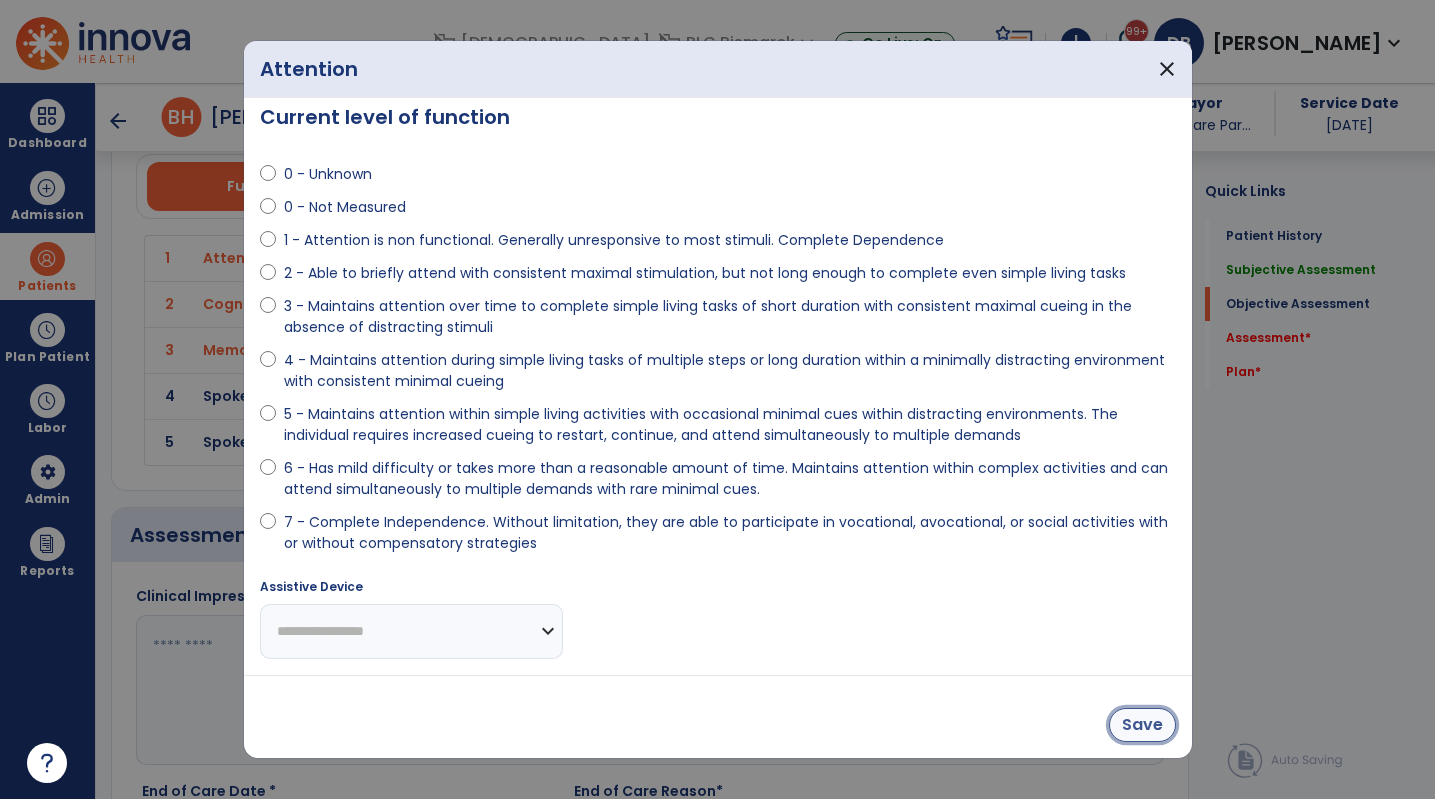 click on "Save" at bounding box center (1142, 725) 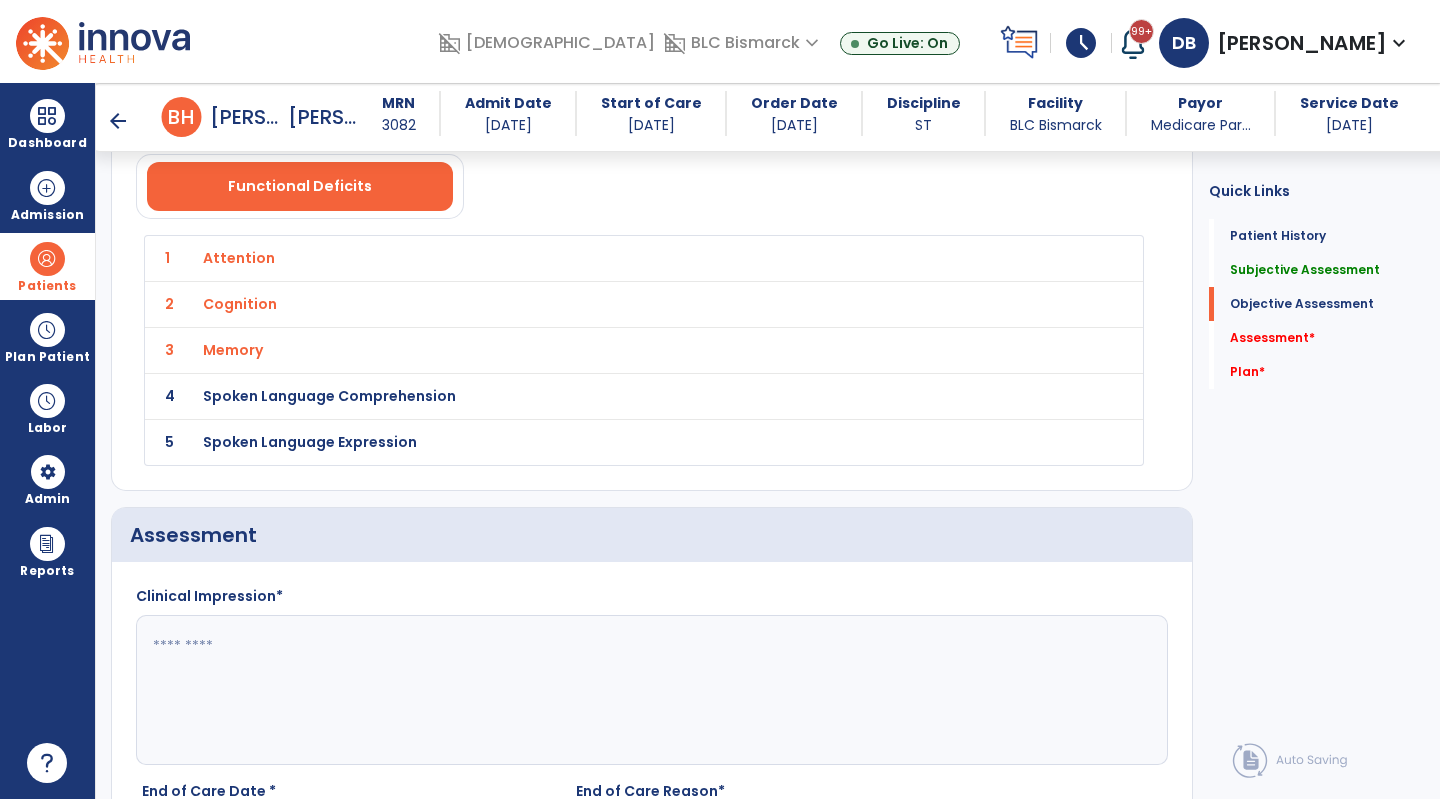 click on "Memory" at bounding box center (239, 258) 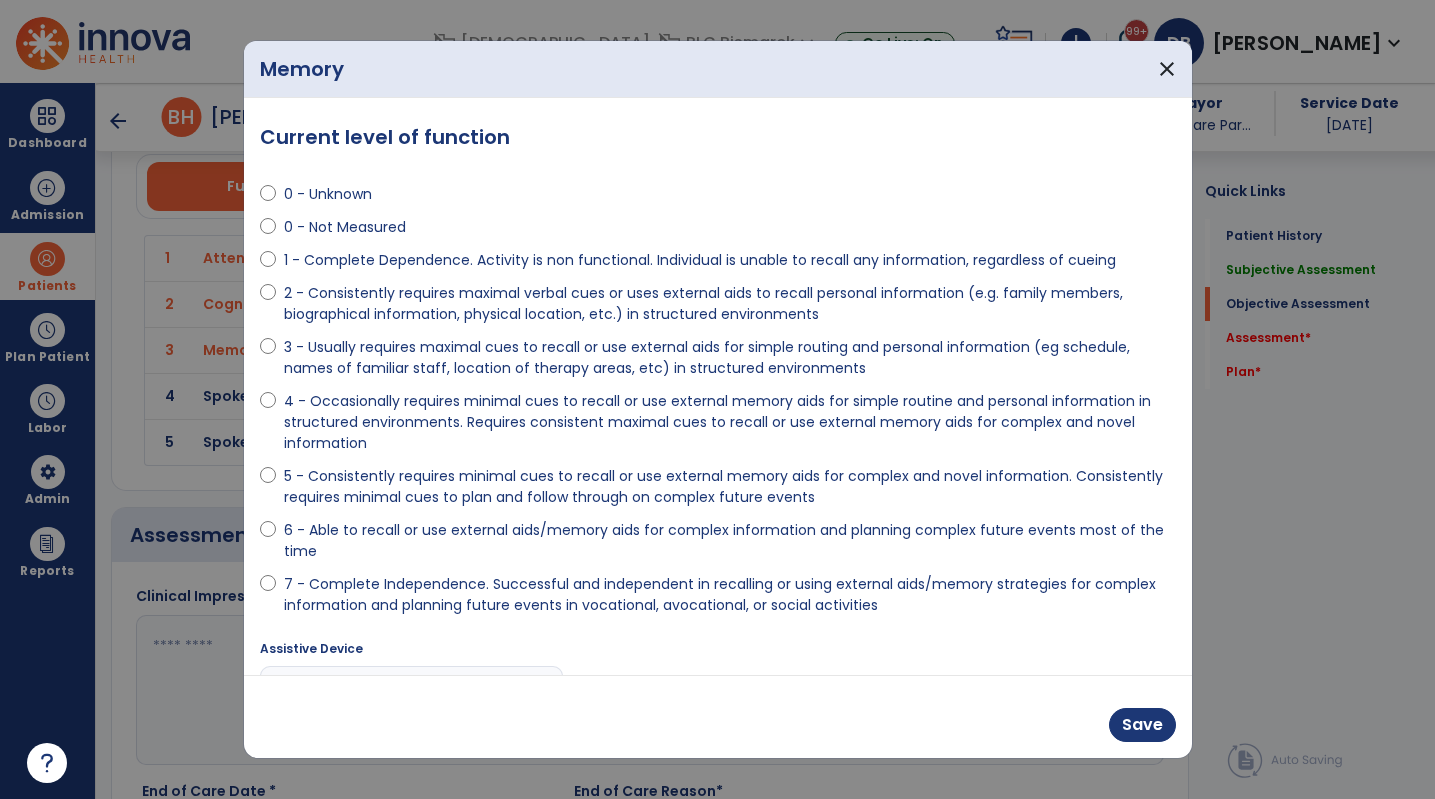 scroll, scrollTop: 2300, scrollLeft: 0, axis: vertical 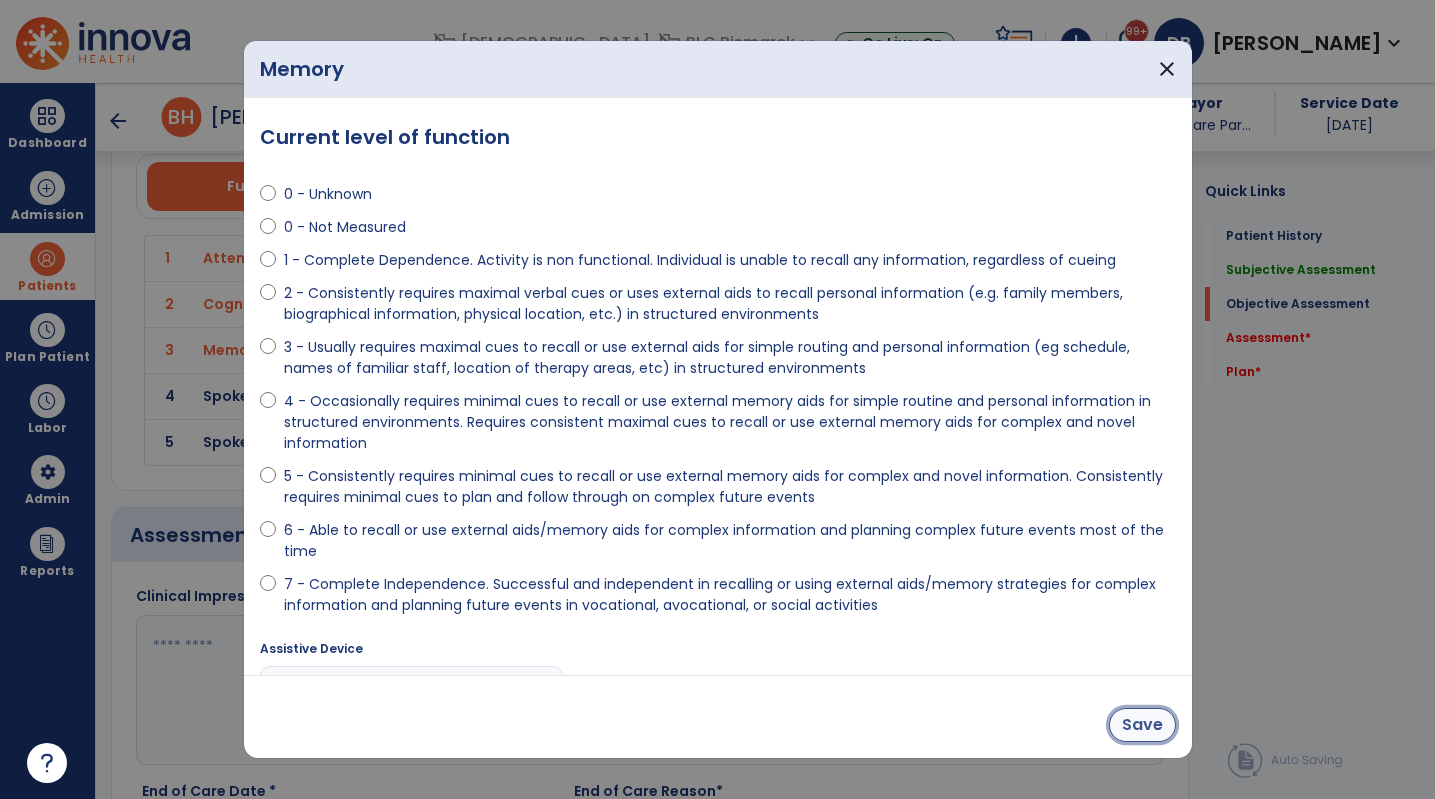click on "Save" at bounding box center [1142, 725] 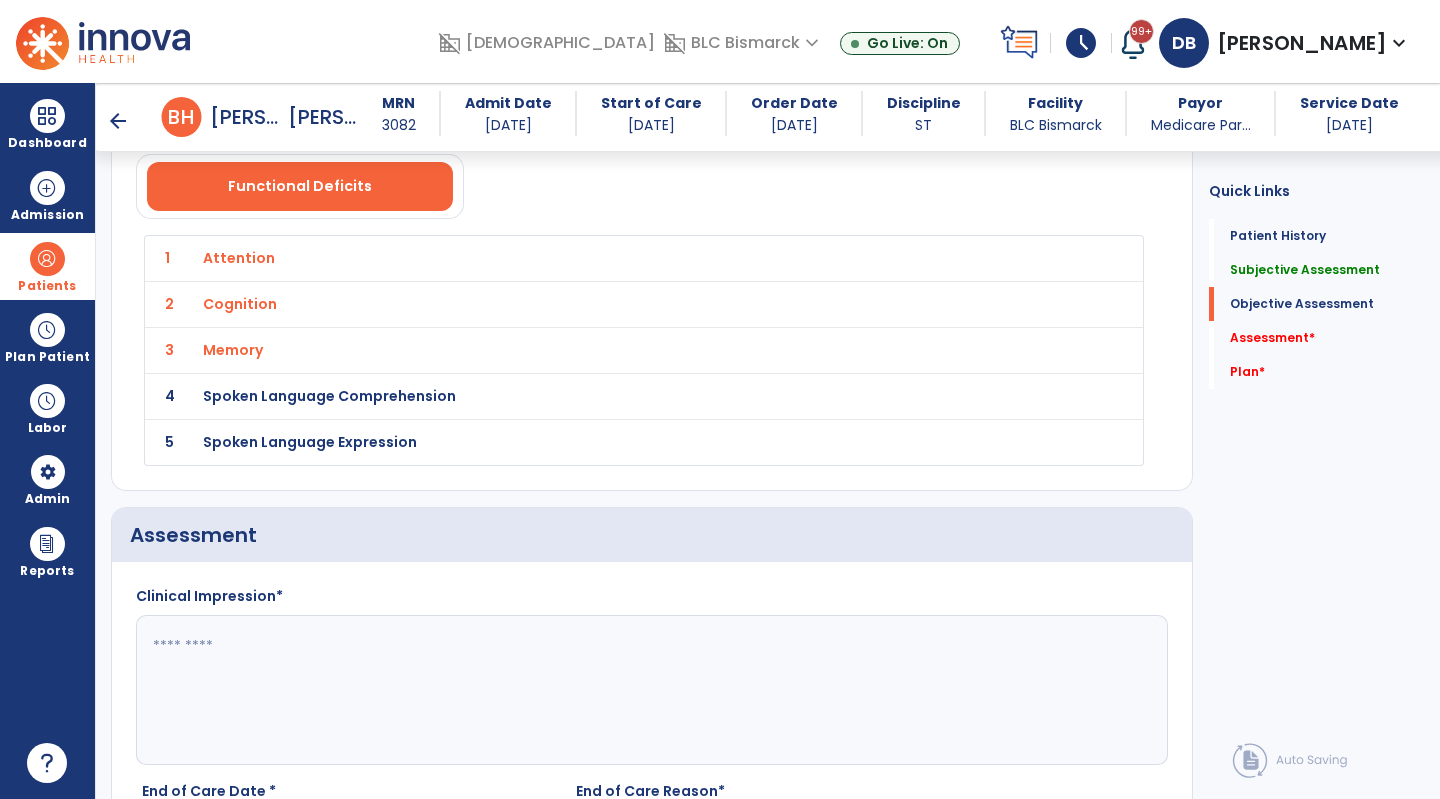 click on "Spoken Language Comprehension" at bounding box center [599, 258] 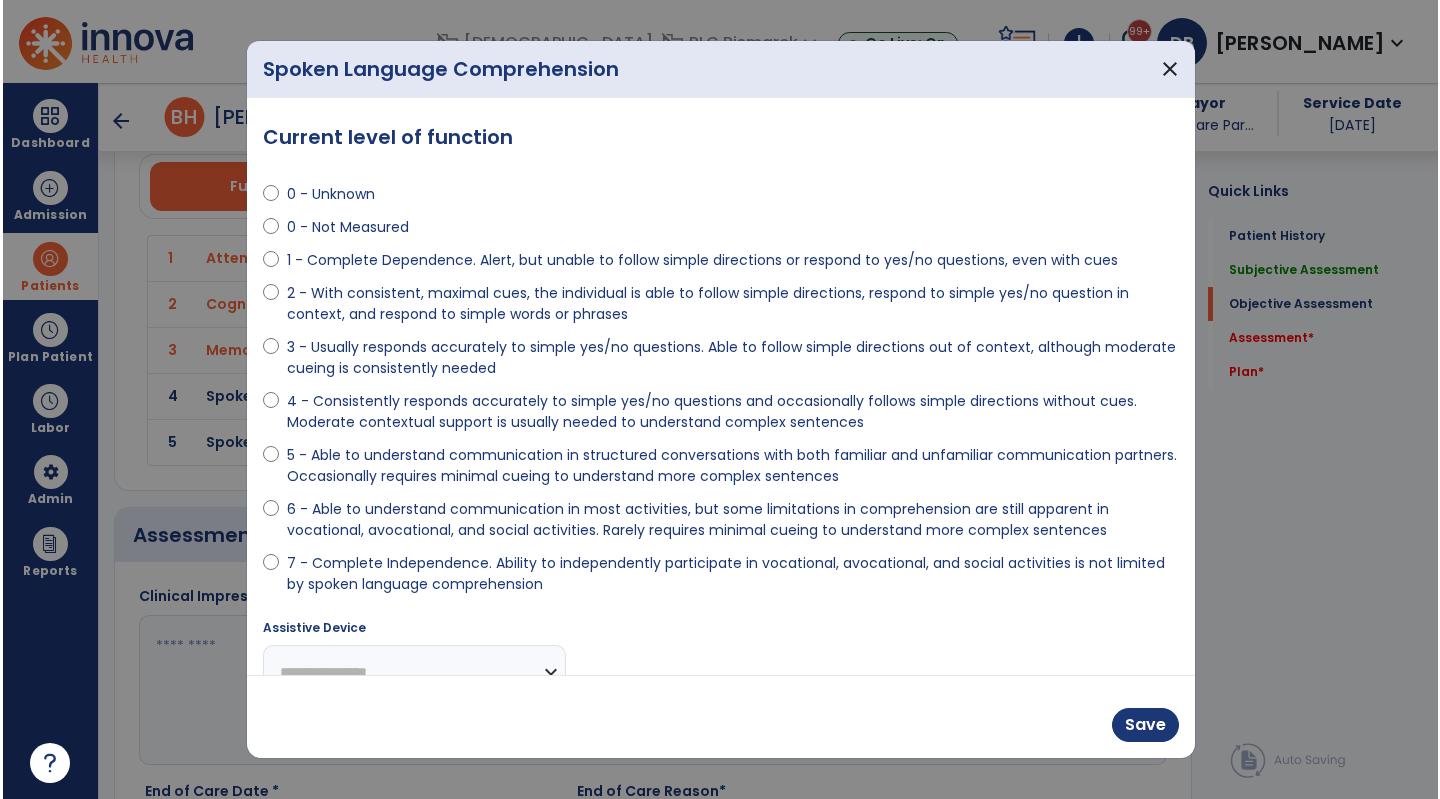 scroll, scrollTop: 2300, scrollLeft: 0, axis: vertical 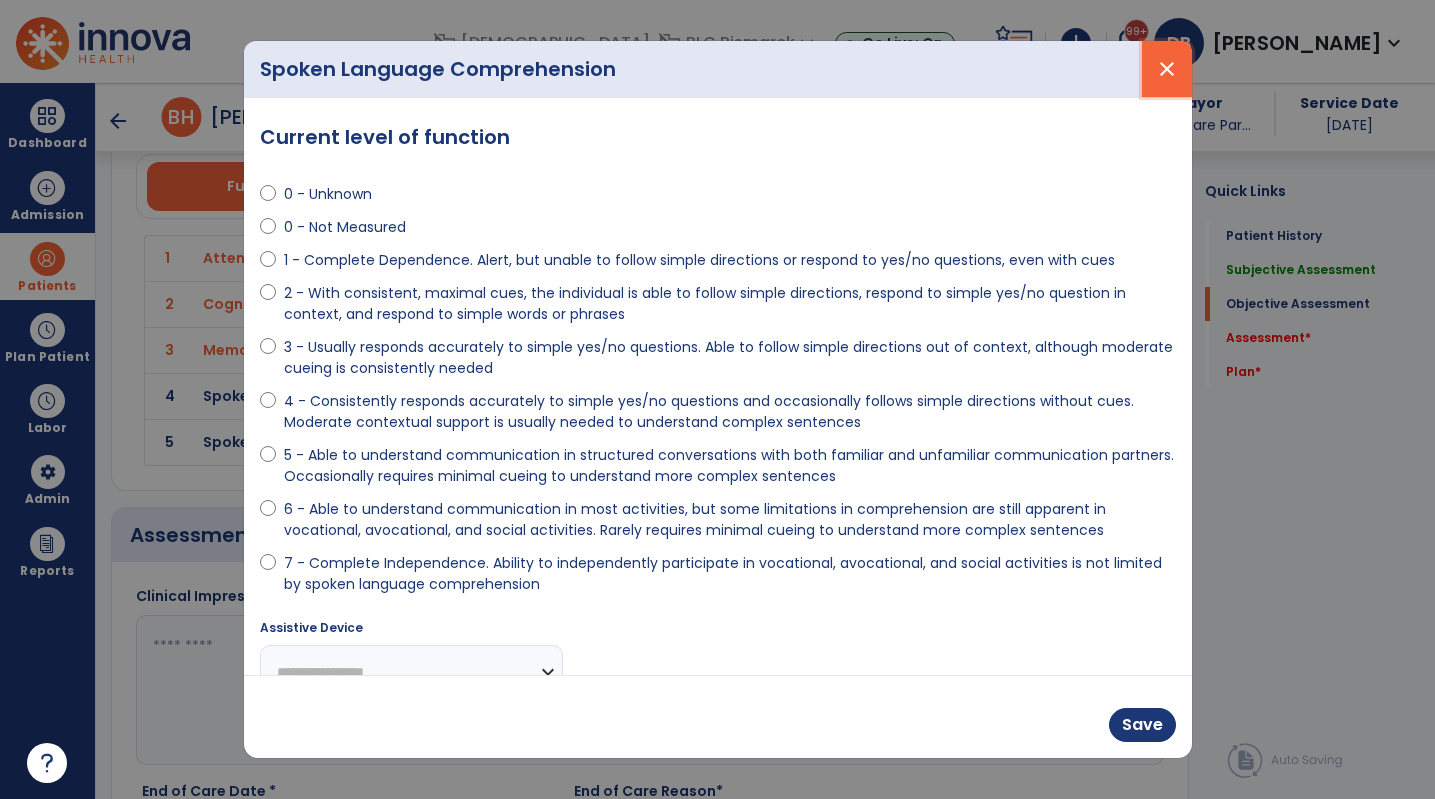 click on "close" at bounding box center [1167, 69] 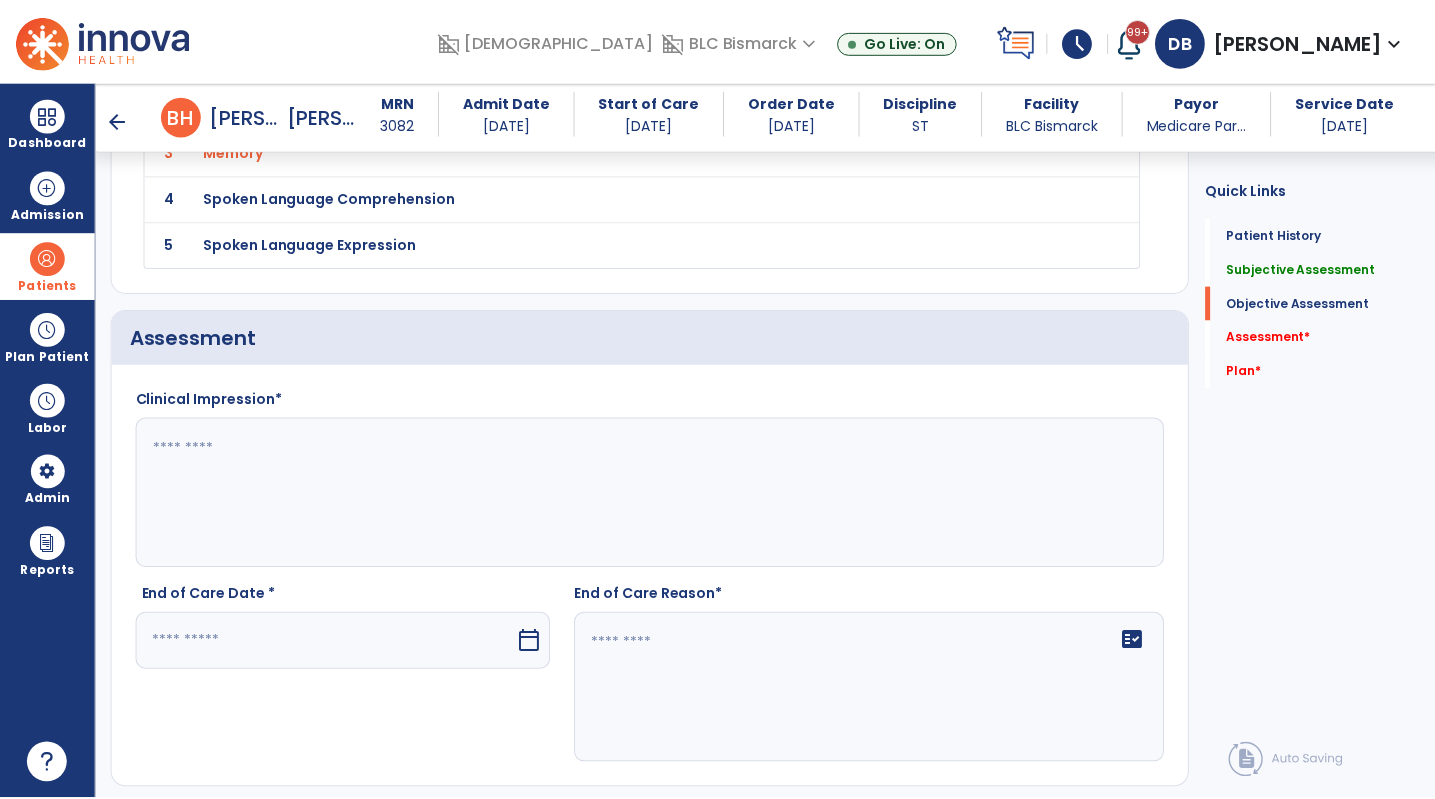scroll, scrollTop: 2500, scrollLeft: 0, axis: vertical 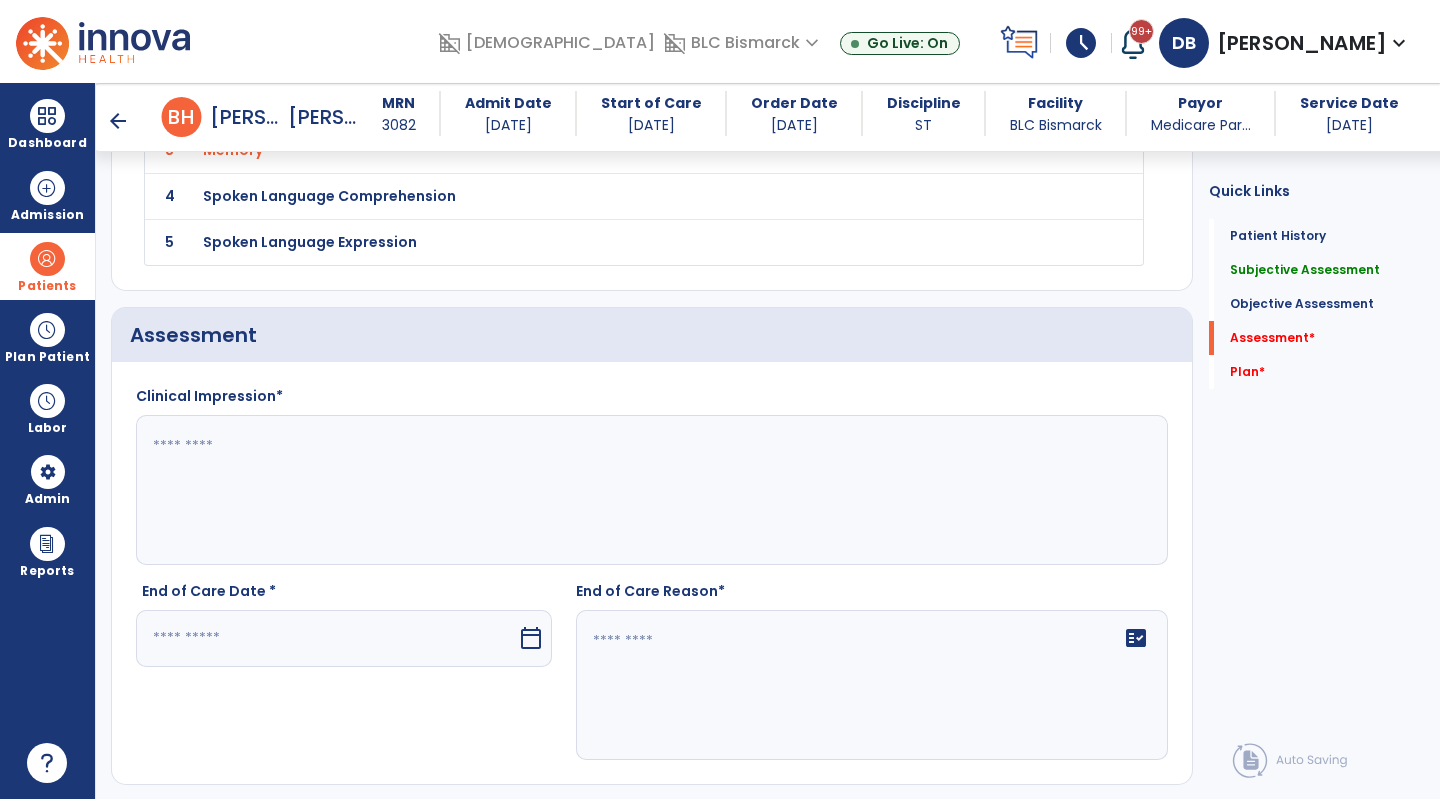 click on "Spoken Language Comprehension" at bounding box center (239, 58) 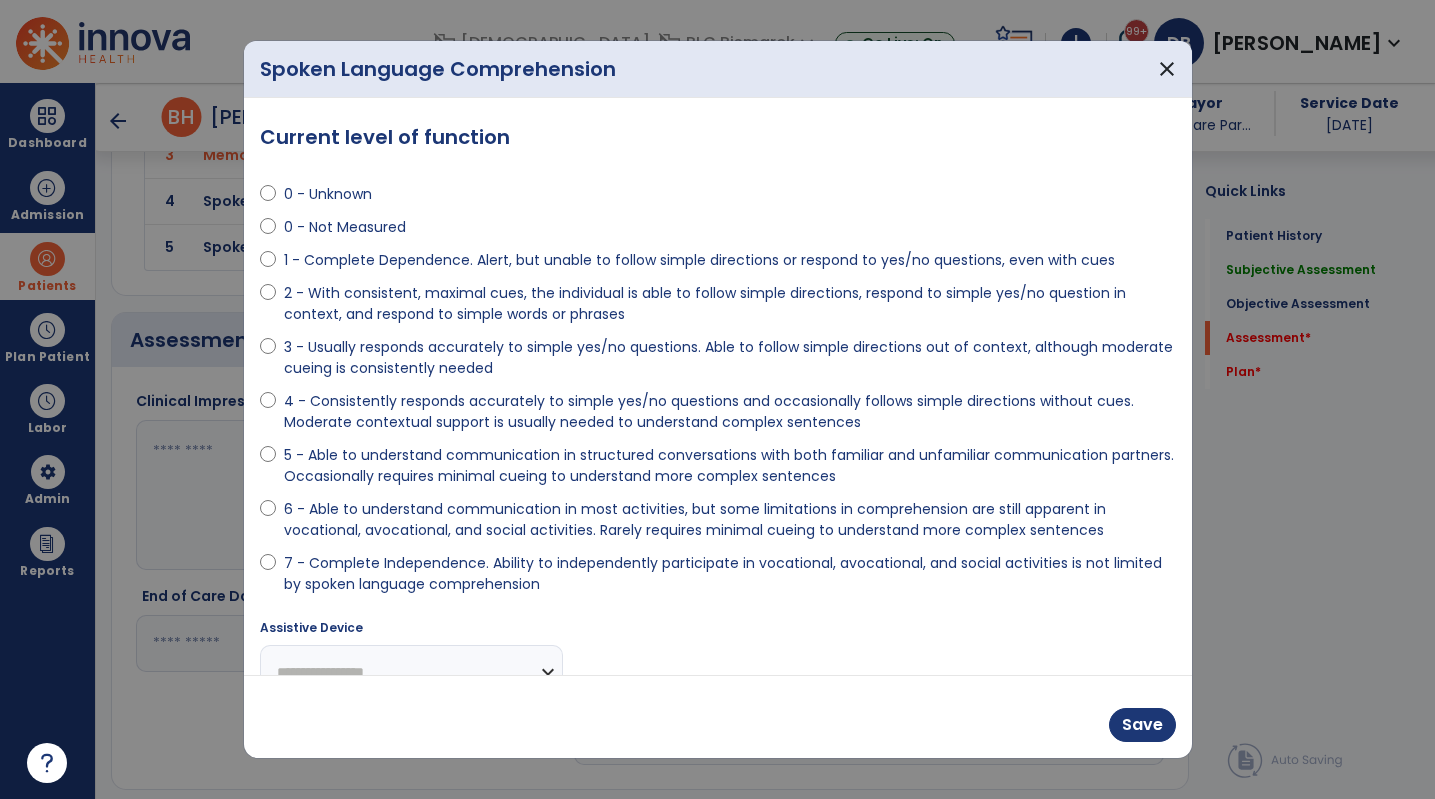 scroll, scrollTop: 2500, scrollLeft: 0, axis: vertical 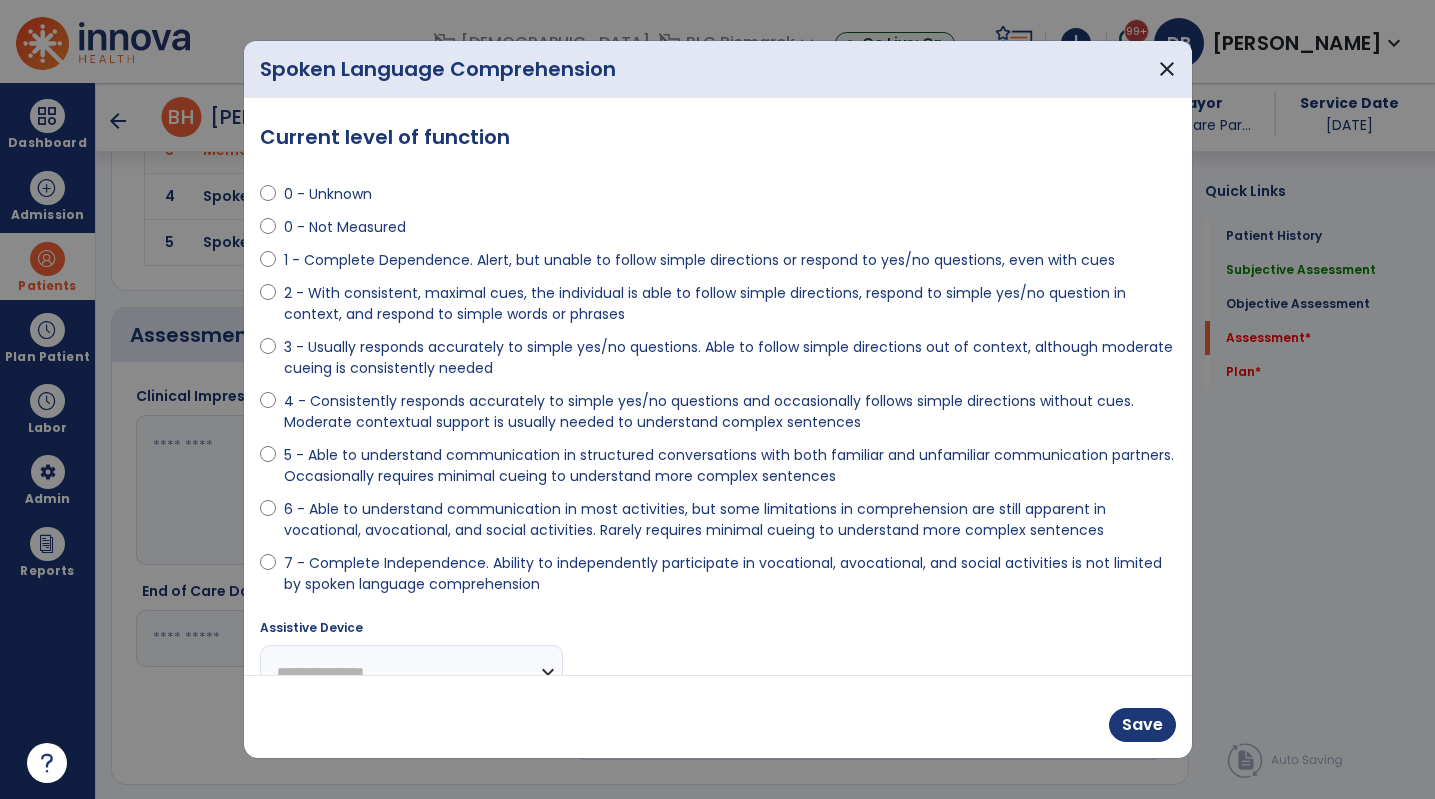 click at bounding box center [268, 470] 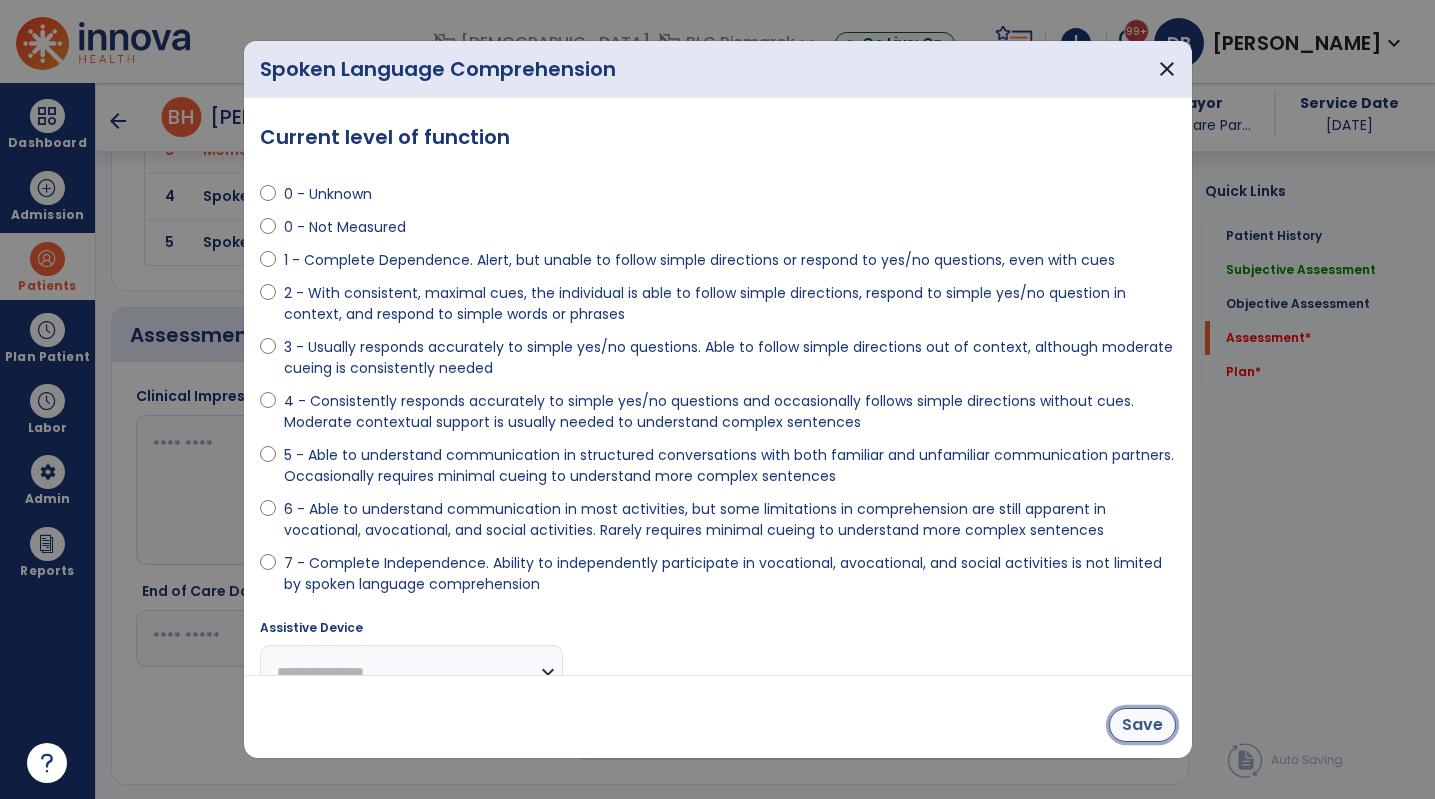 click on "Save" at bounding box center (1142, 725) 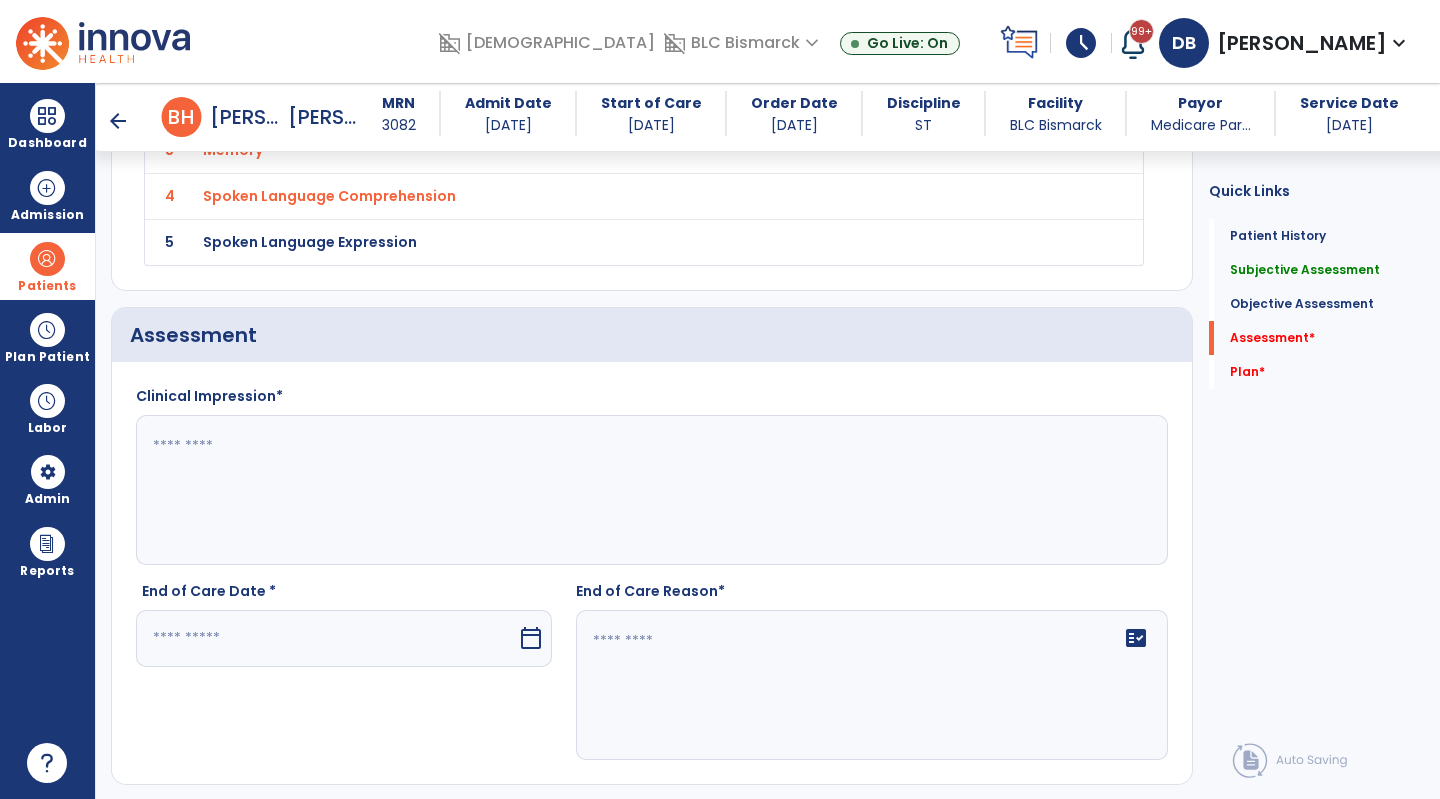 click on "5 Spoken Language Expression" 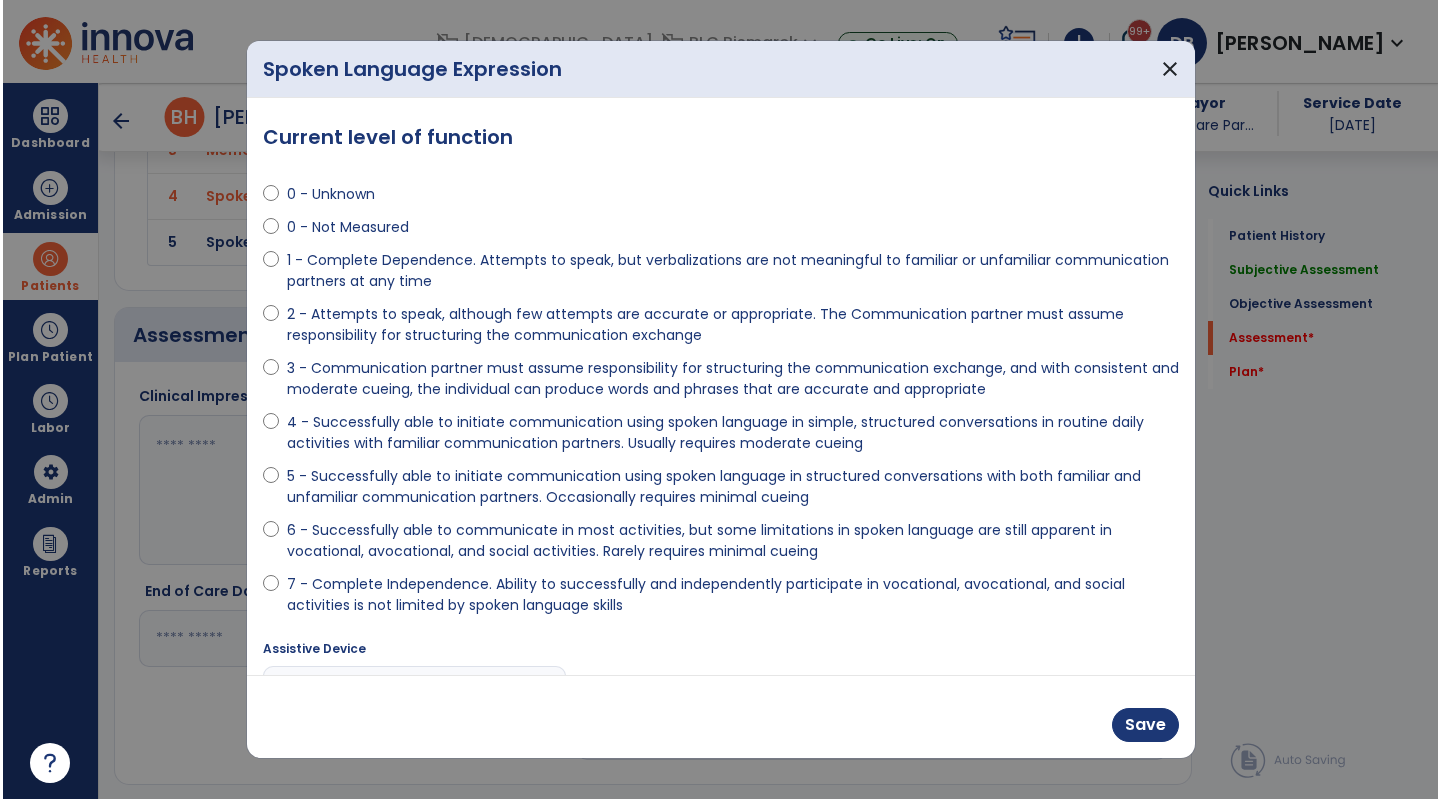 scroll, scrollTop: 2500, scrollLeft: 0, axis: vertical 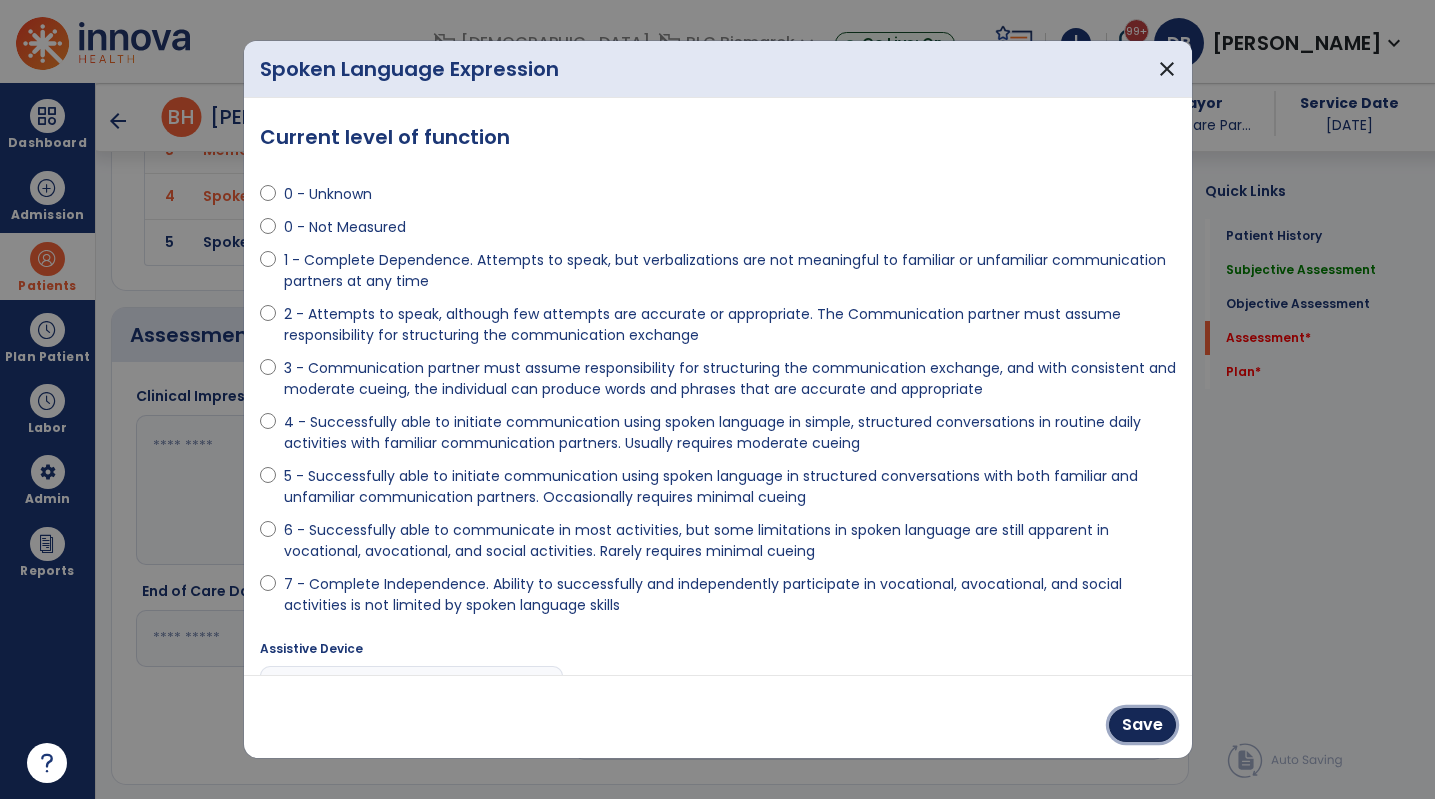 click on "Save" at bounding box center [1142, 725] 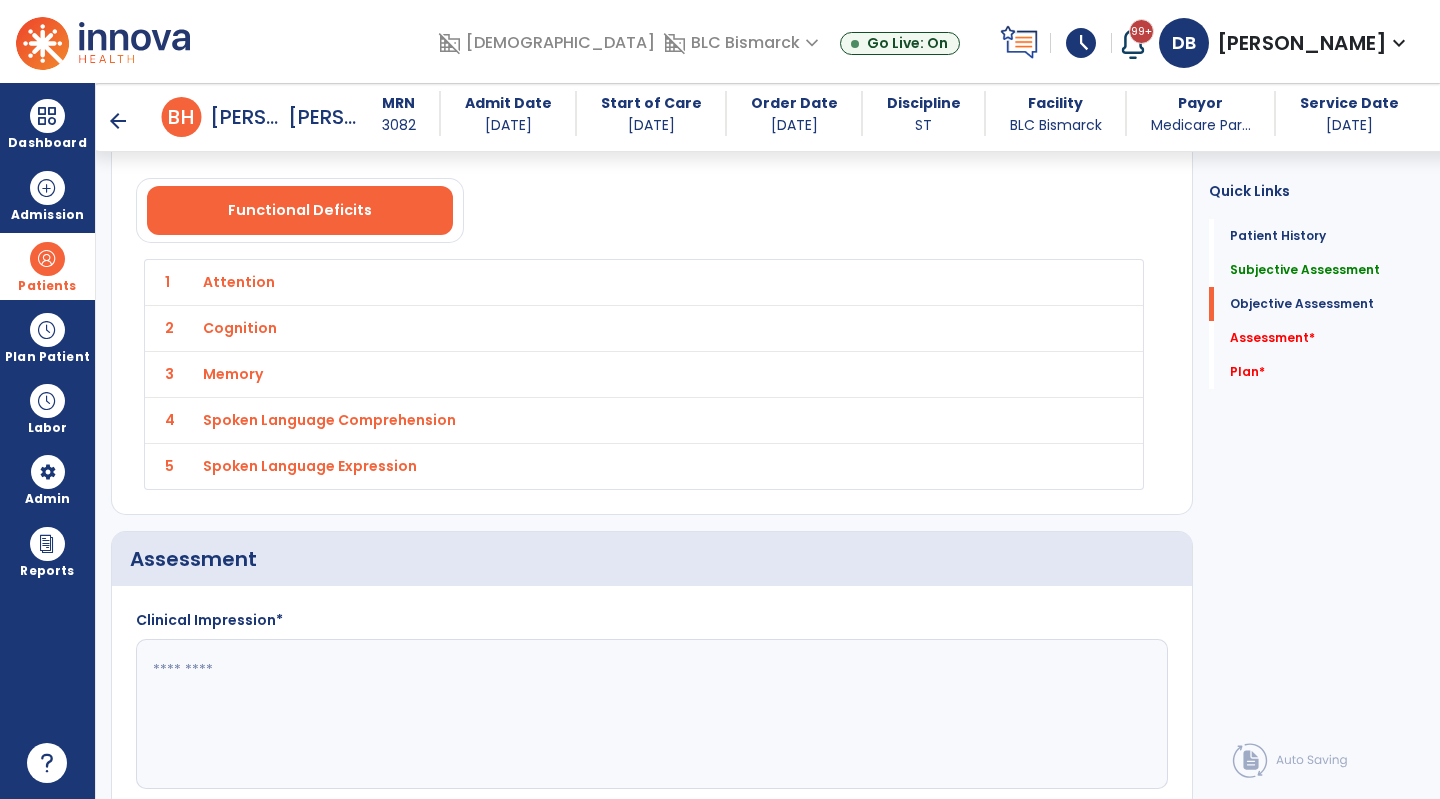 scroll, scrollTop: 2300, scrollLeft: 0, axis: vertical 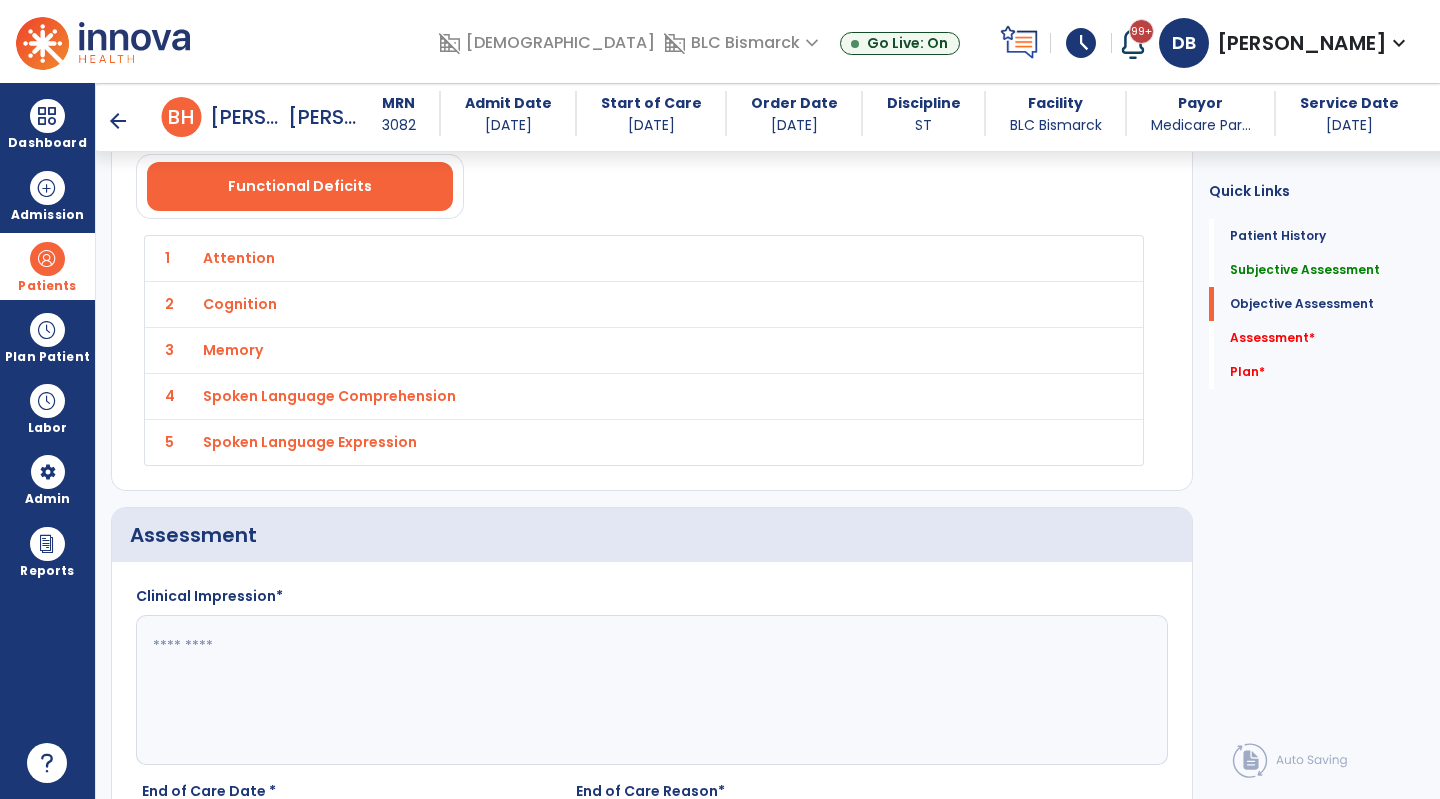 click 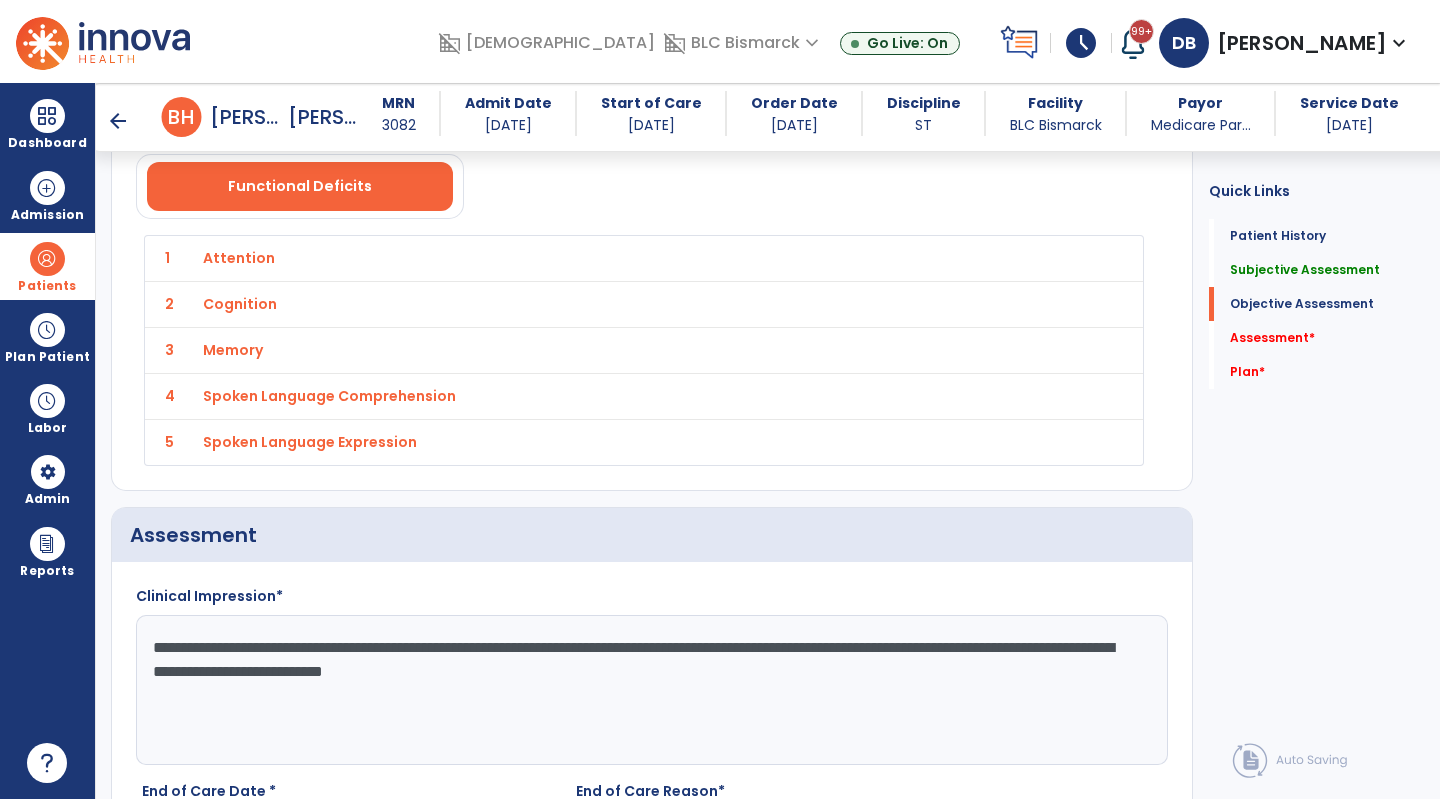 drag, startPoint x: 434, startPoint y: 642, endPoint x: 38, endPoint y: 651, distance: 396.10226 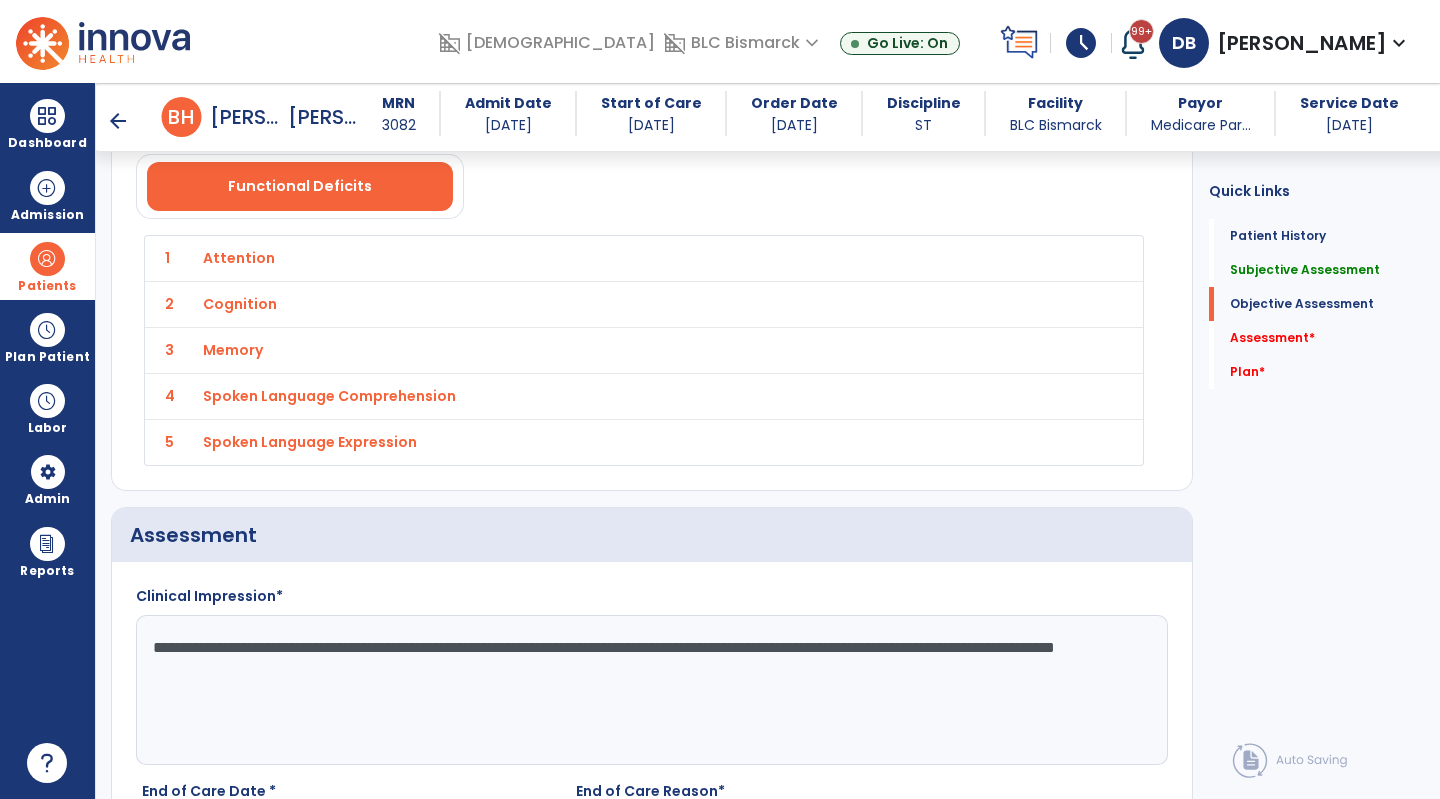 drag, startPoint x: 434, startPoint y: 656, endPoint x: 403, endPoint y: 651, distance: 31.400637 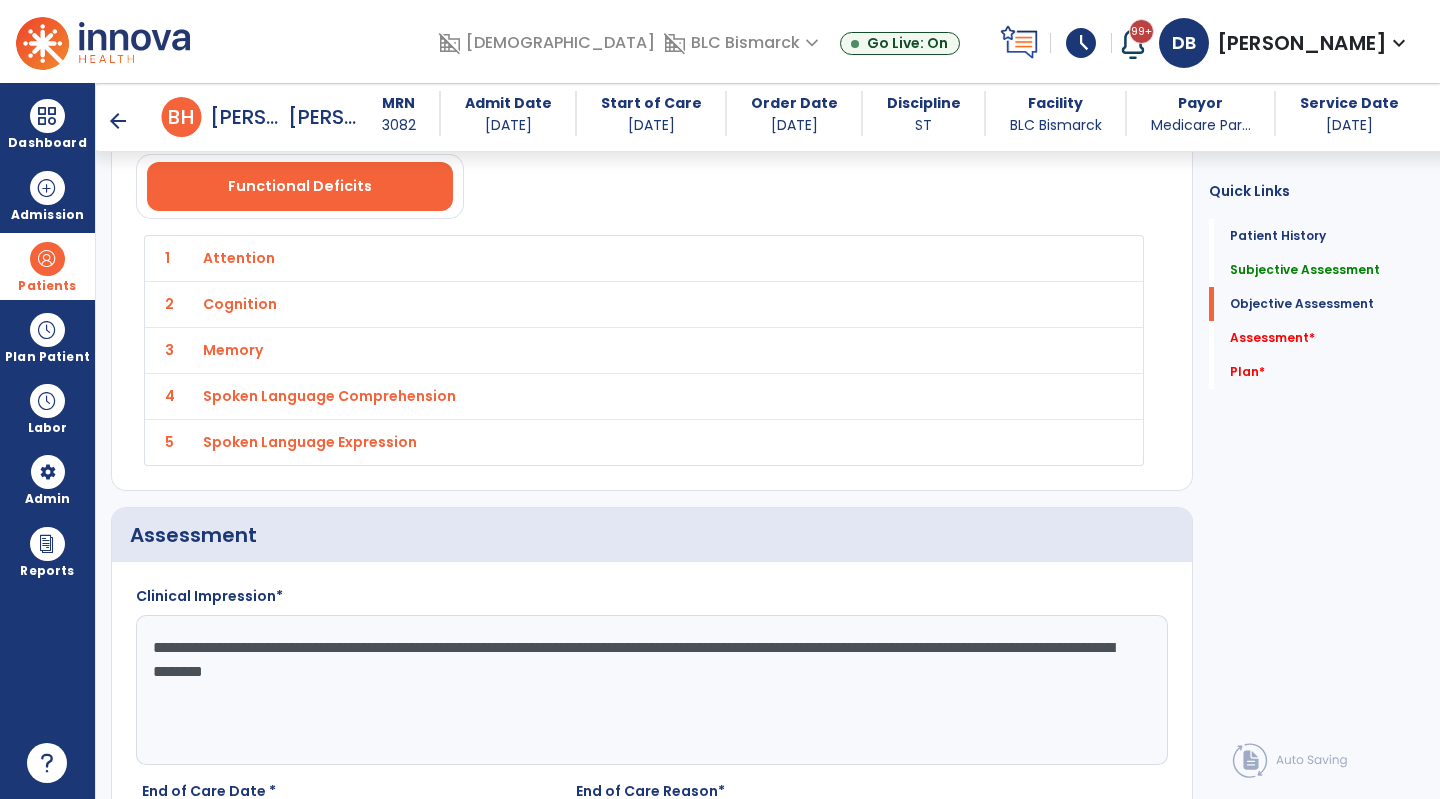 drag, startPoint x: 597, startPoint y: 650, endPoint x: 594, endPoint y: 685, distance: 35.128338 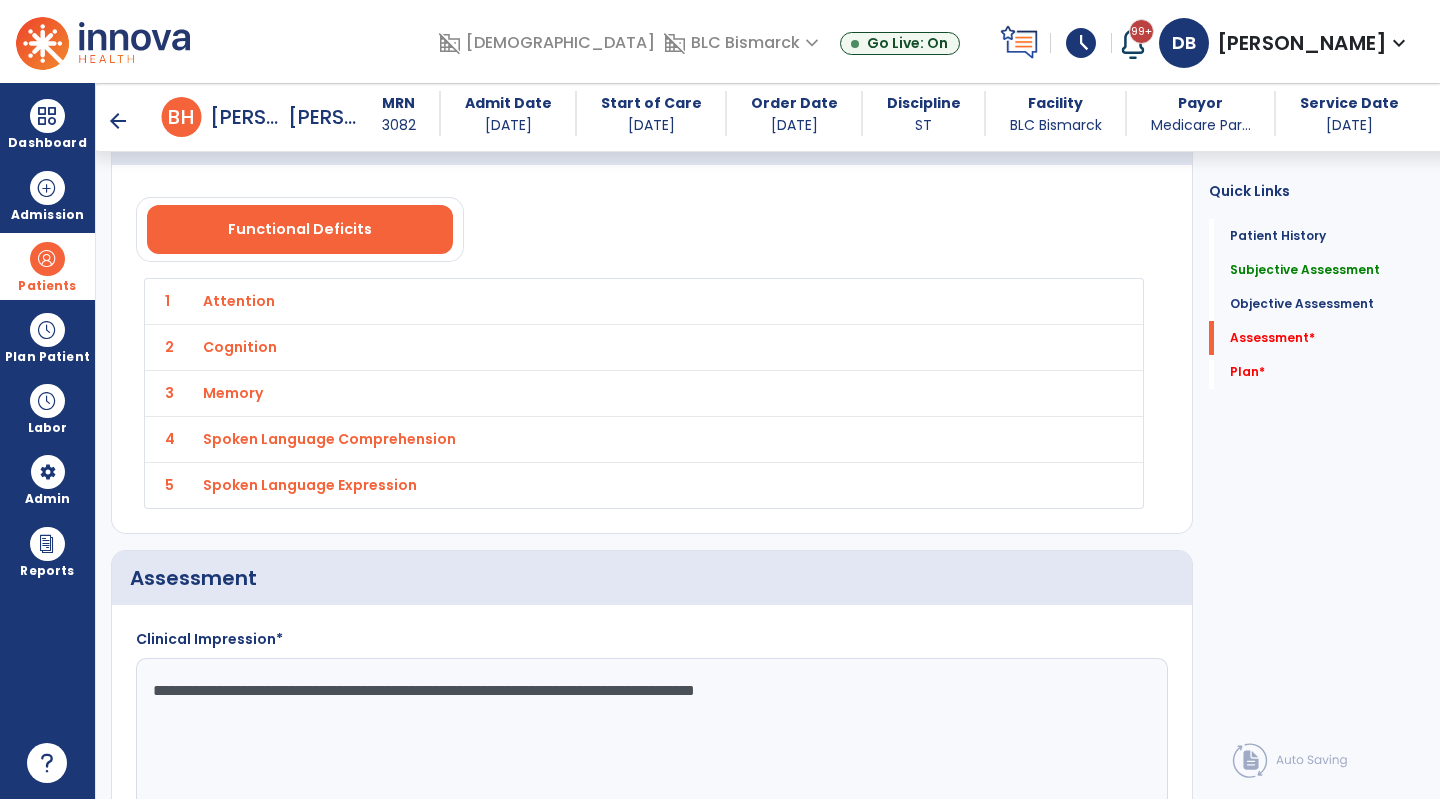 scroll, scrollTop: 2600, scrollLeft: 0, axis: vertical 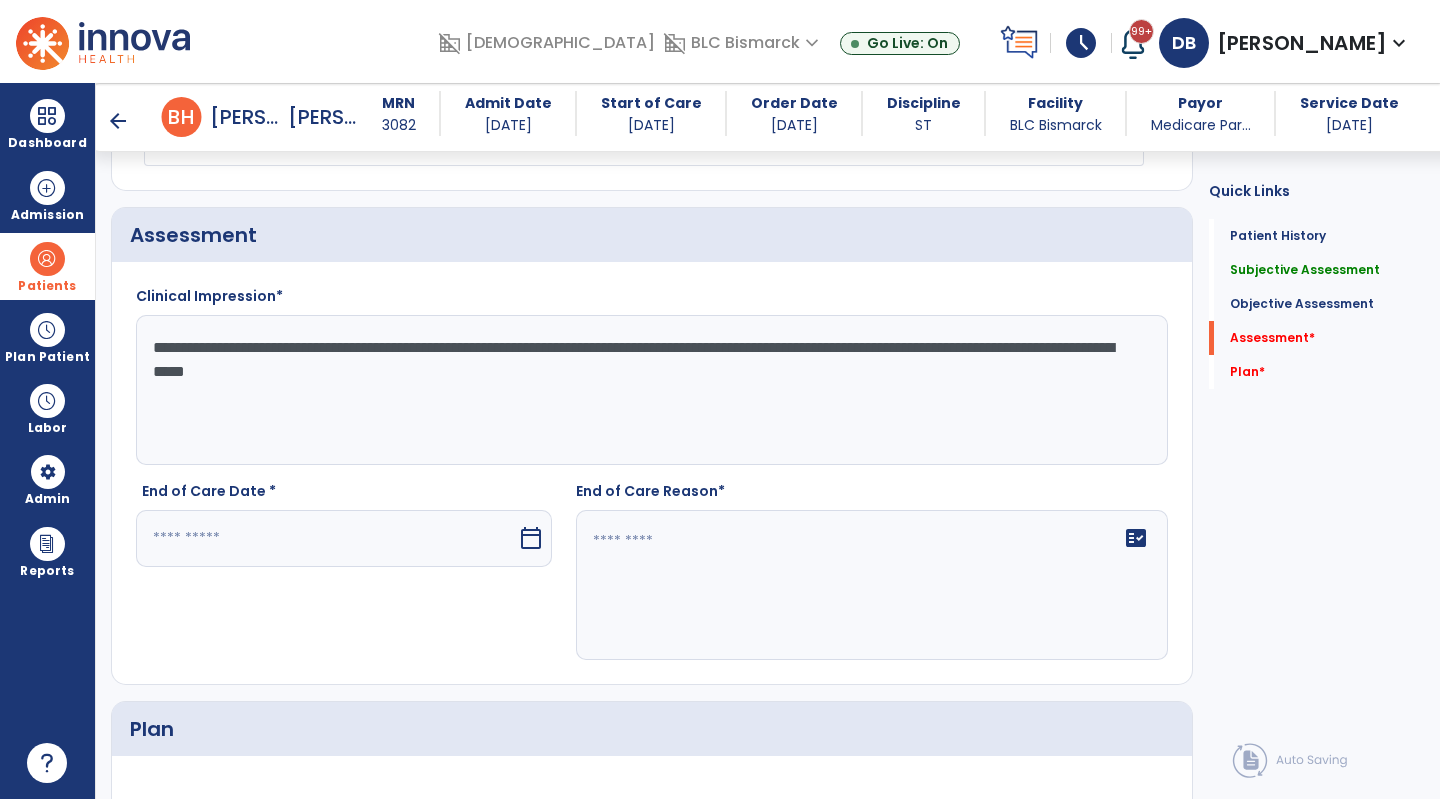click on "**********" 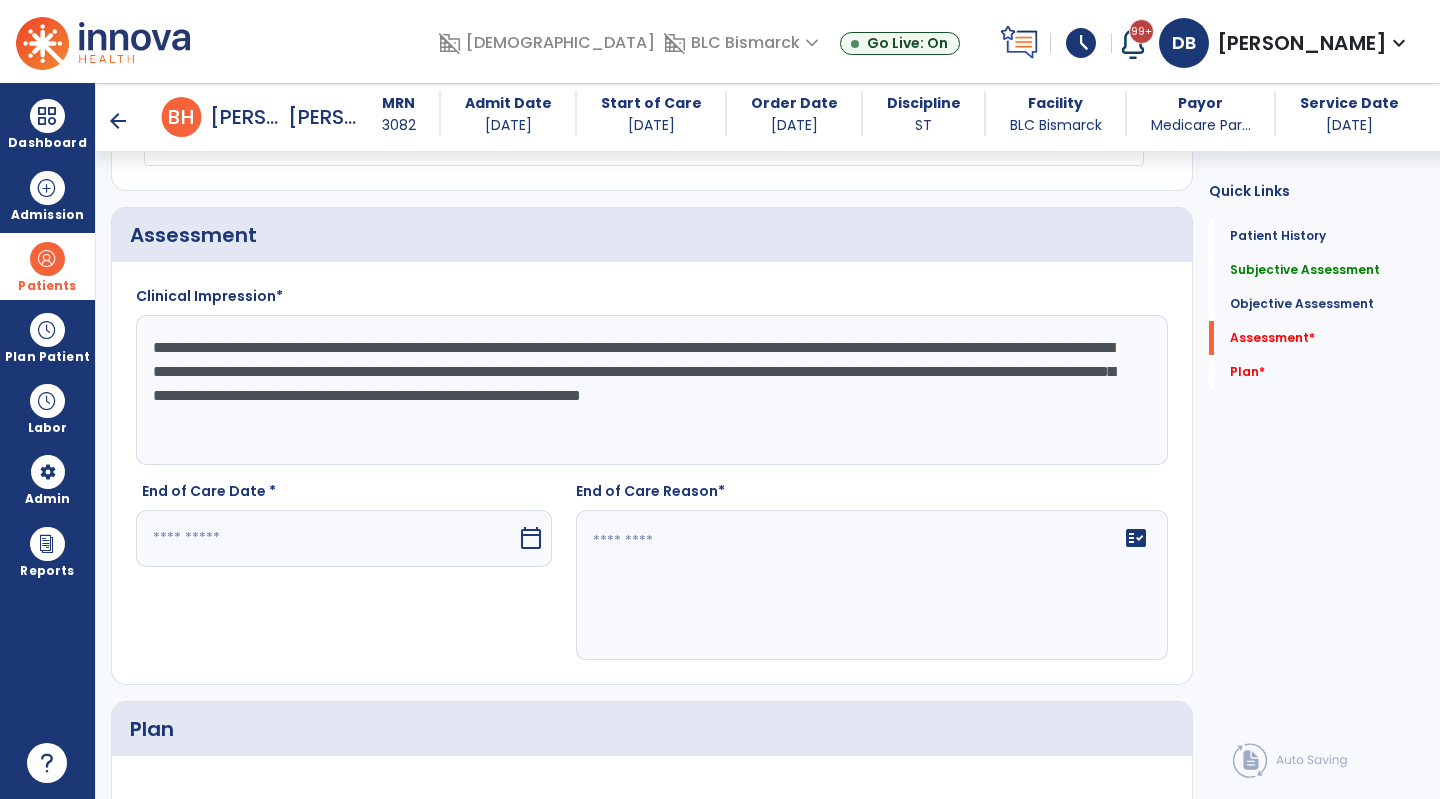 click on "**********" 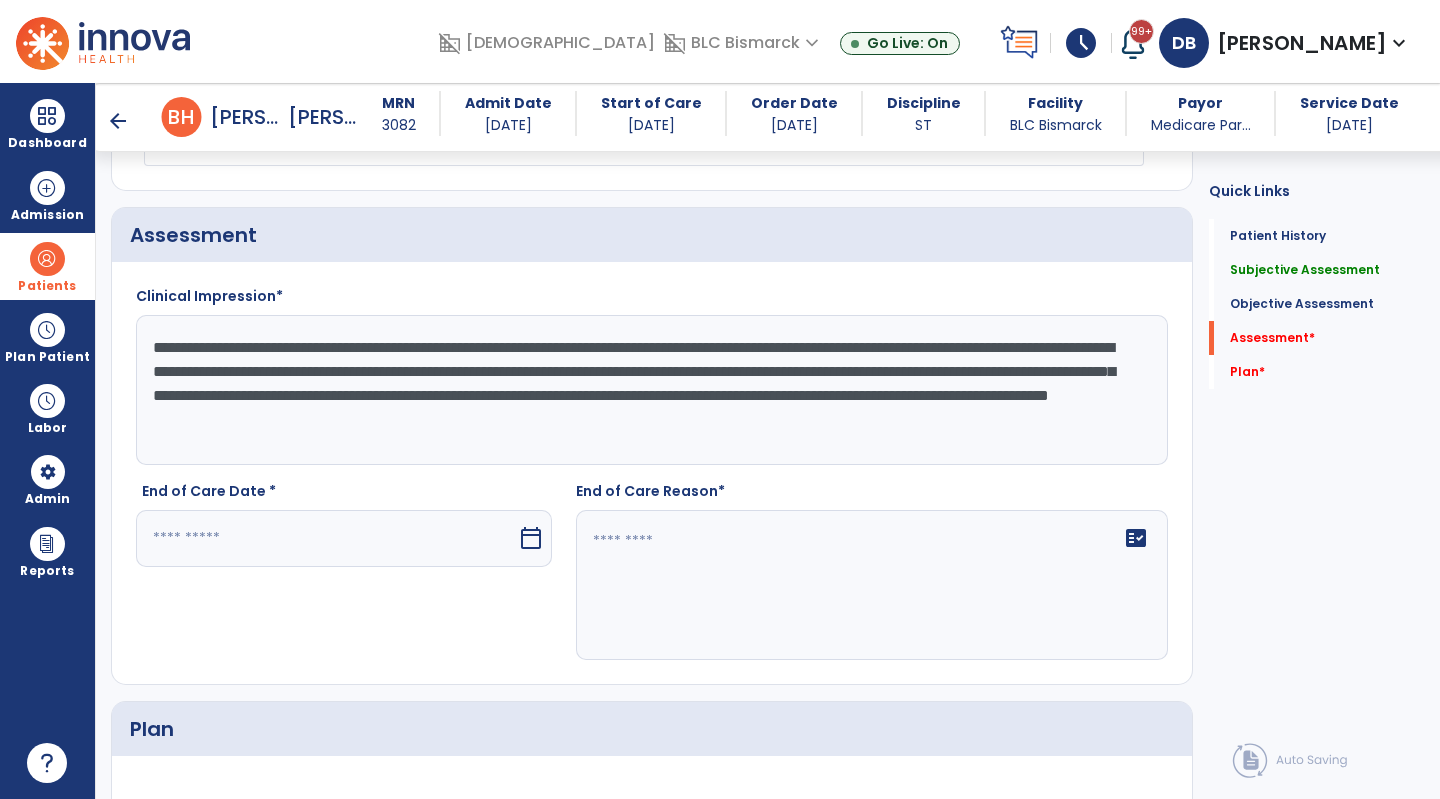 type on "**********" 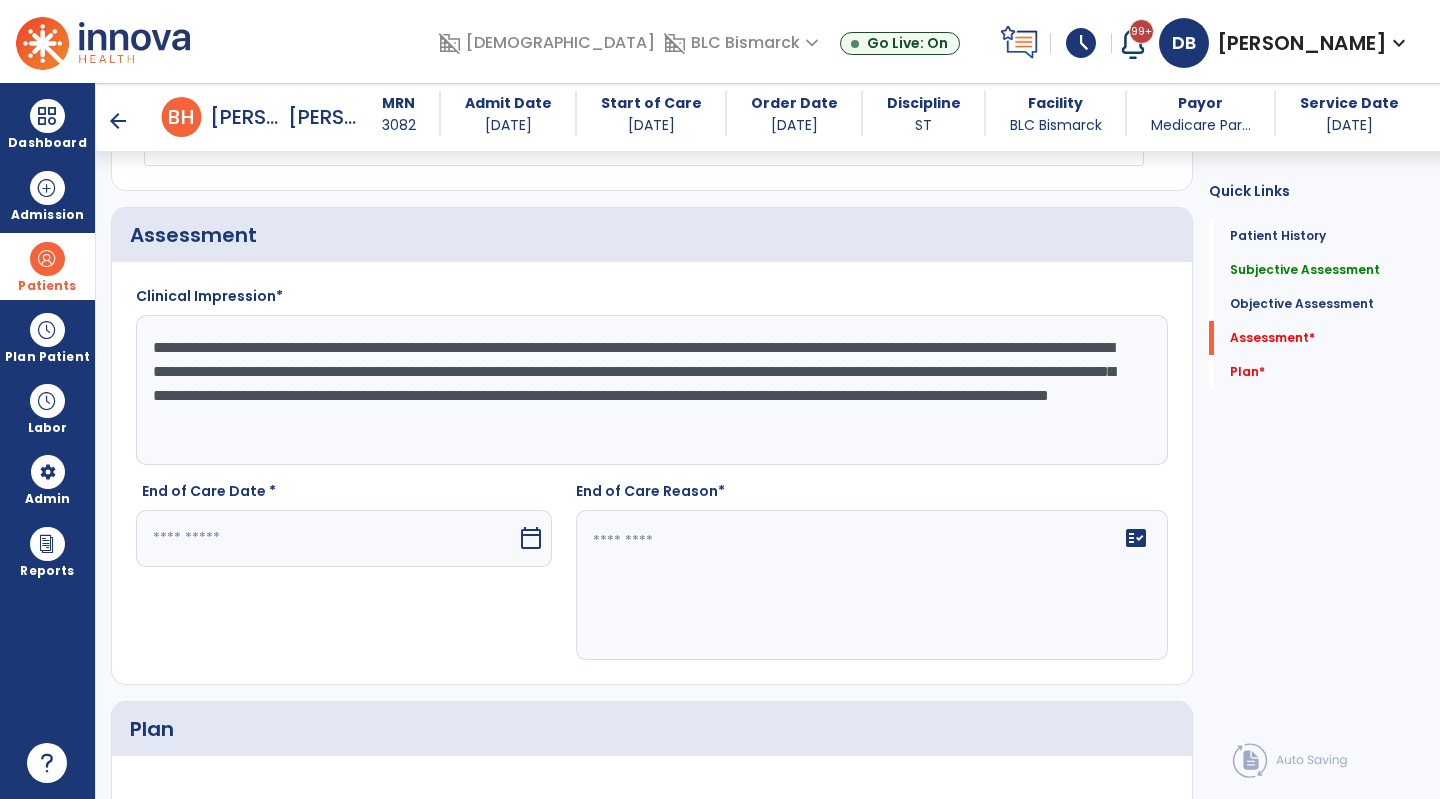 click at bounding box center [326, 538] 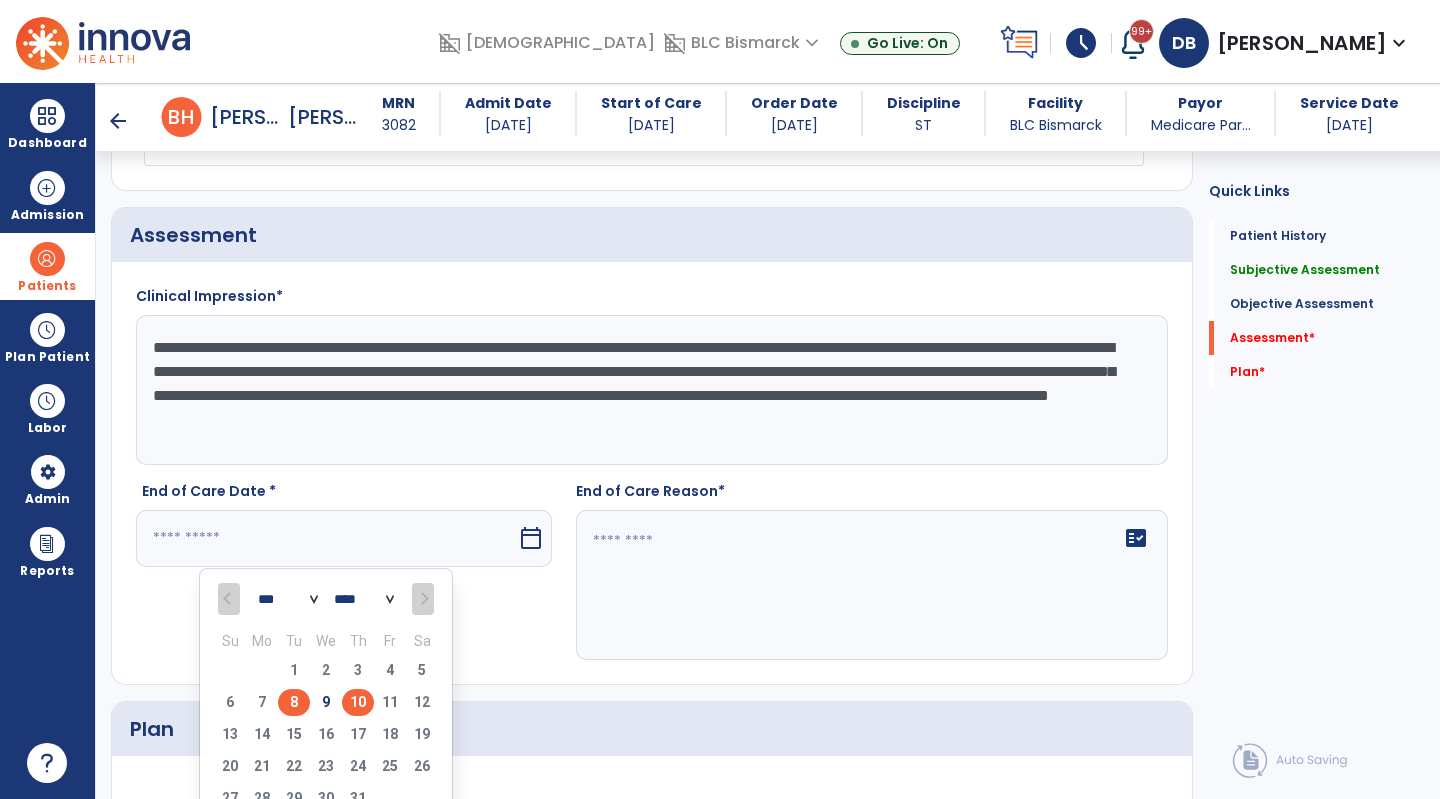 click on "8" at bounding box center [294, 702] 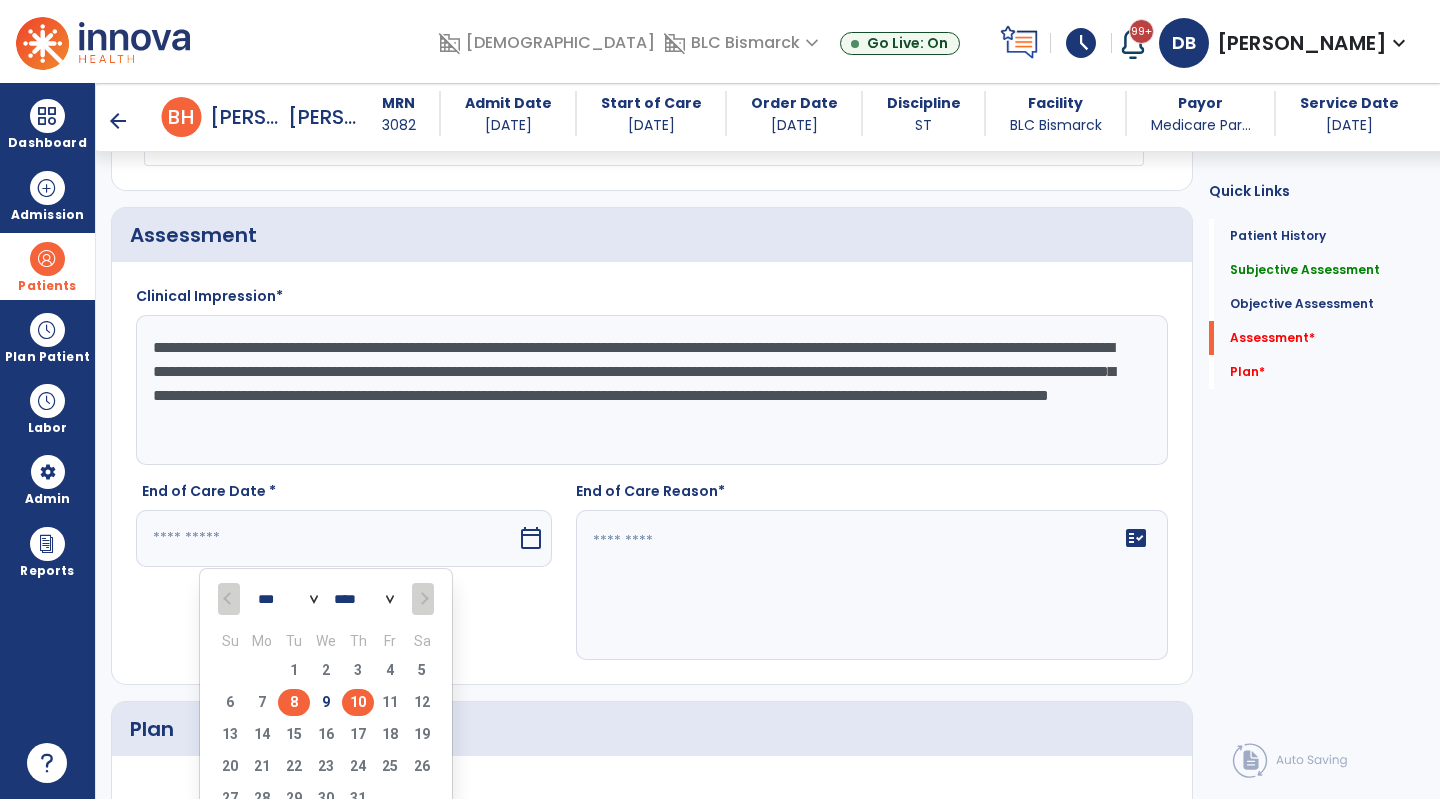 type on "********" 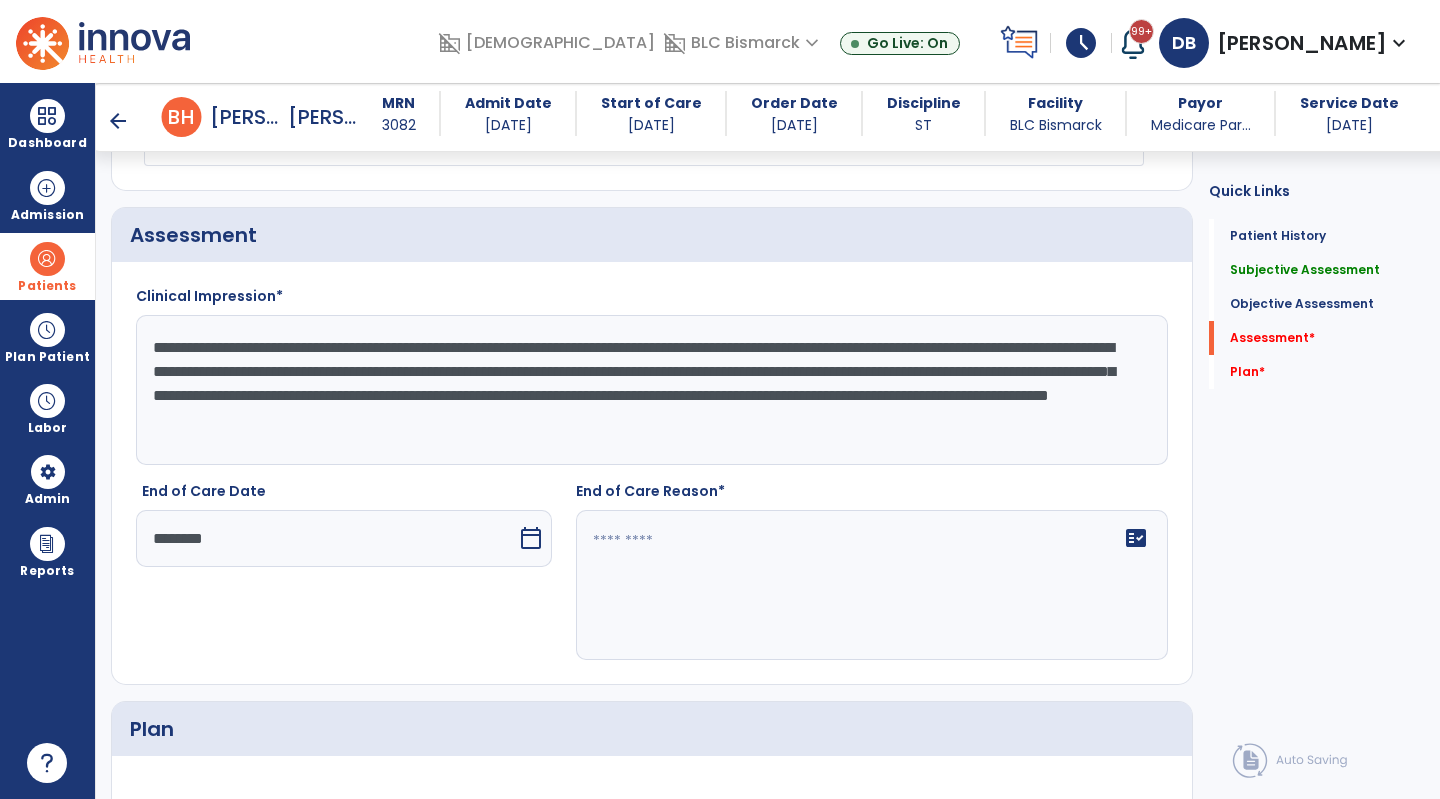 click on "fact_check" 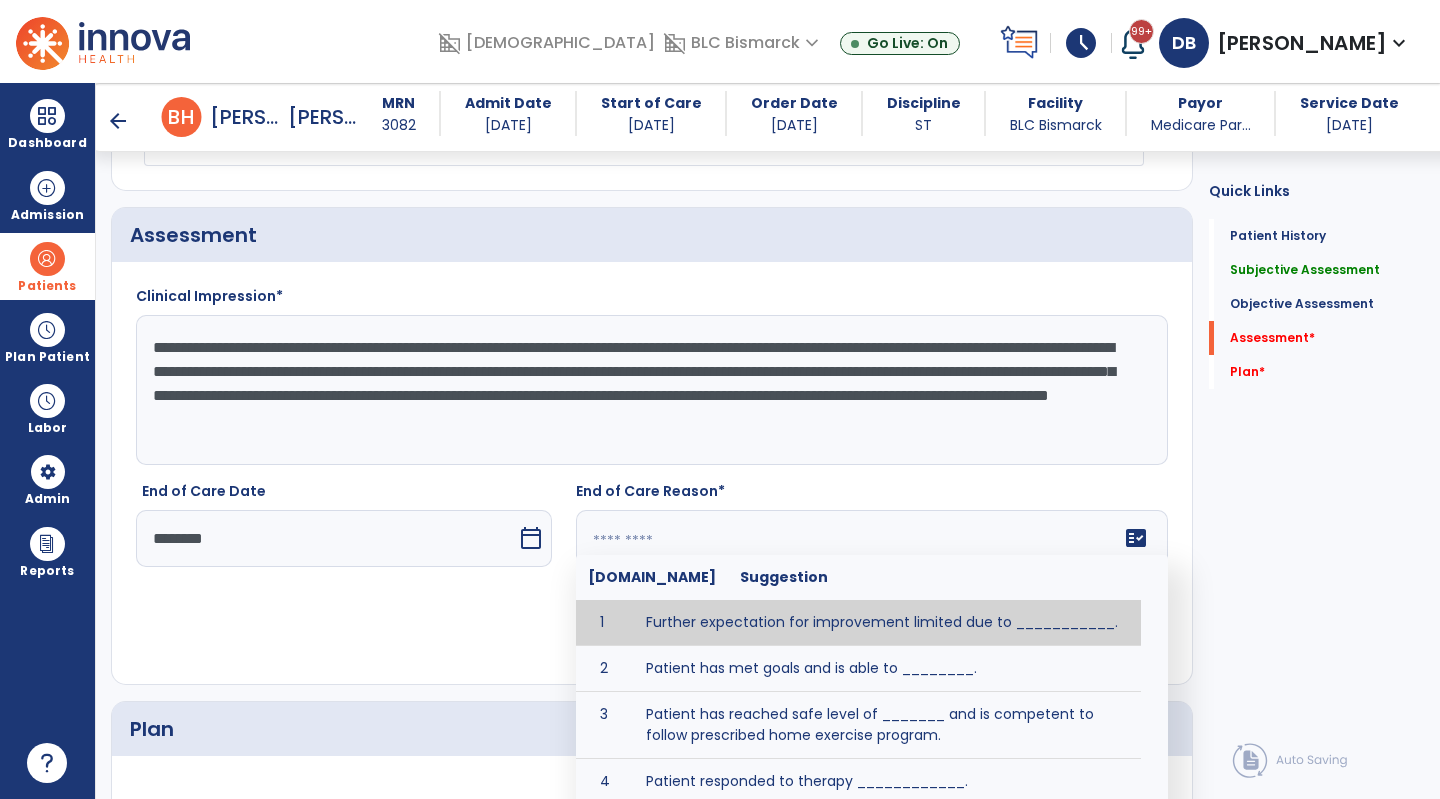 scroll, scrollTop: 100, scrollLeft: 0, axis: vertical 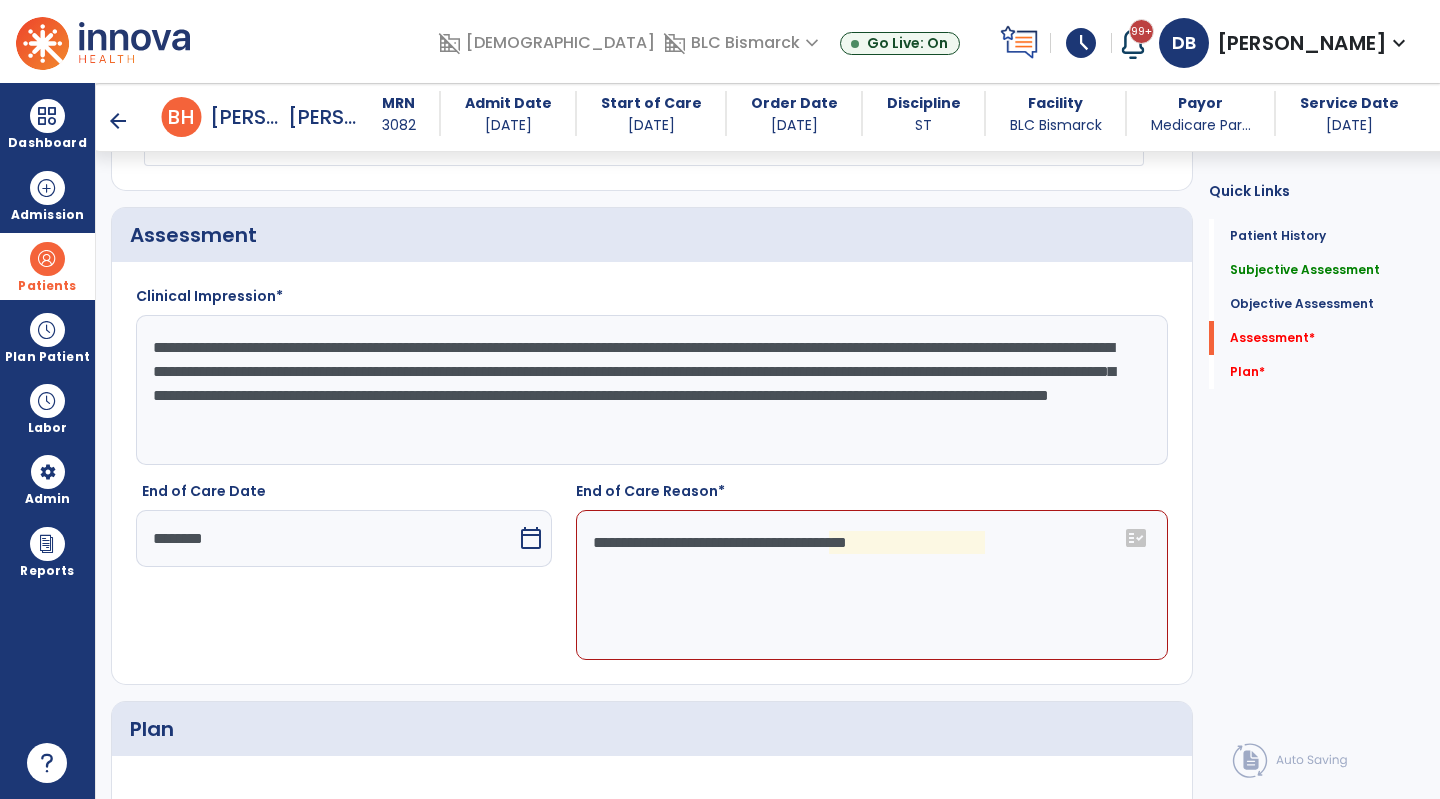 click on "**********" 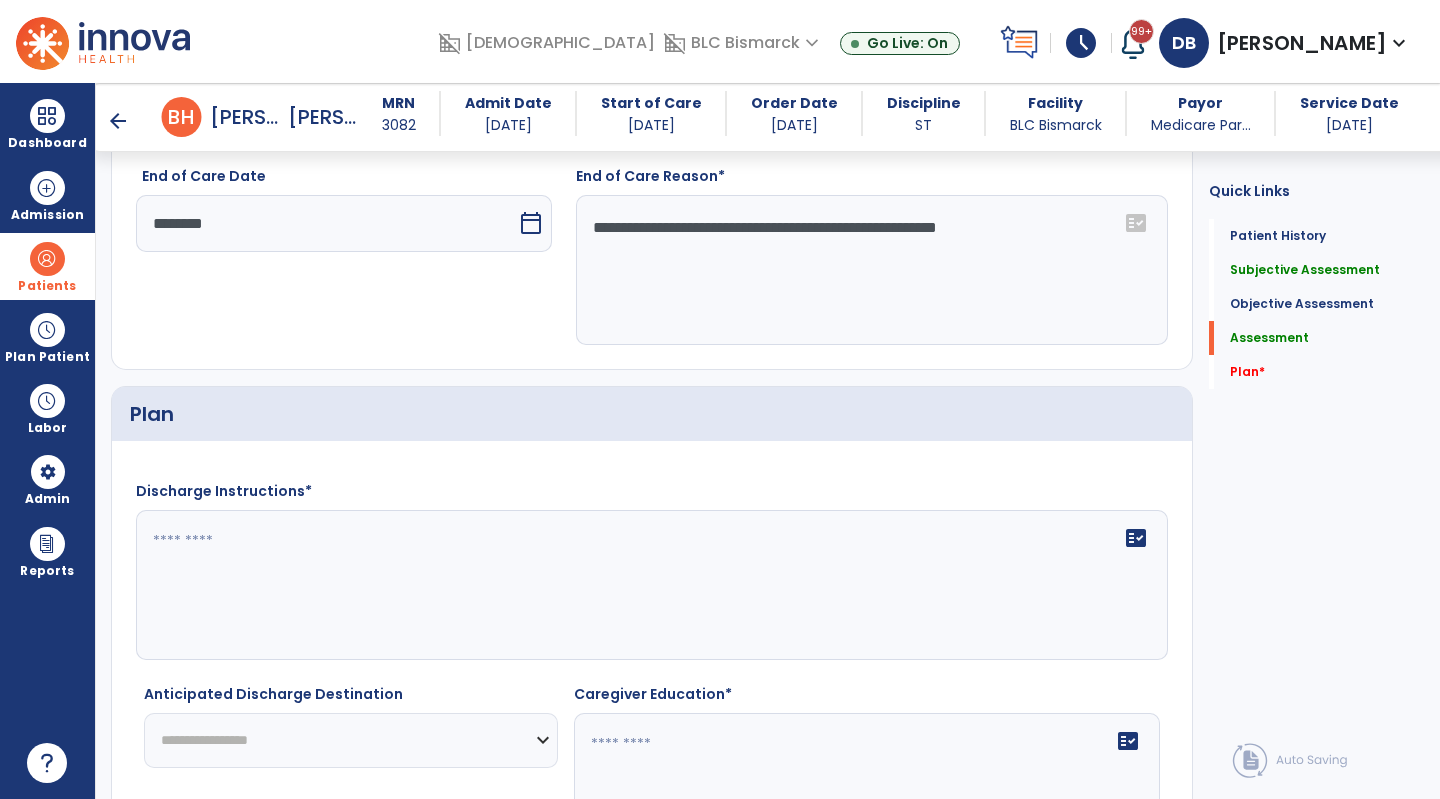 scroll, scrollTop: 3000, scrollLeft: 0, axis: vertical 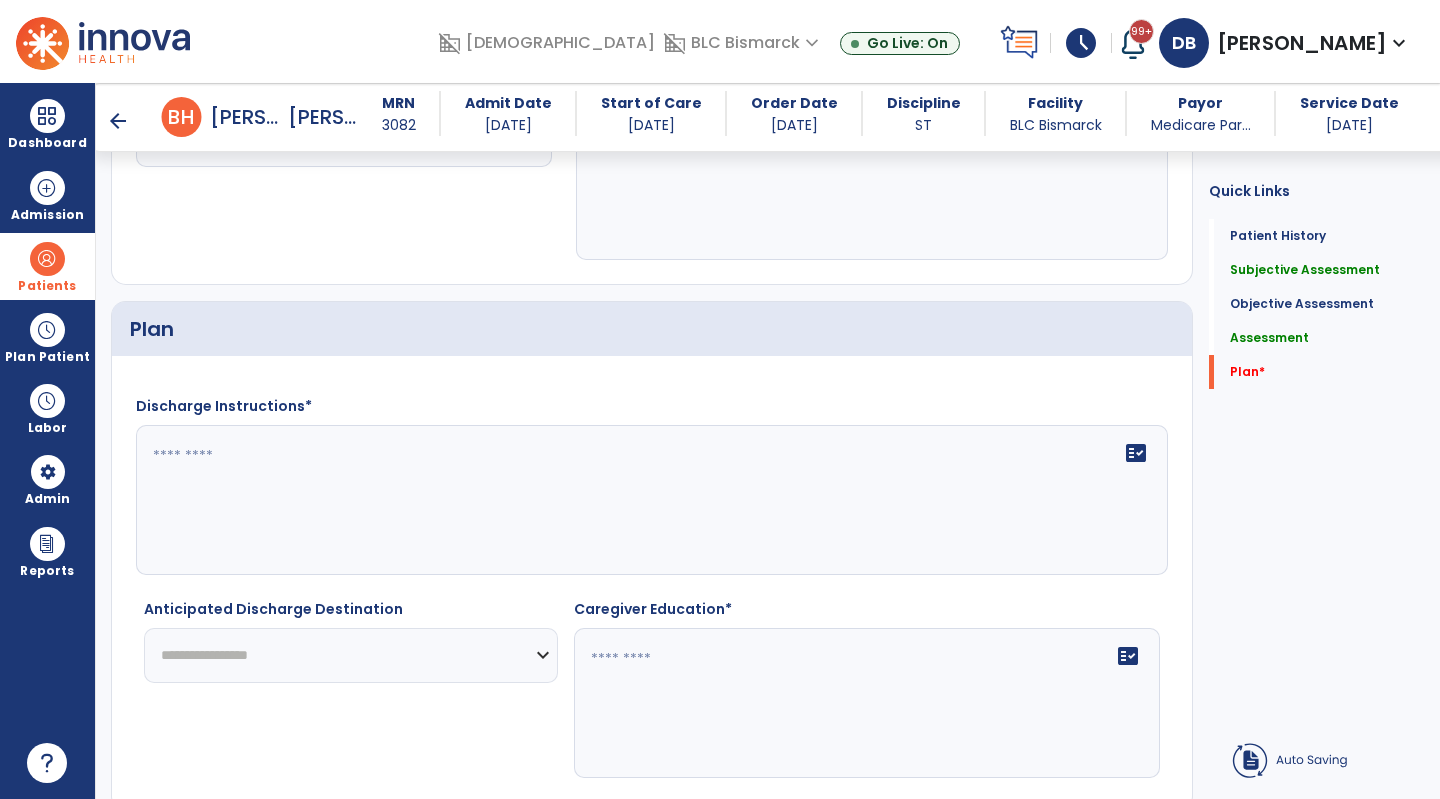 type on "**********" 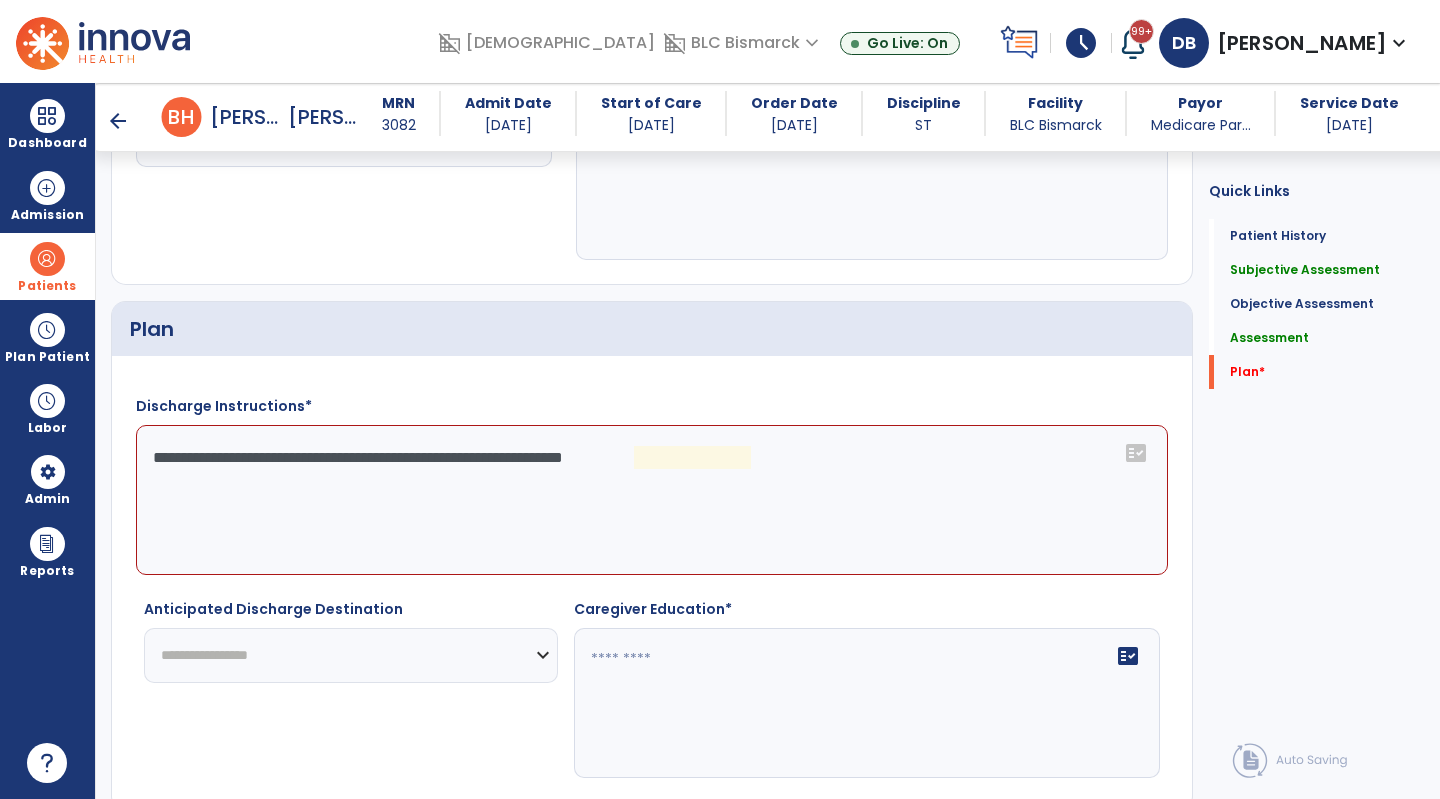 click on "**********" 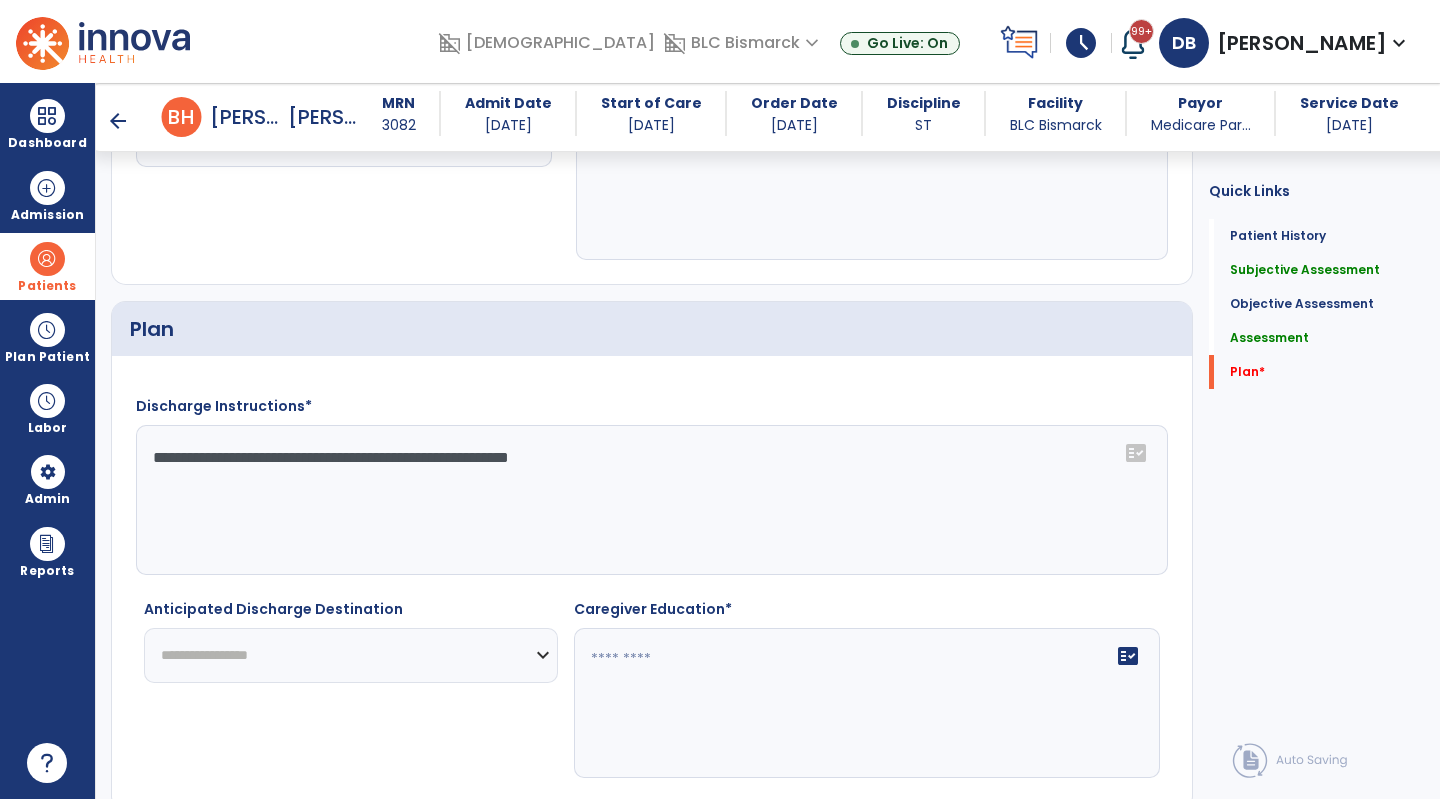 type on "**********" 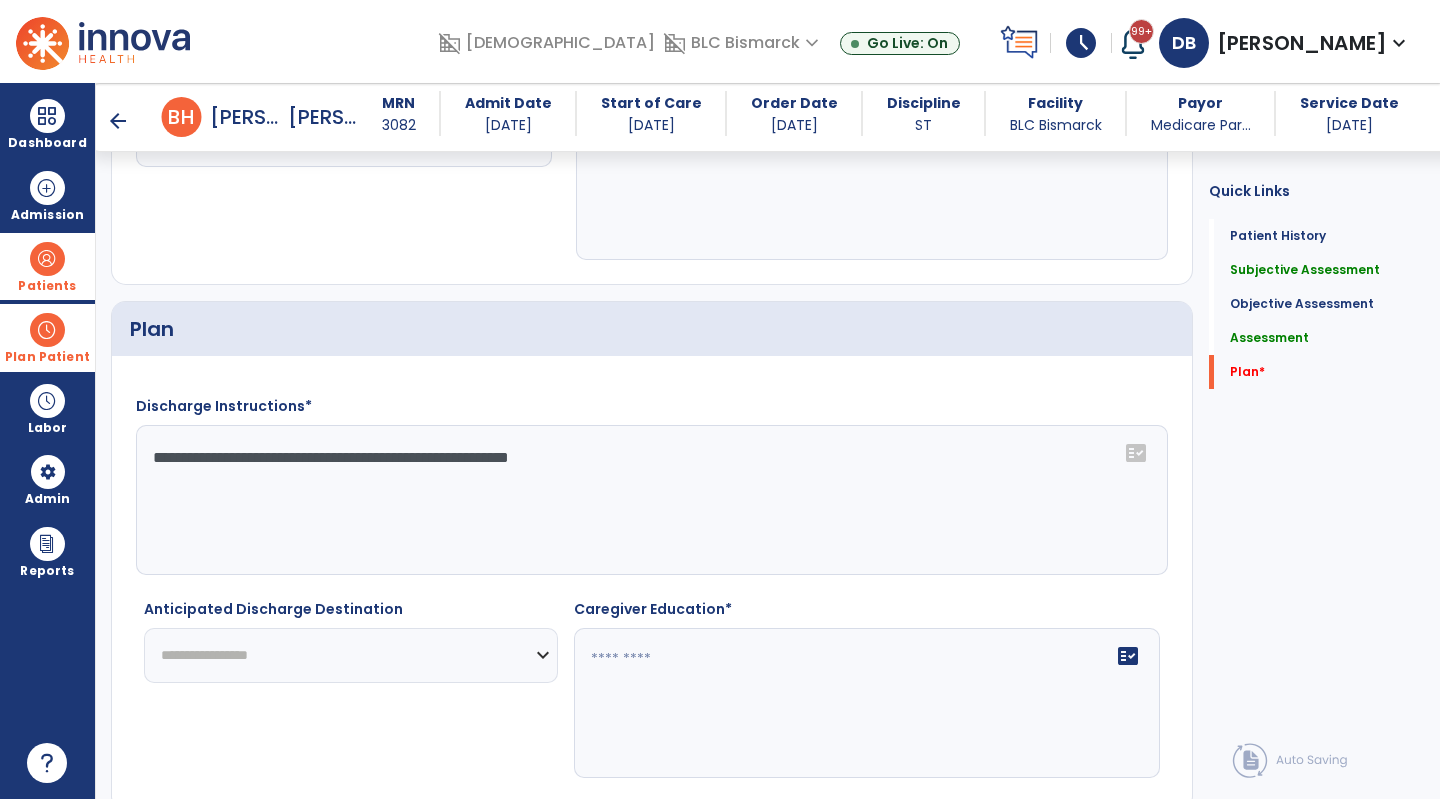 click on "Plan Patient" at bounding box center [47, 286] 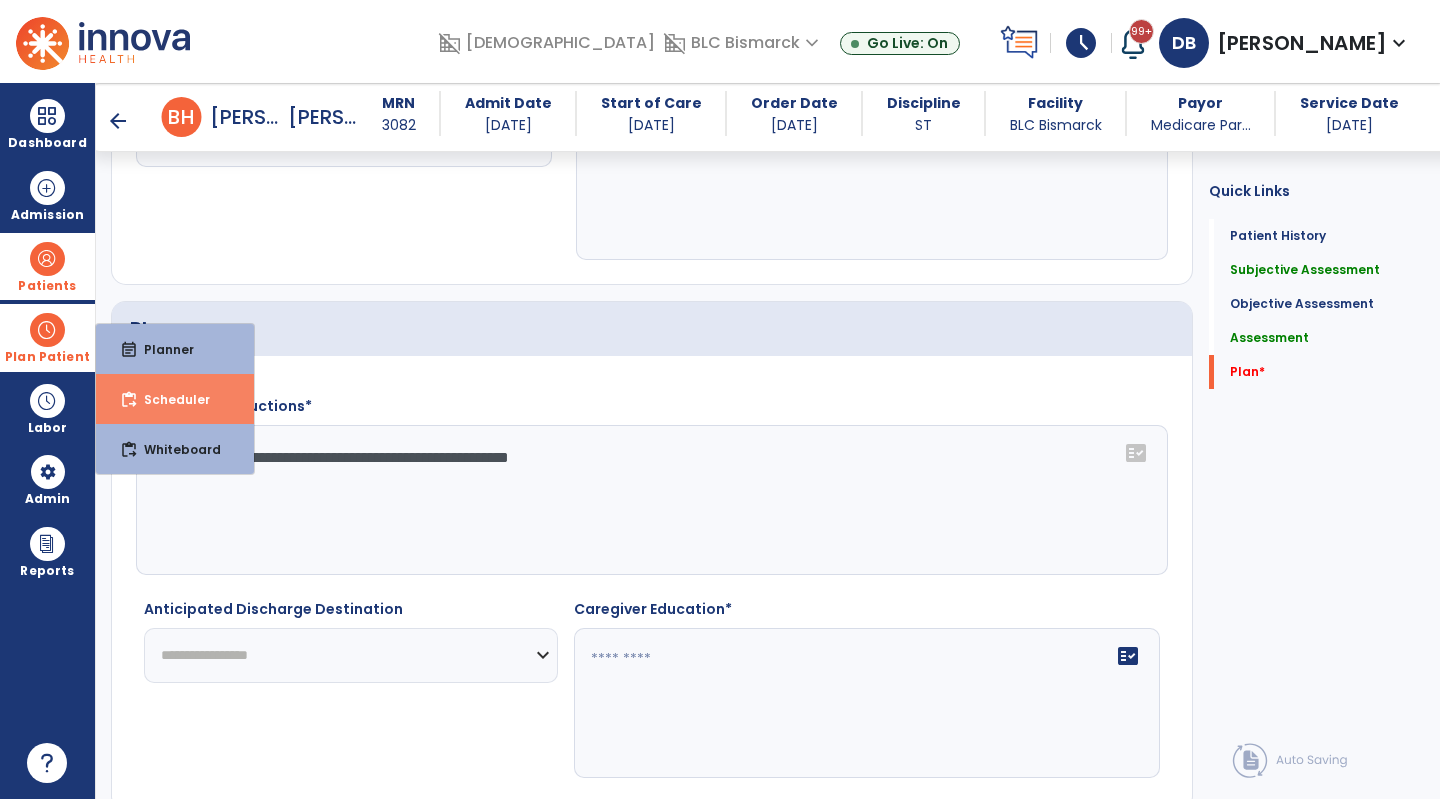 click on "Scheduler" at bounding box center [169, 399] 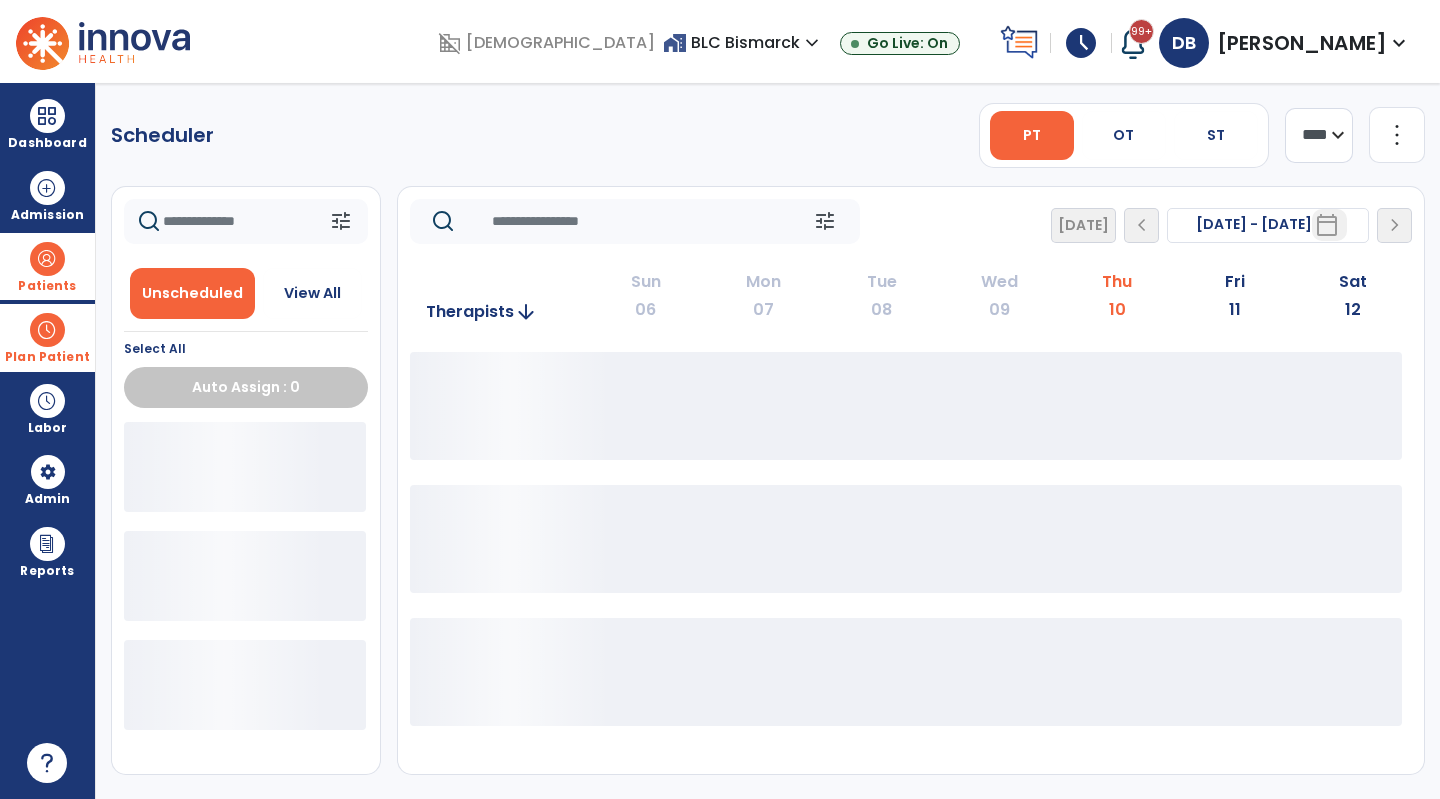 scroll, scrollTop: 0, scrollLeft: 0, axis: both 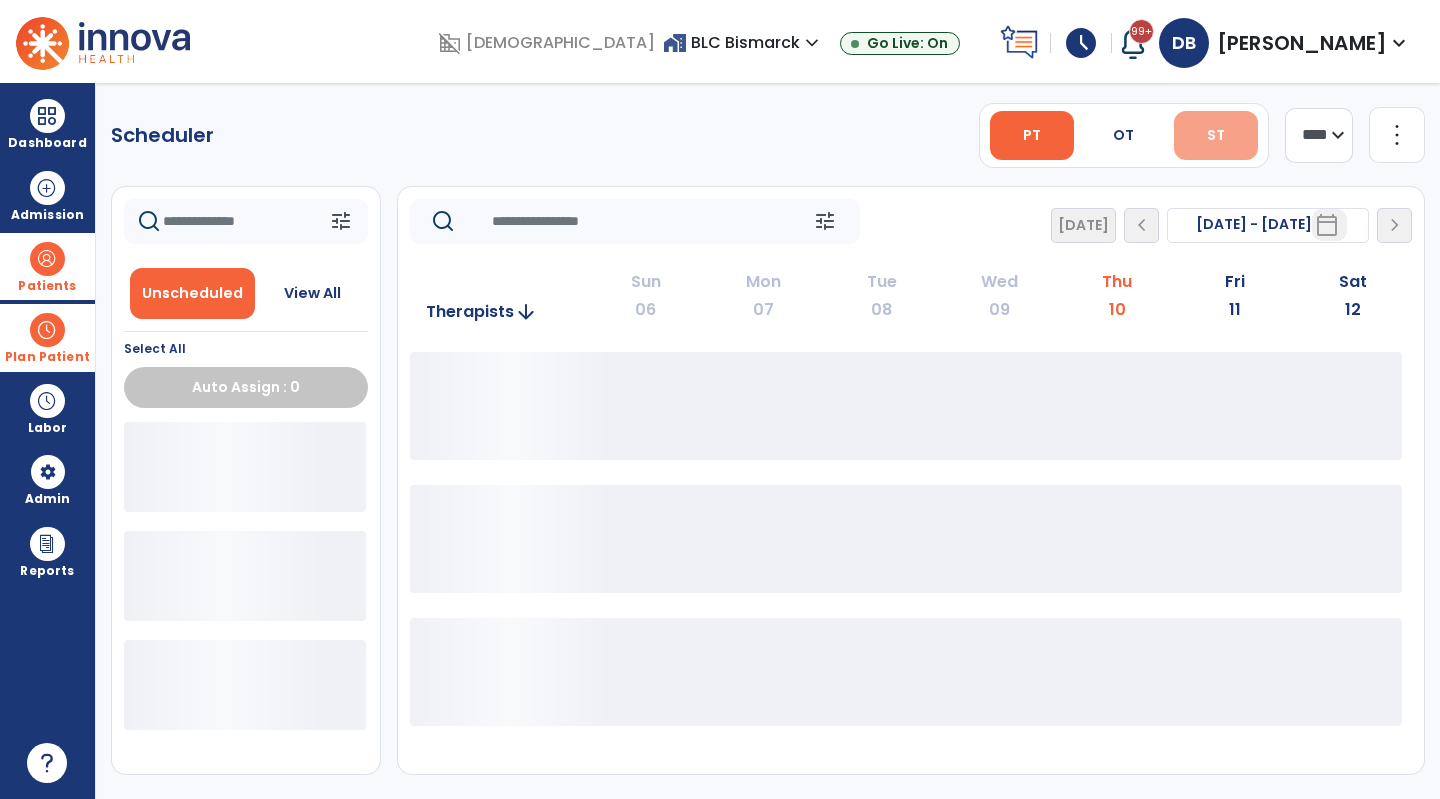 click on "ST" at bounding box center (1216, 135) 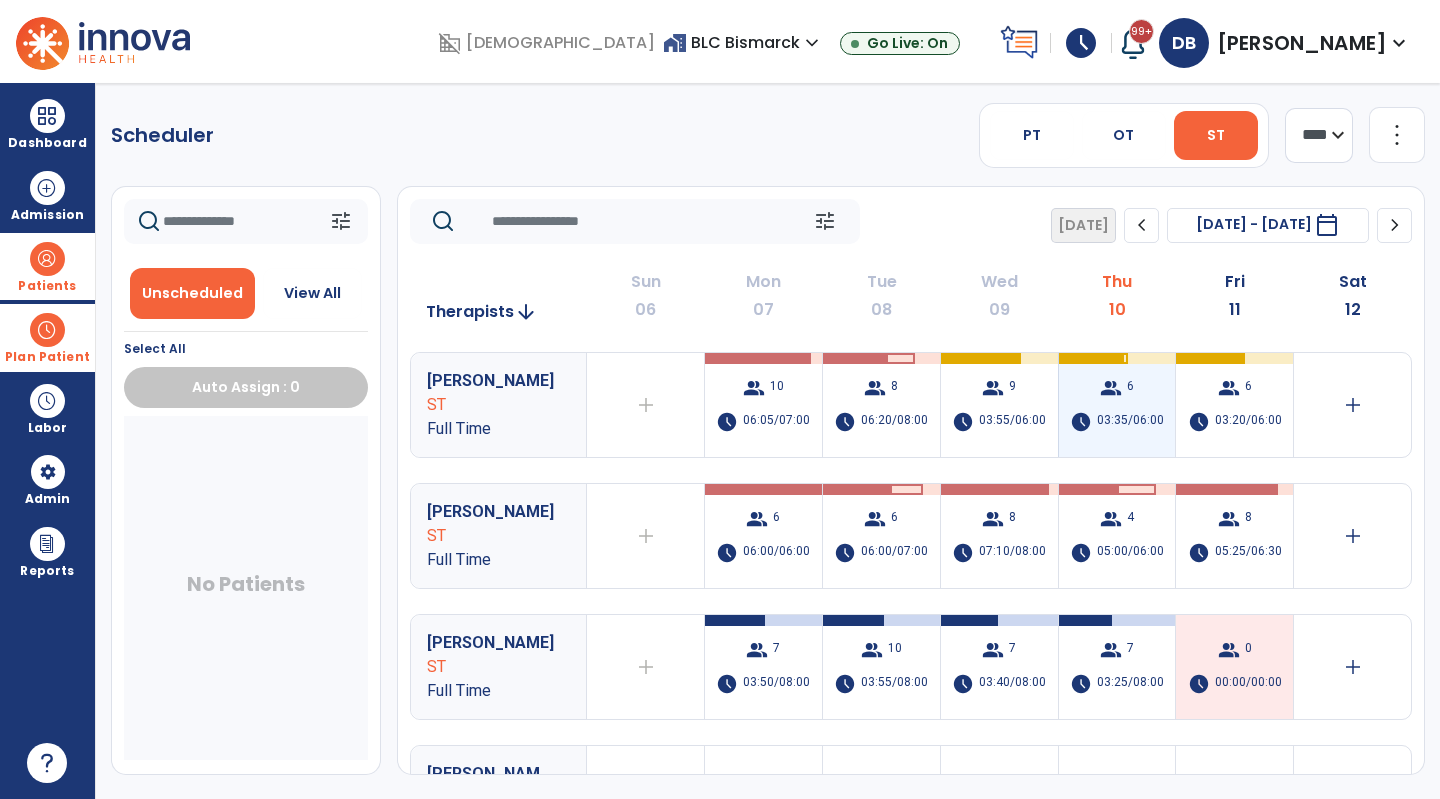 click on "group  6  schedule  03:35/06:00" at bounding box center [1117, 405] 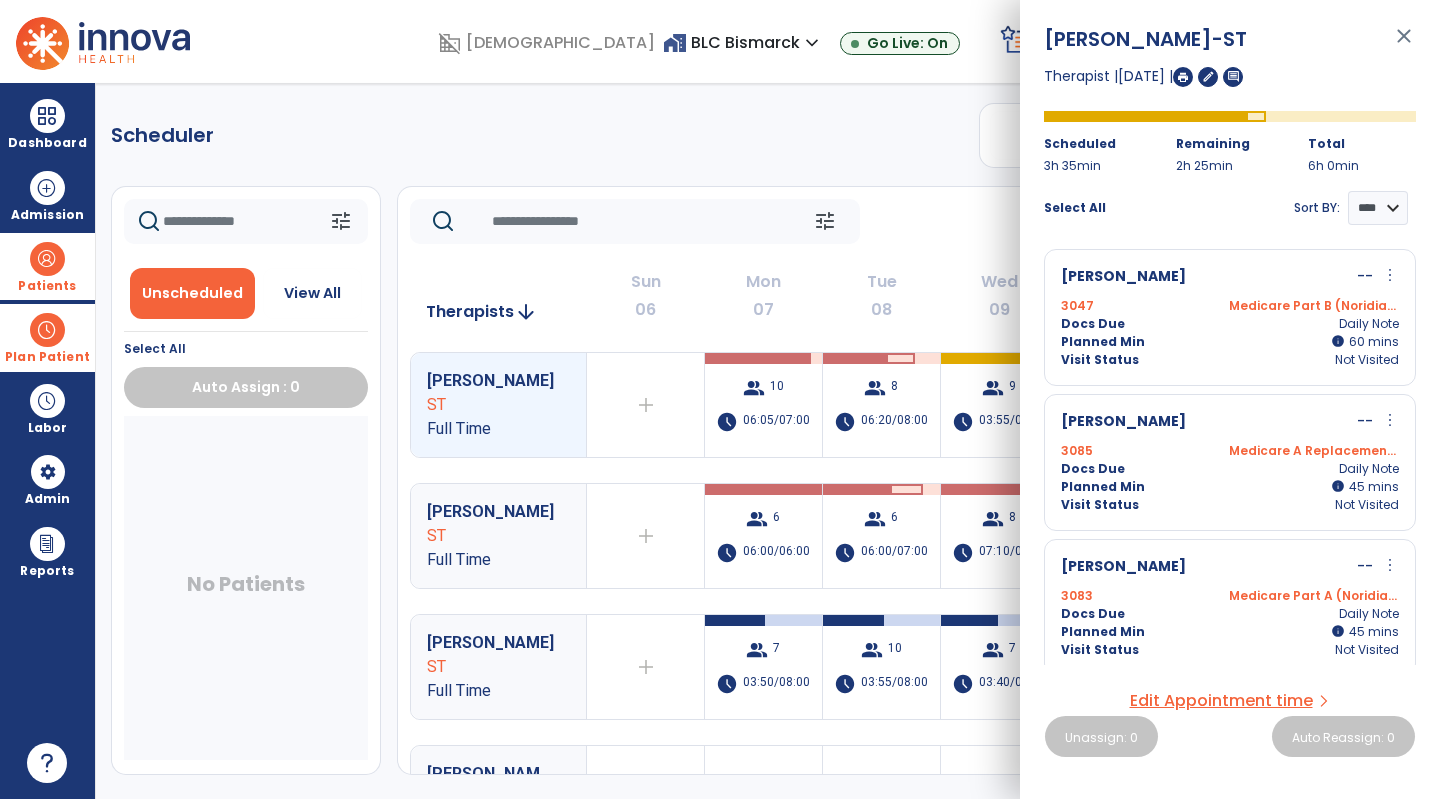 click at bounding box center (1183, 77) 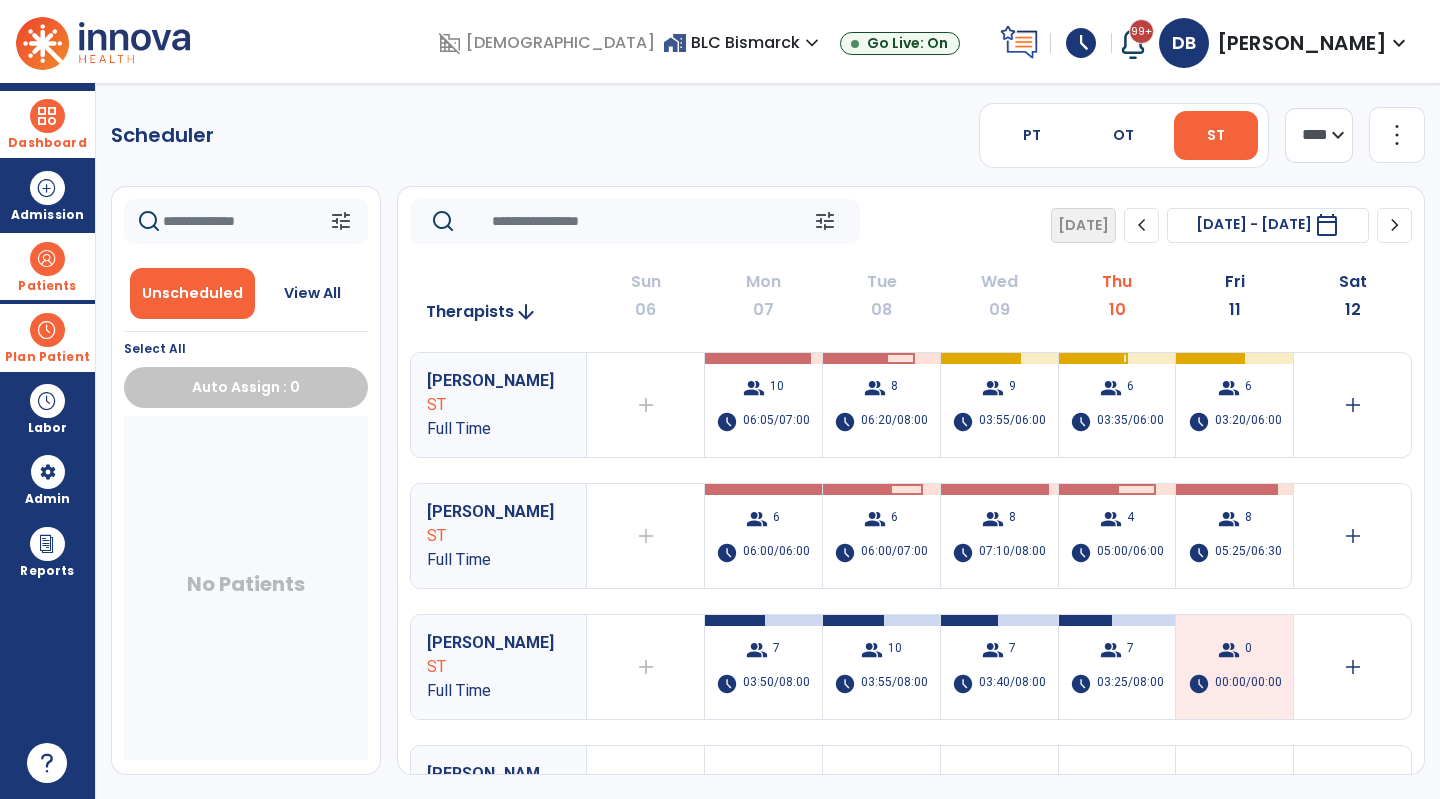 click on "Dashboard" at bounding box center [47, 143] 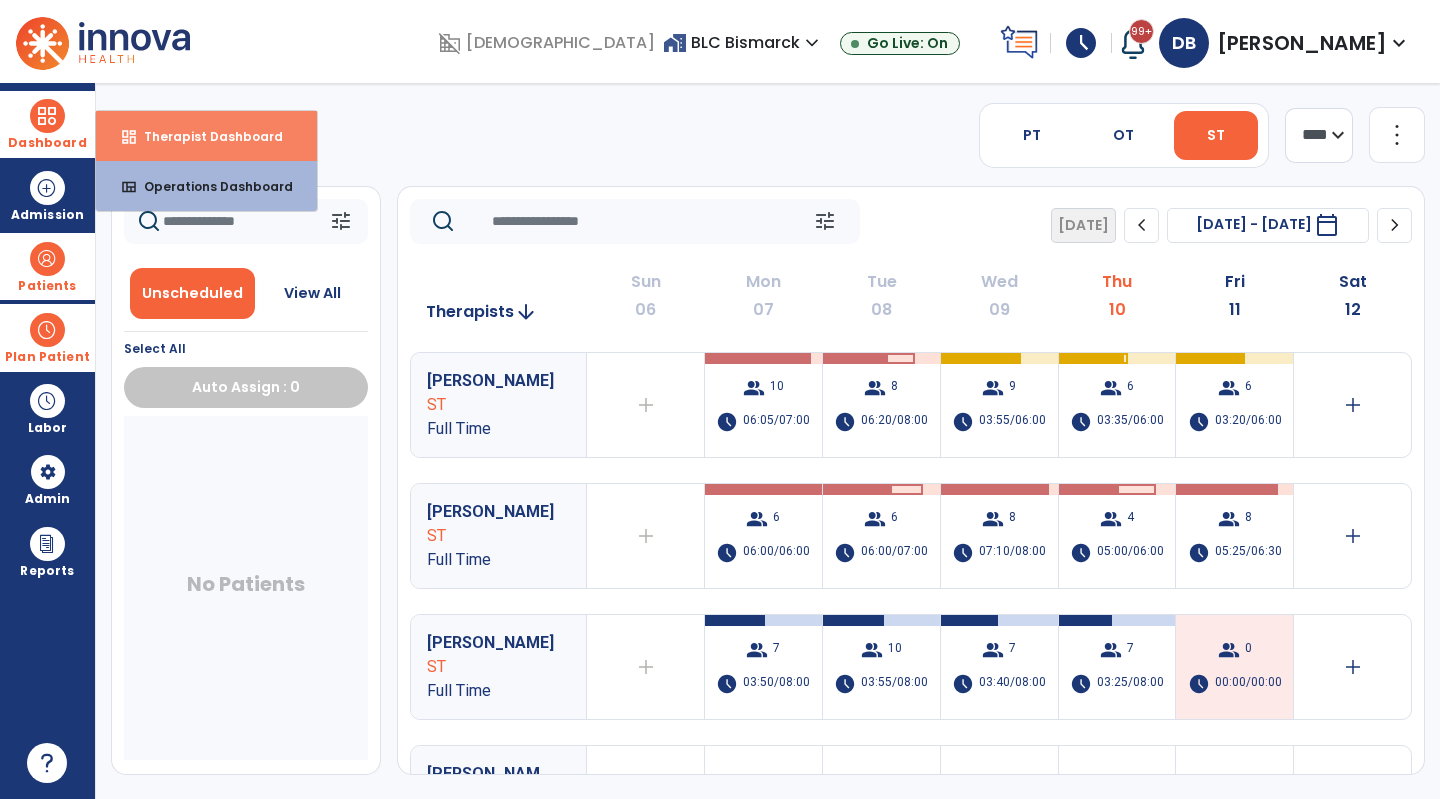 click on "Therapist Dashboard" at bounding box center [205, 136] 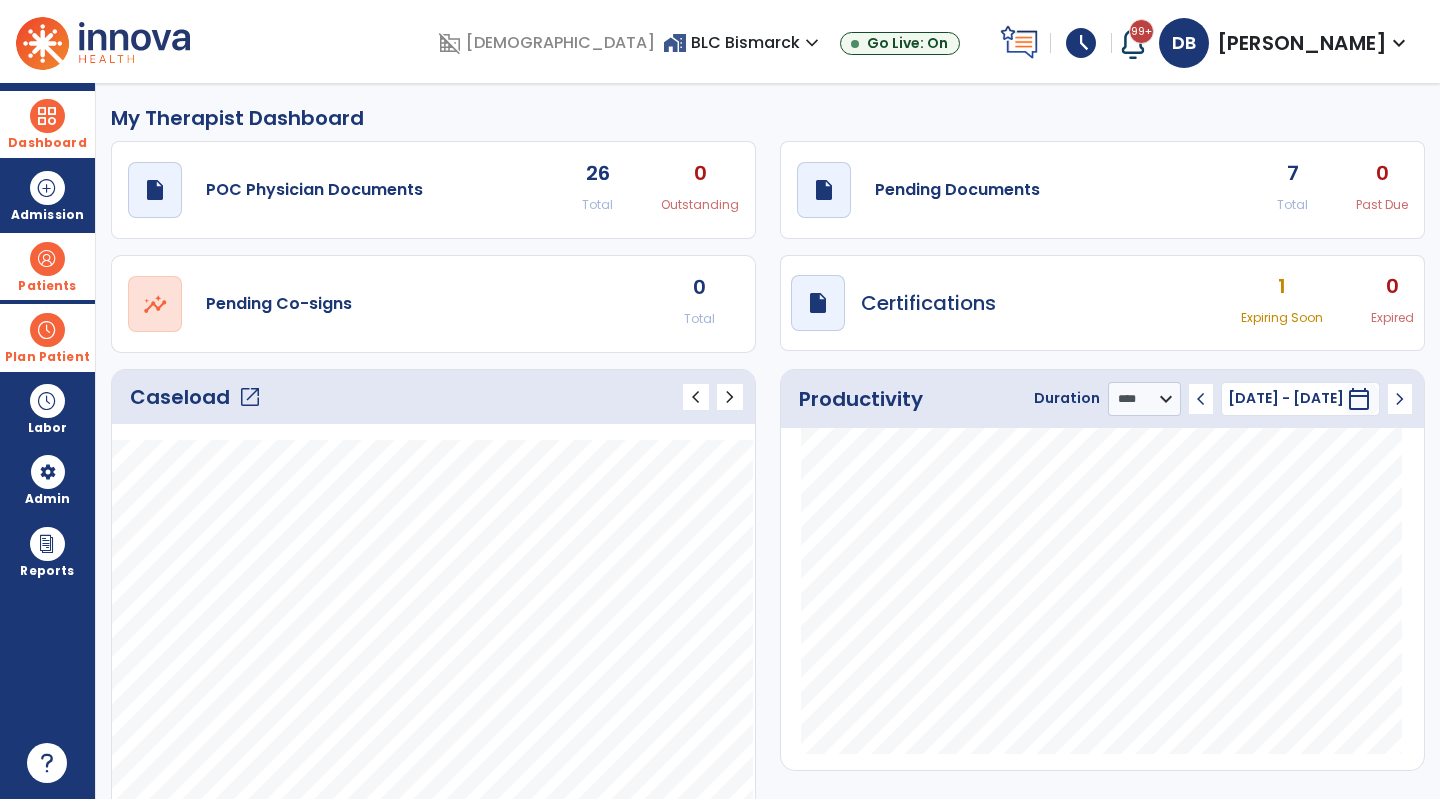 click on "draft   open_in_new  Pending Documents 7 Total 0 Past Due" 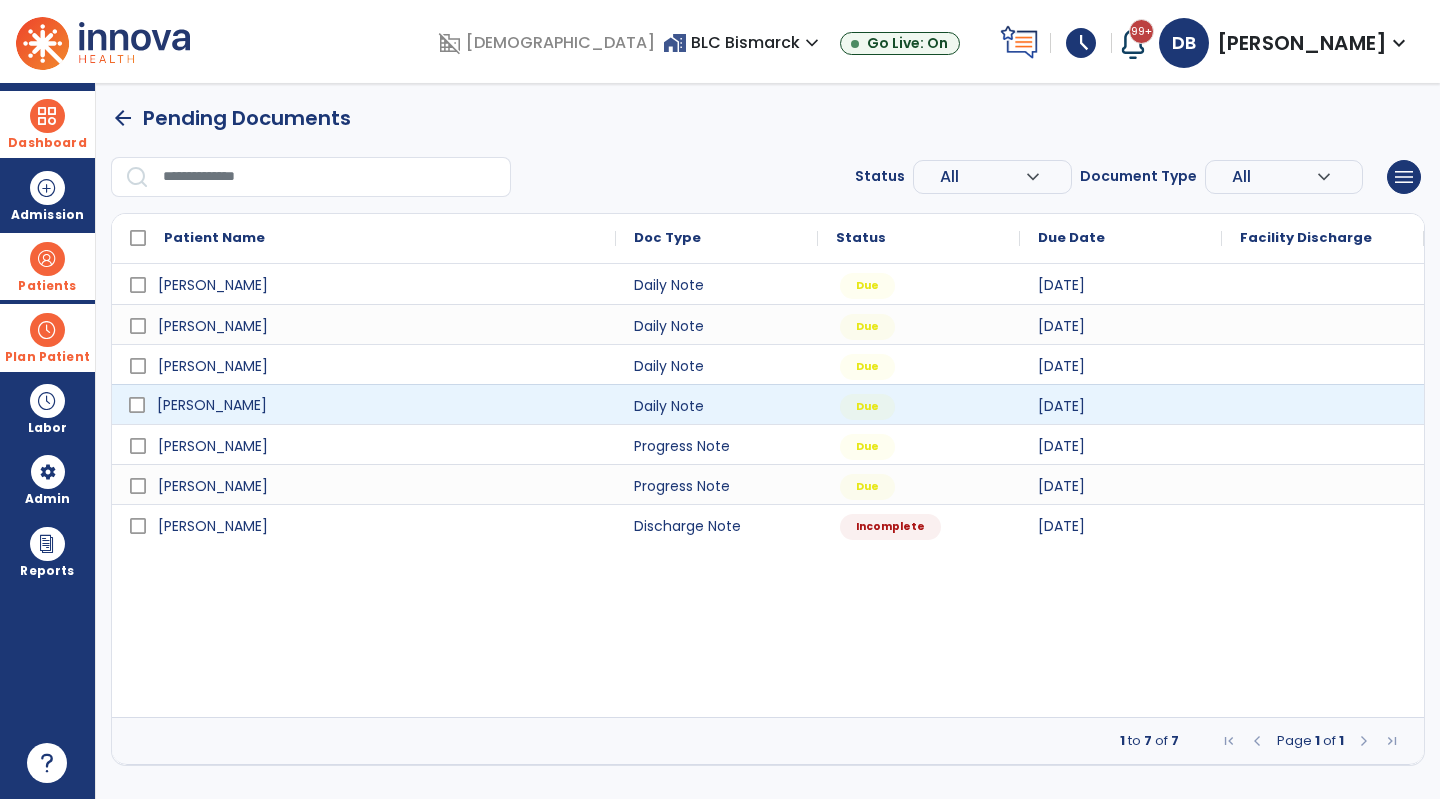 click on "[PERSON_NAME]" at bounding box center [378, 405] 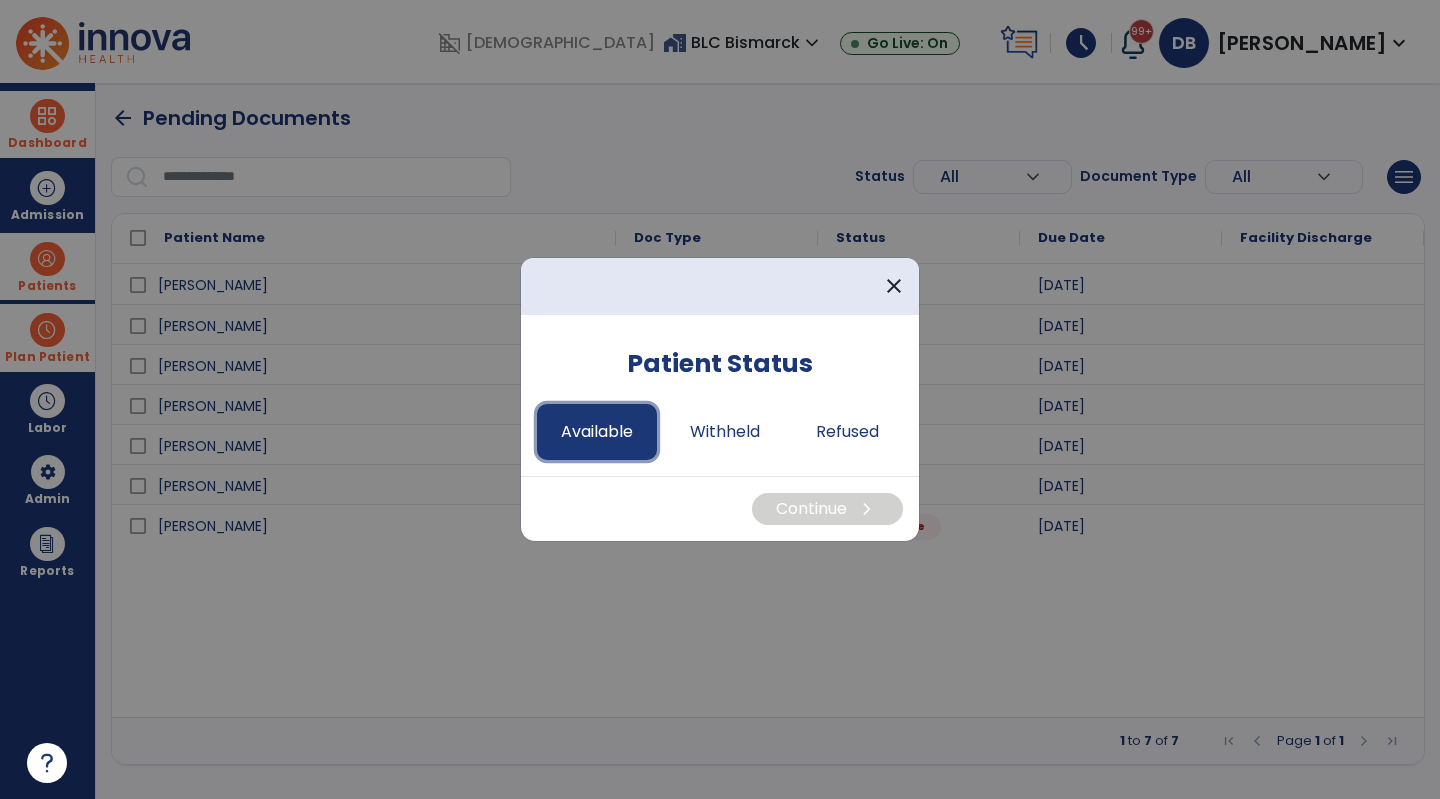 click on "Available" at bounding box center (597, 432) 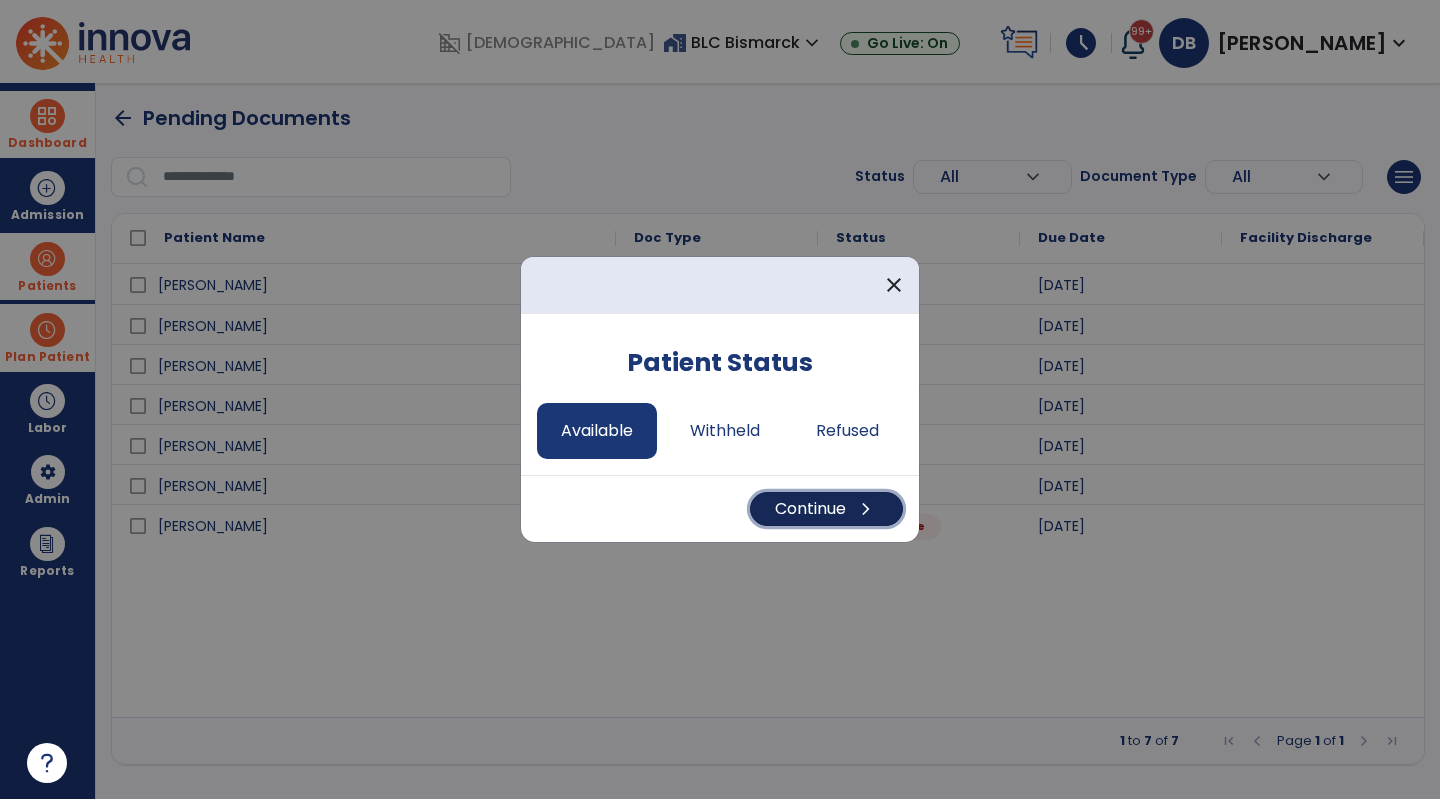click on "Continue   chevron_right" at bounding box center (826, 509) 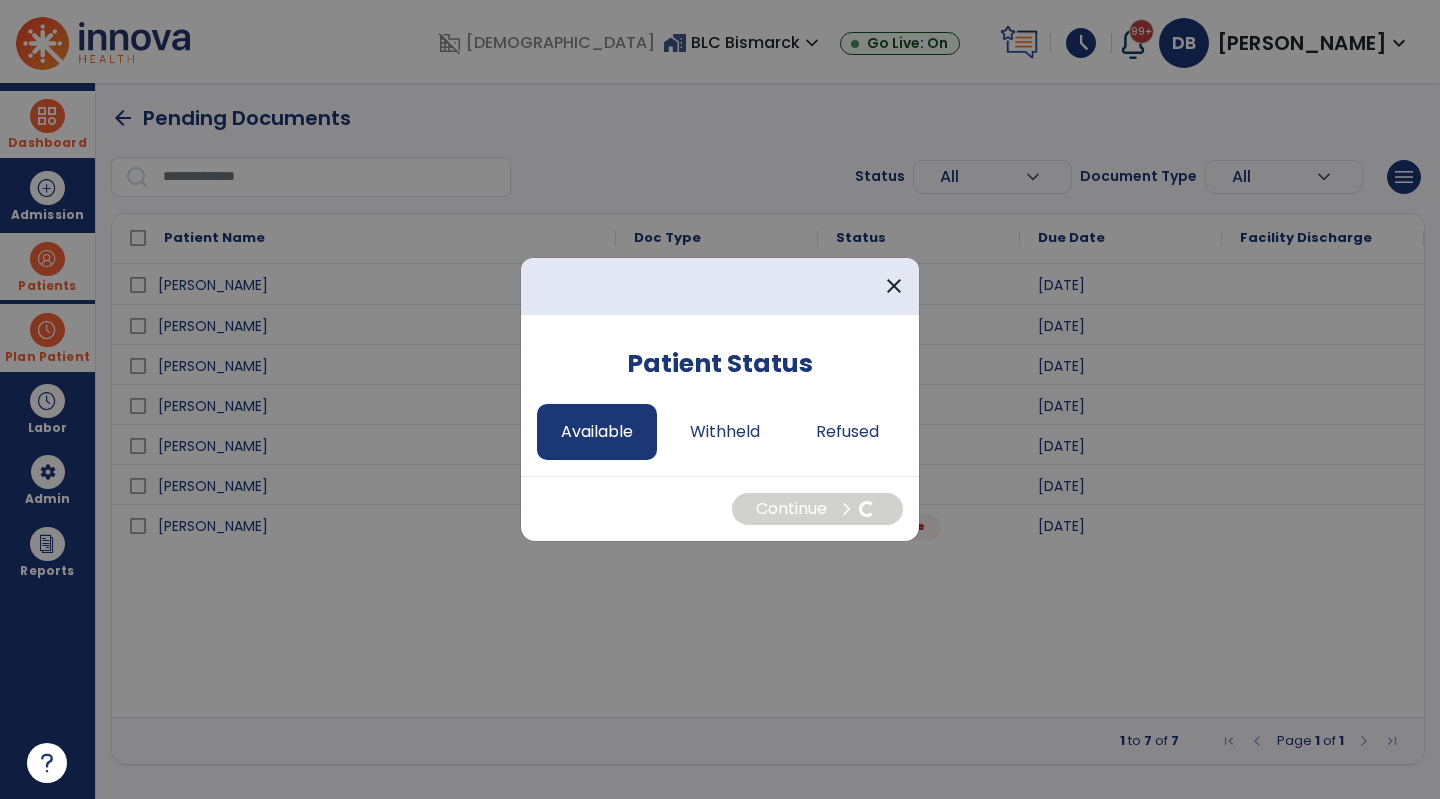 select on "*" 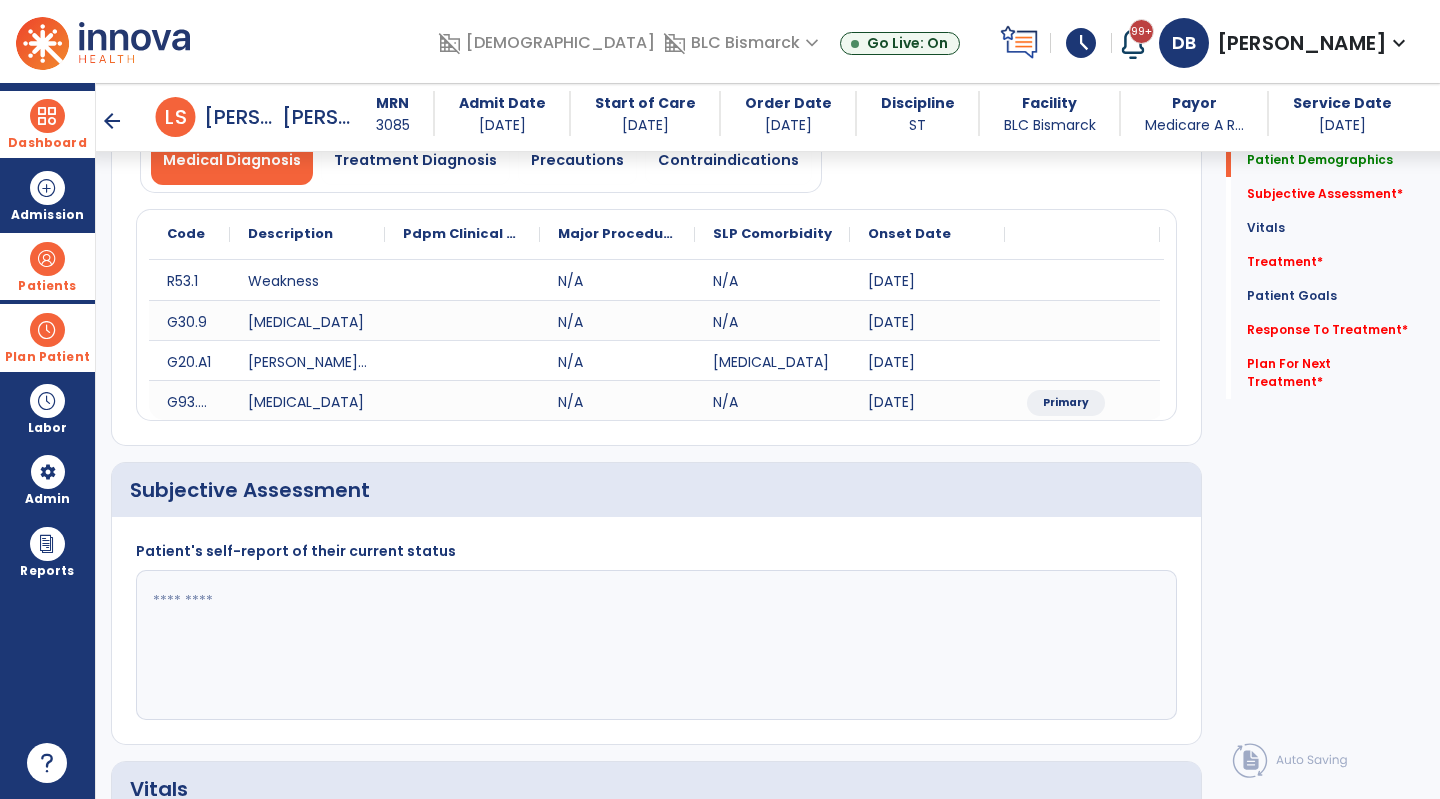 scroll, scrollTop: 188, scrollLeft: 0, axis: vertical 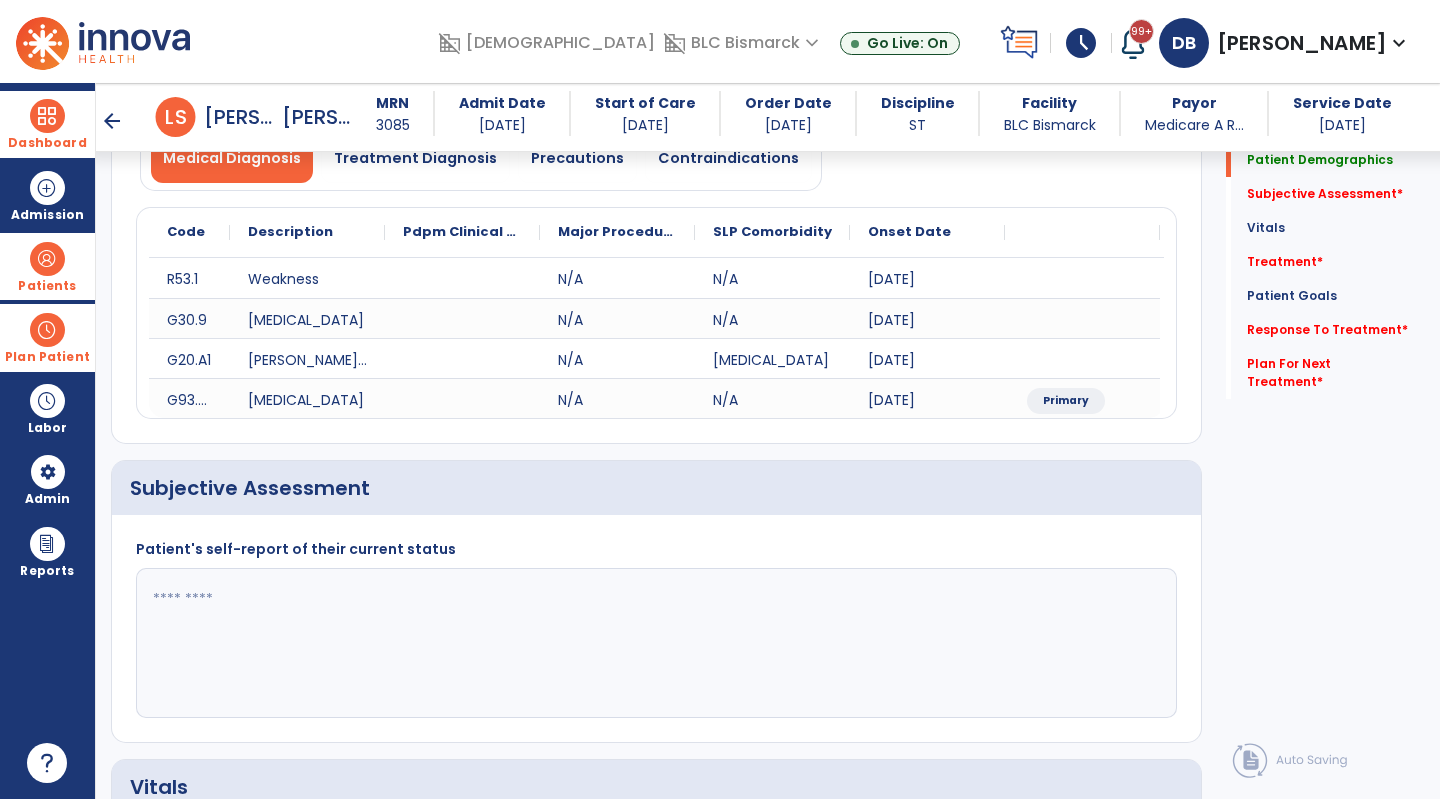 click at bounding box center [47, 116] 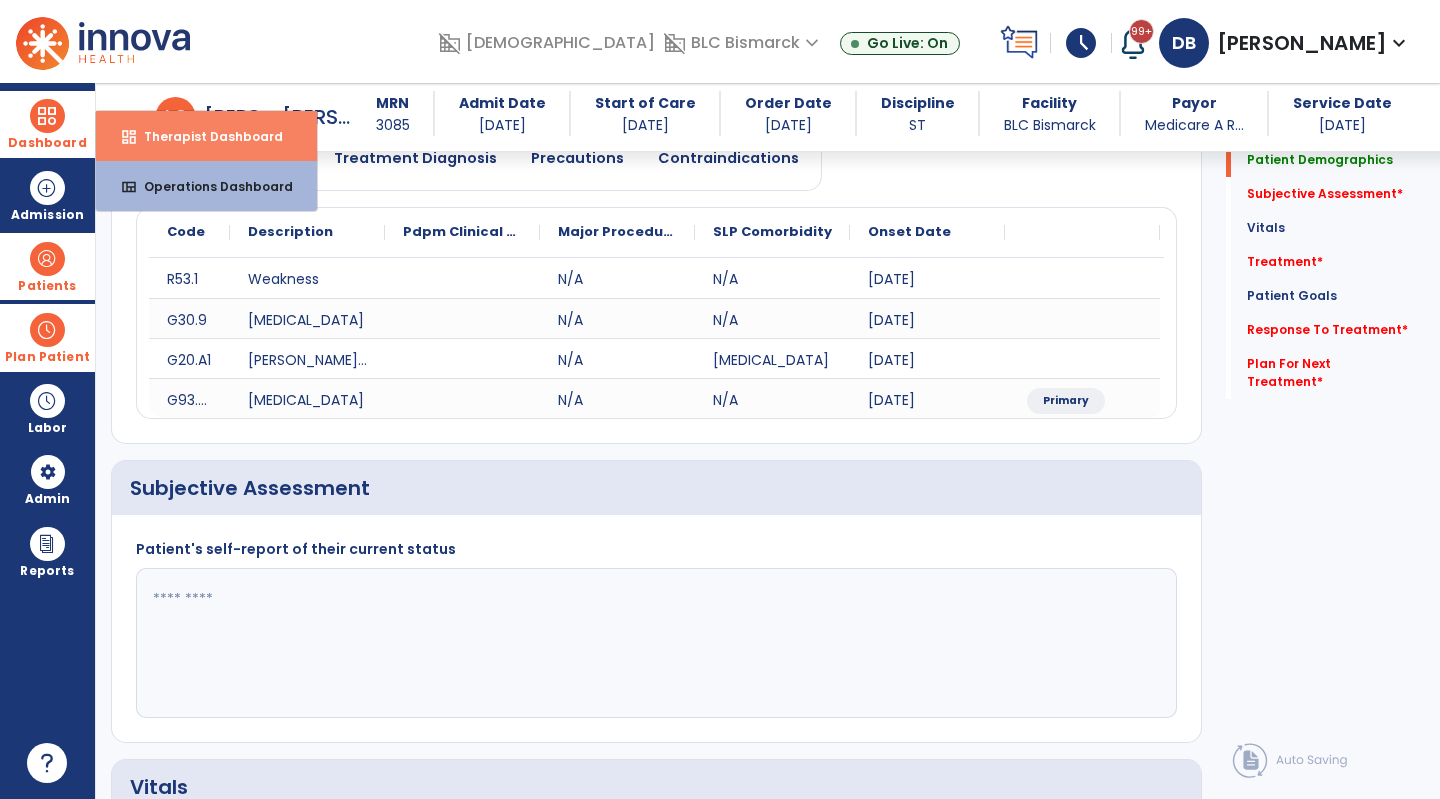 click on "dashboard  Therapist Dashboard" at bounding box center [206, 136] 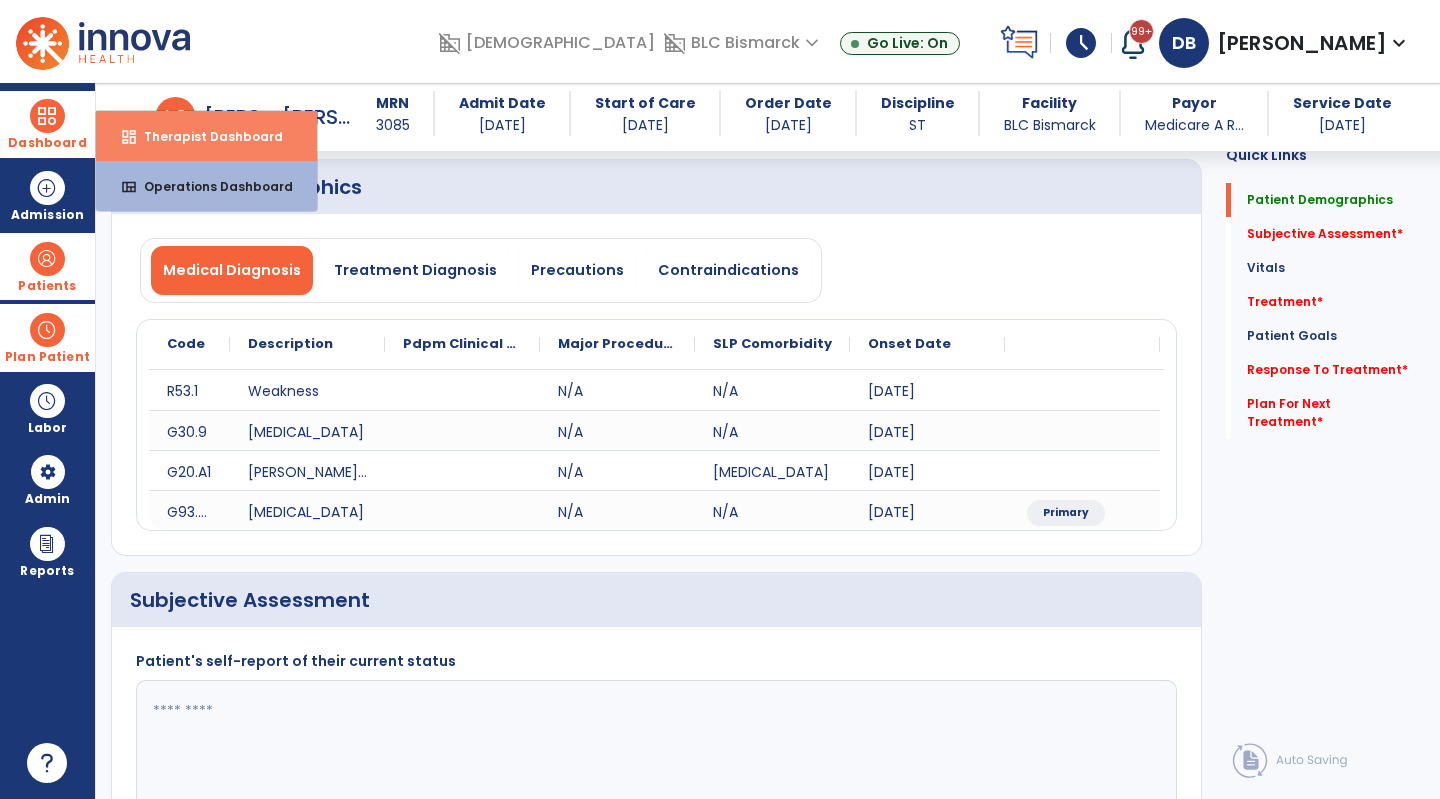 select on "****" 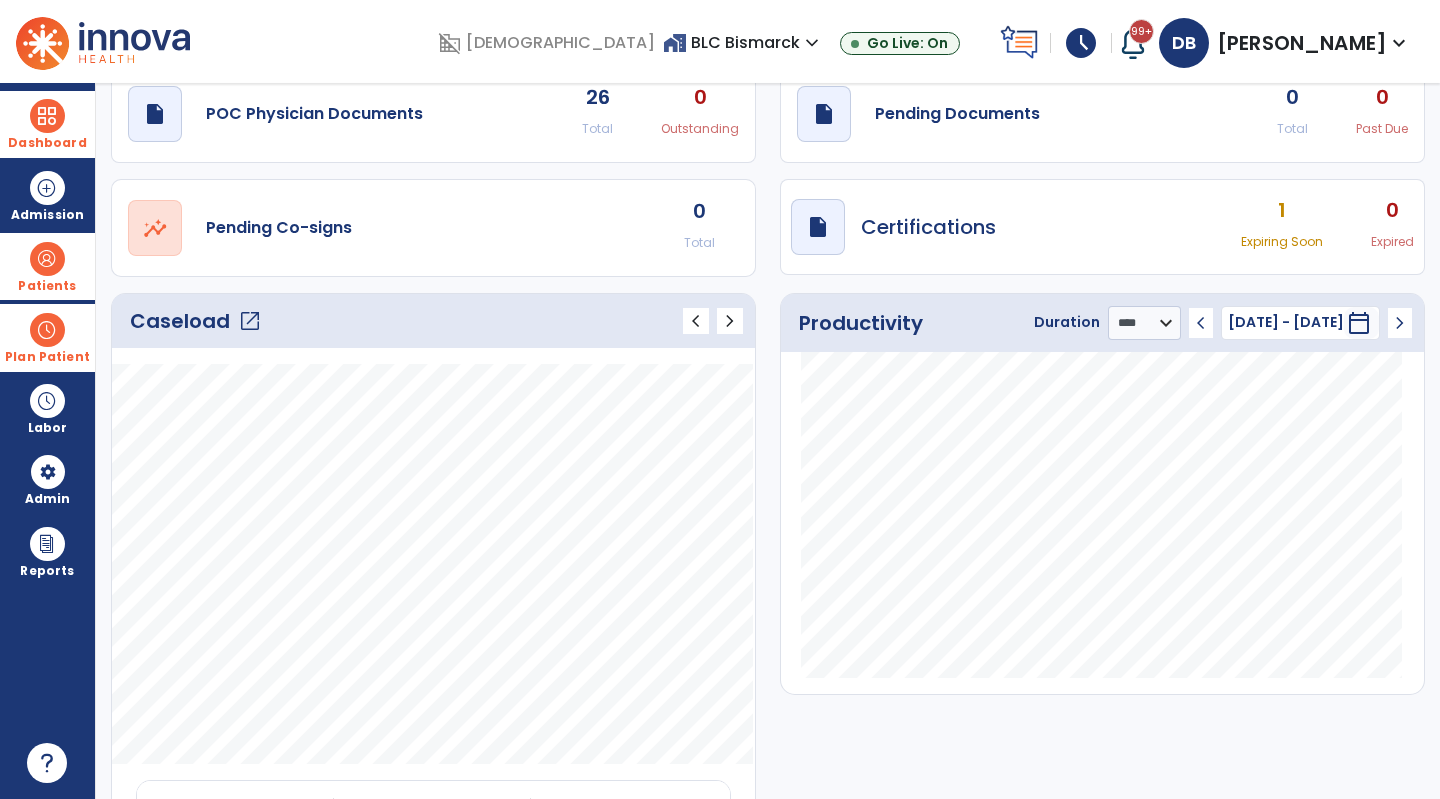 click on "draft   open_in_new  Pending Documents 0 Total 0 Past Due" 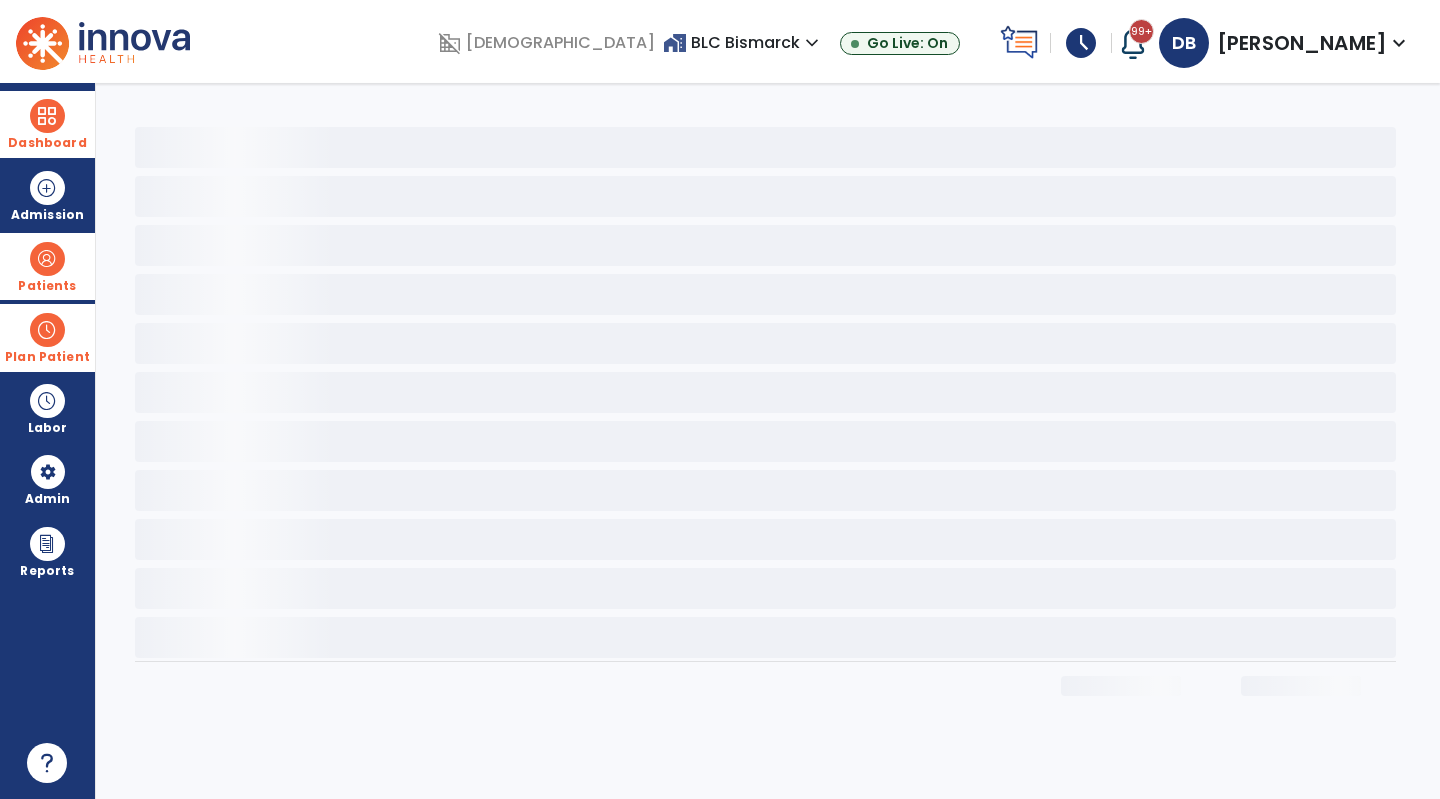 scroll, scrollTop: 0, scrollLeft: 0, axis: both 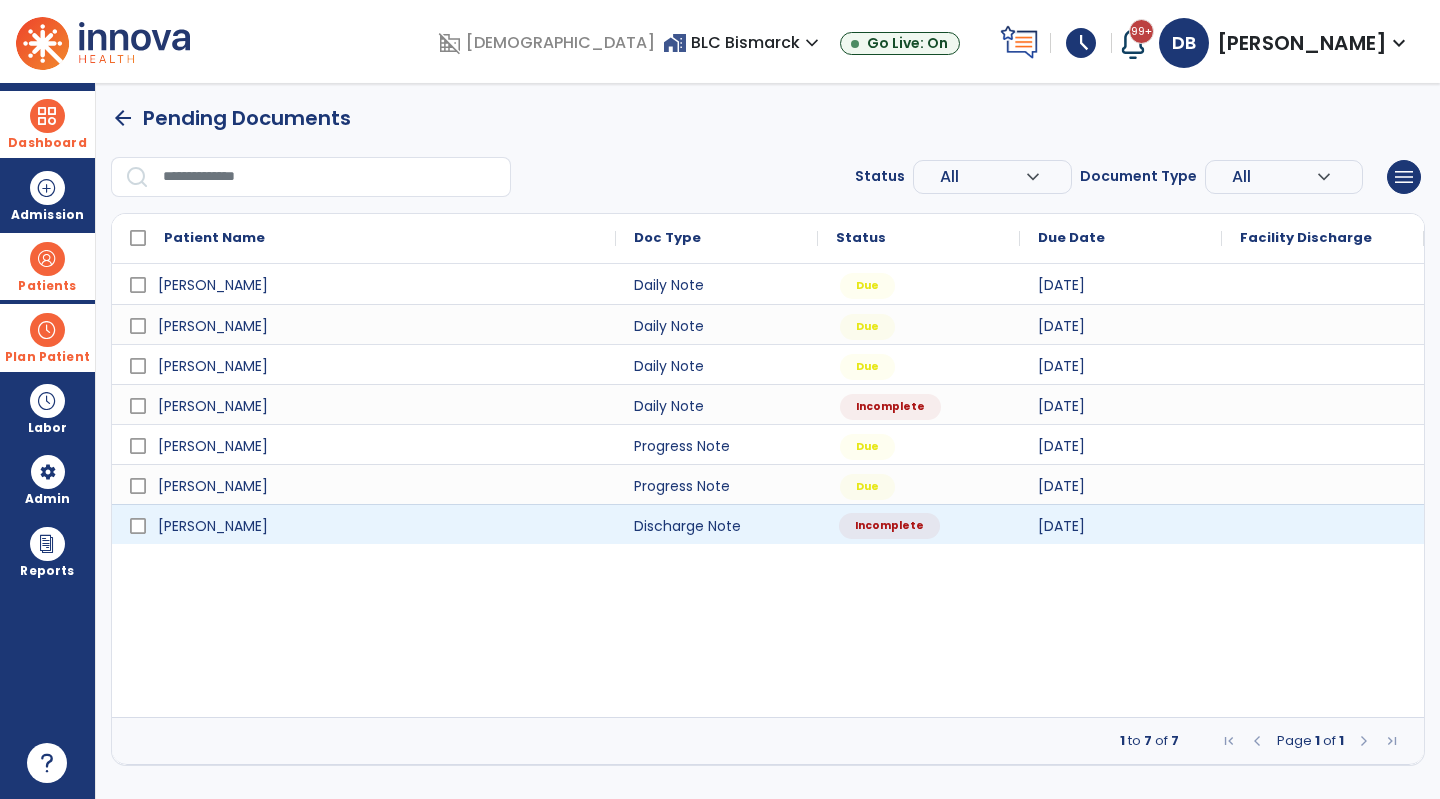 click on "Incomplete" at bounding box center (919, 524) 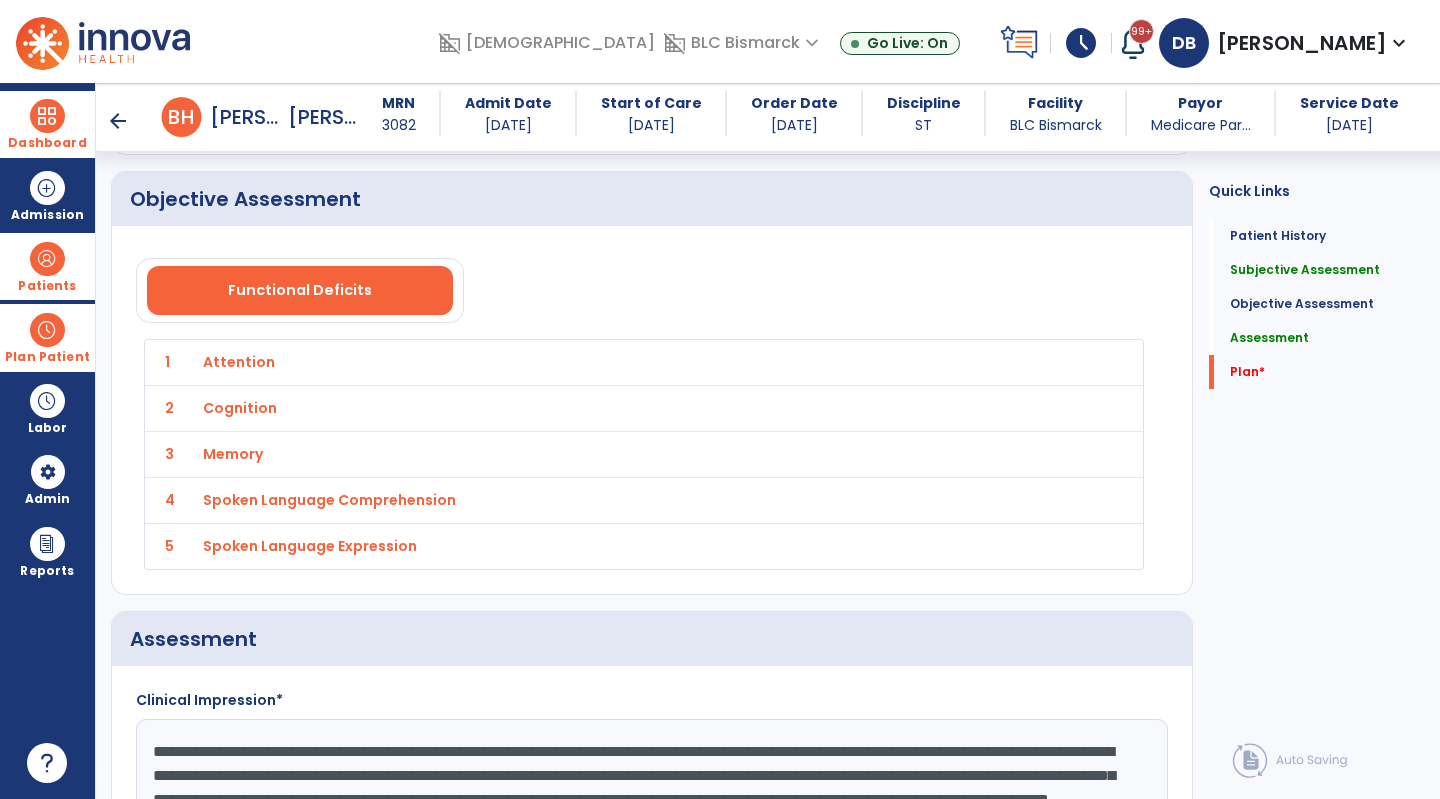 scroll, scrollTop: 3084, scrollLeft: 0, axis: vertical 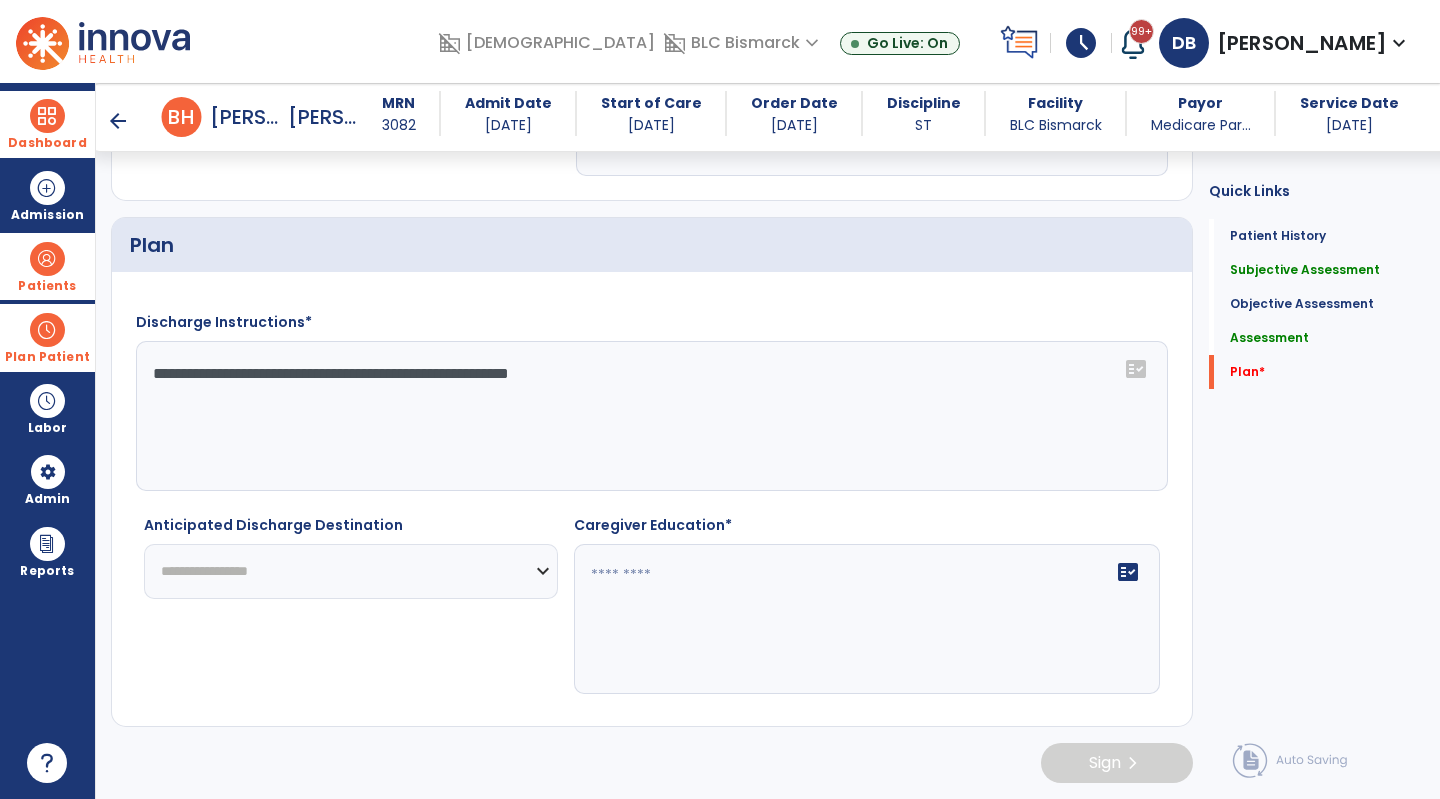 click on "**********" 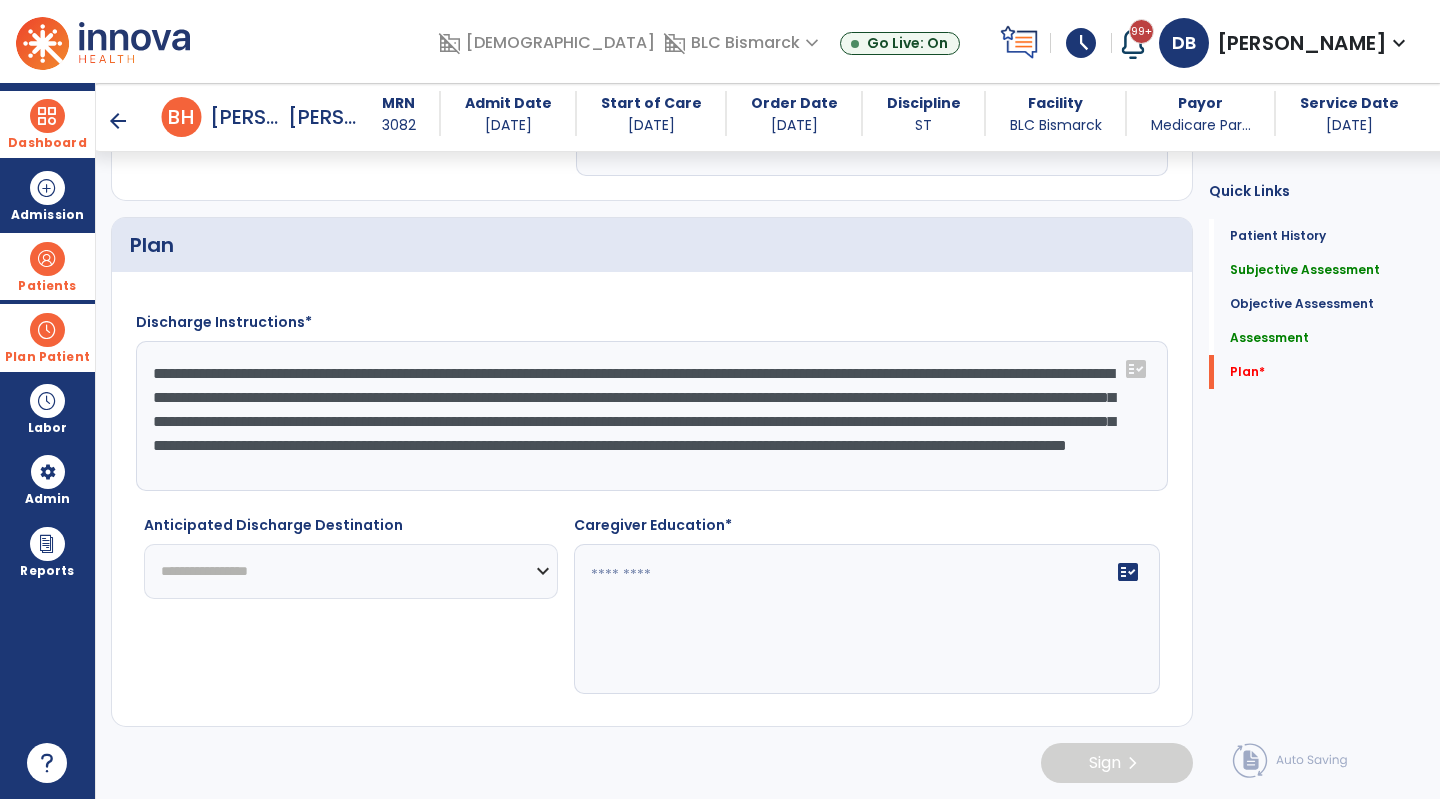 scroll, scrollTop: 15, scrollLeft: 0, axis: vertical 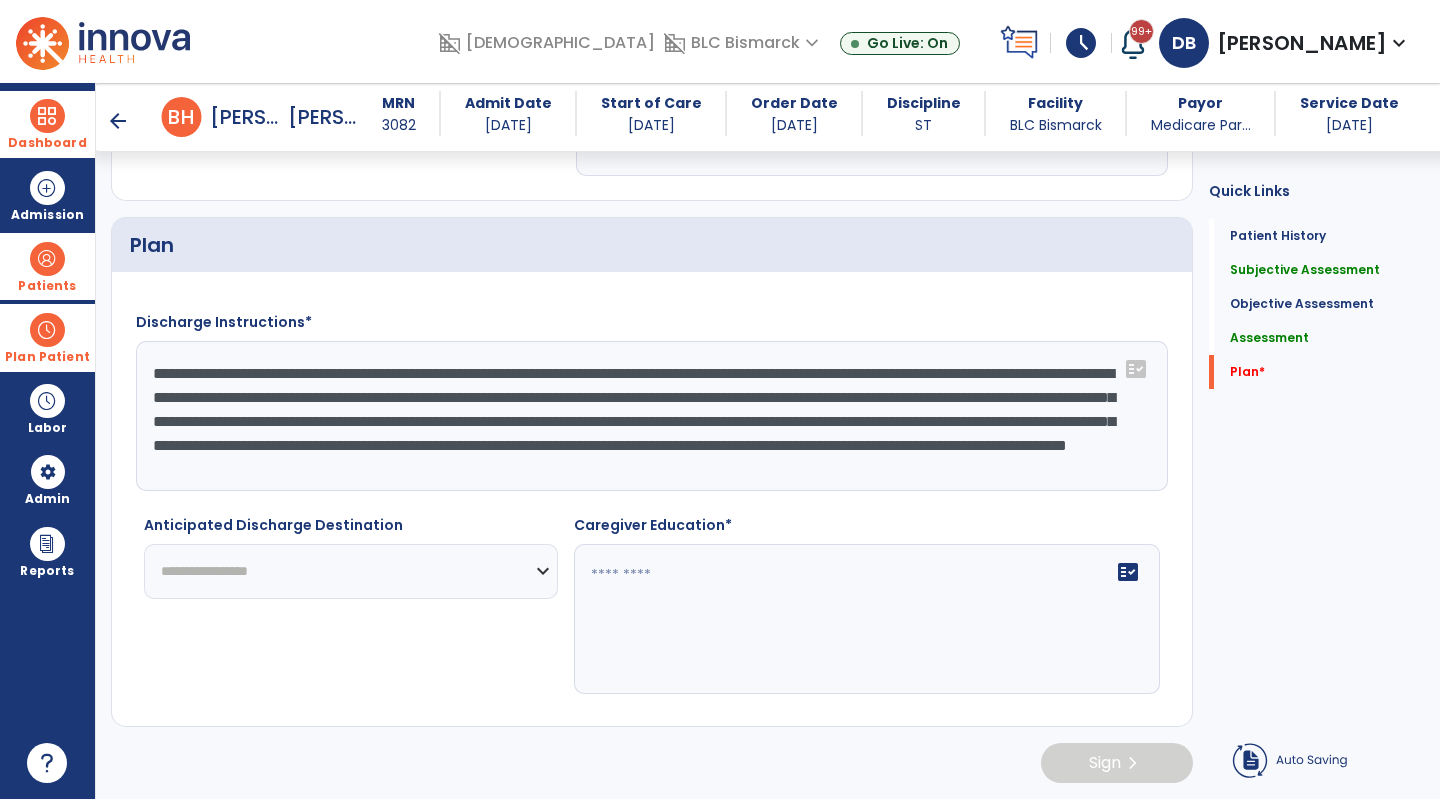 drag, startPoint x: 379, startPoint y: 372, endPoint x: 652, endPoint y: 358, distance: 273.35873 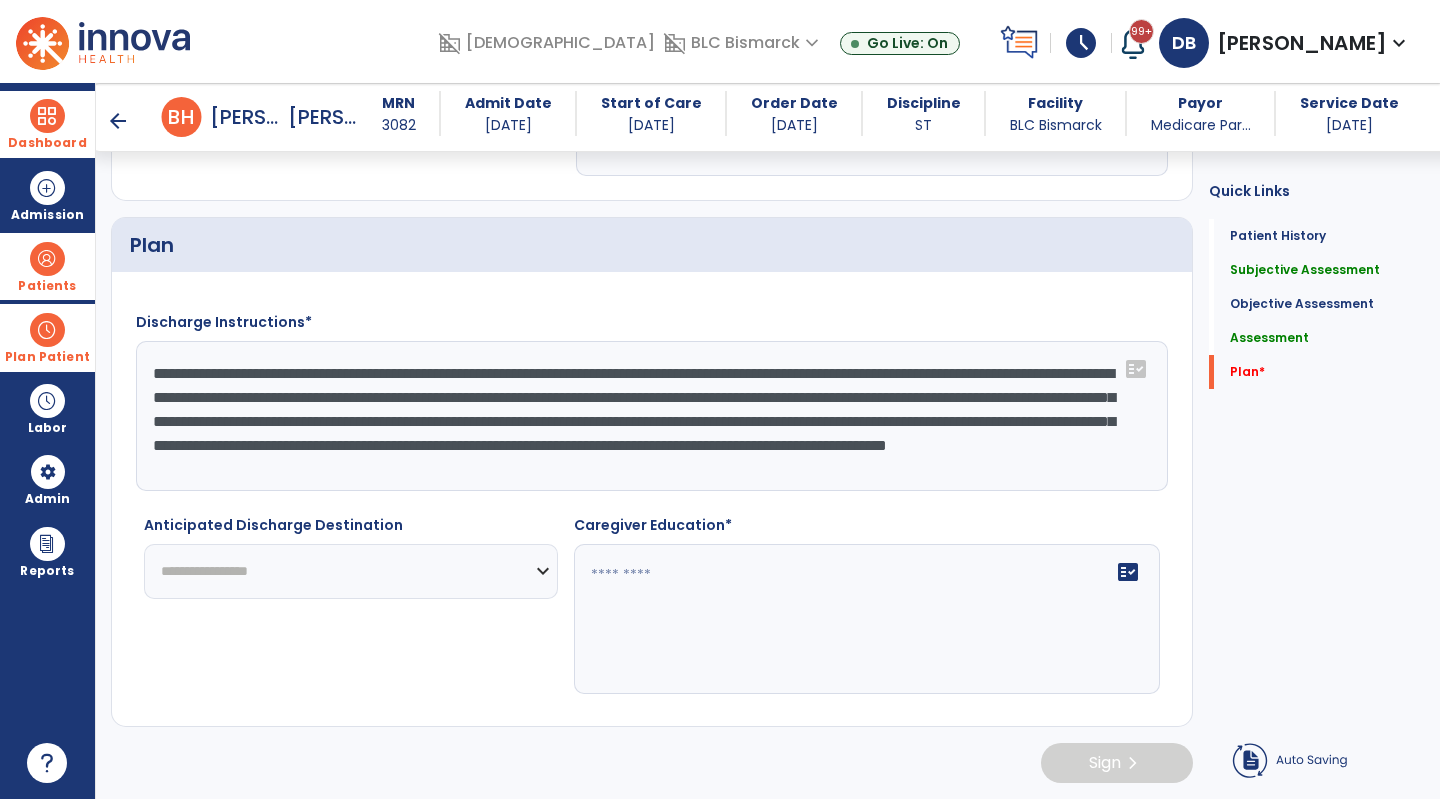 click on "**********" 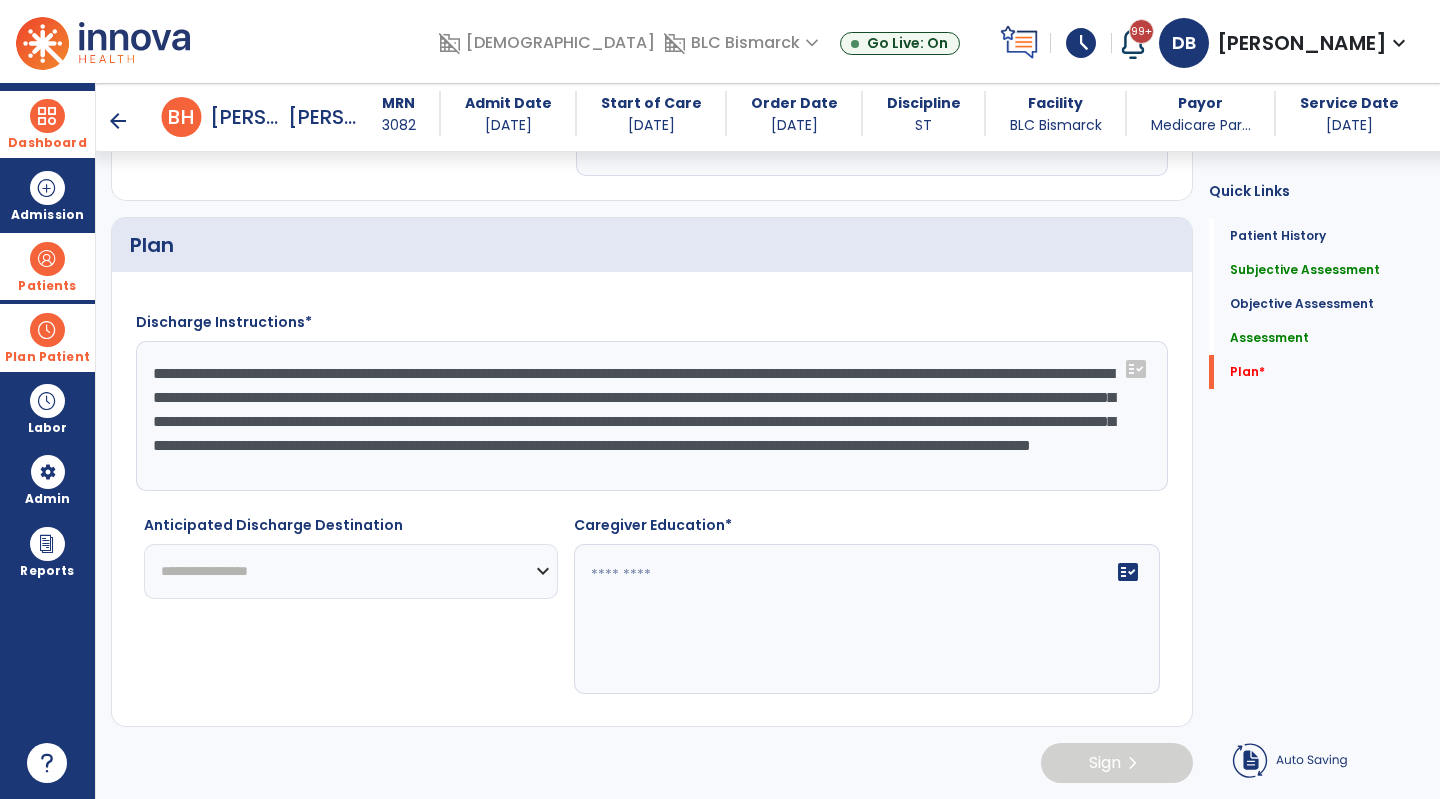 drag, startPoint x: 406, startPoint y: 397, endPoint x: 283, endPoint y: 401, distance: 123.065025 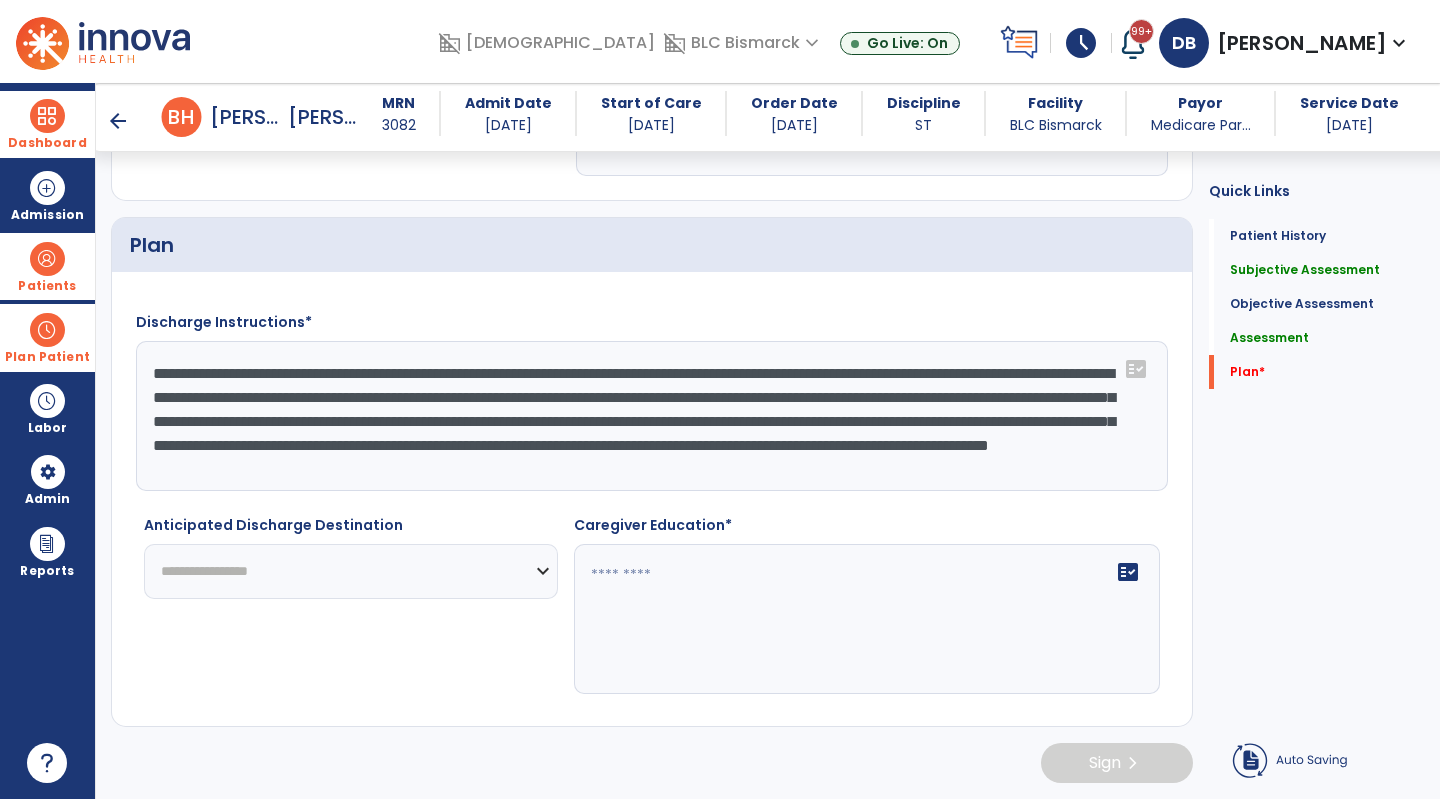 drag, startPoint x: 596, startPoint y: 402, endPoint x: 536, endPoint y: 404, distance: 60.033325 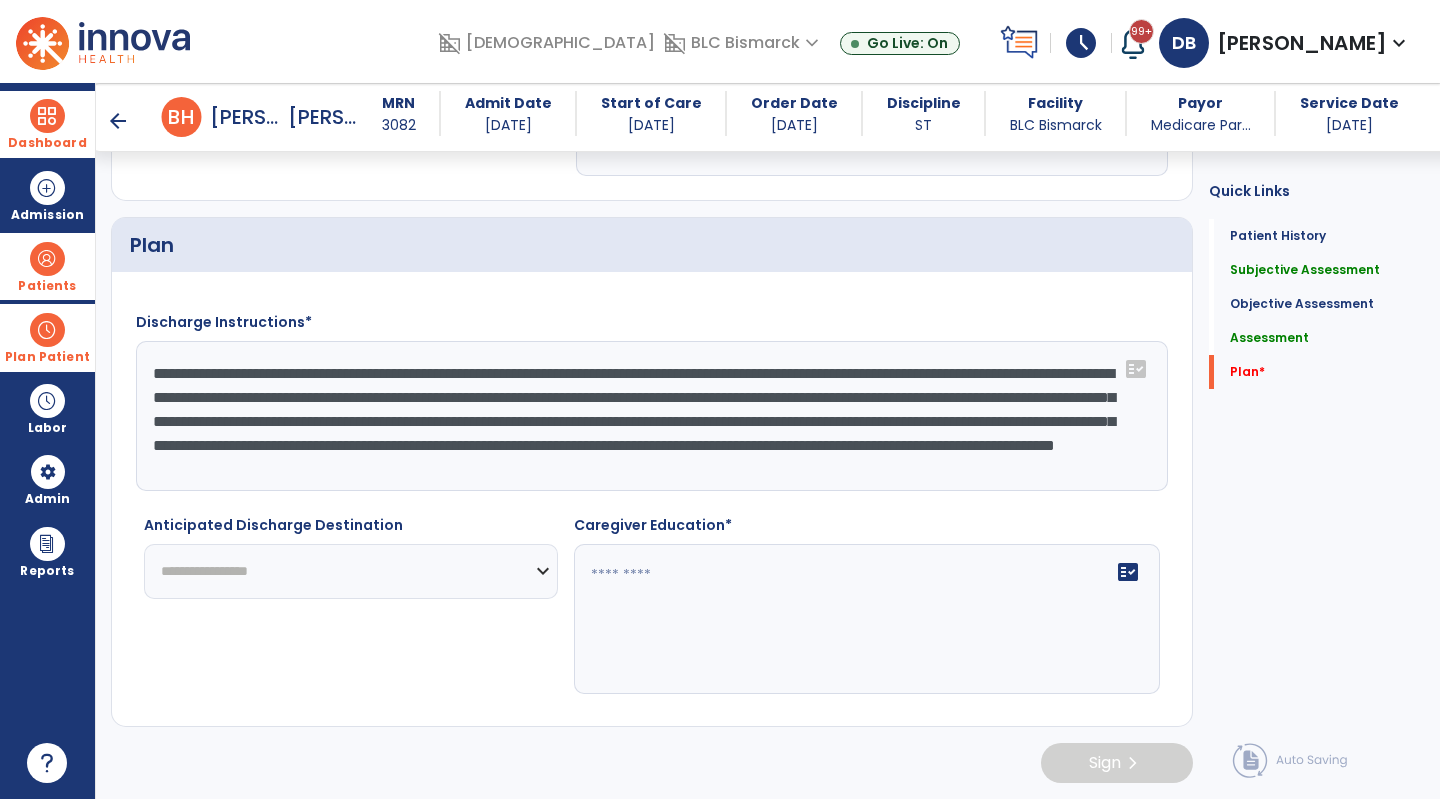 scroll, scrollTop: 15, scrollLeft: 0, axis: vertical 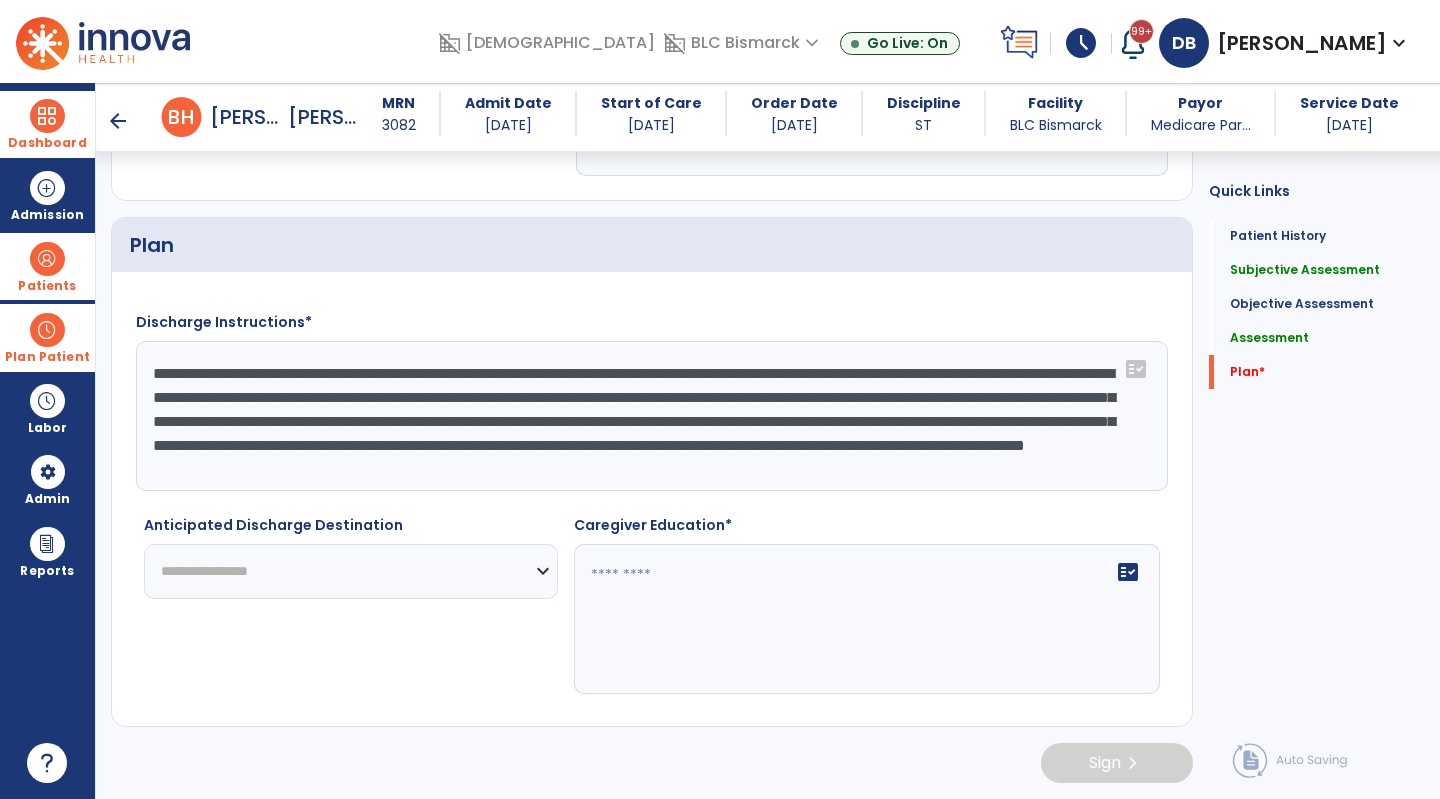 click on "**********" 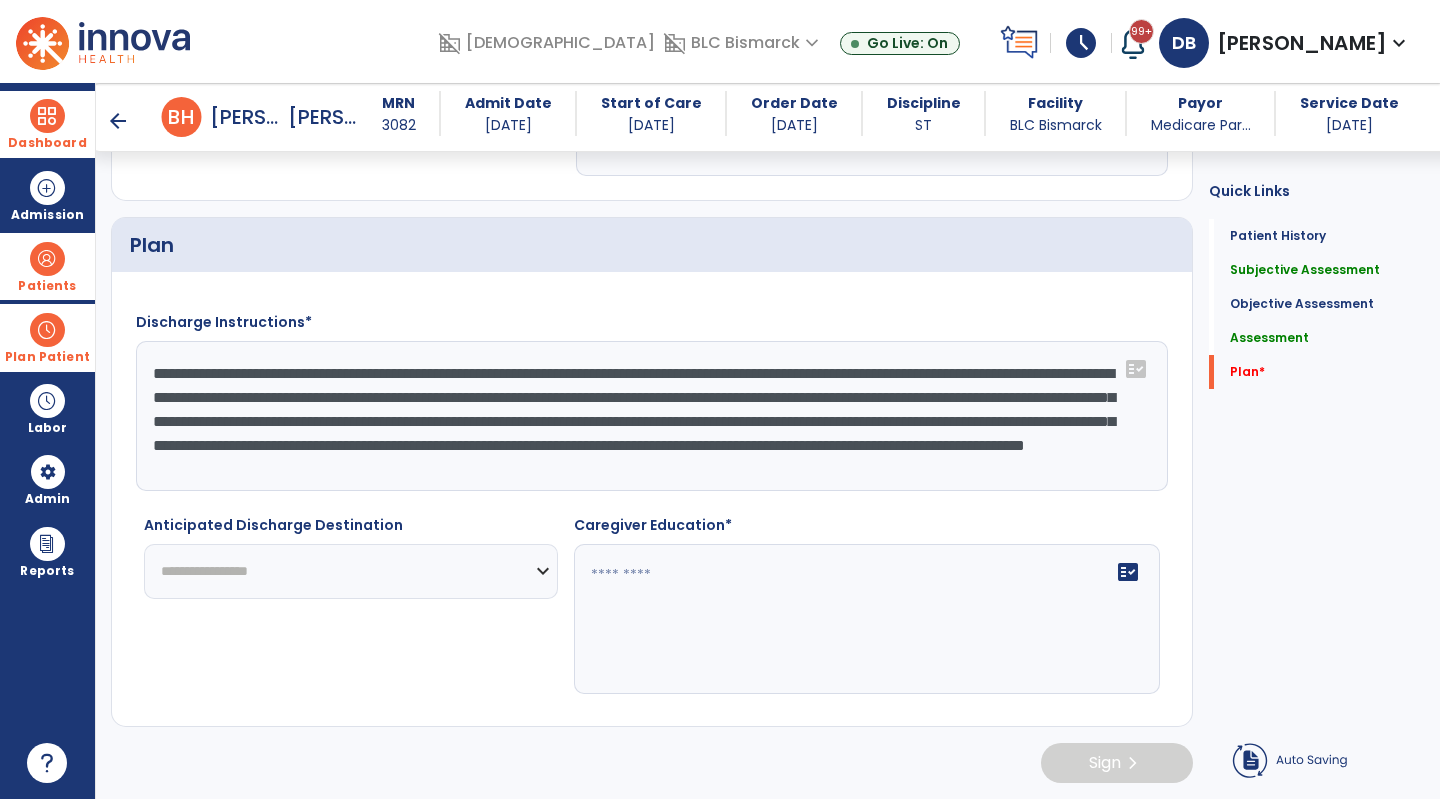 drag, startPoint x: 661, startPoint y: 384, endPoint x: 587, endPoint y: 385, distance: 74.00676 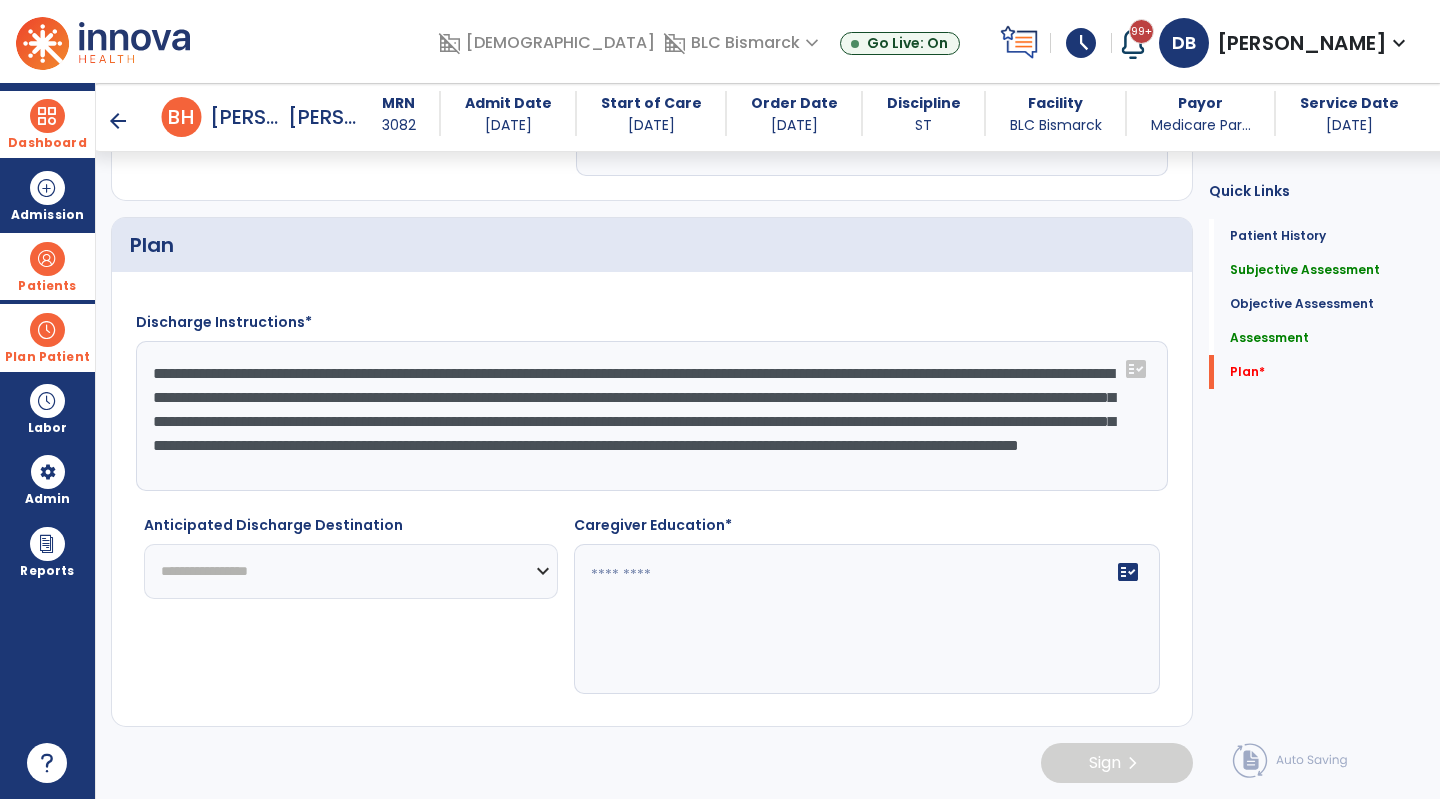 click on "**********" 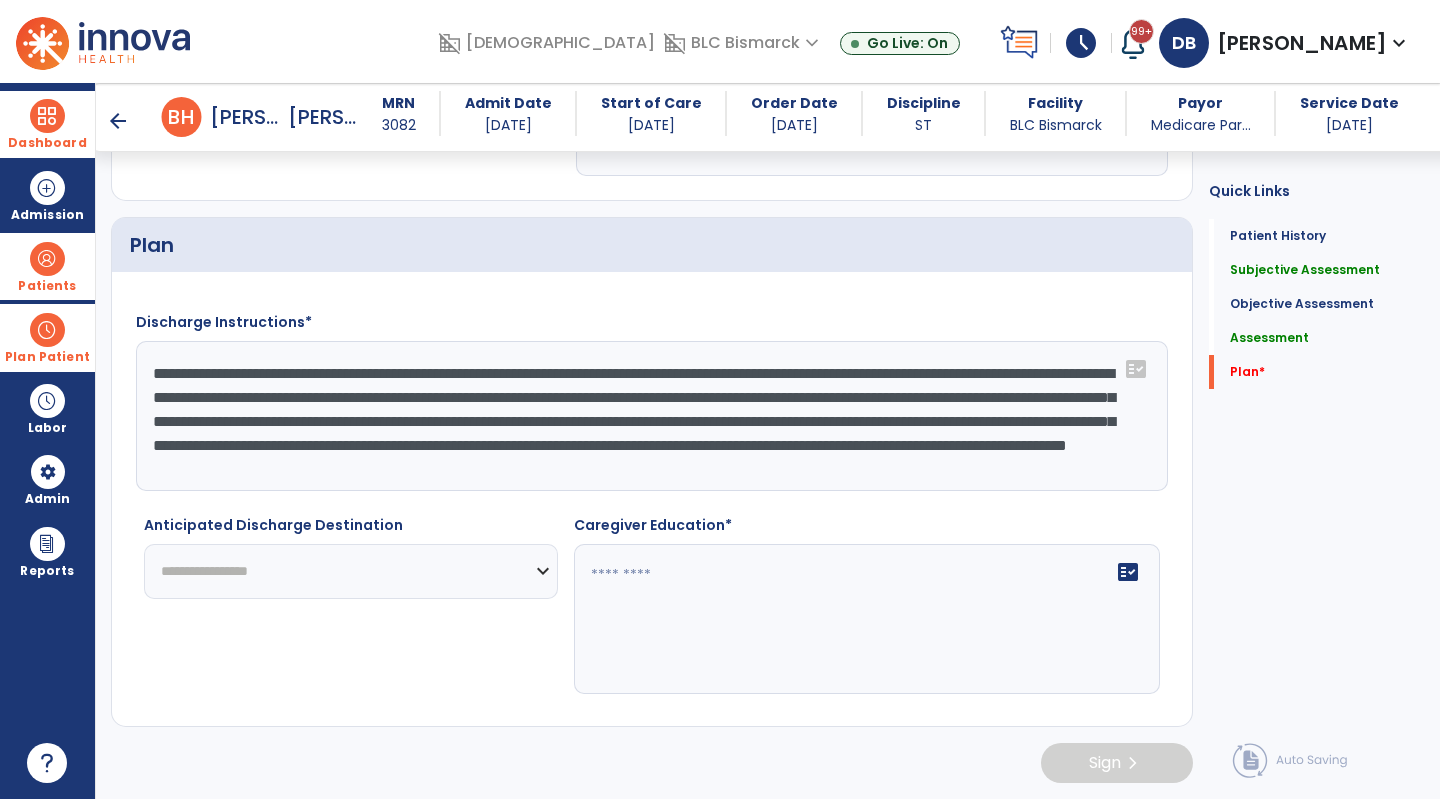 click on "**********" 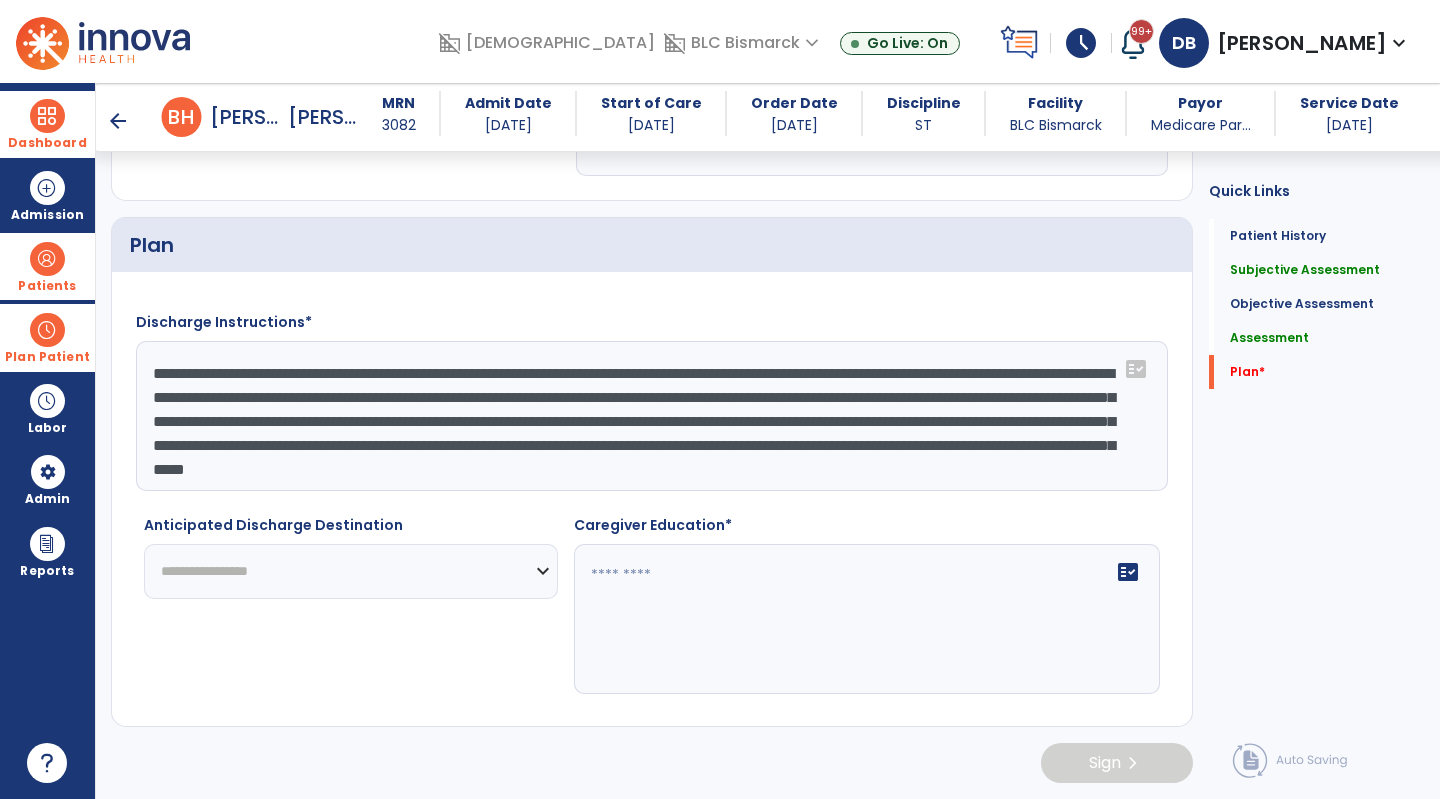 drag, startPoint x: 153, startPoint y: 432, endPoint x: 476, endPoint y: 458, distance: 324.04474 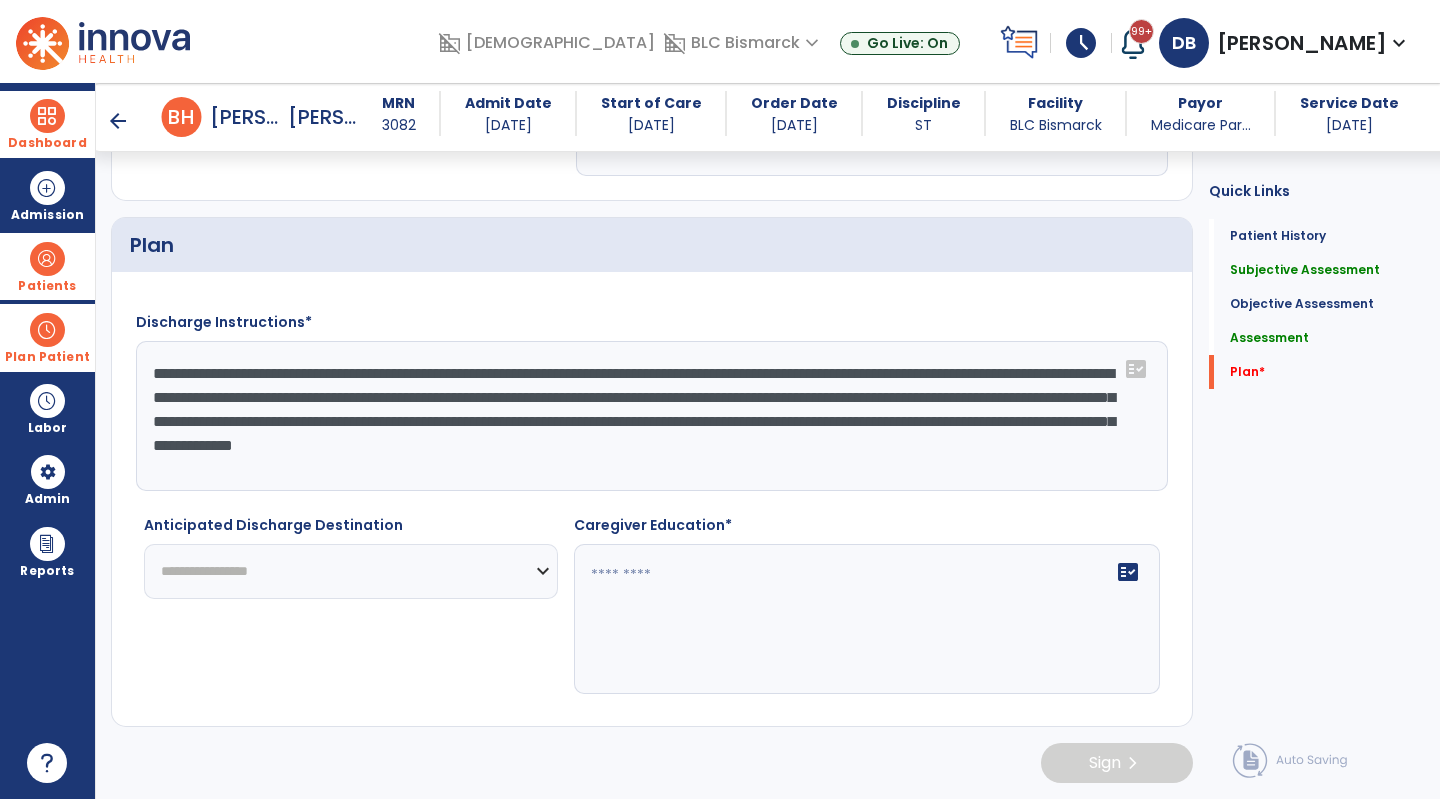 scroll, scrollTop: 0, scrollLeft: 0, axis: both 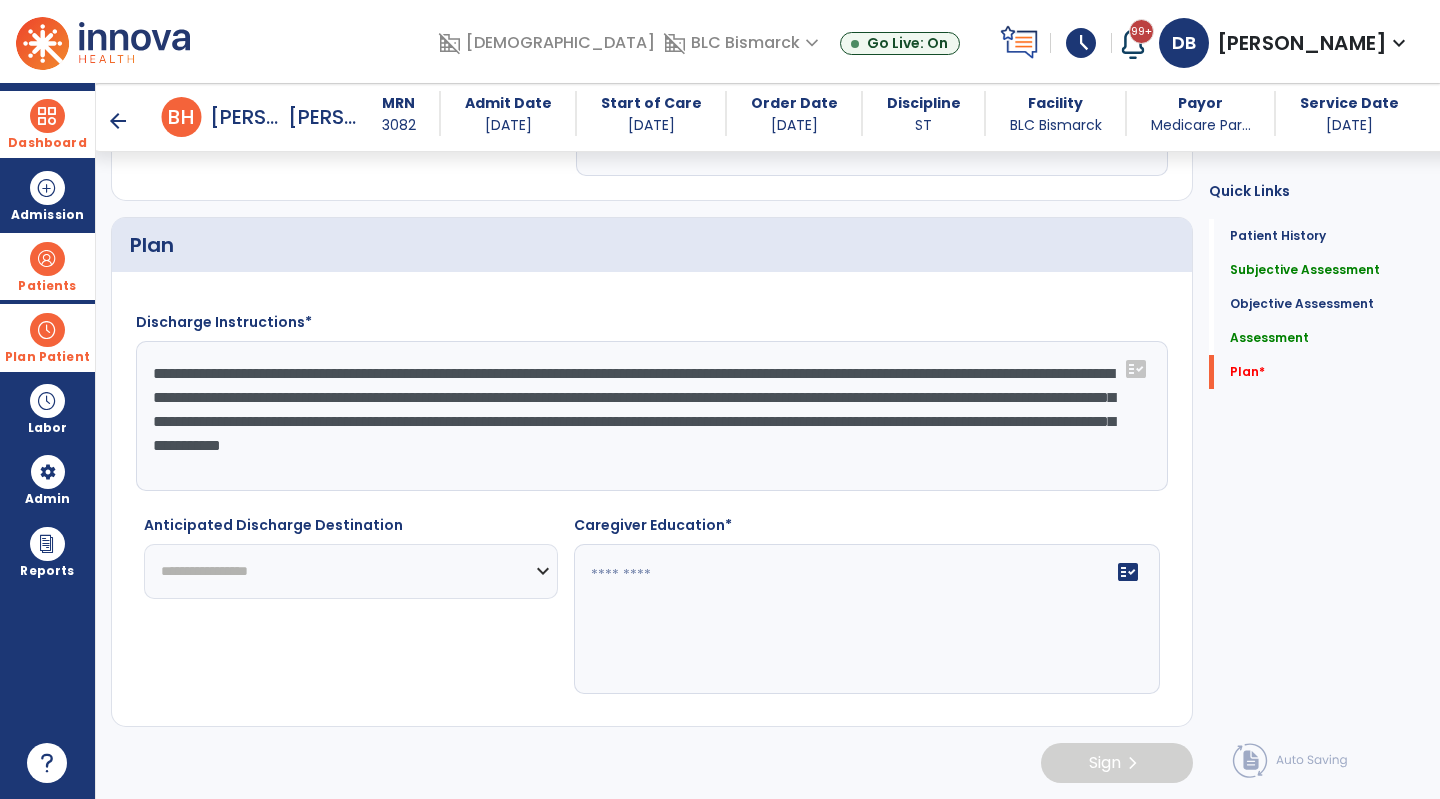 click on "**********" 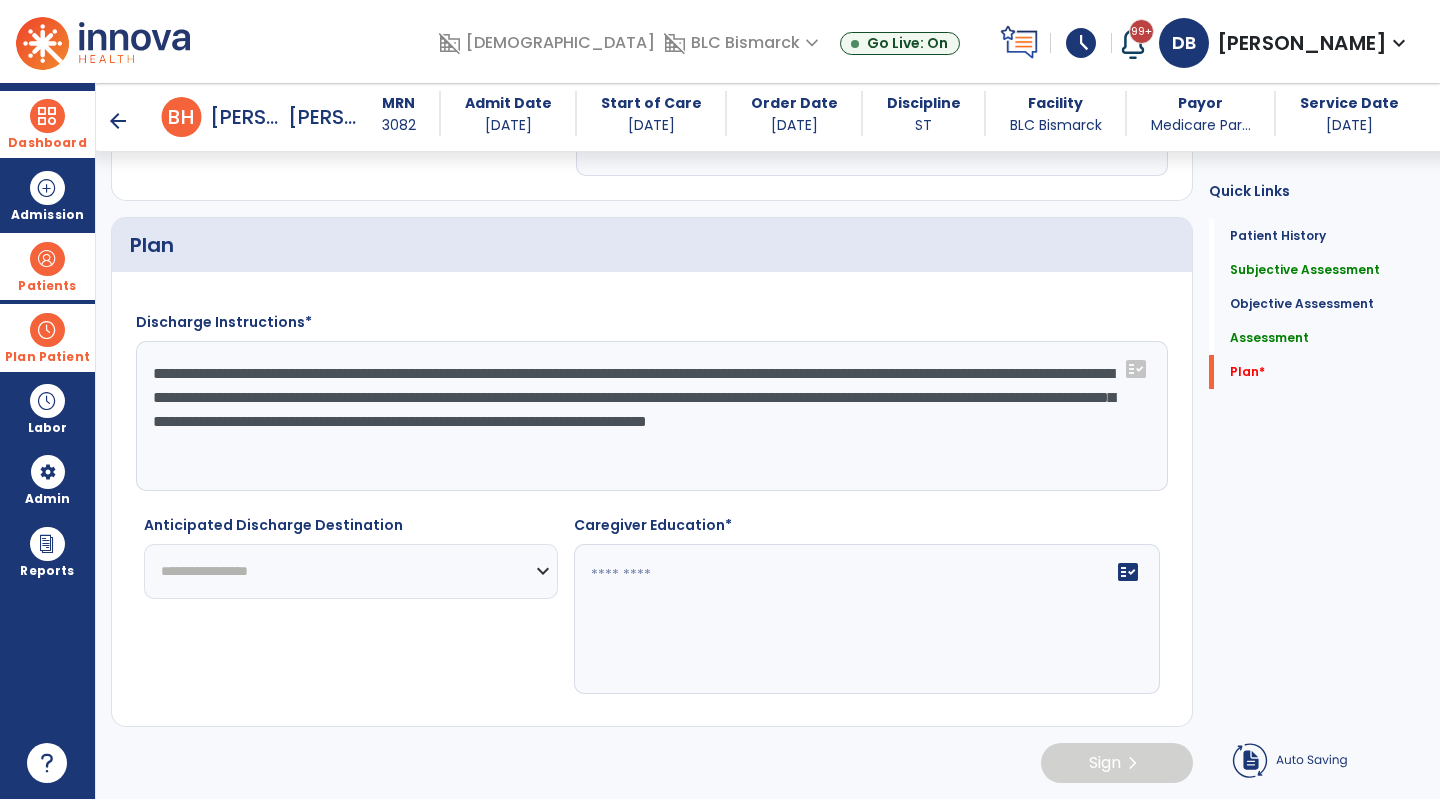click on "**********" 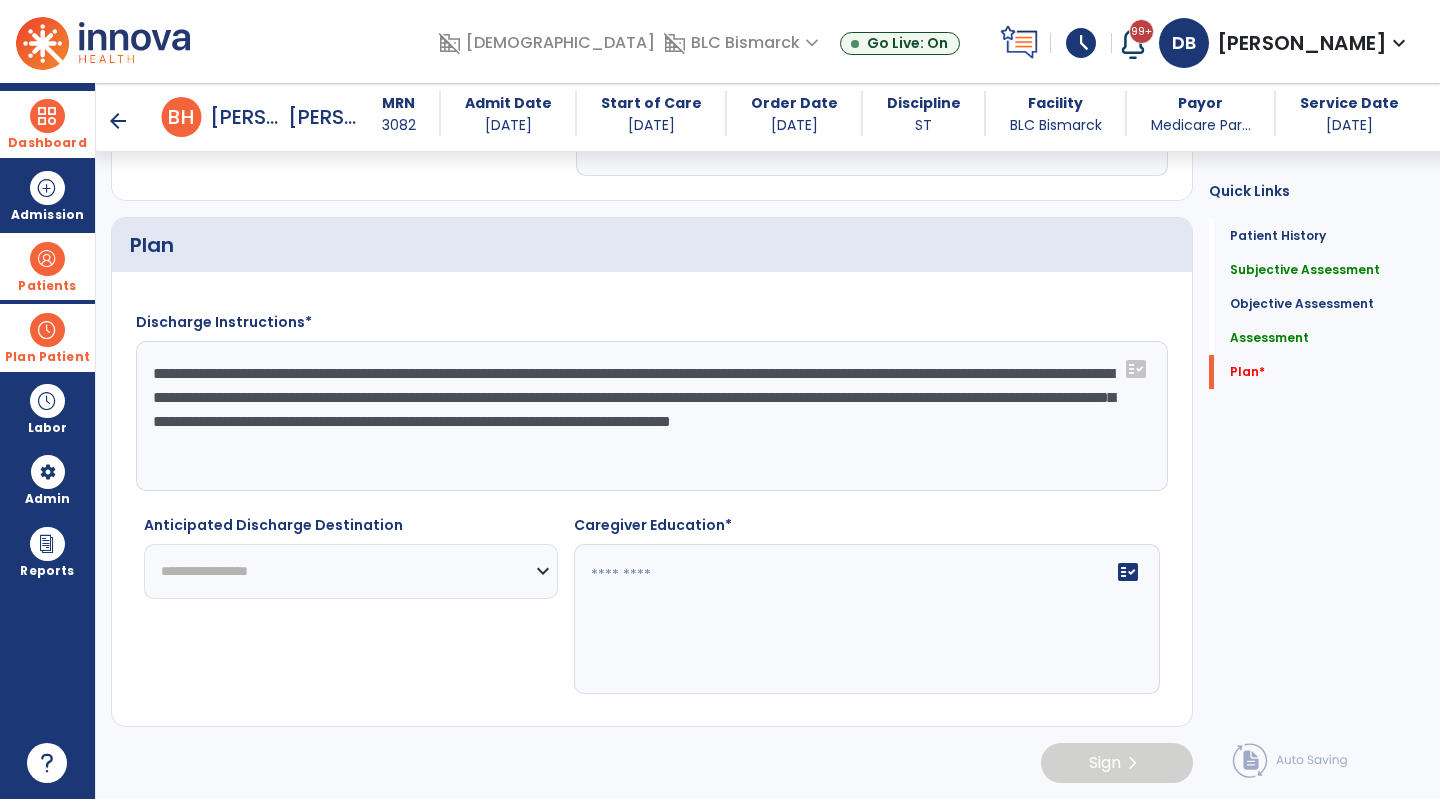 click on "**********" 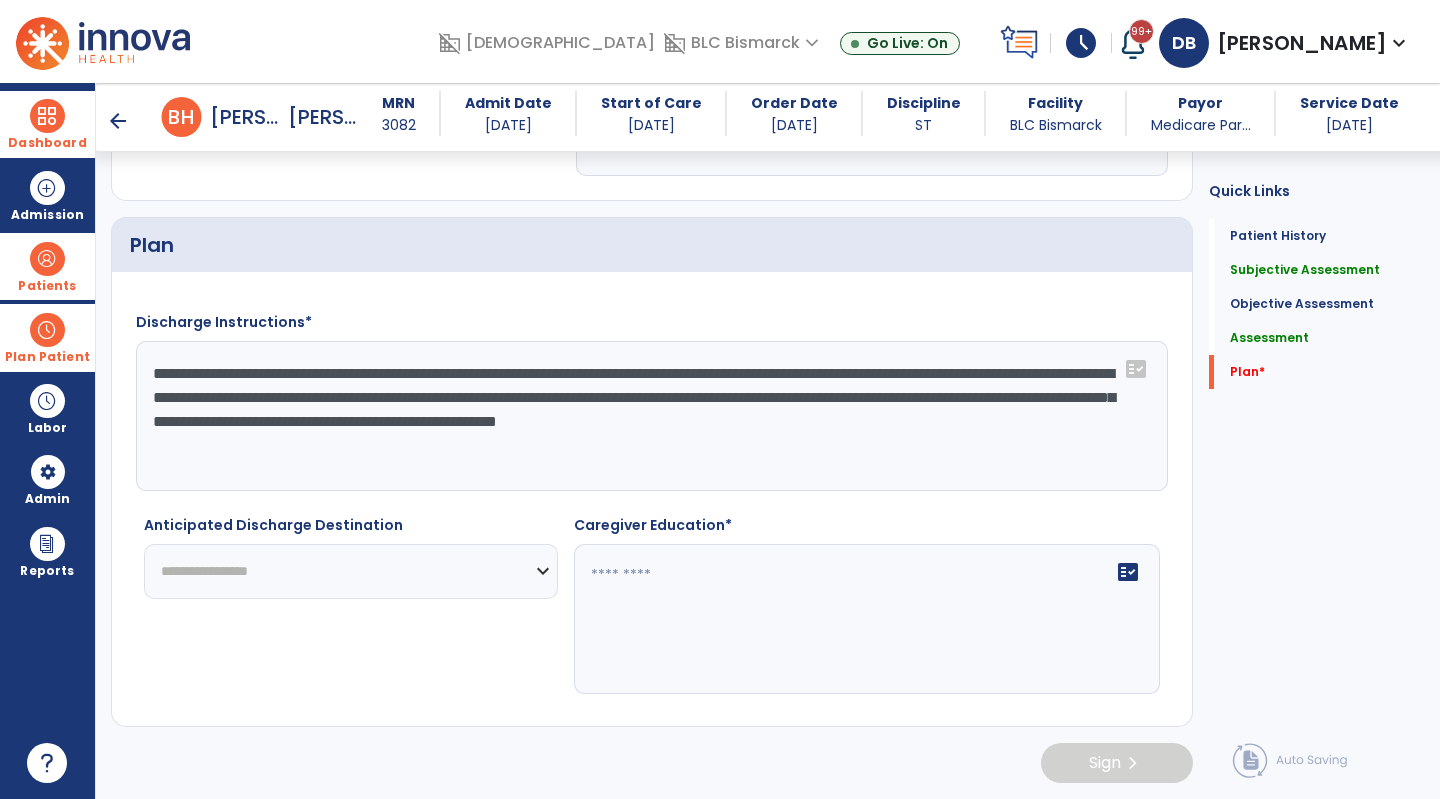 click on "**********" 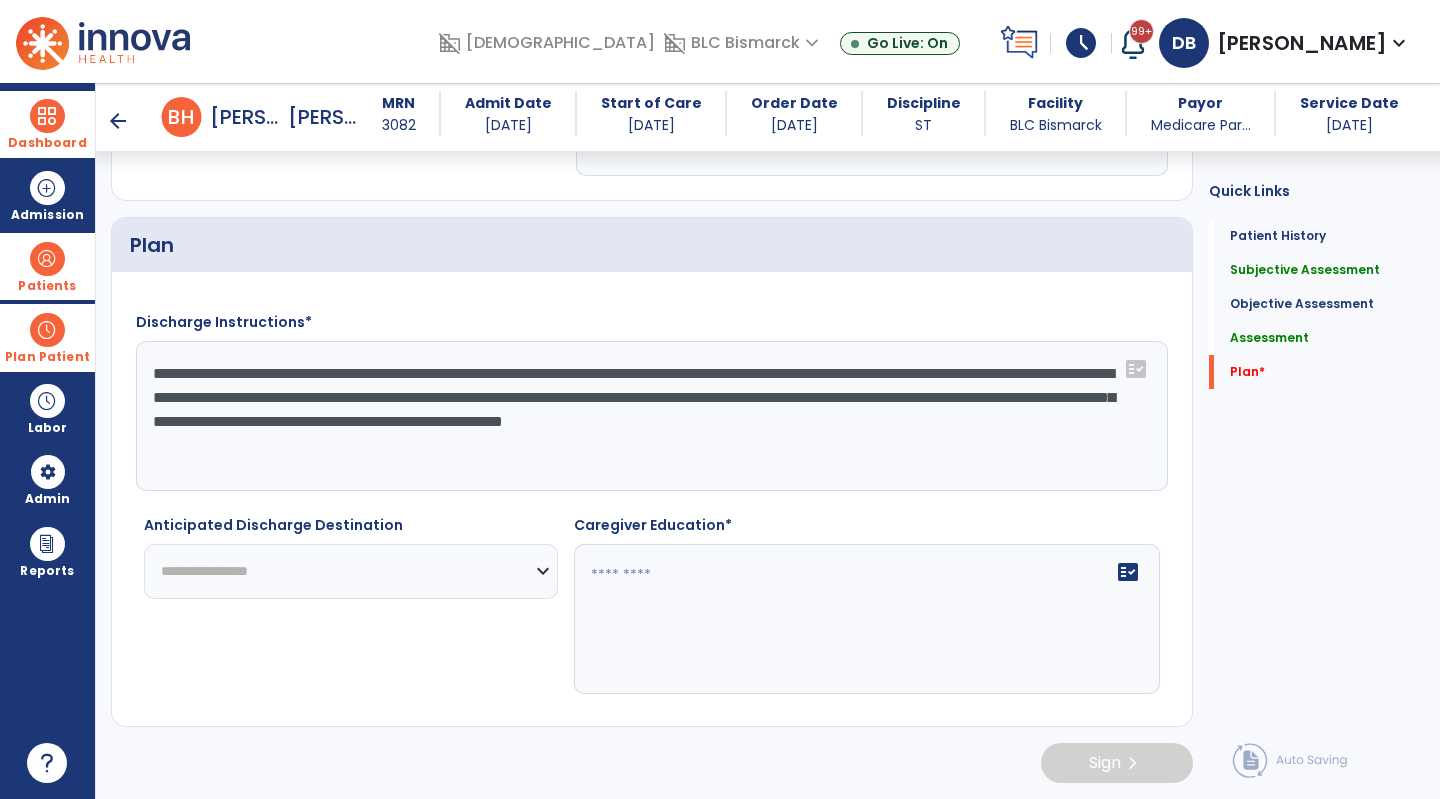 paste on "**********" 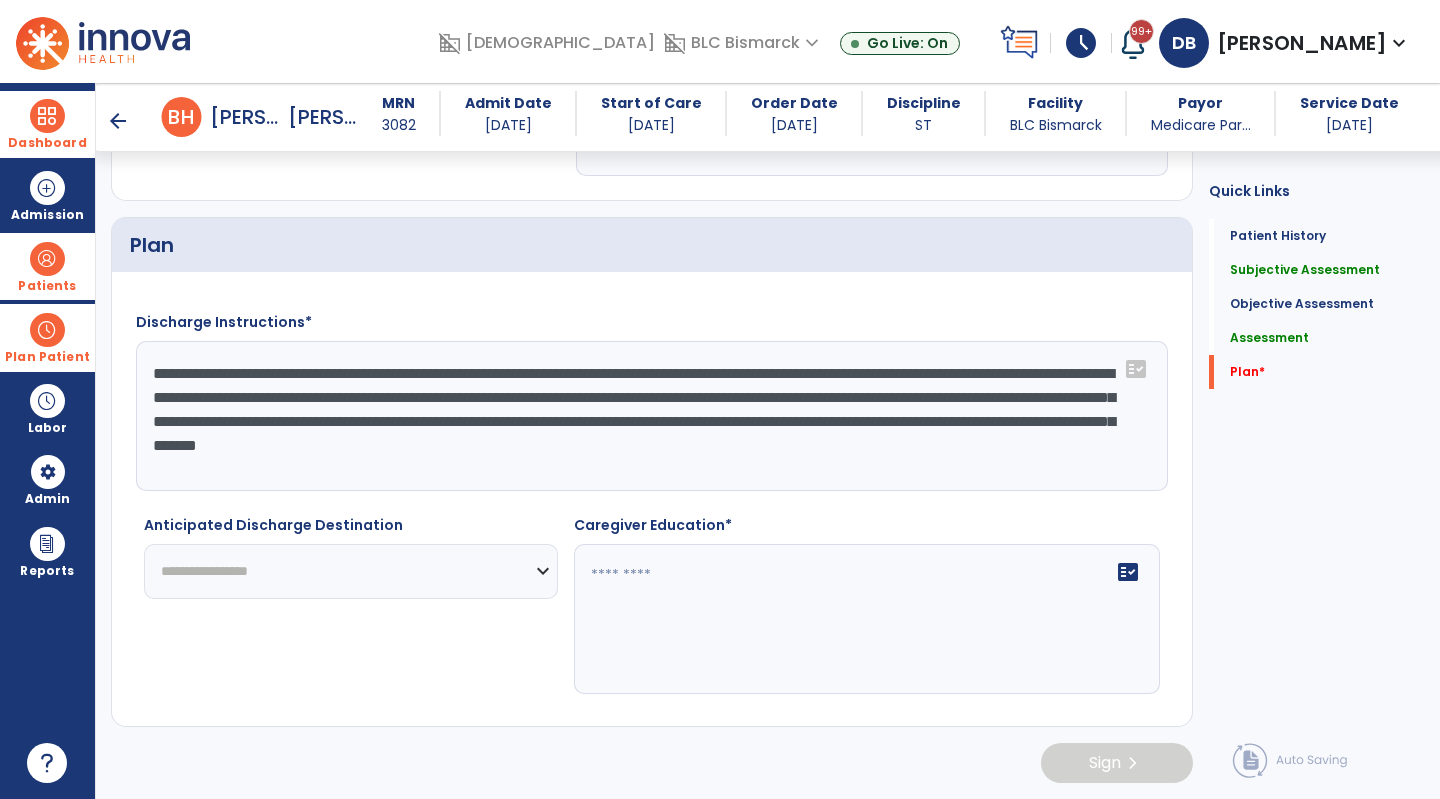 click on "**********" 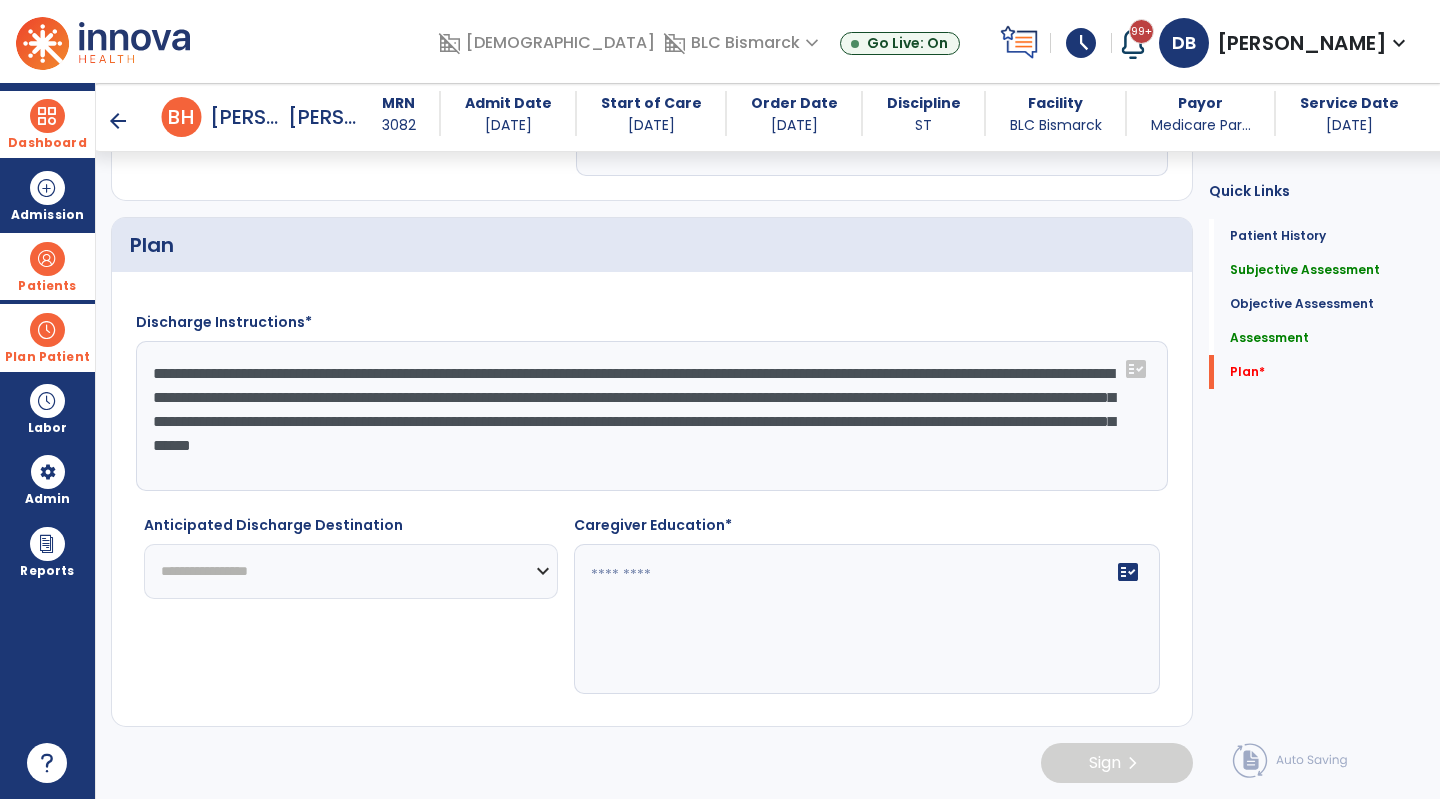 click on "**********" 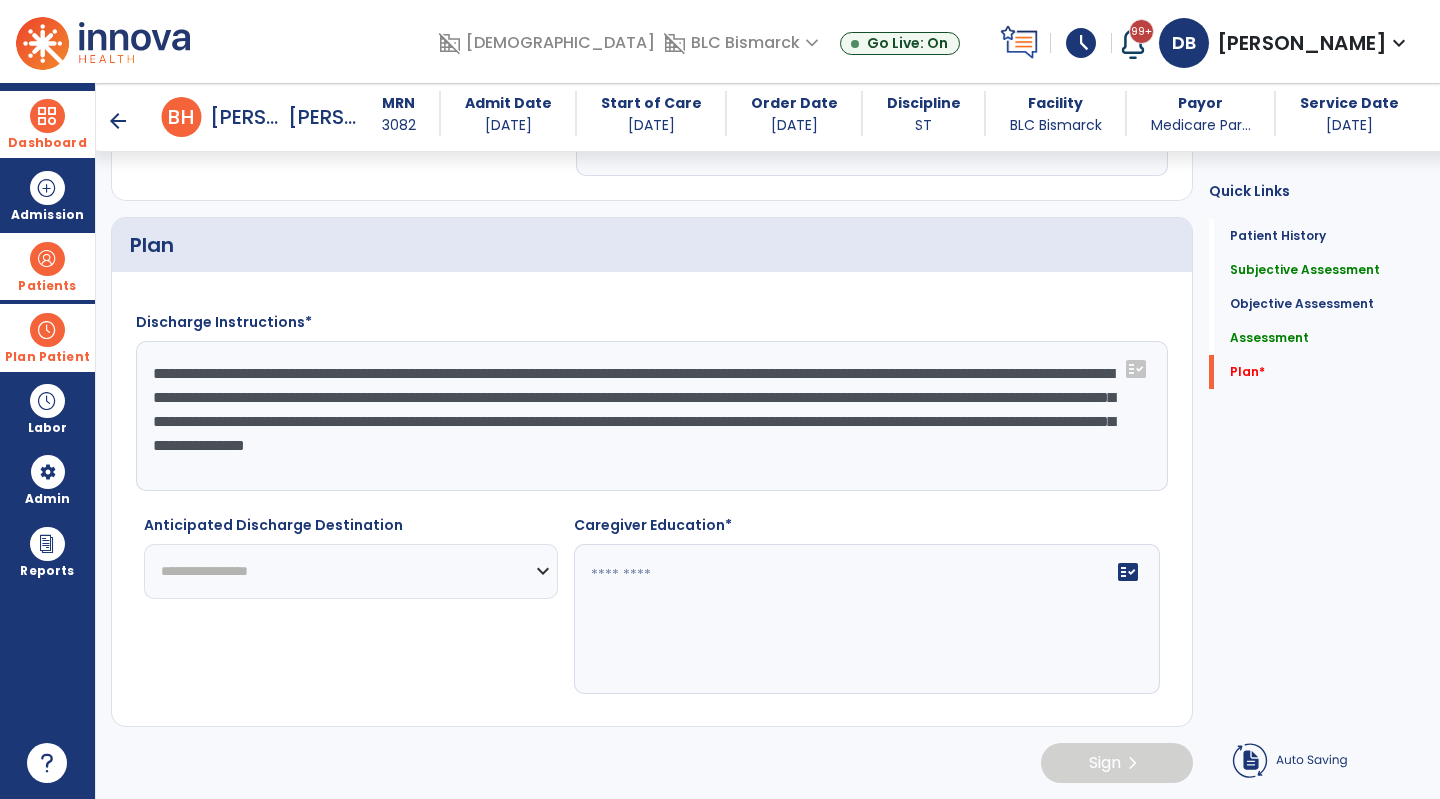 click on "**********" 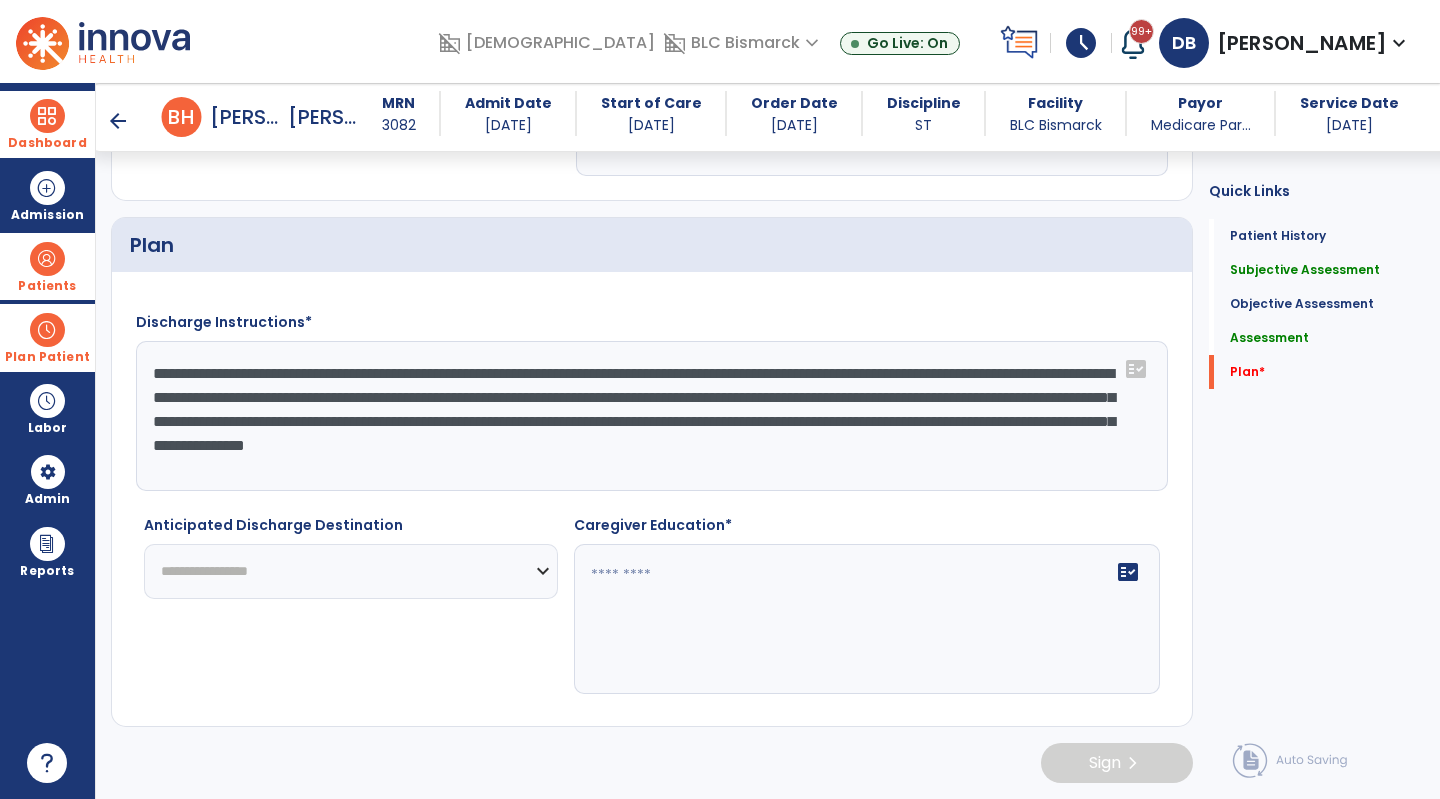 click on "**********" 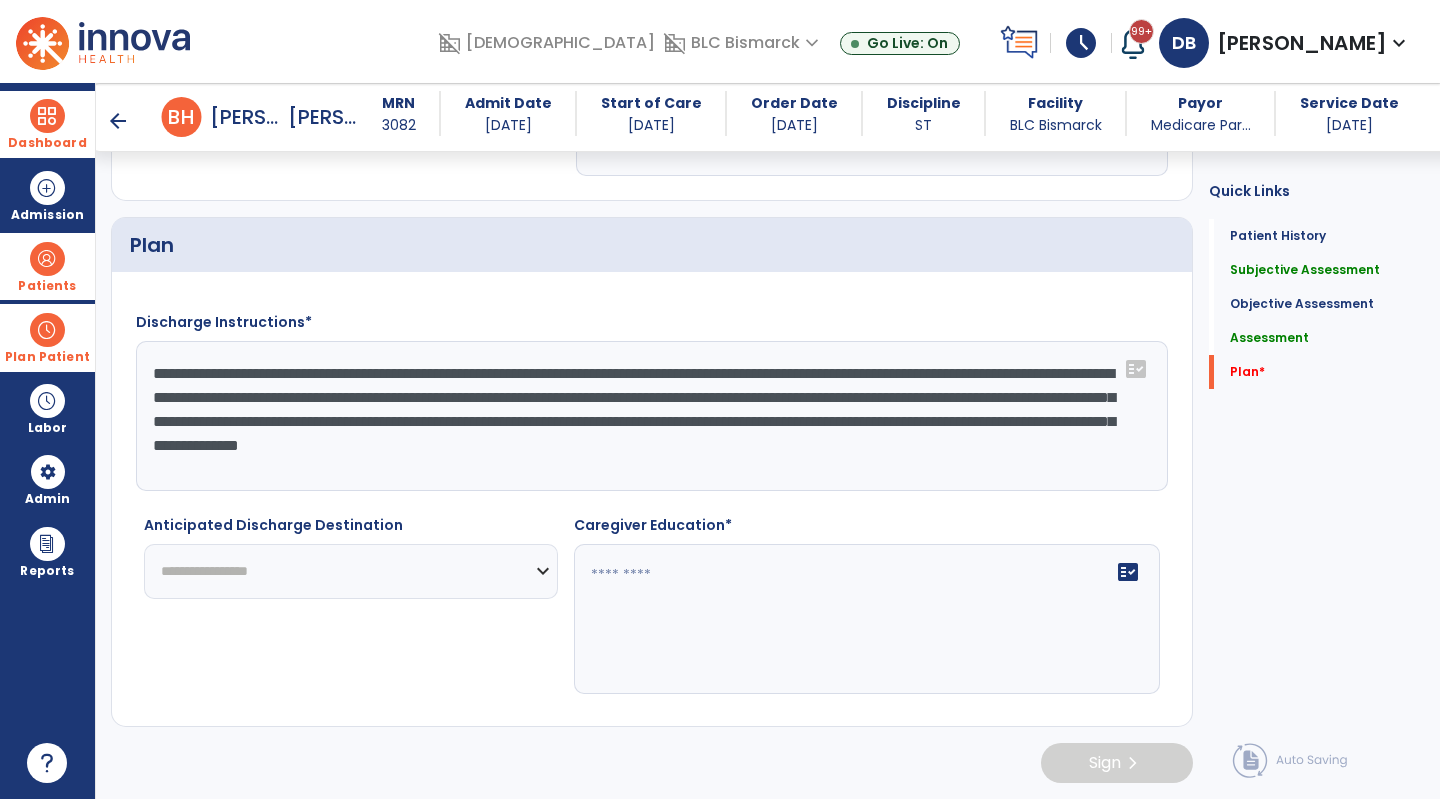 type on "**********" 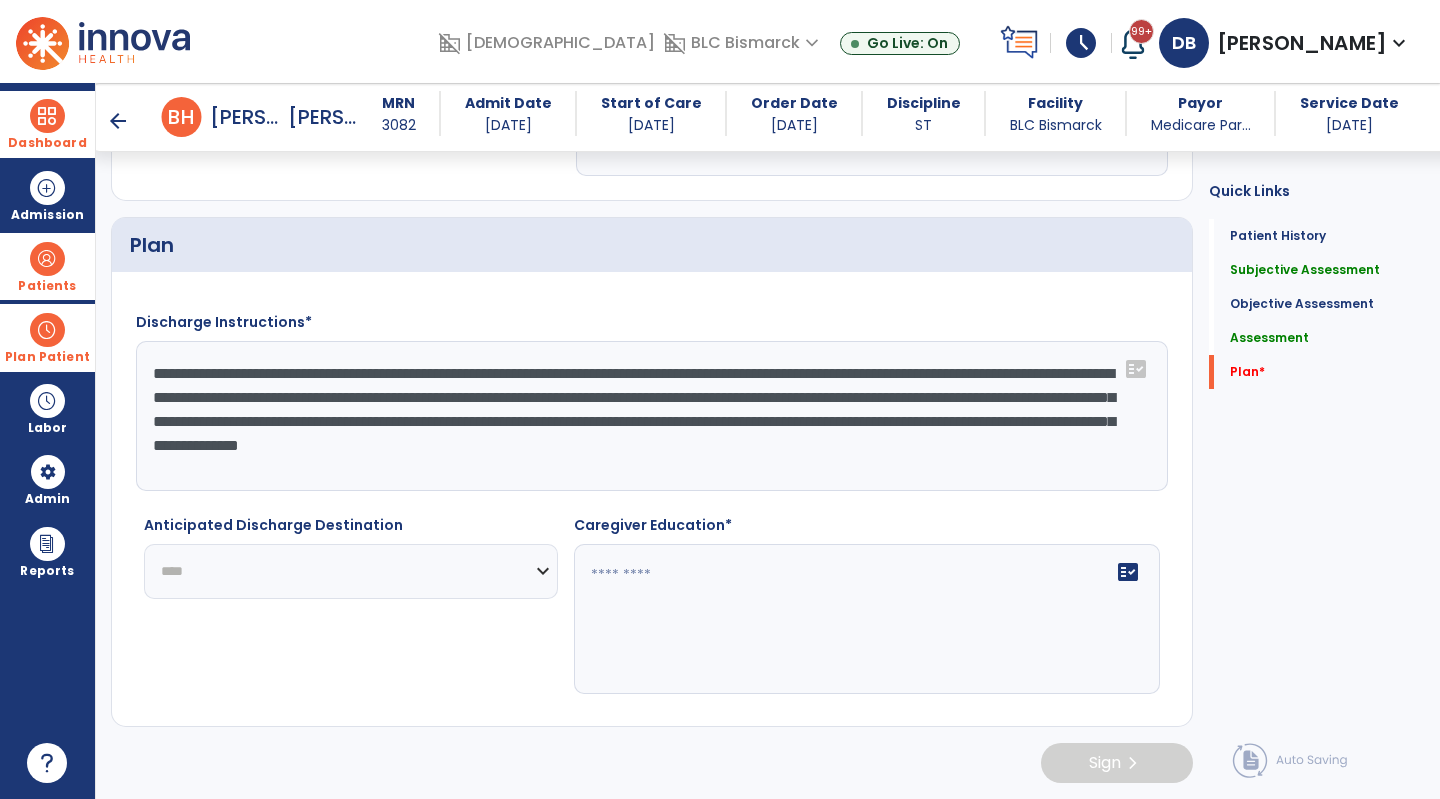 click on "**********" 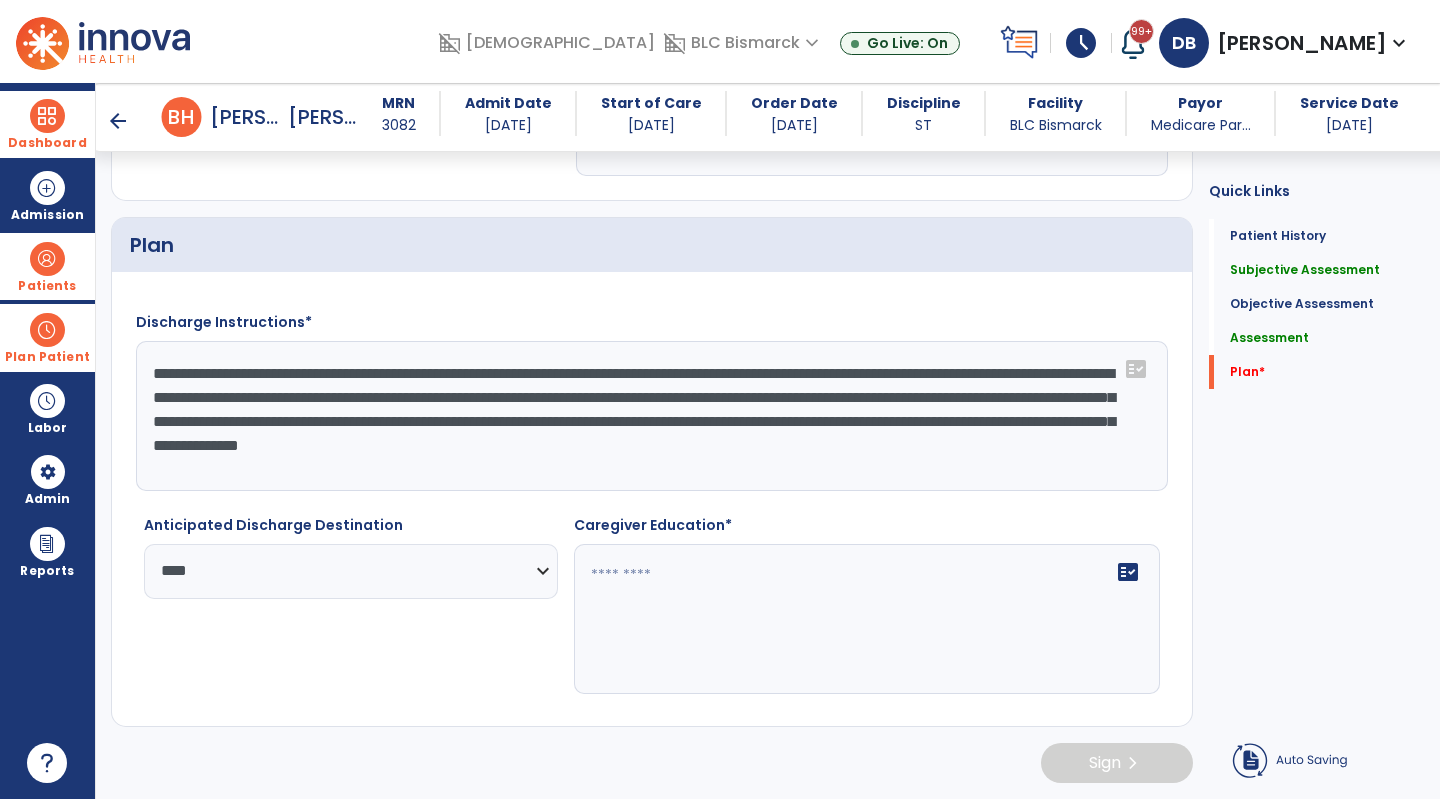 click on "fact_check" 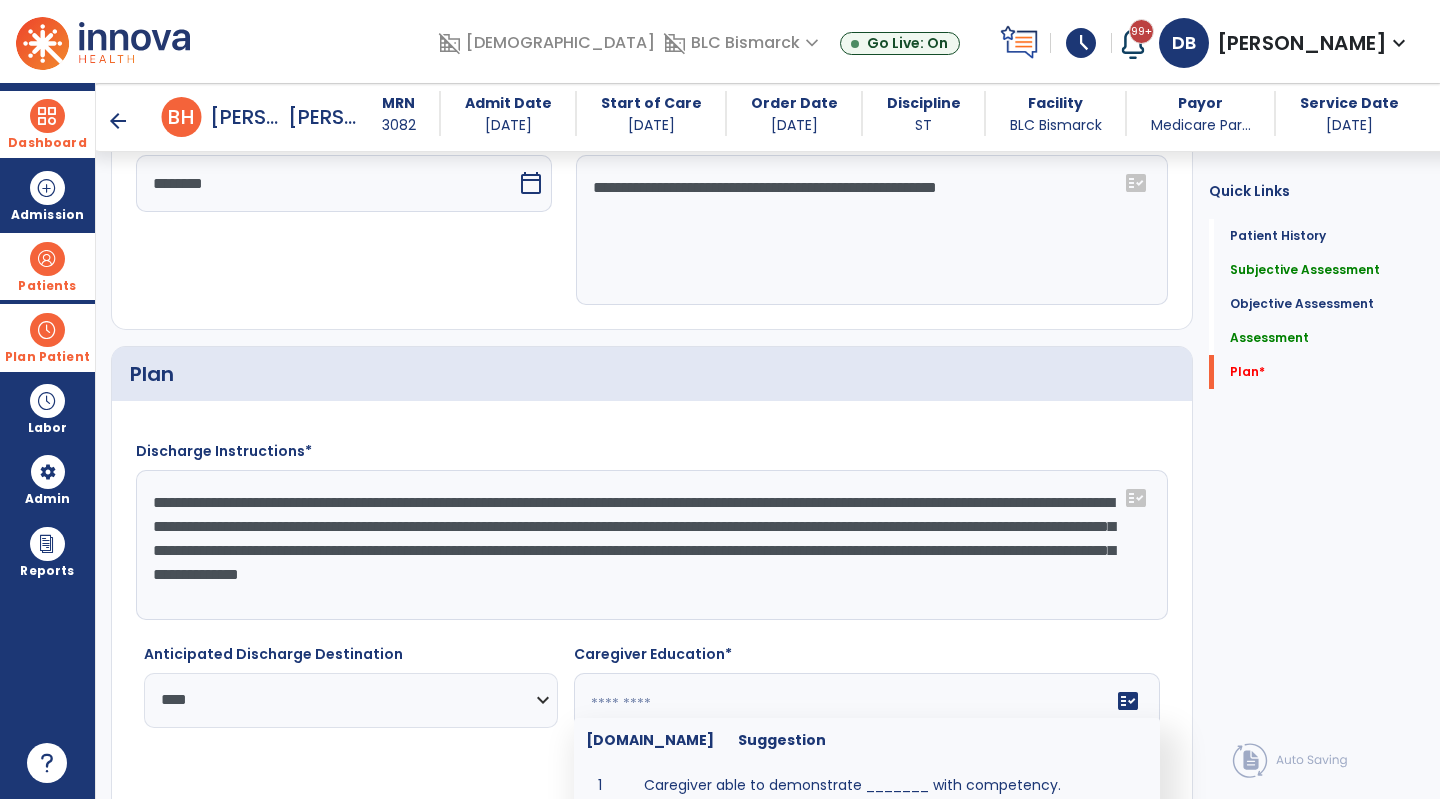 scroll, scrollTop: 3182, scrollLeft: 0, axis: vertical 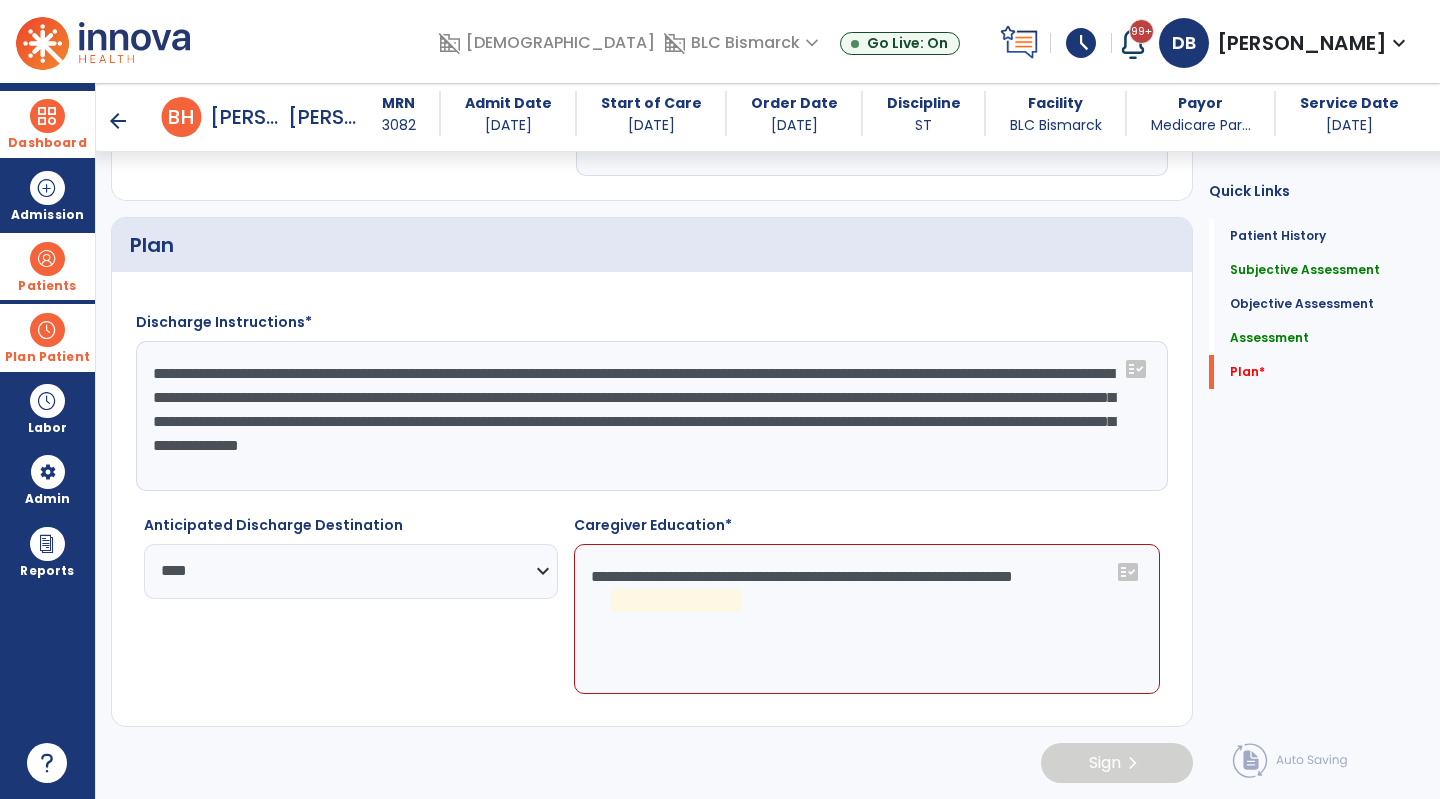 click on "**********" 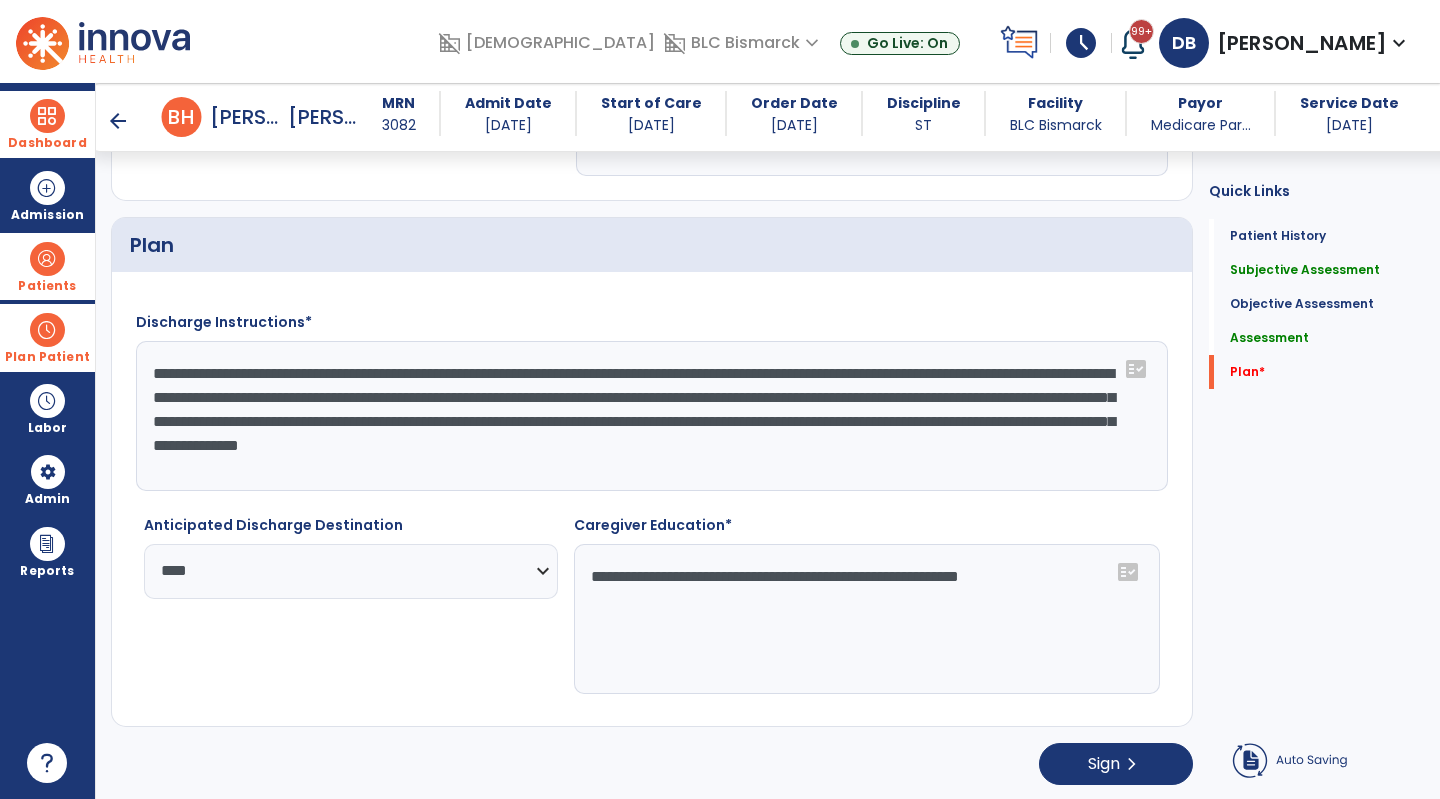 drag, startPoint x: 591, startPoint y: 578, endPoint x: 706, endPoint y: 586, distance: 115.27792 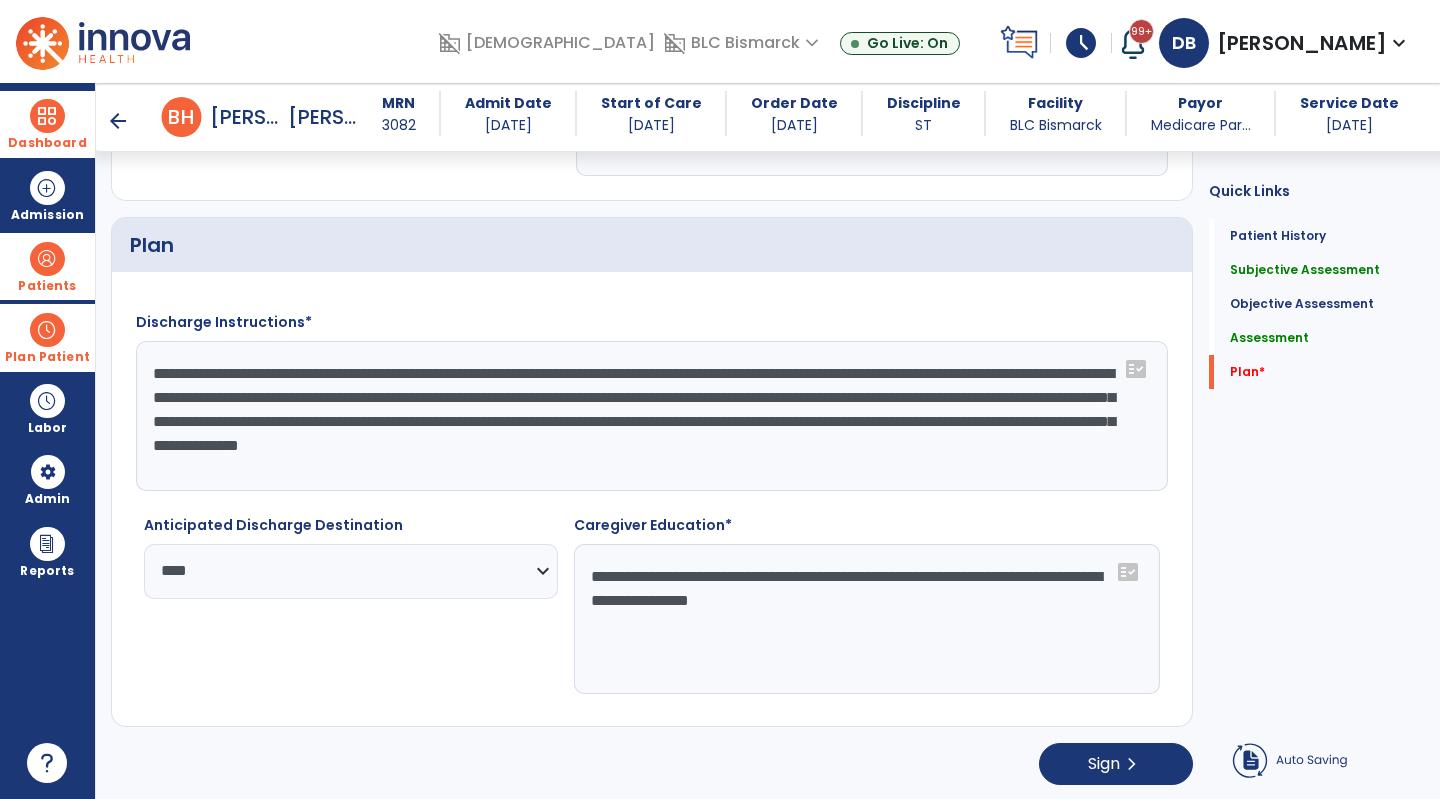 drag, startPoint x: 1017, startPoint y: 580, endPoint x: 1025, endPoint y: 622, distance: 42.755116 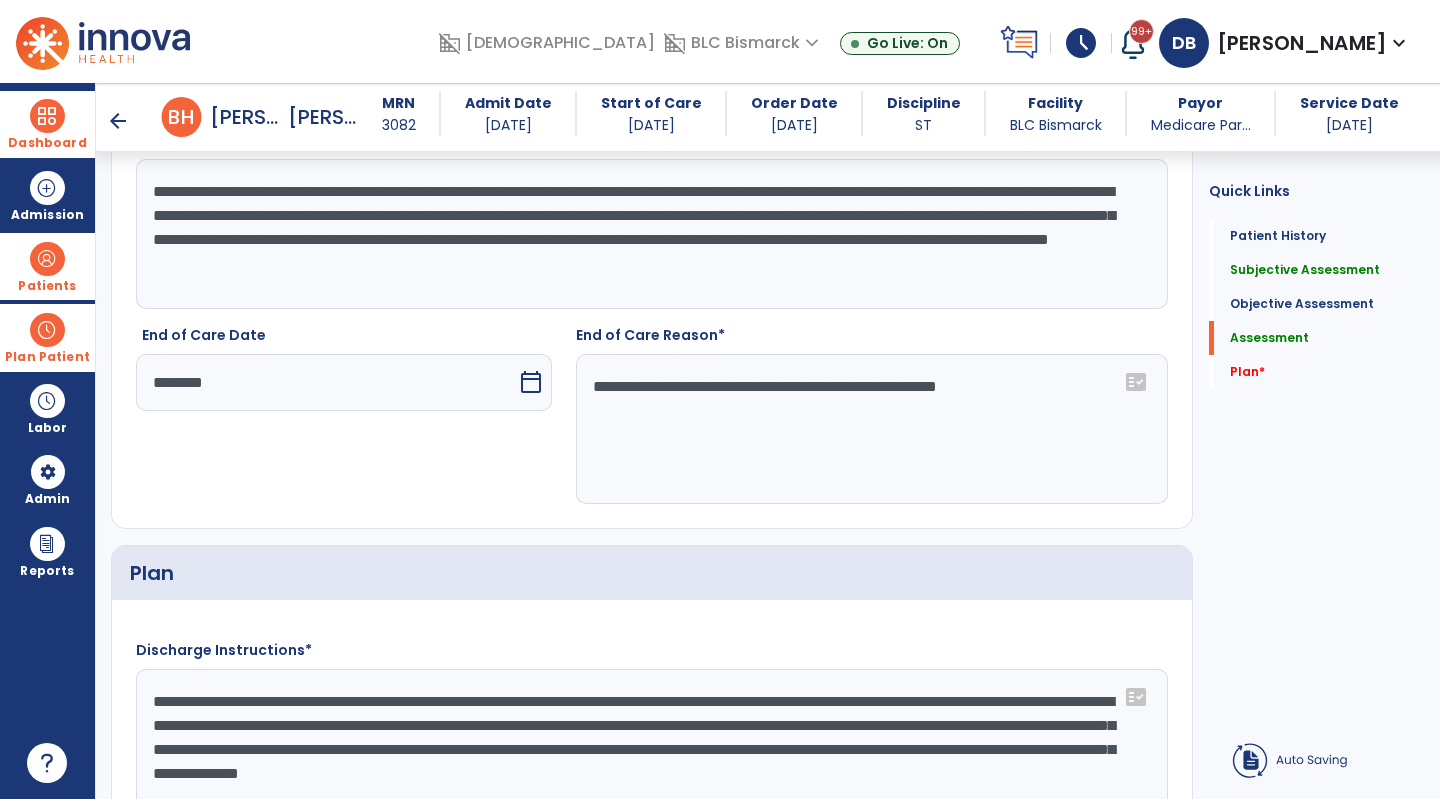 scroll, scrollTop: 3086, scrollLeft: 0, axis: vertical 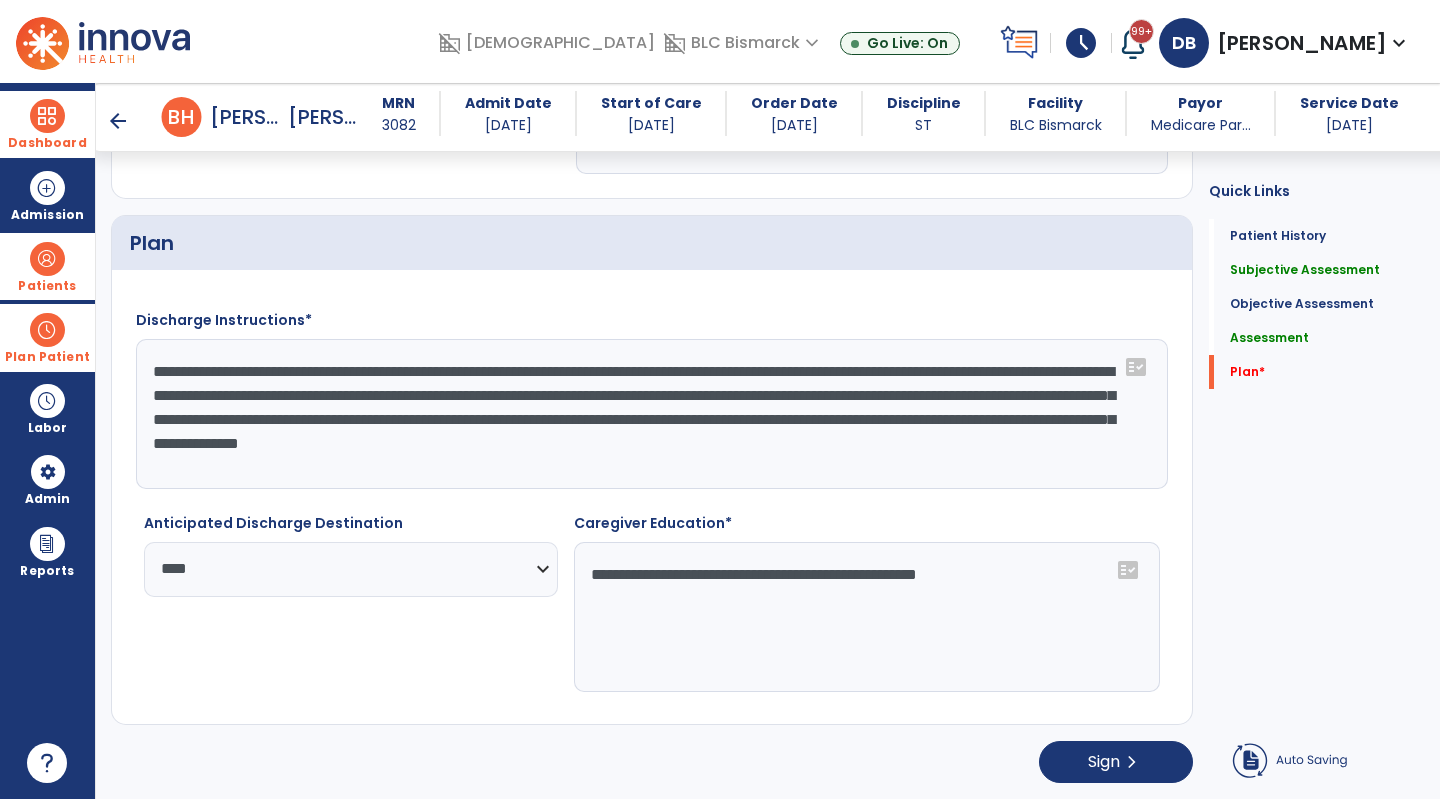 type on "**********" 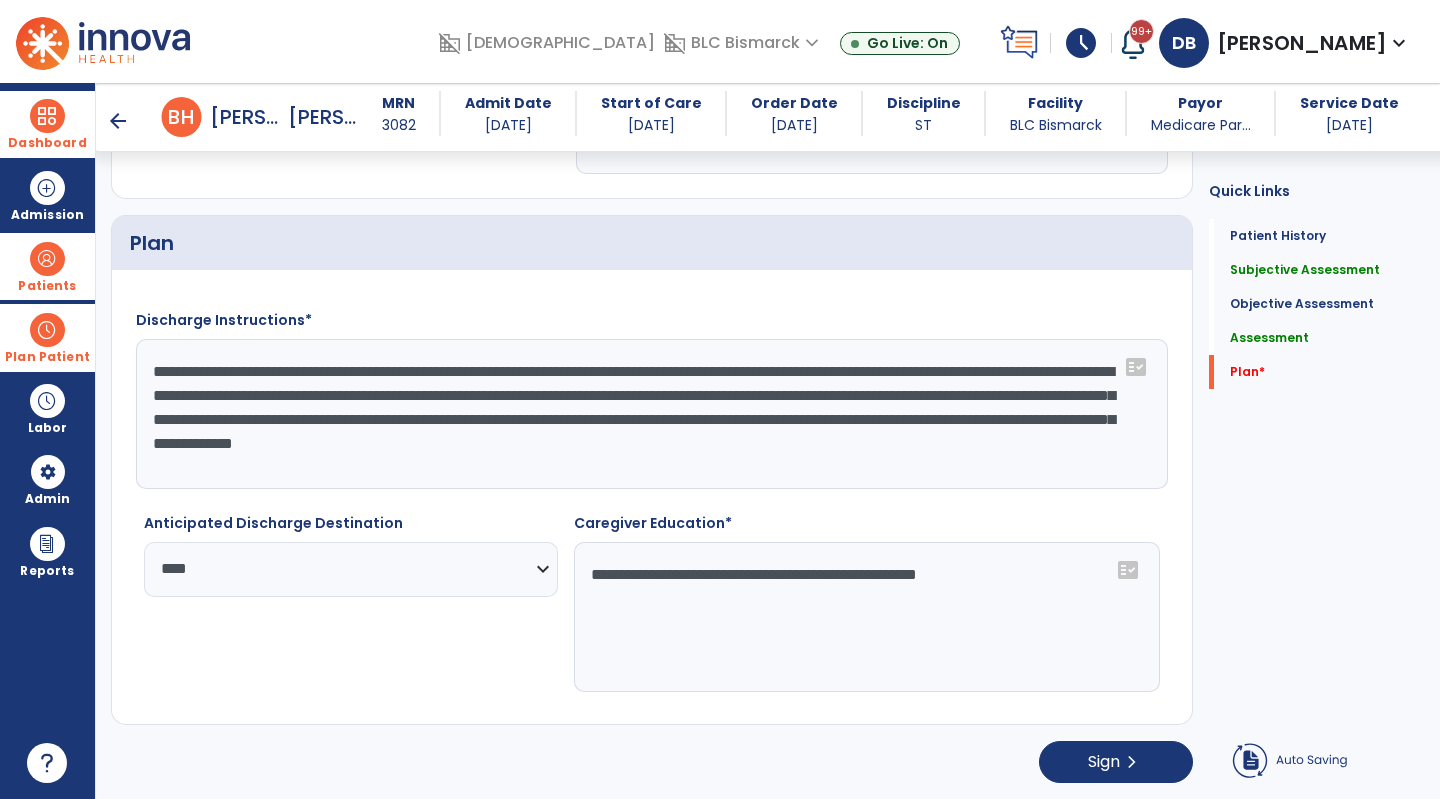type on "**********" 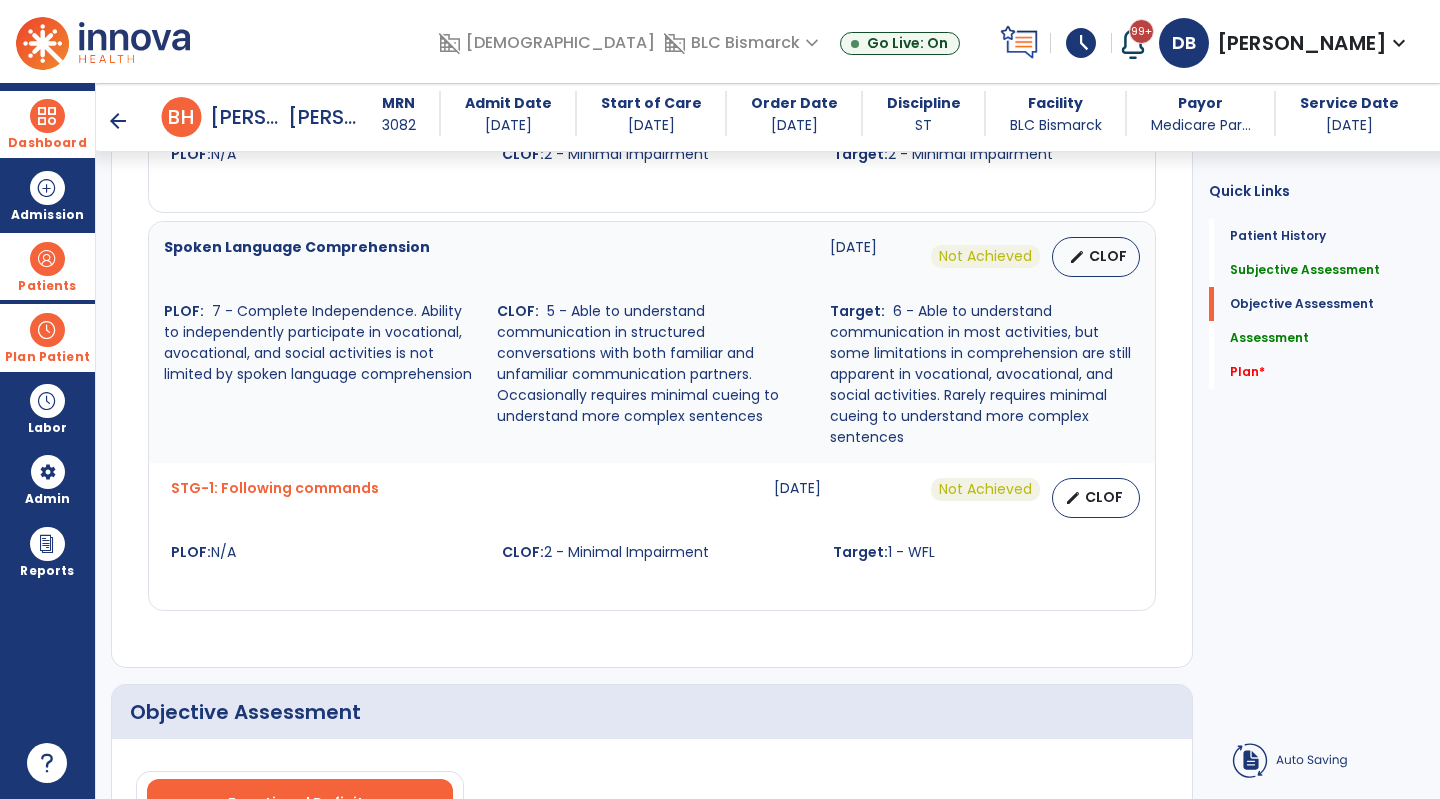 scroll, scrollTop: 1650, scrollLeft: 0, axis: vertical 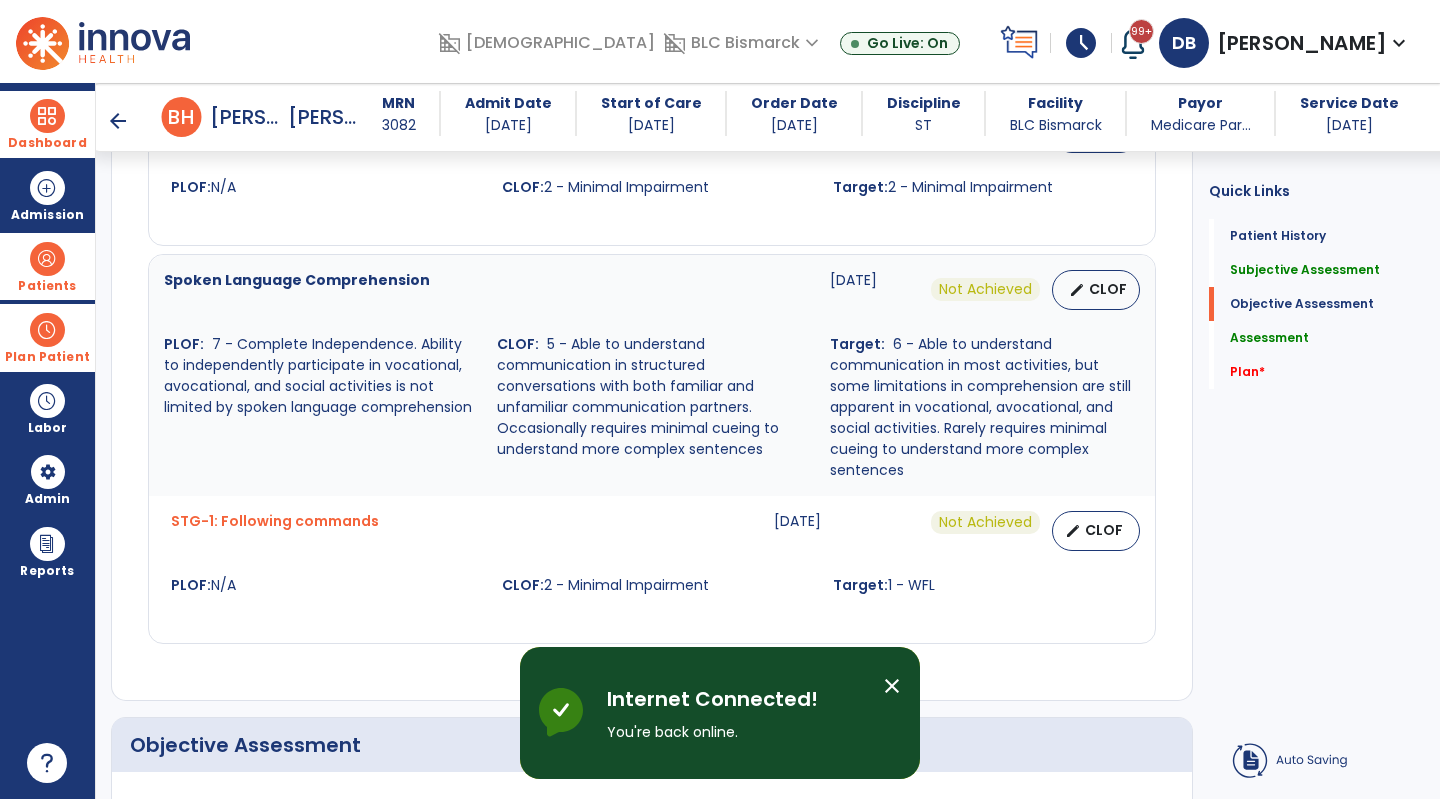 click on "Spoken Language Comprehension  09-16-2025  Not Achieved  edit   CLOF PLOF:    7 - Complete Independence. Ability to independently participate in vocational, avocational, and social activities is not limited by spoken language comprehension CLOF:    5 - Able to understand communication in structured conversations with both familiar and unfamiliar communication partners. Occasionally requires minimal cueing to understand more complex sentences Target:    6 - Able to understand communication in most activities, but some limitations in comprehension are still apparent in vocational, avocational, and social activities. Rarely requires minimal cueing to understand more complex sentences STG-1: Following commands  09-16-2025  Not Achieved  edit   CLOF PLOF:  N/A  CLOF:  2 - Minimal Impairment  Target:  1 - WFL" at bounding box center [652, 449] 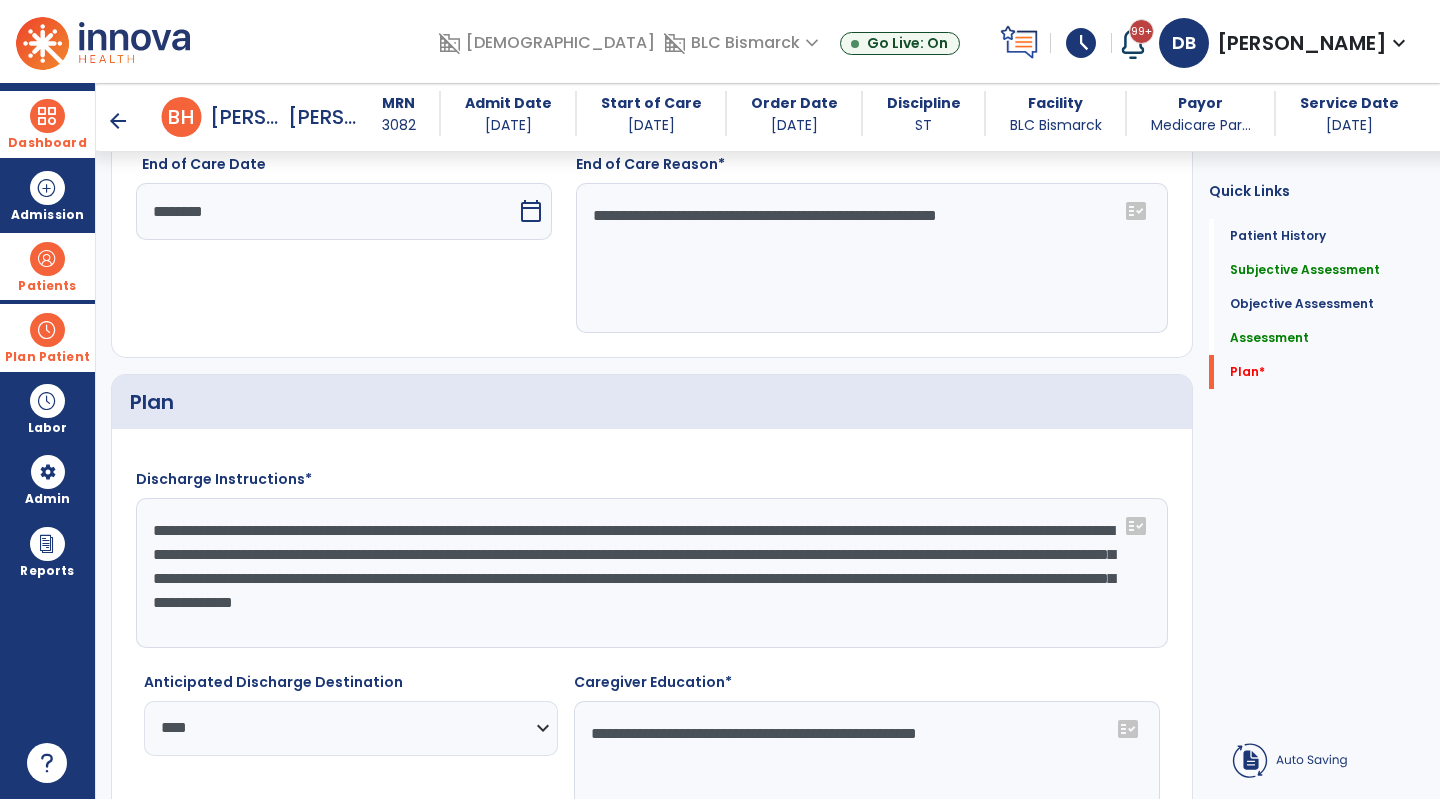 scroll, scrollTop: 3086, scrollLeft: 0, axis: vertical 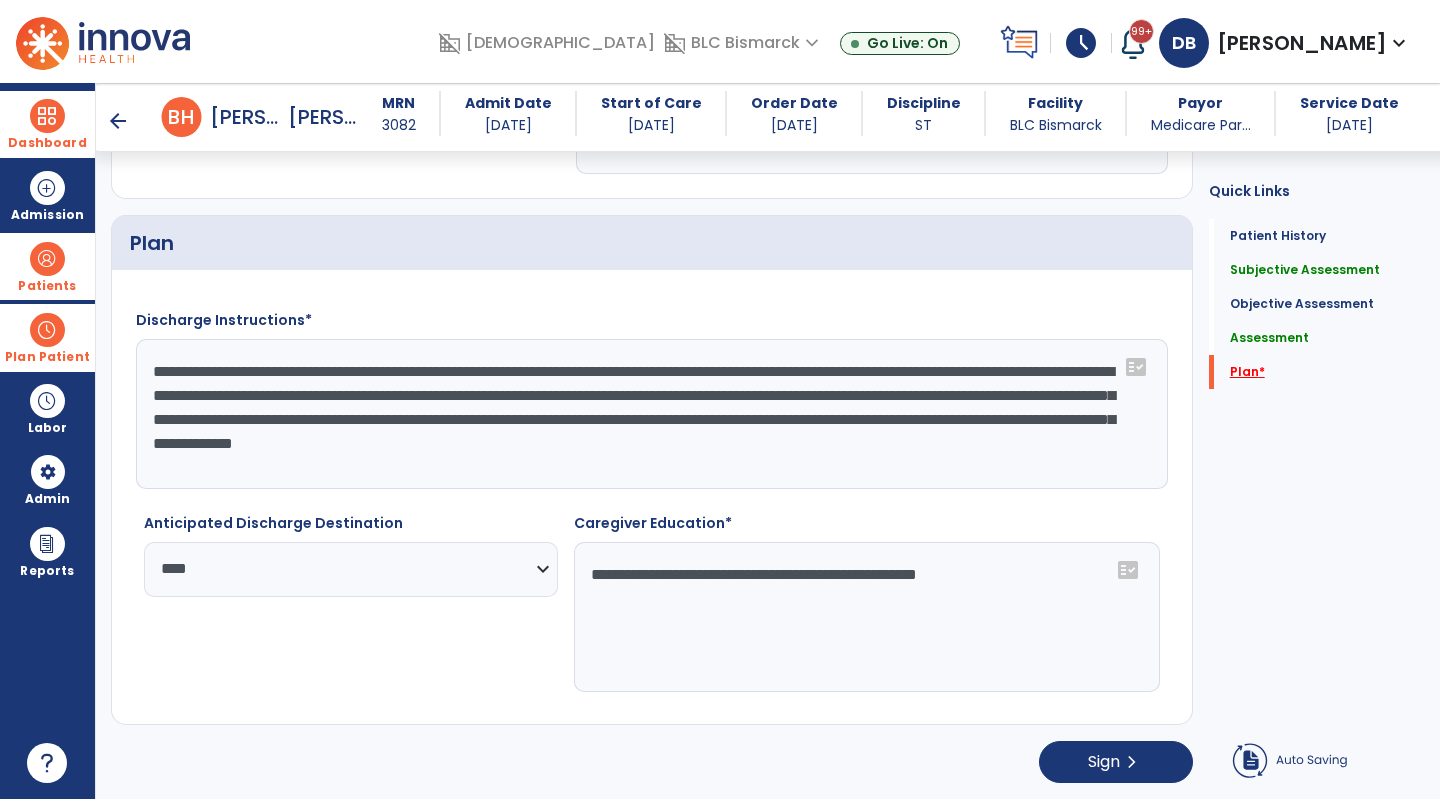 click on "Plan   *" 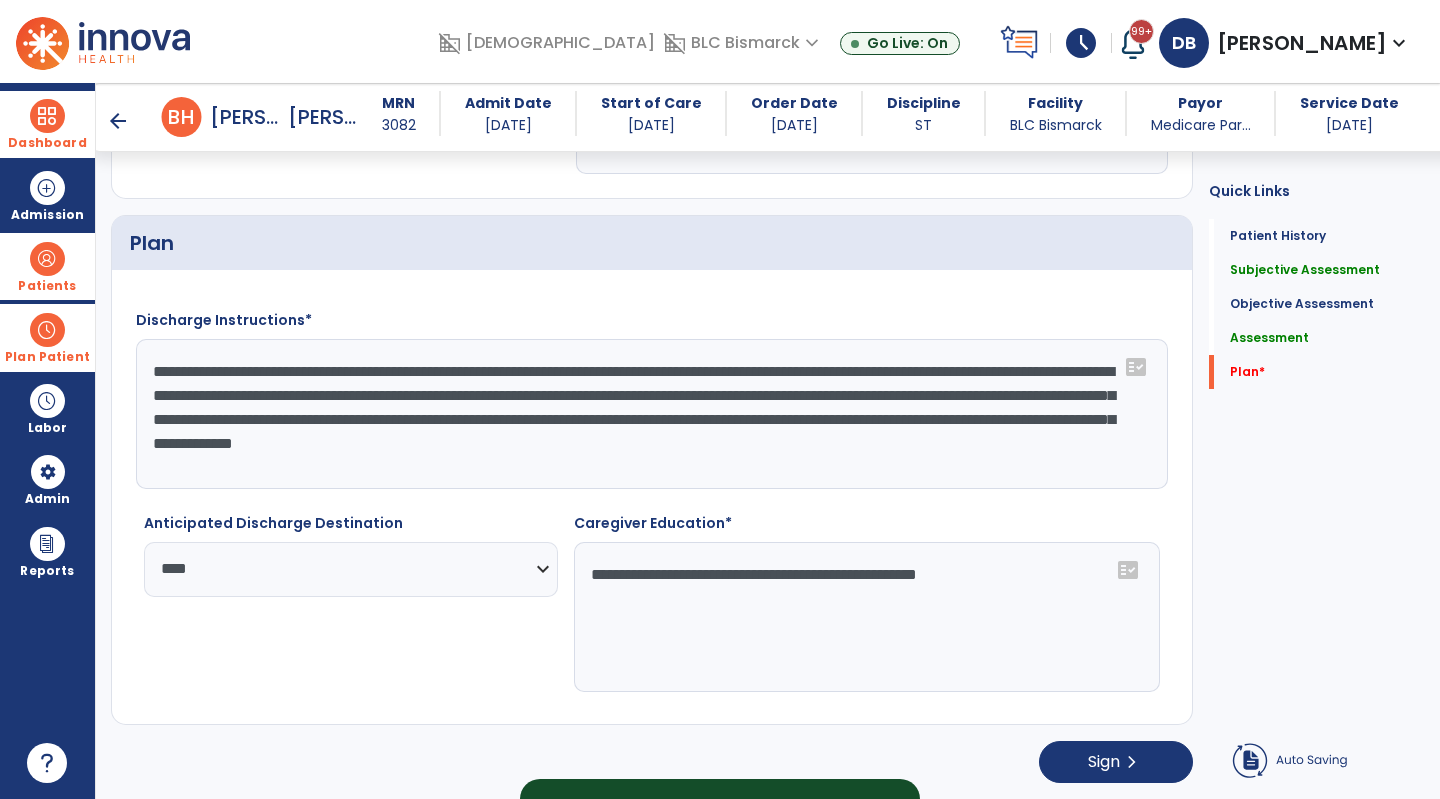 click on "**********" 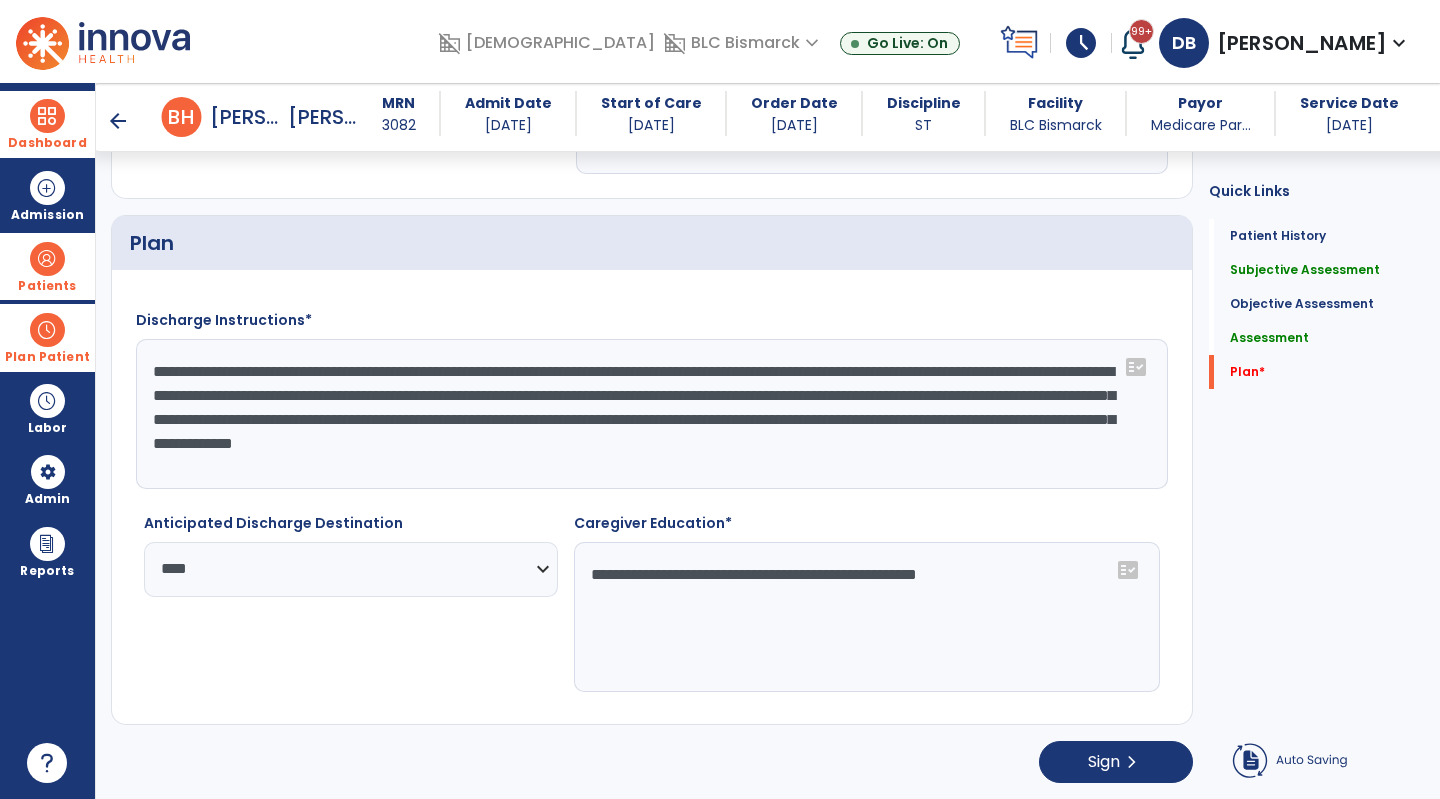 drag, startPoint x: 1030, startPoint y: 590, endPoint x: 567, endPoint y: 569, distance: 463.47598 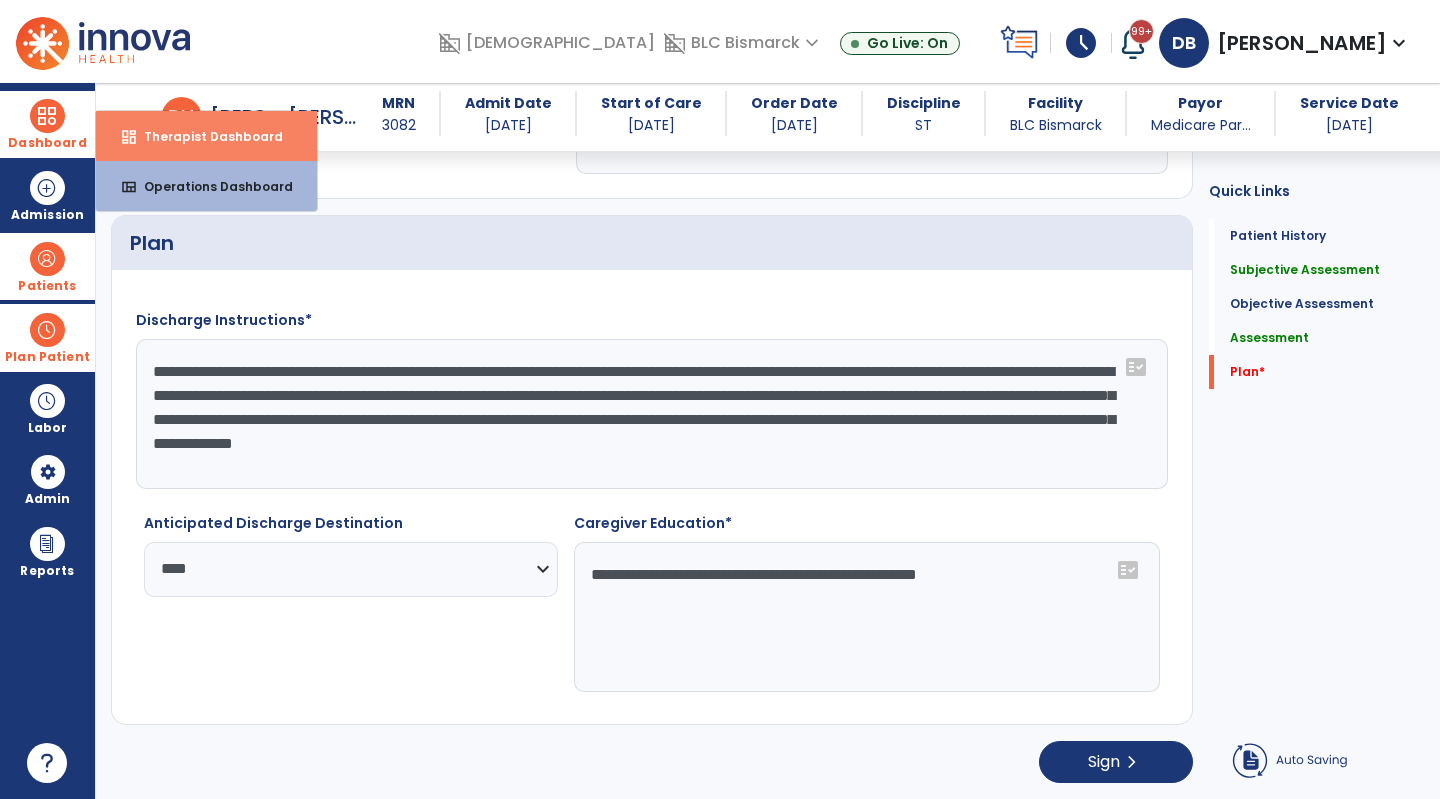 click on "Therapist Dashboard" at bounding box center [205, 136] 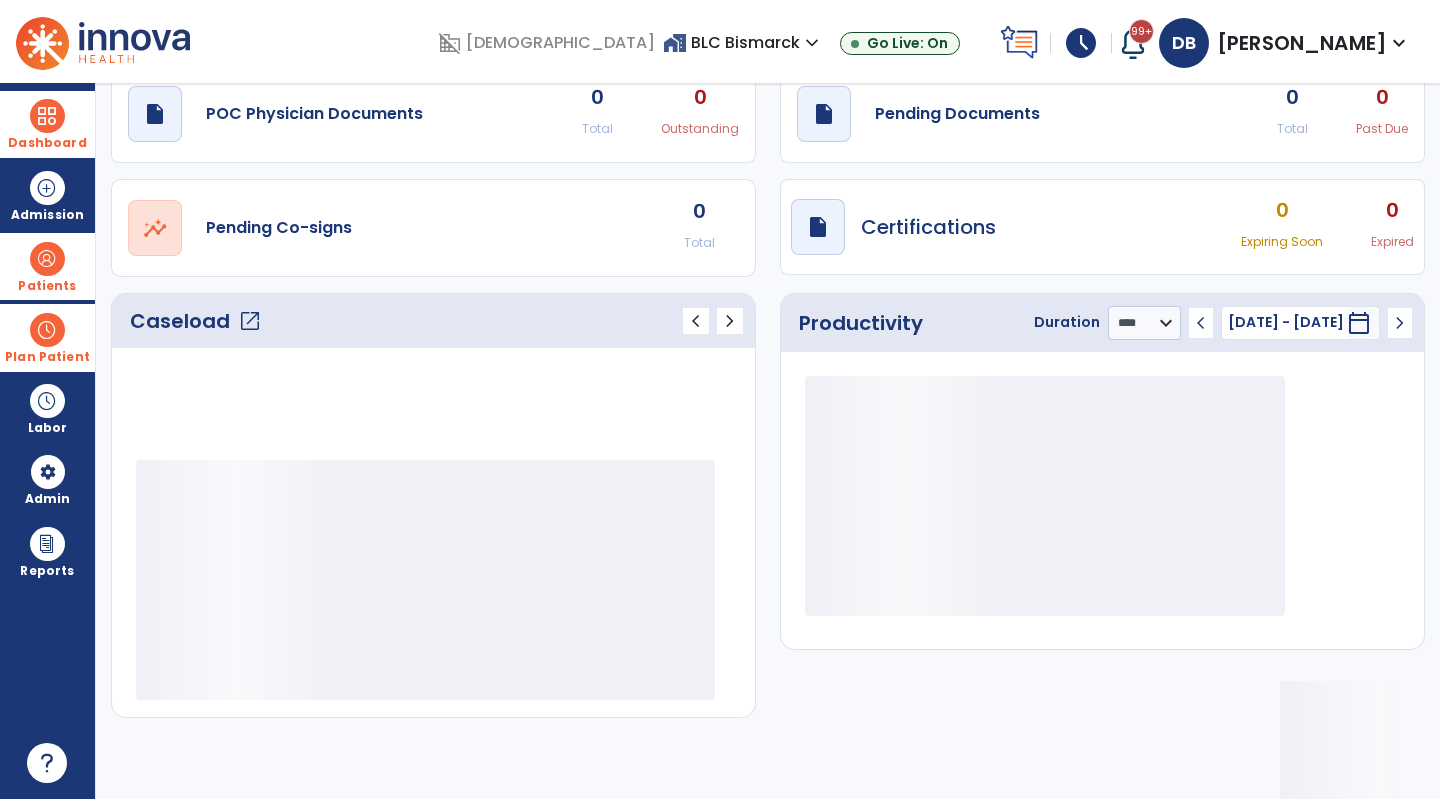 scroll, scrollTop: 9, scrollLeft: 0, axis: vertical 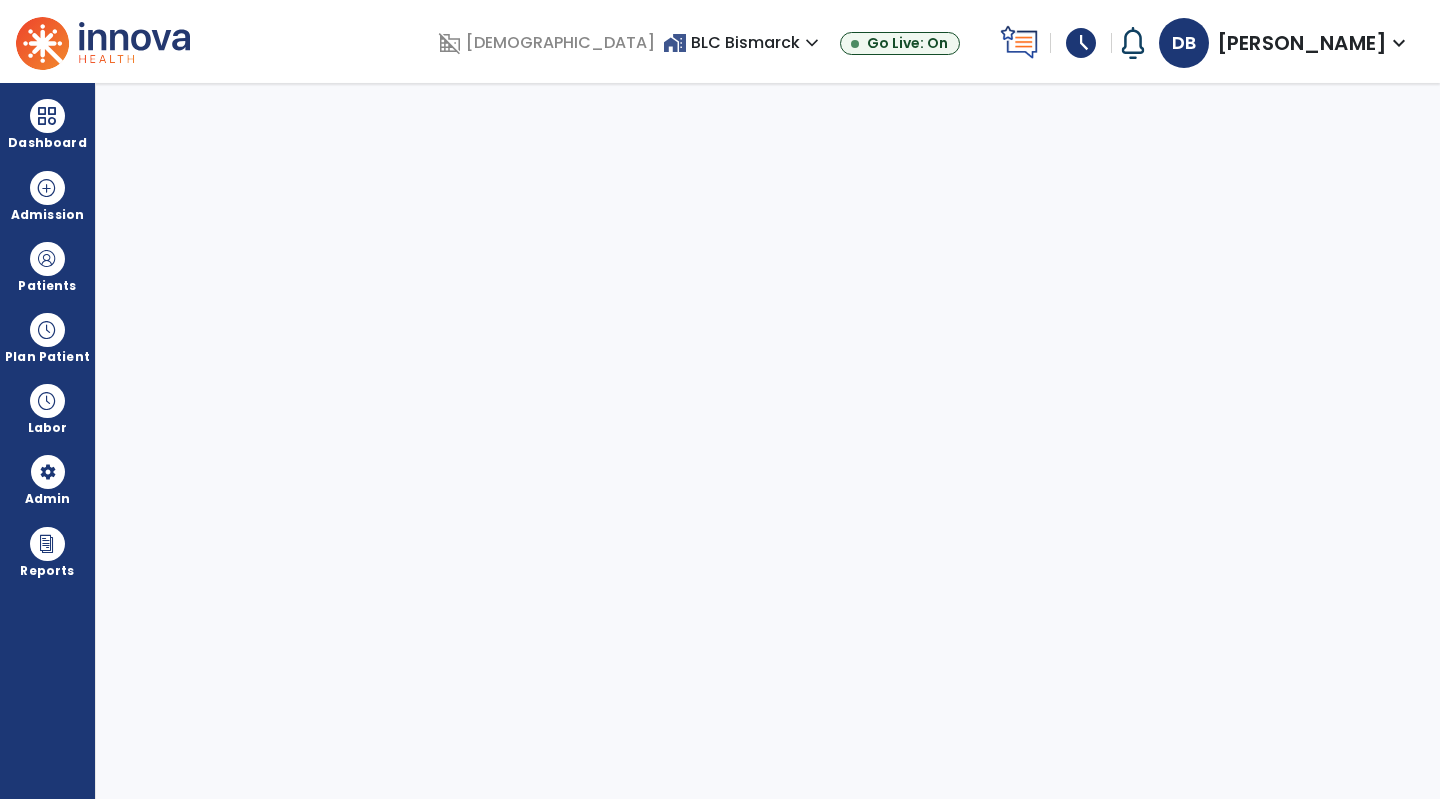 select on "****" 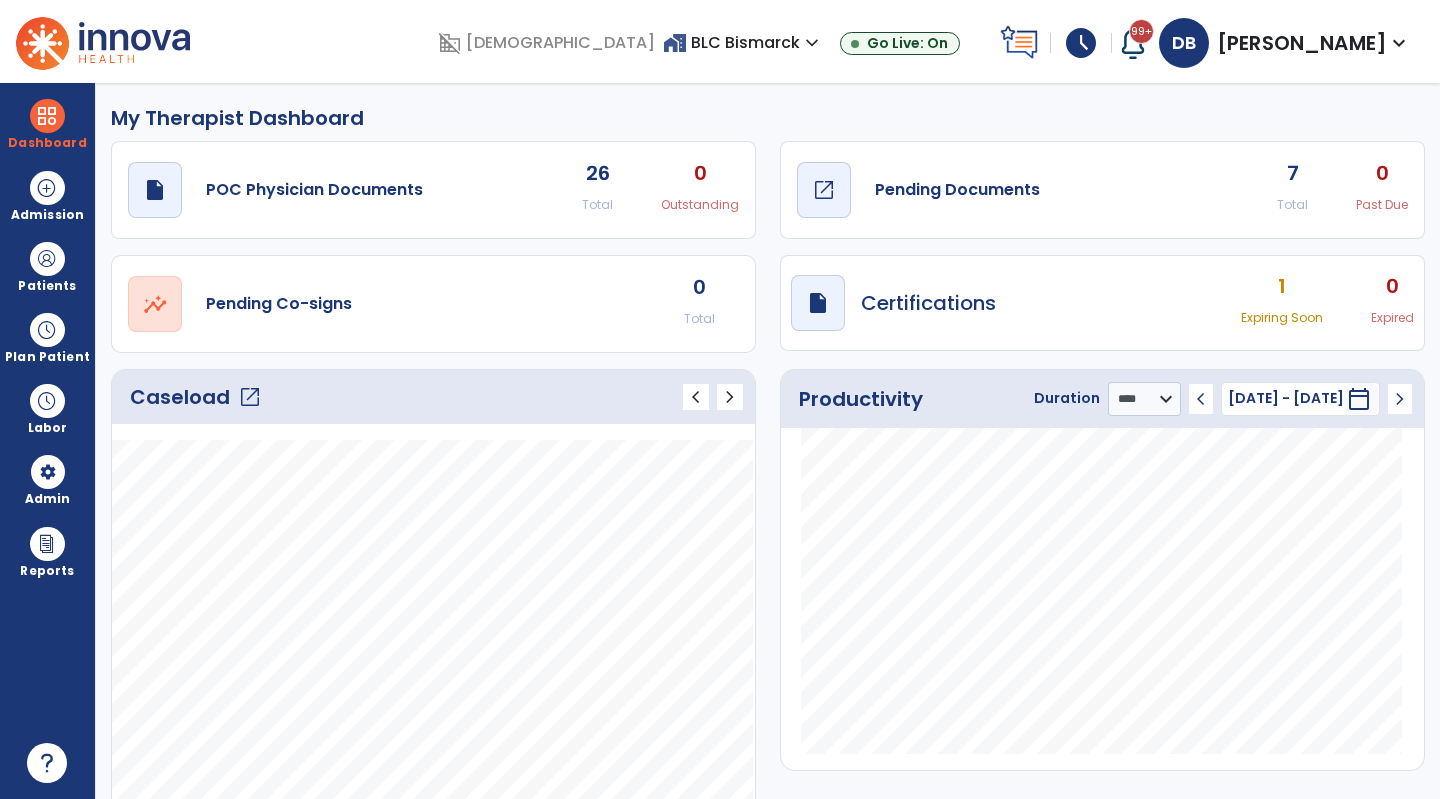 click on "Pending Documents" 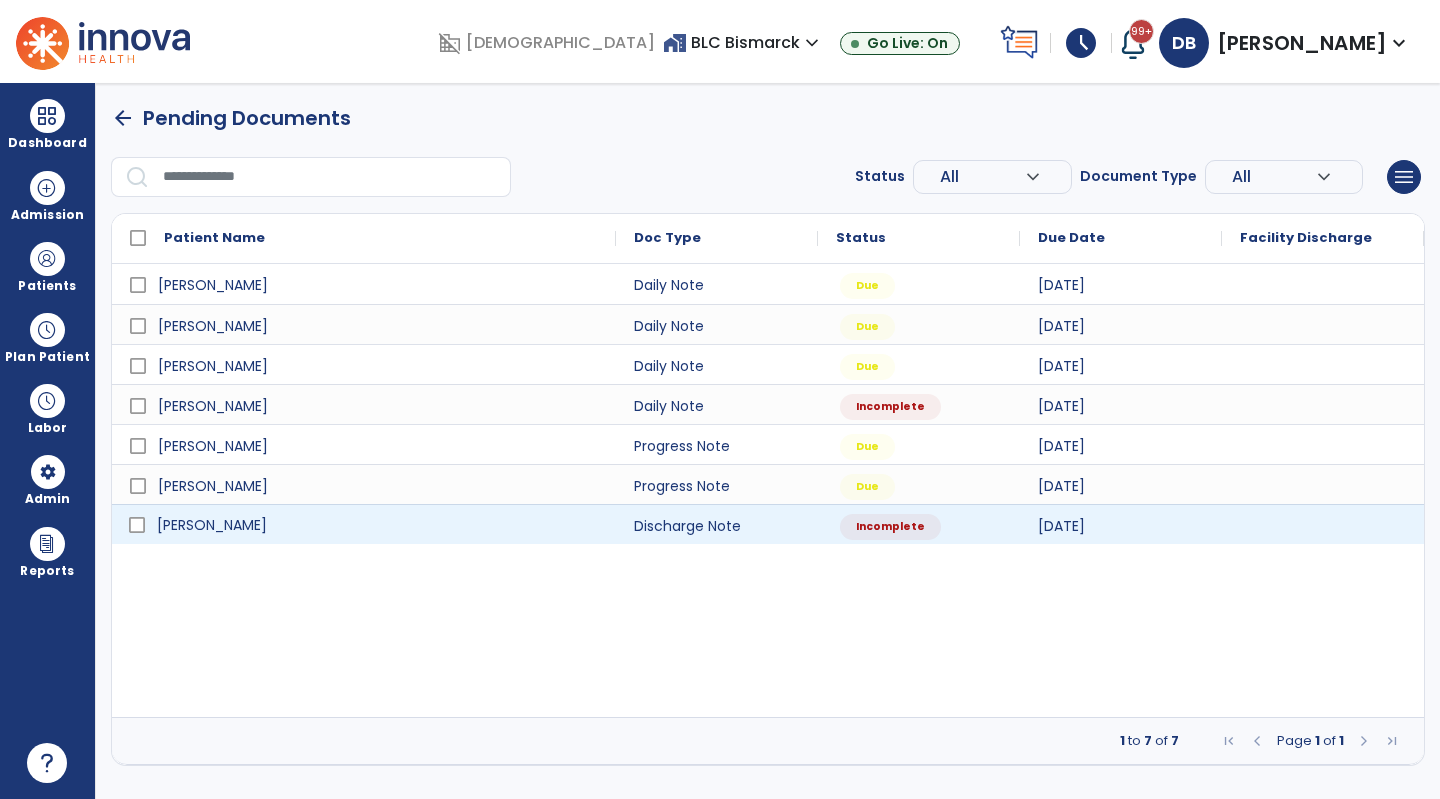 click on "[PERSON_NAME]" at bounding box center [378, 525] 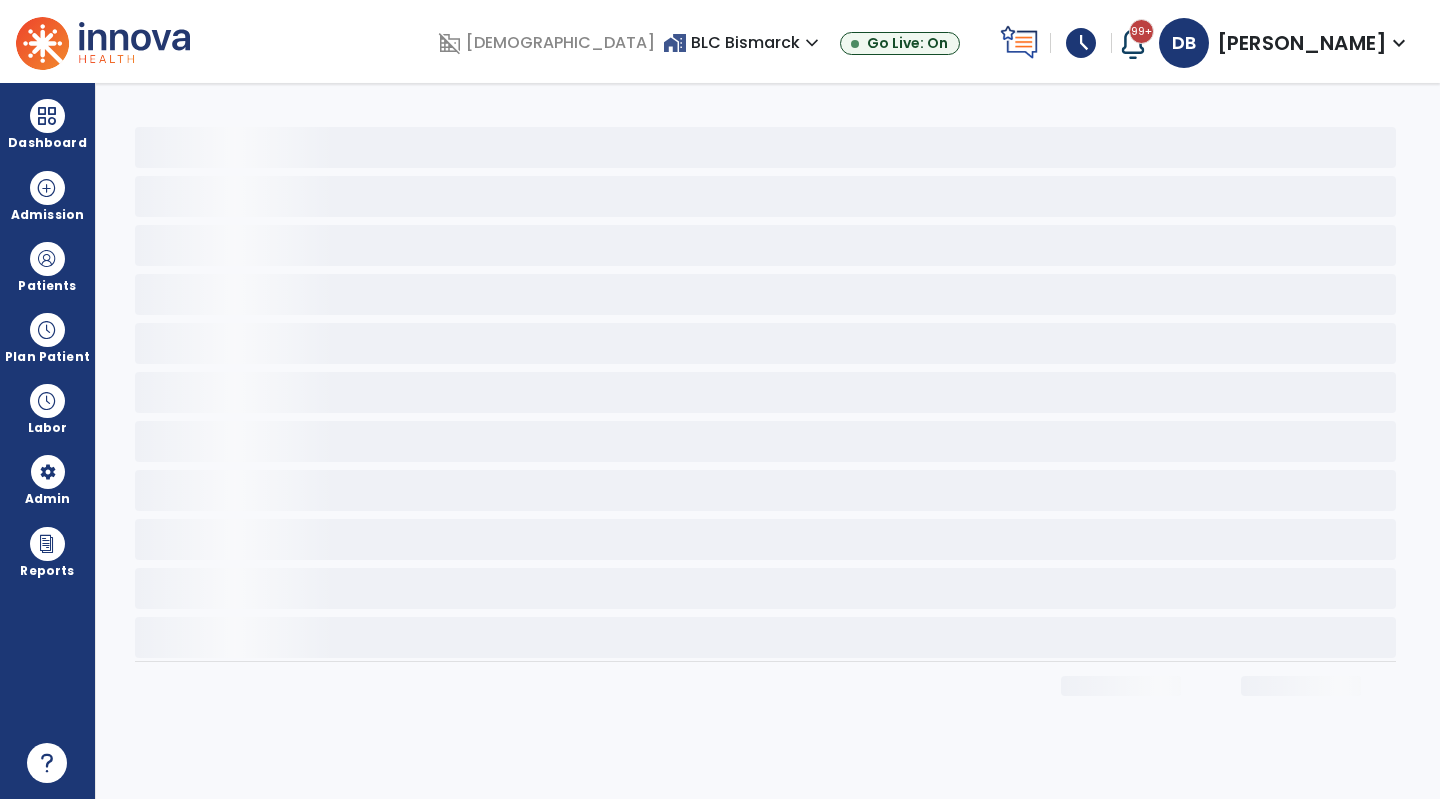 select on "****" 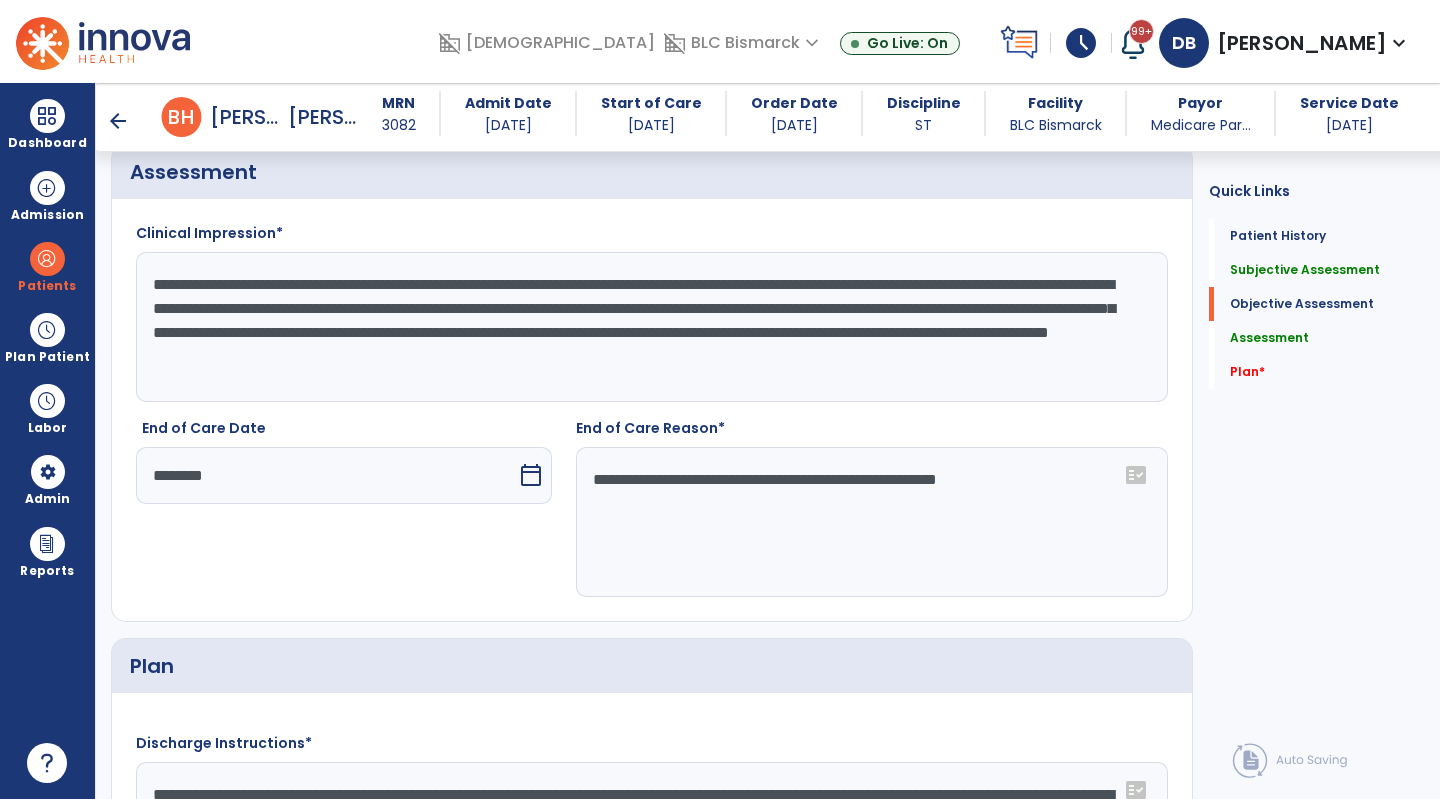 scroll, scrollTop: 3084, scrollLeft: 0, axis: vertical 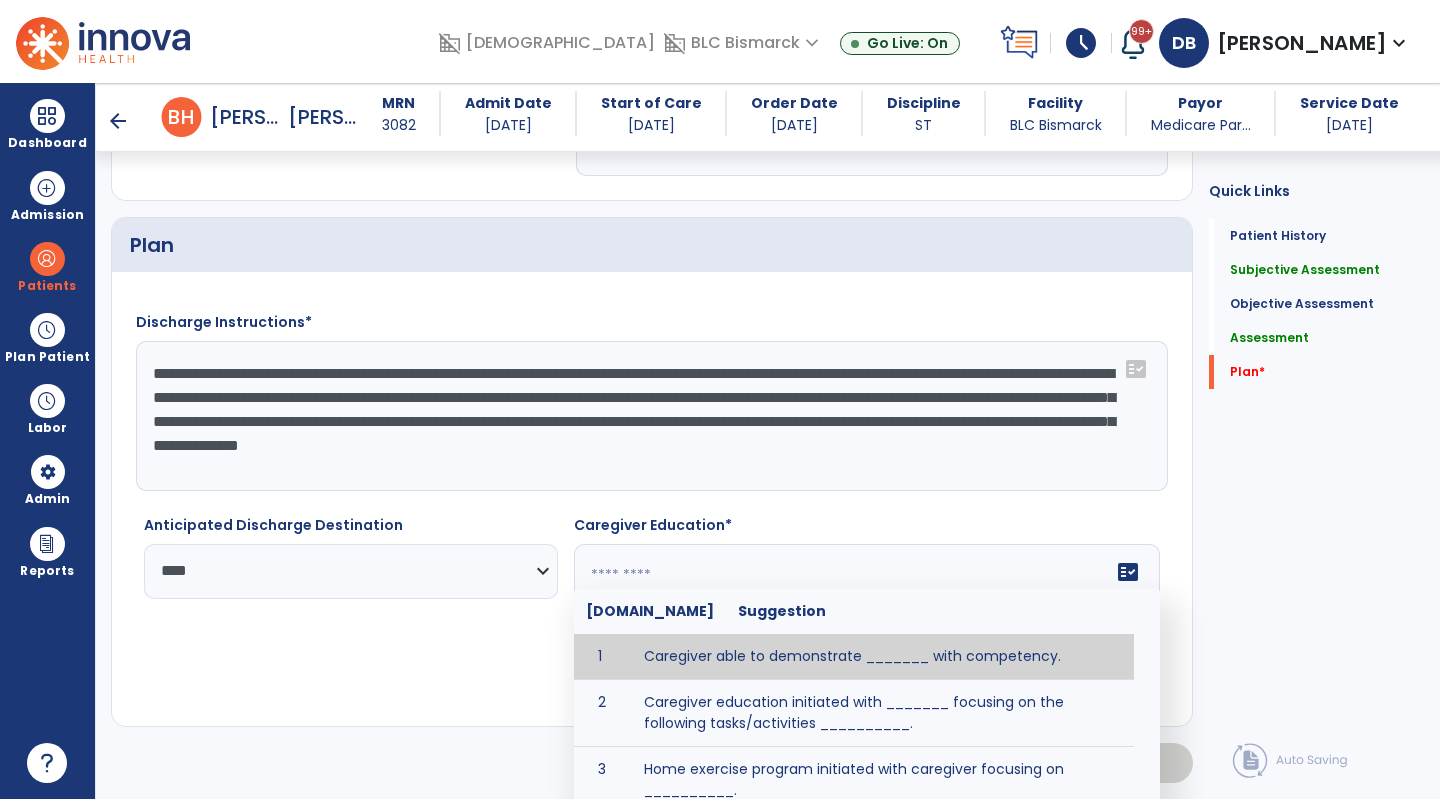 click 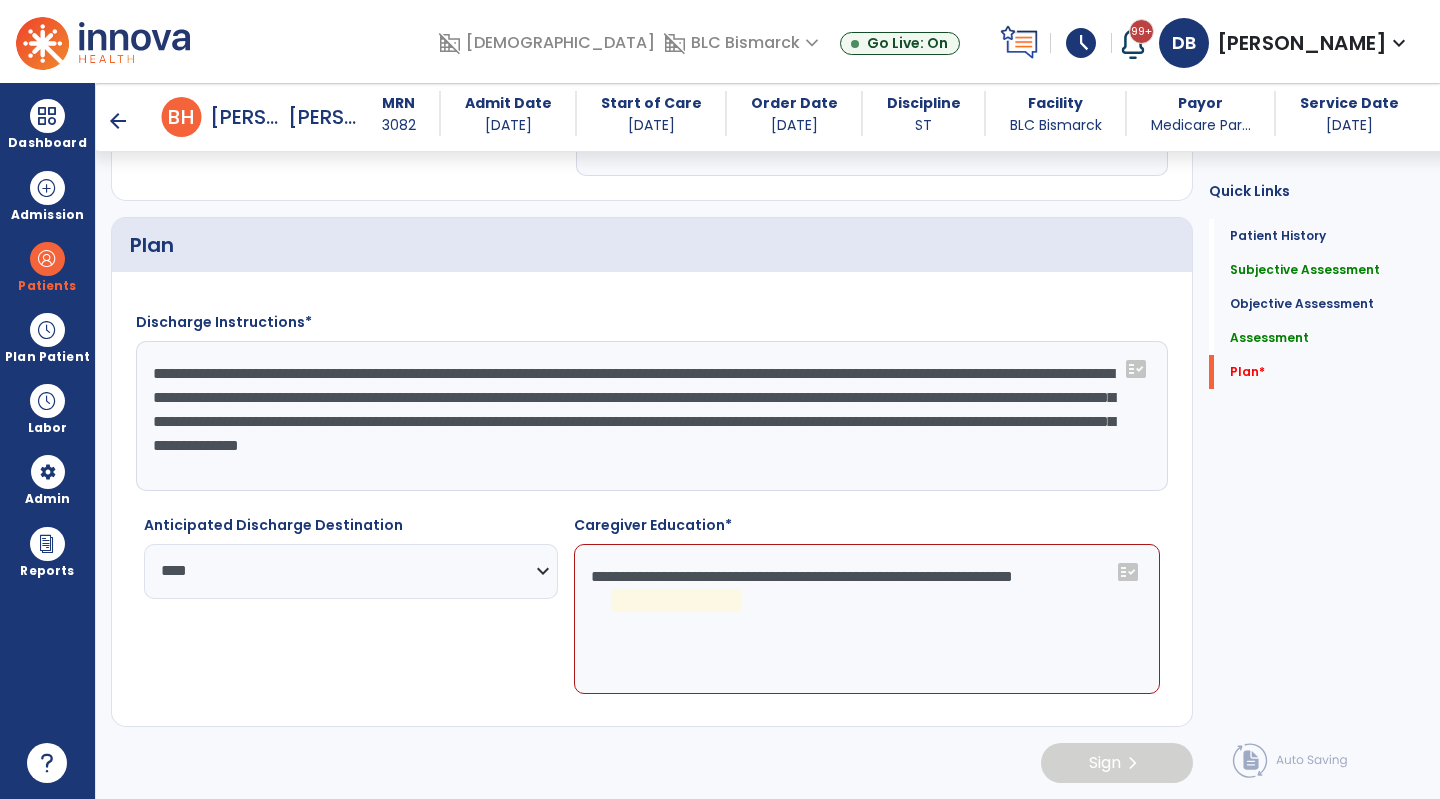 click on "**********" 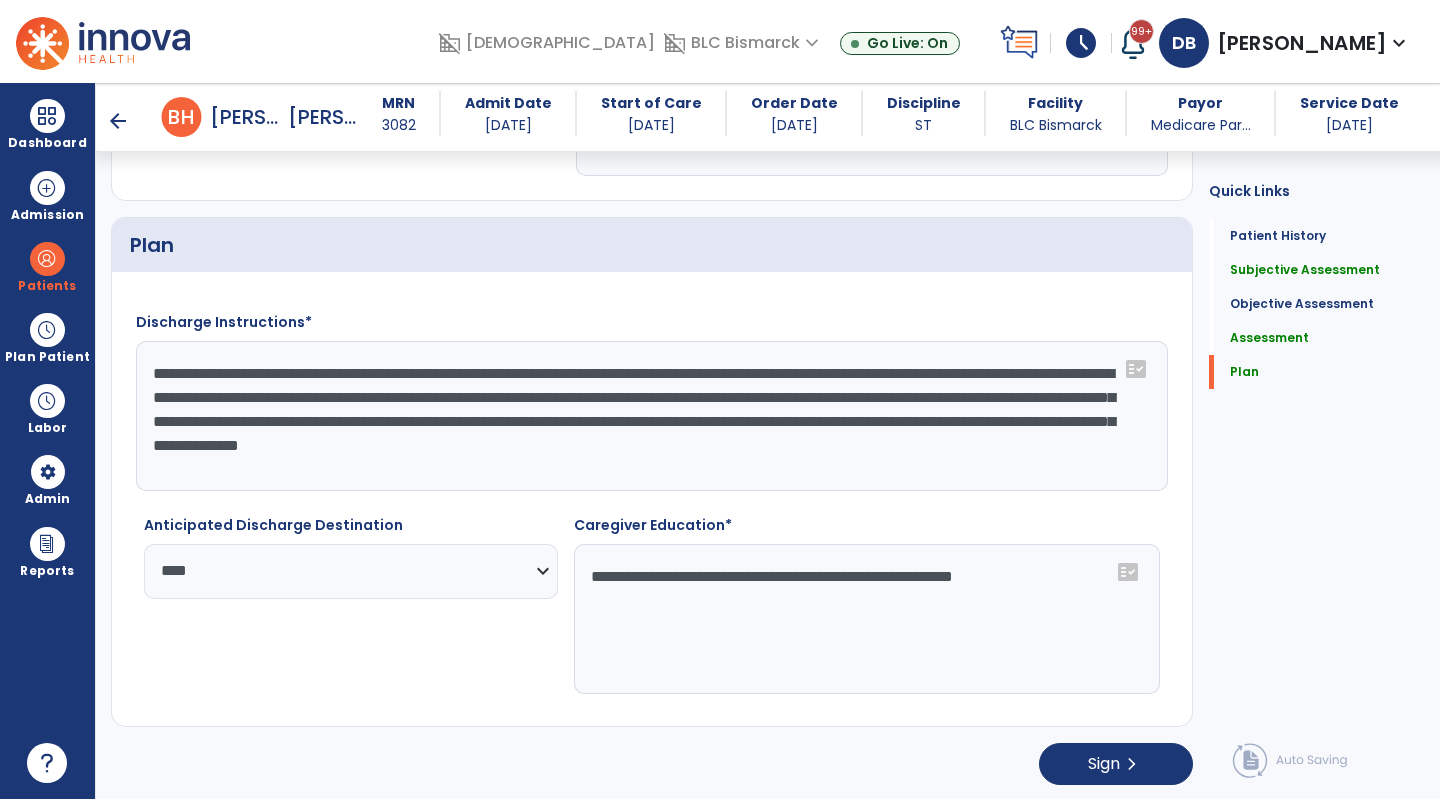 drag, startPoint x: 711, startPoint y: 581, endPoint x: 577, endPoint y: 581, distance: 134 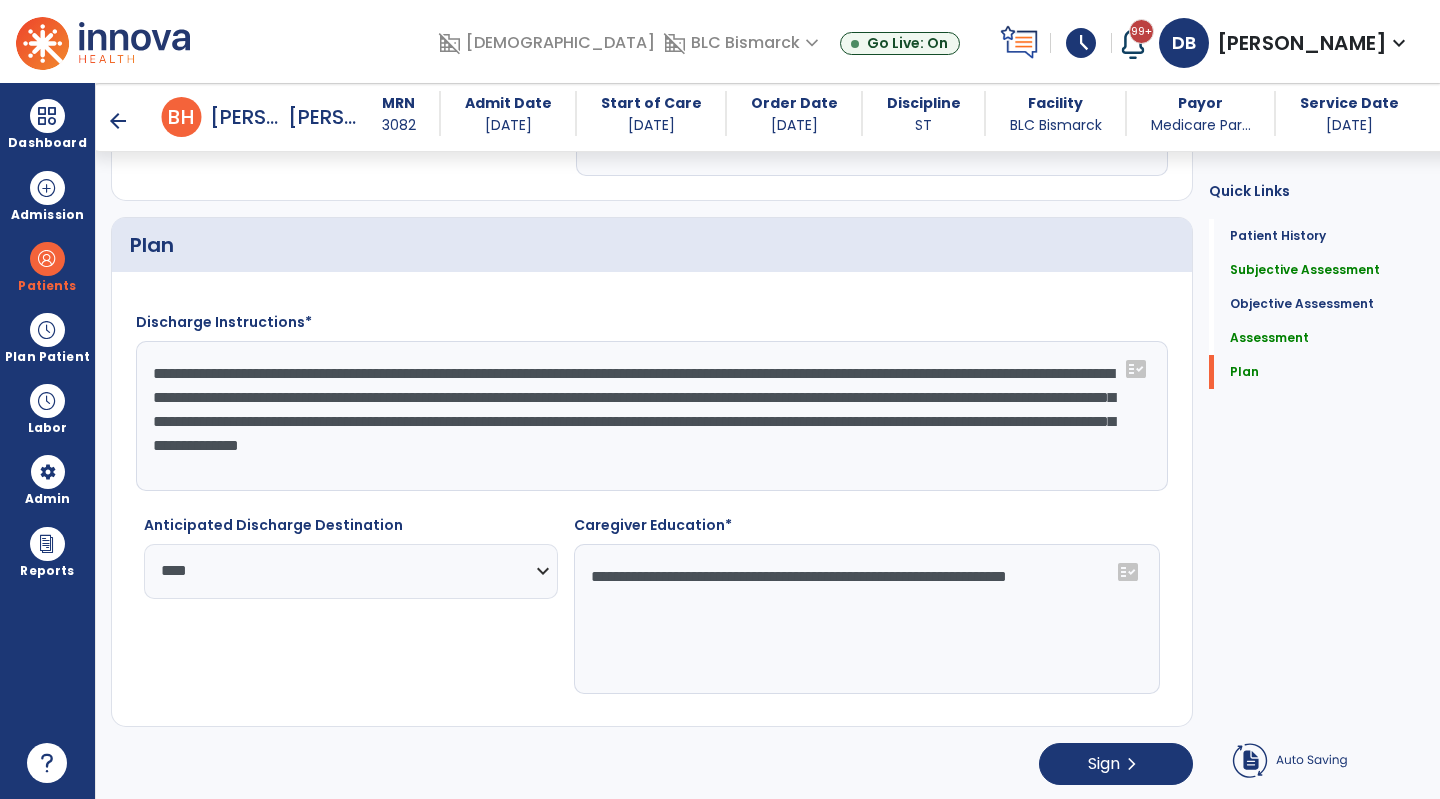 drag, startPoint x: 773, startPoint y: 578, endPoint x: 777, endPoint y: 634, distance: 56.142673 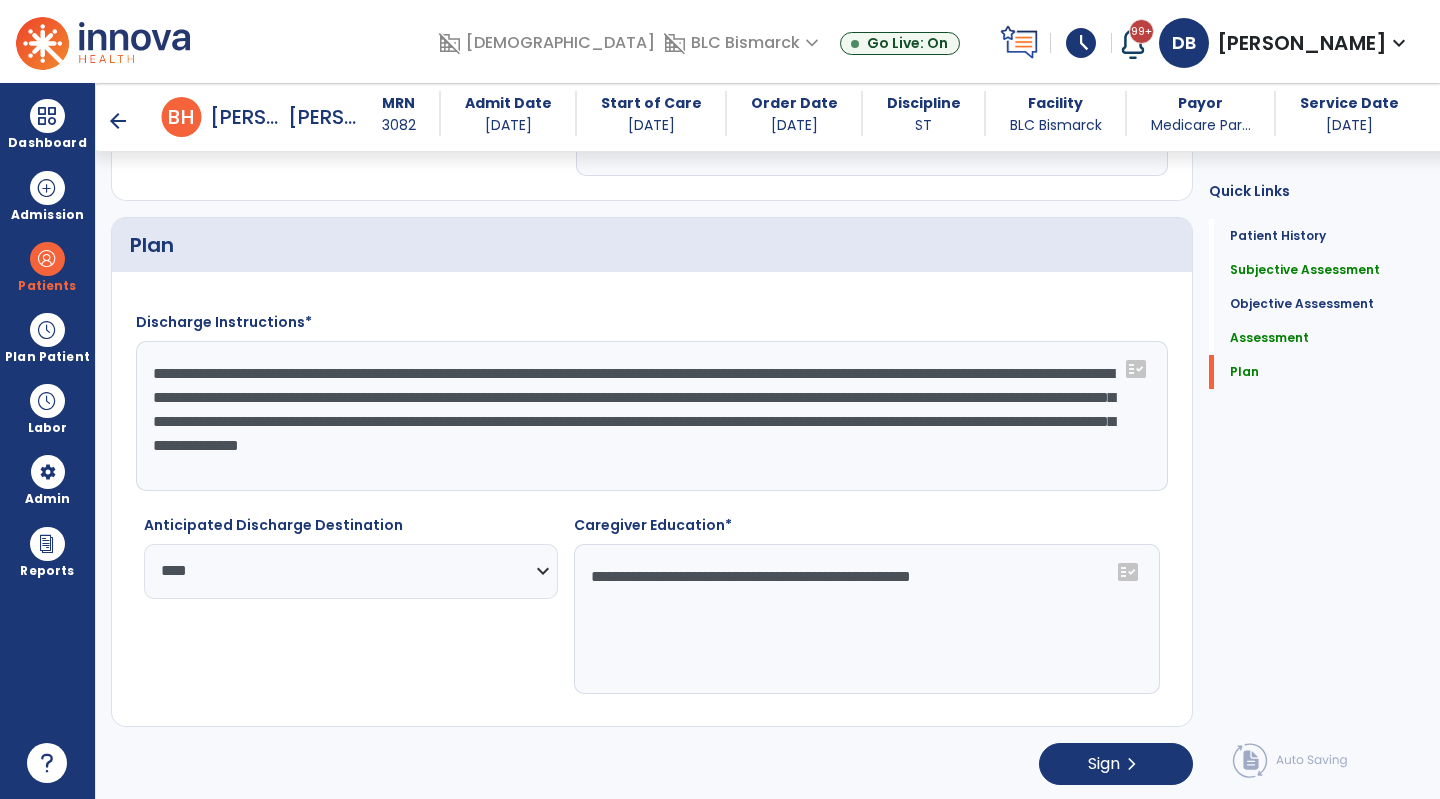 click on "**********" 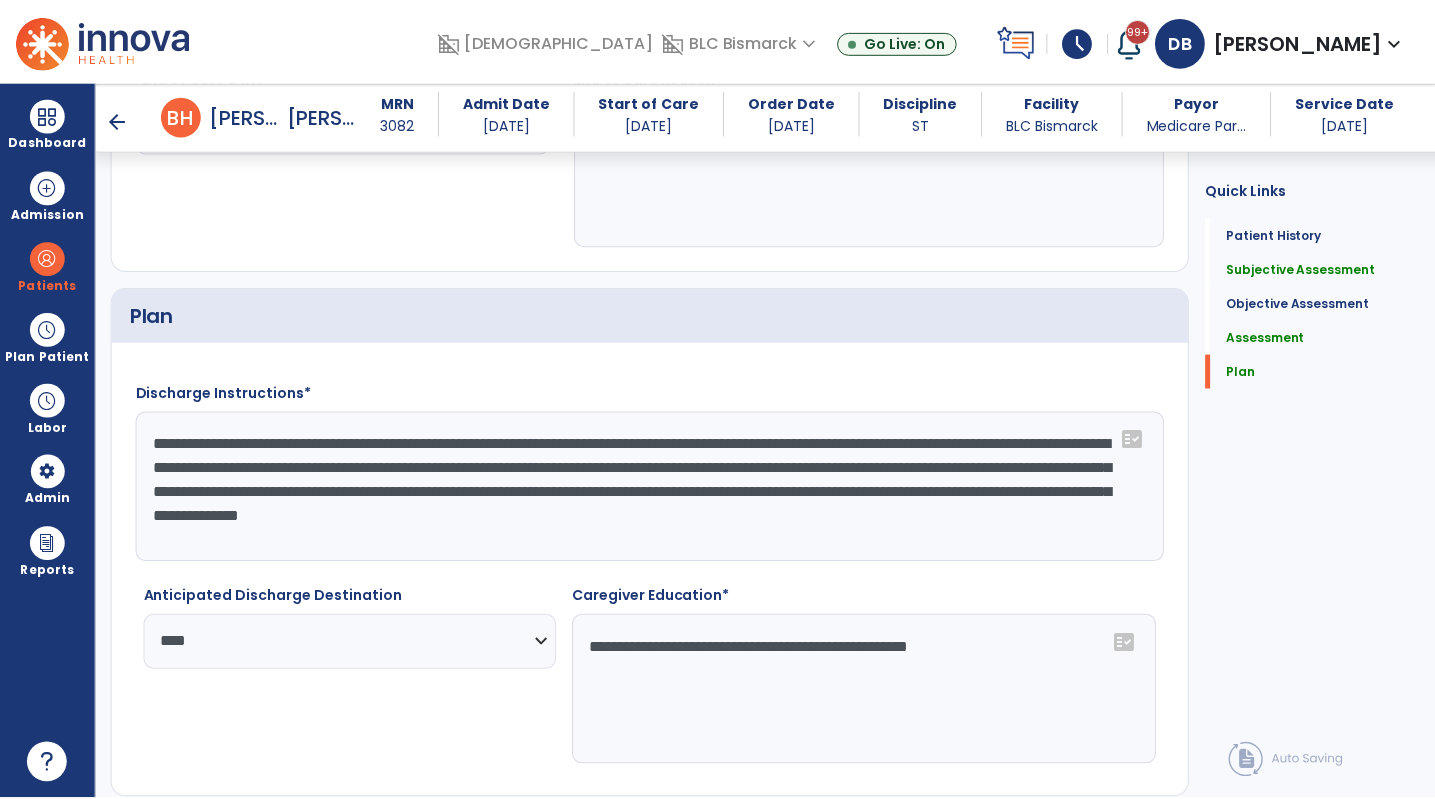 scroll, scrollTop: 3086, scrollLeft: 0, axis: vertical 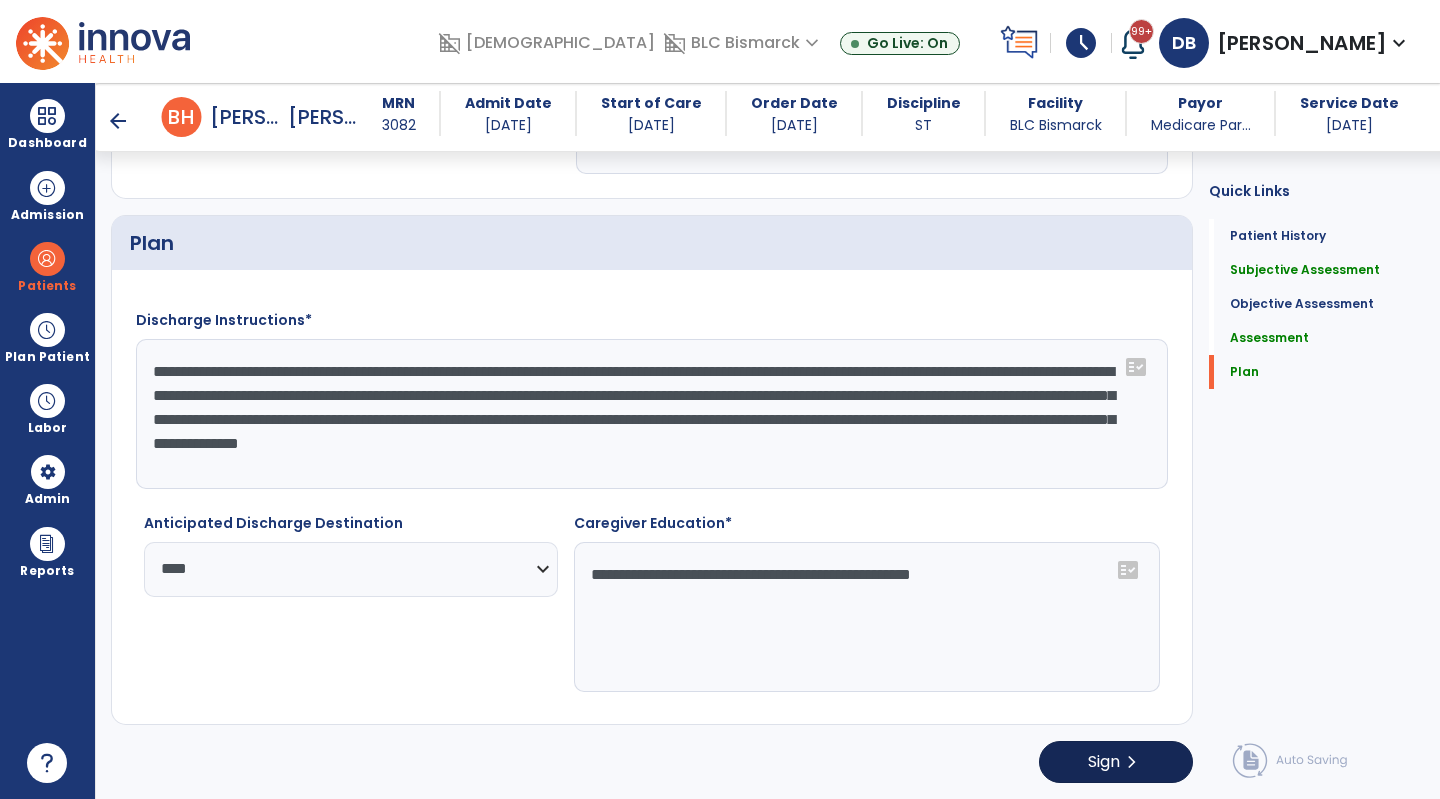 type on "**********" 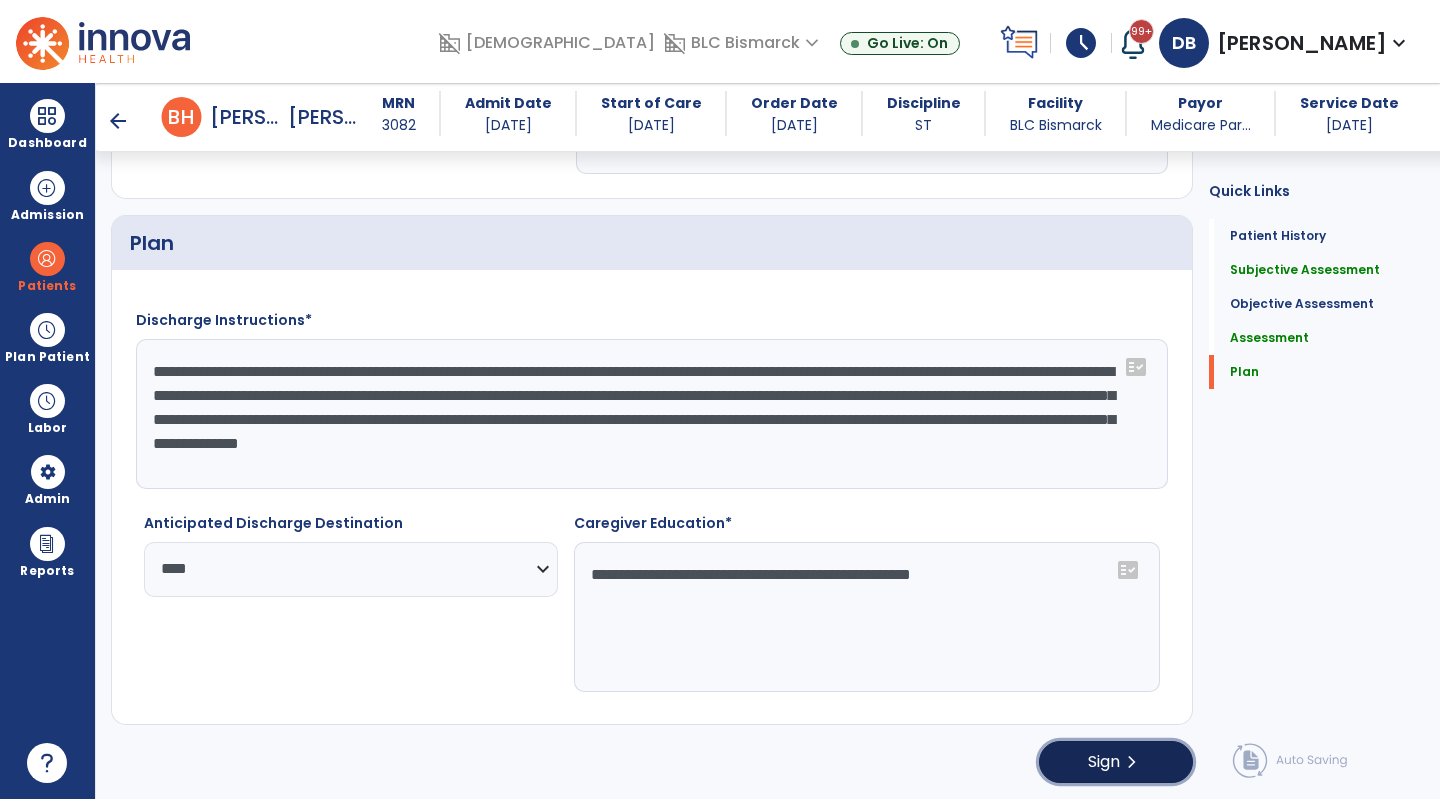 click on "Sign  chevron_right" 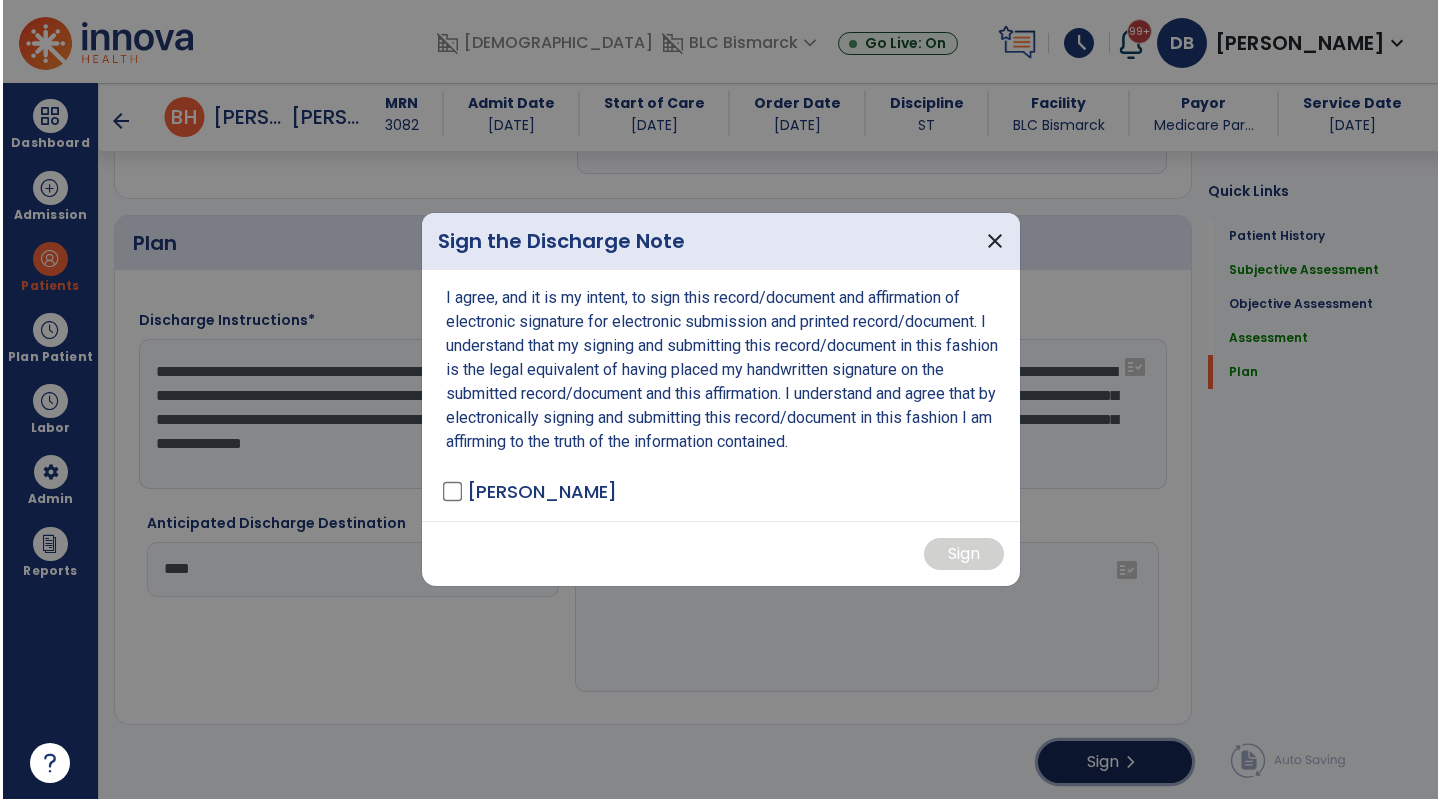 scroll, scrollTop: 3086, scrollLeft: 0, axis: vertical 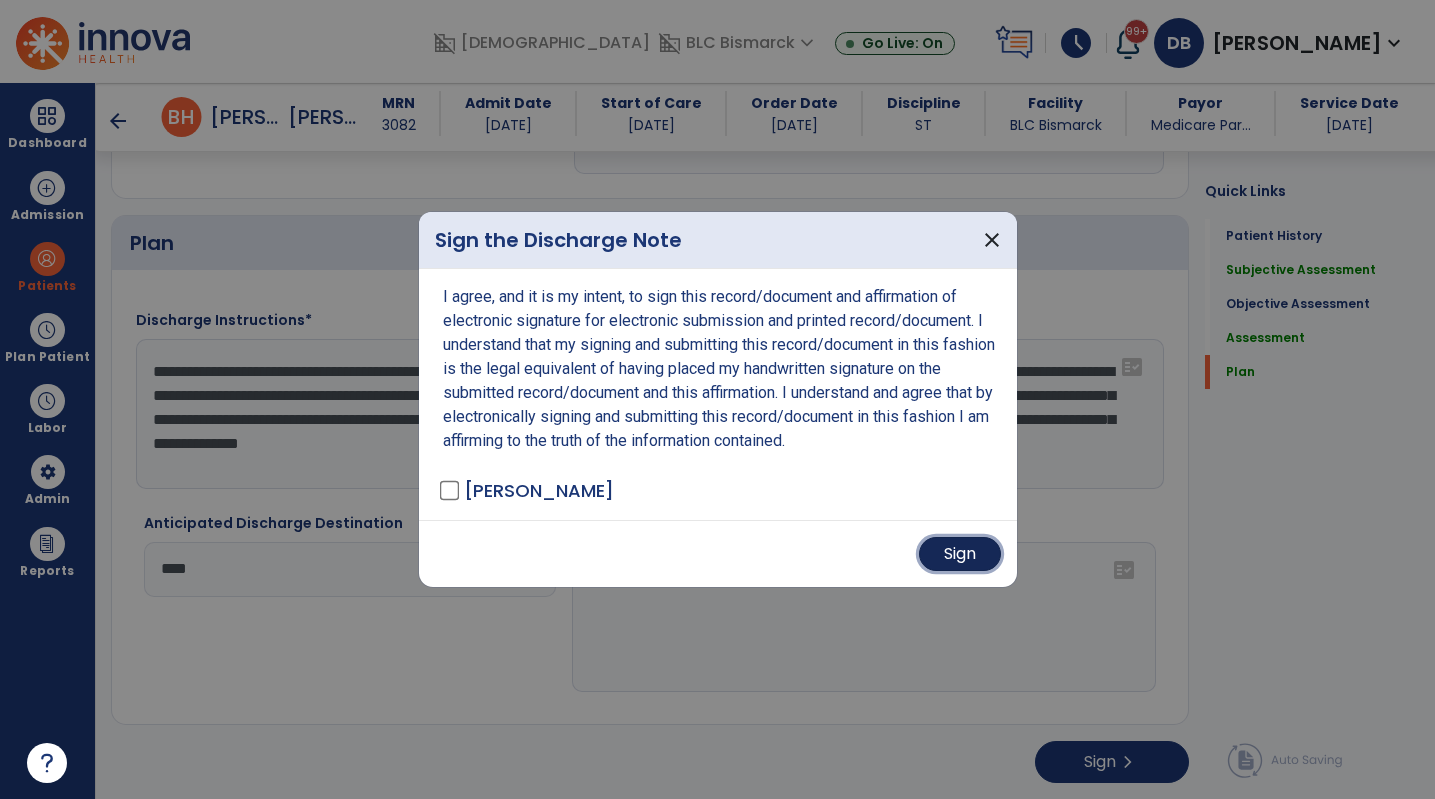 click on "Sign" at bounding box center [960, 554] 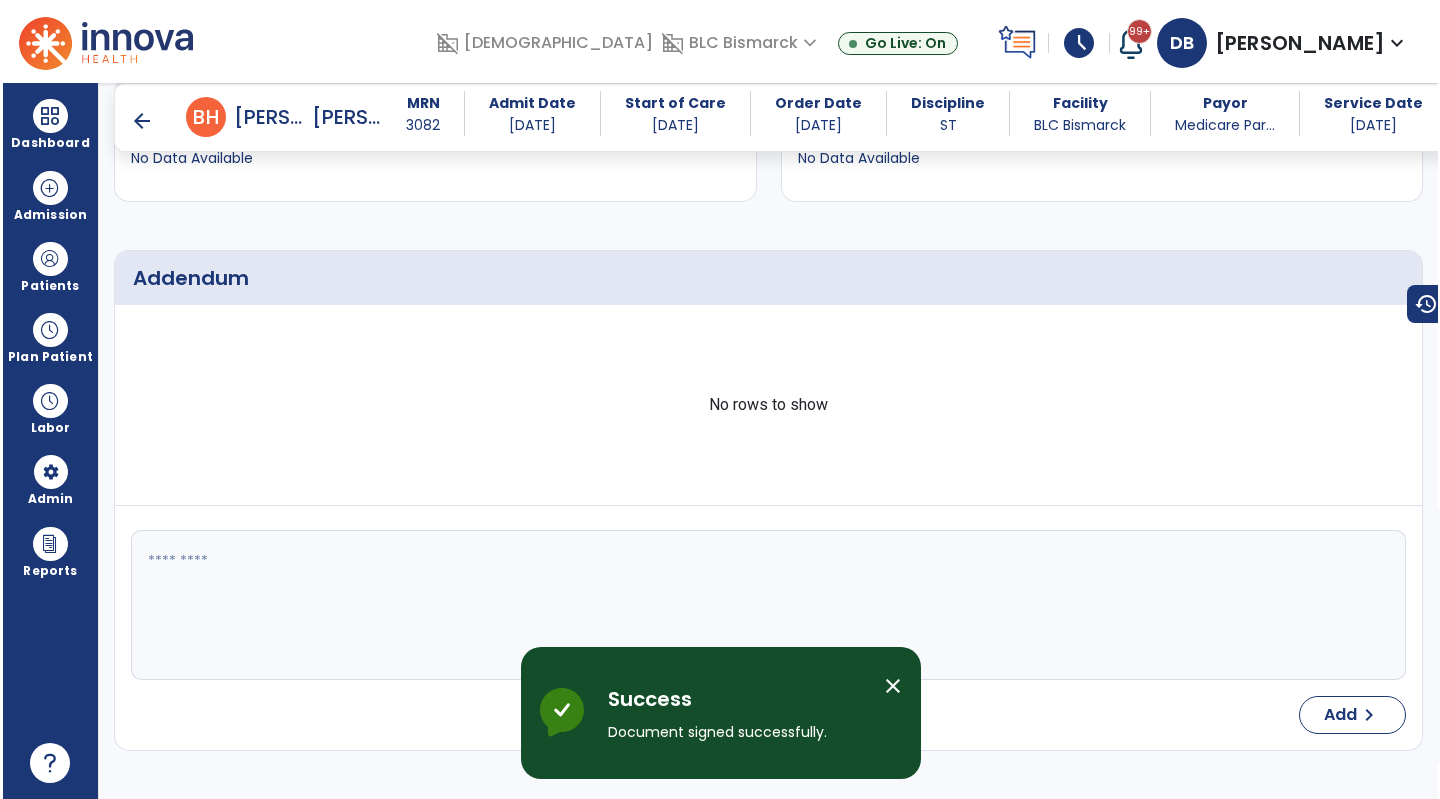 scroll, scrollTop: 0, scrollLeft: 0, axis: both 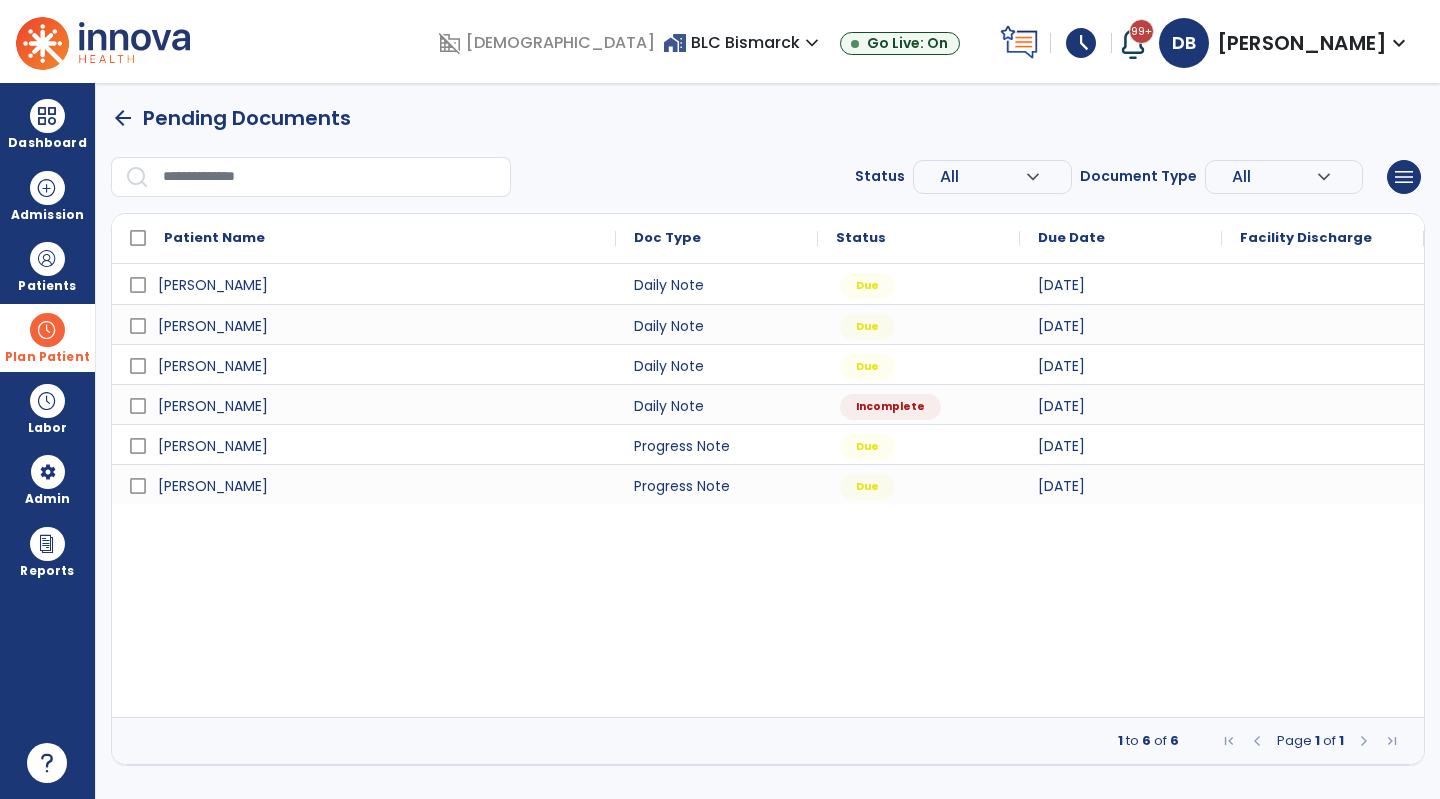 click at bounding box center (47, 330) 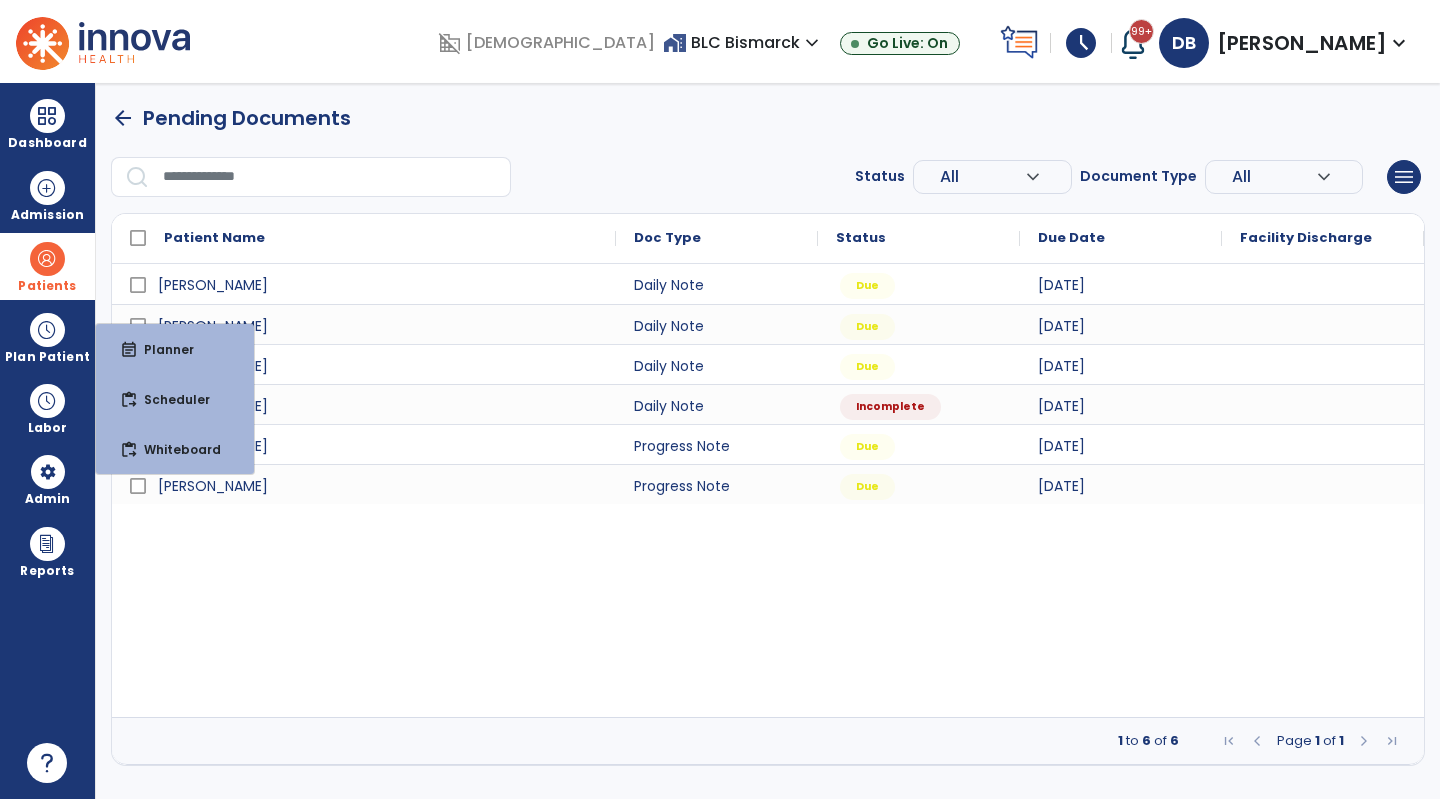 click at bounding box center [47, 259] 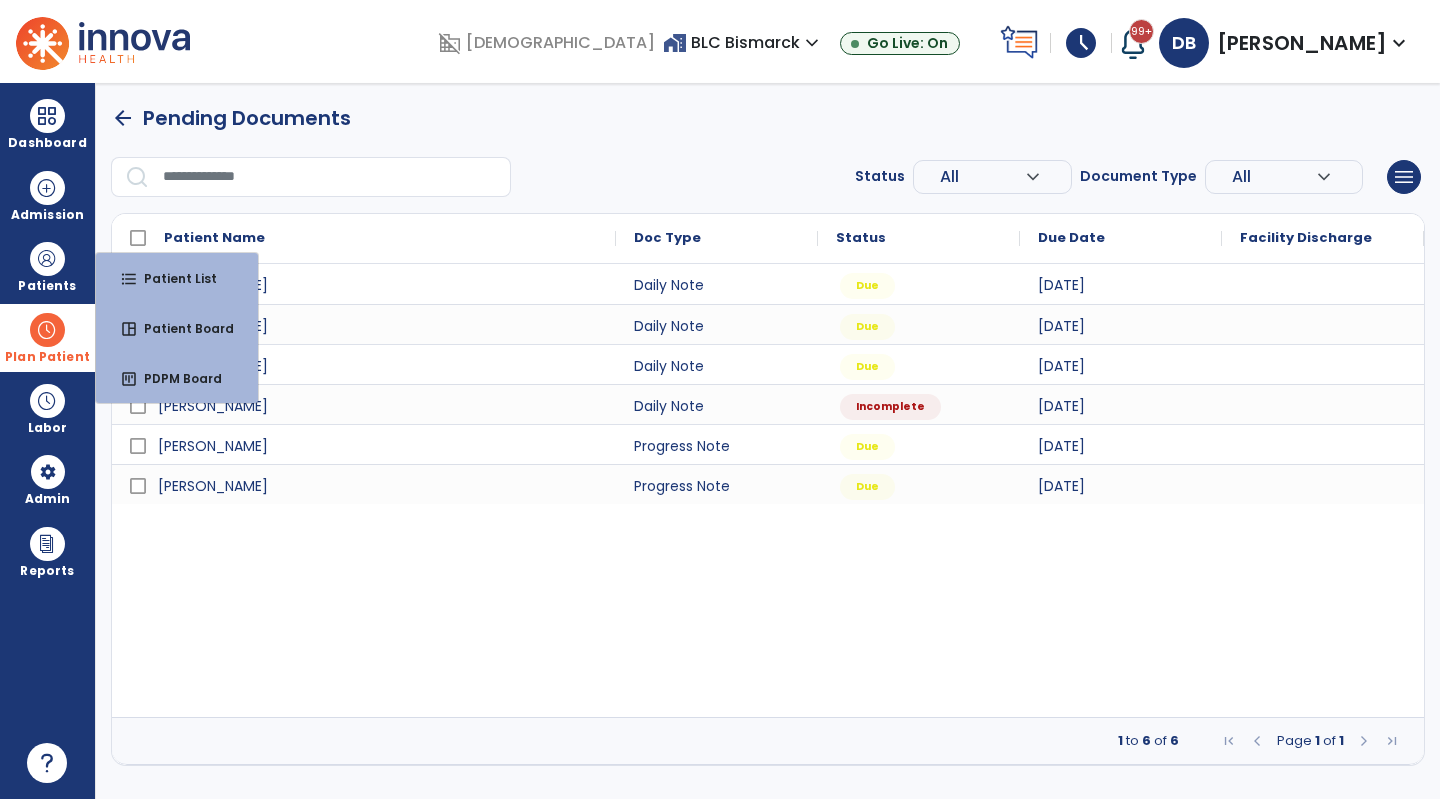 click on "Plan Patient" at bounding box center (47, 266) 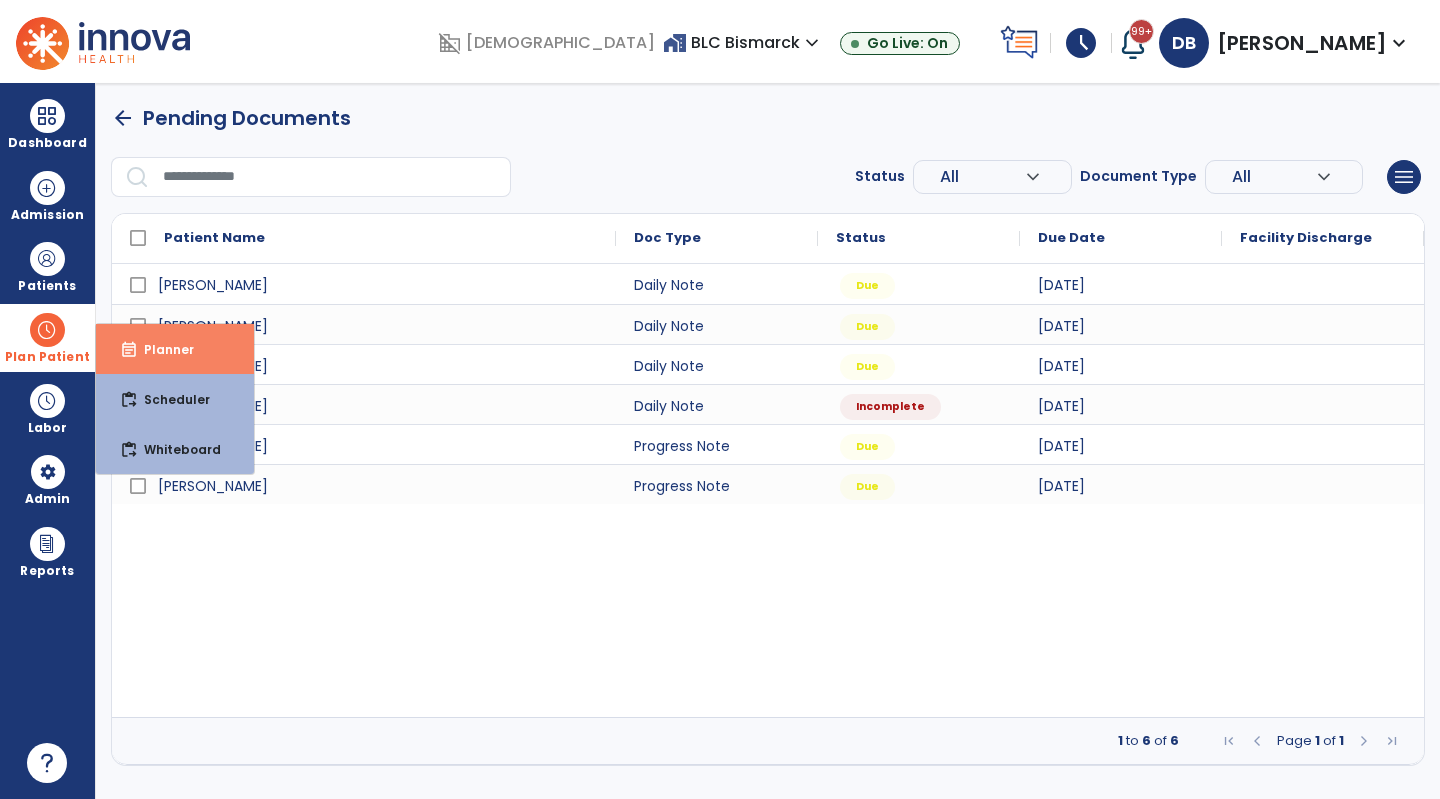 click on "Planner" at bounding box center [161, 349] 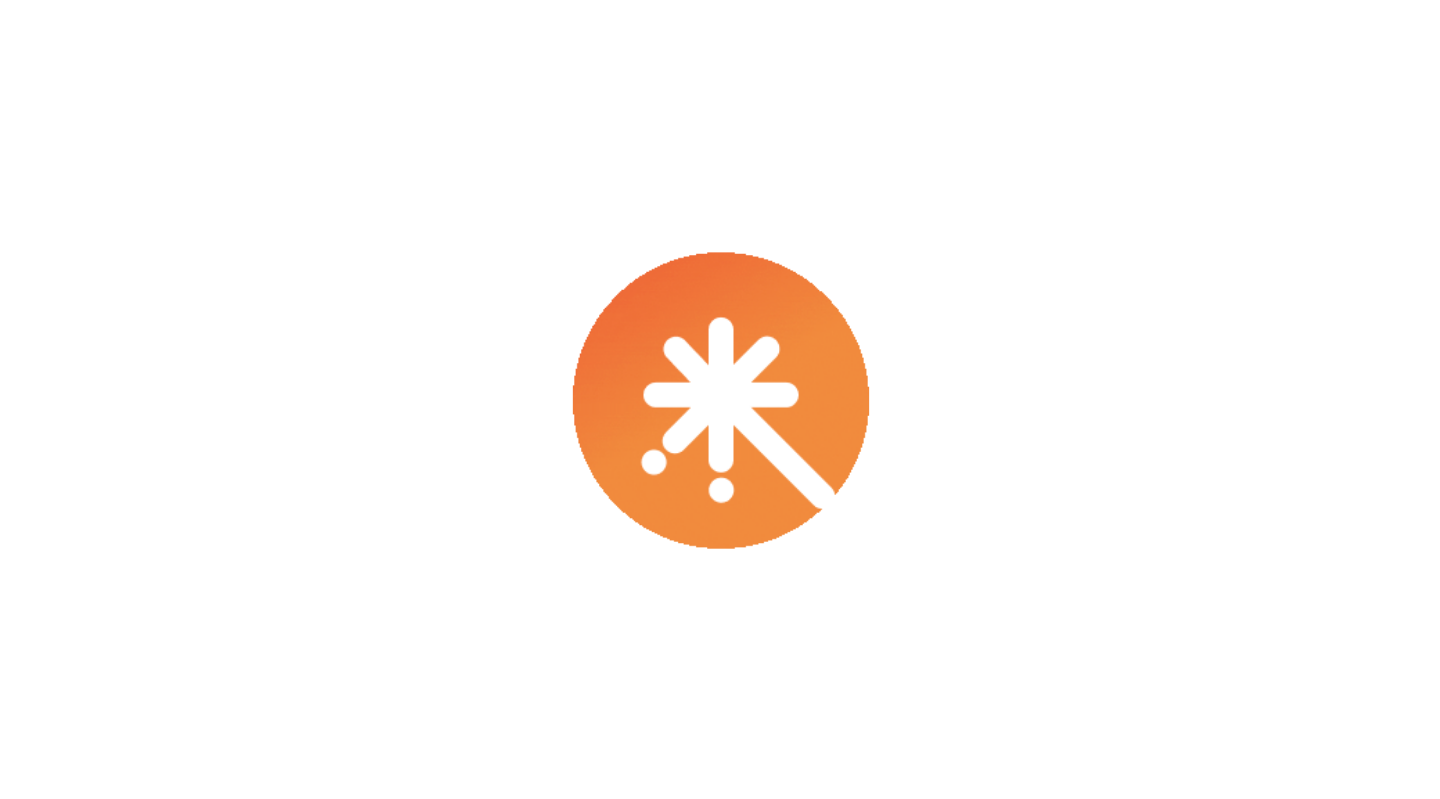 scroll, scrollTop: 0, scrollLeft: 0, axis: both 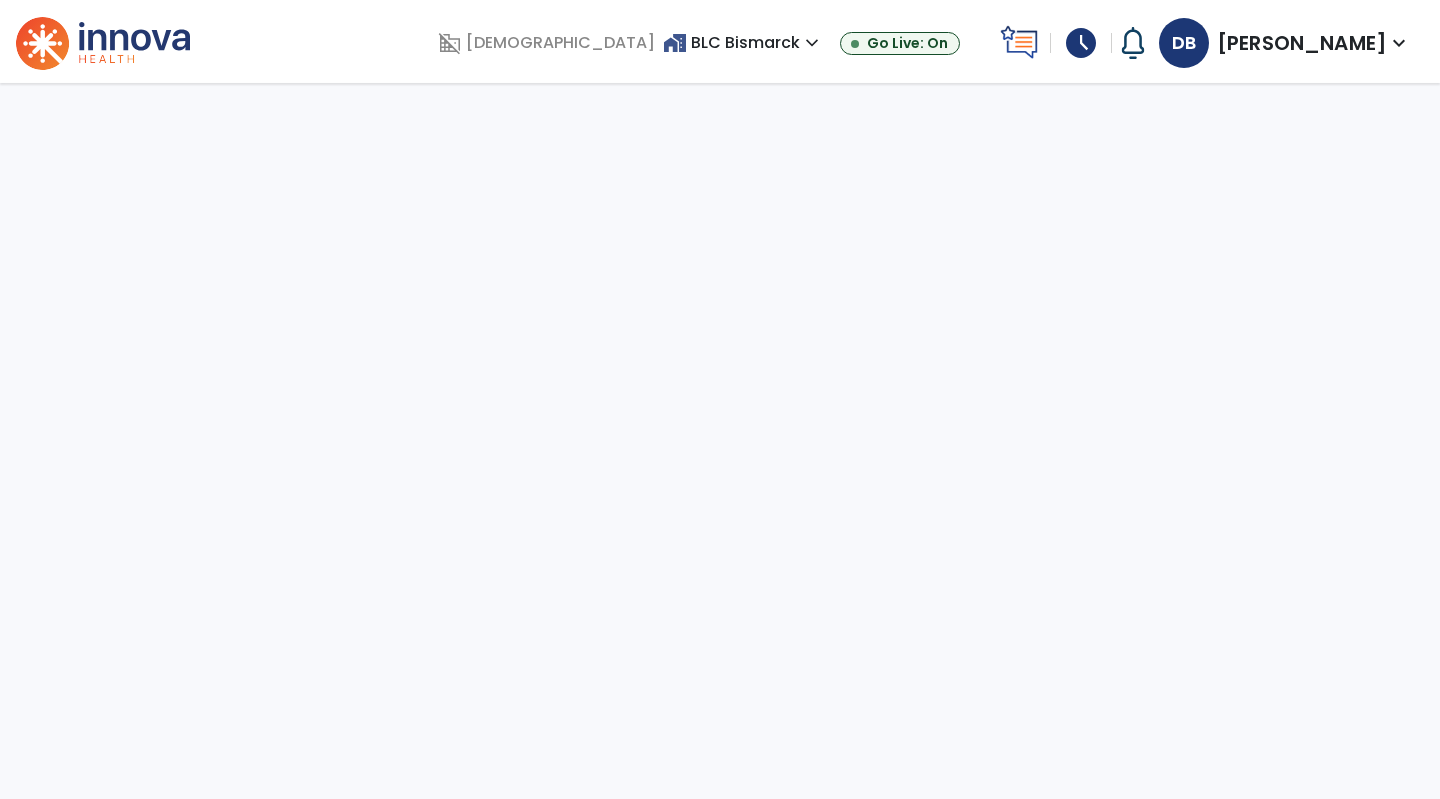 select on "****" 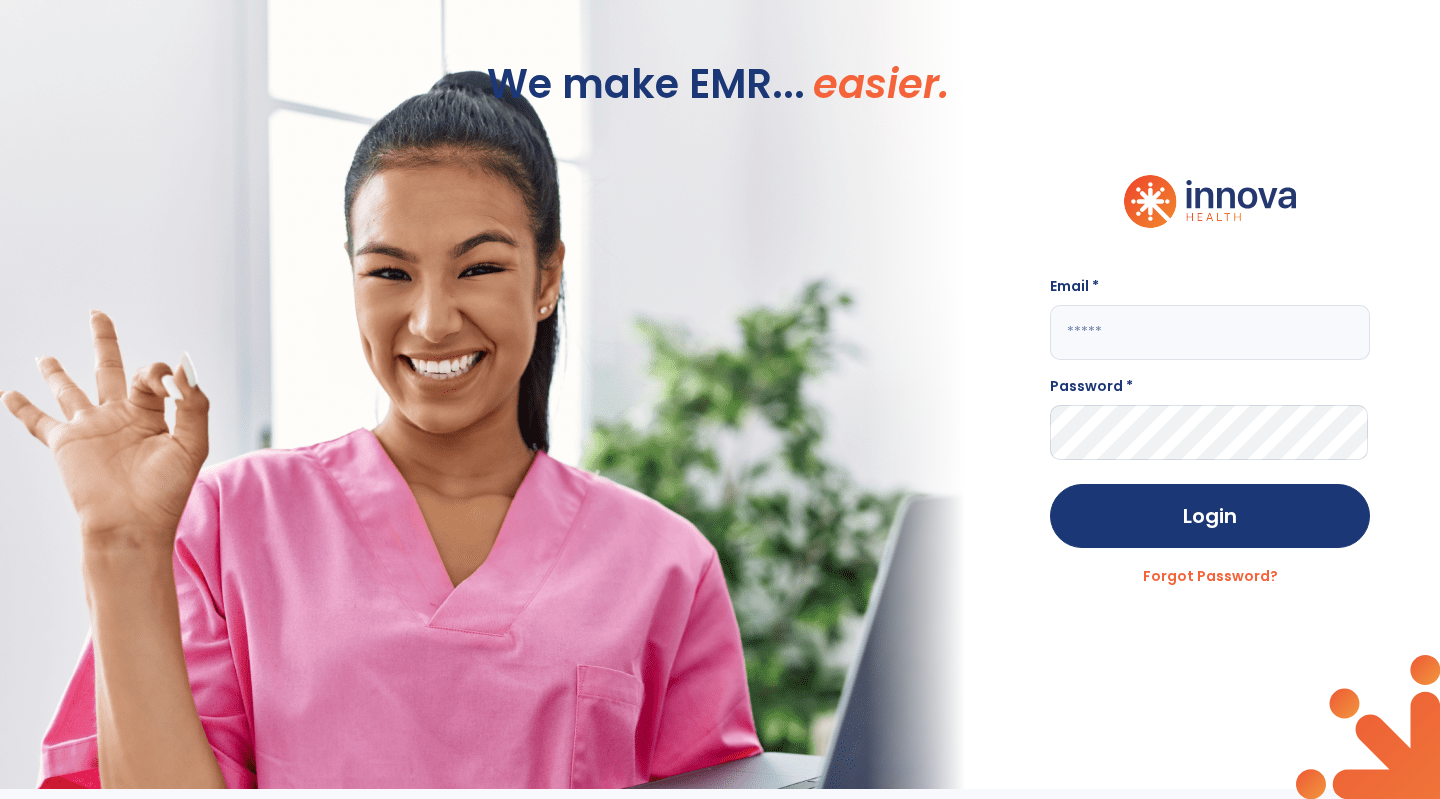click 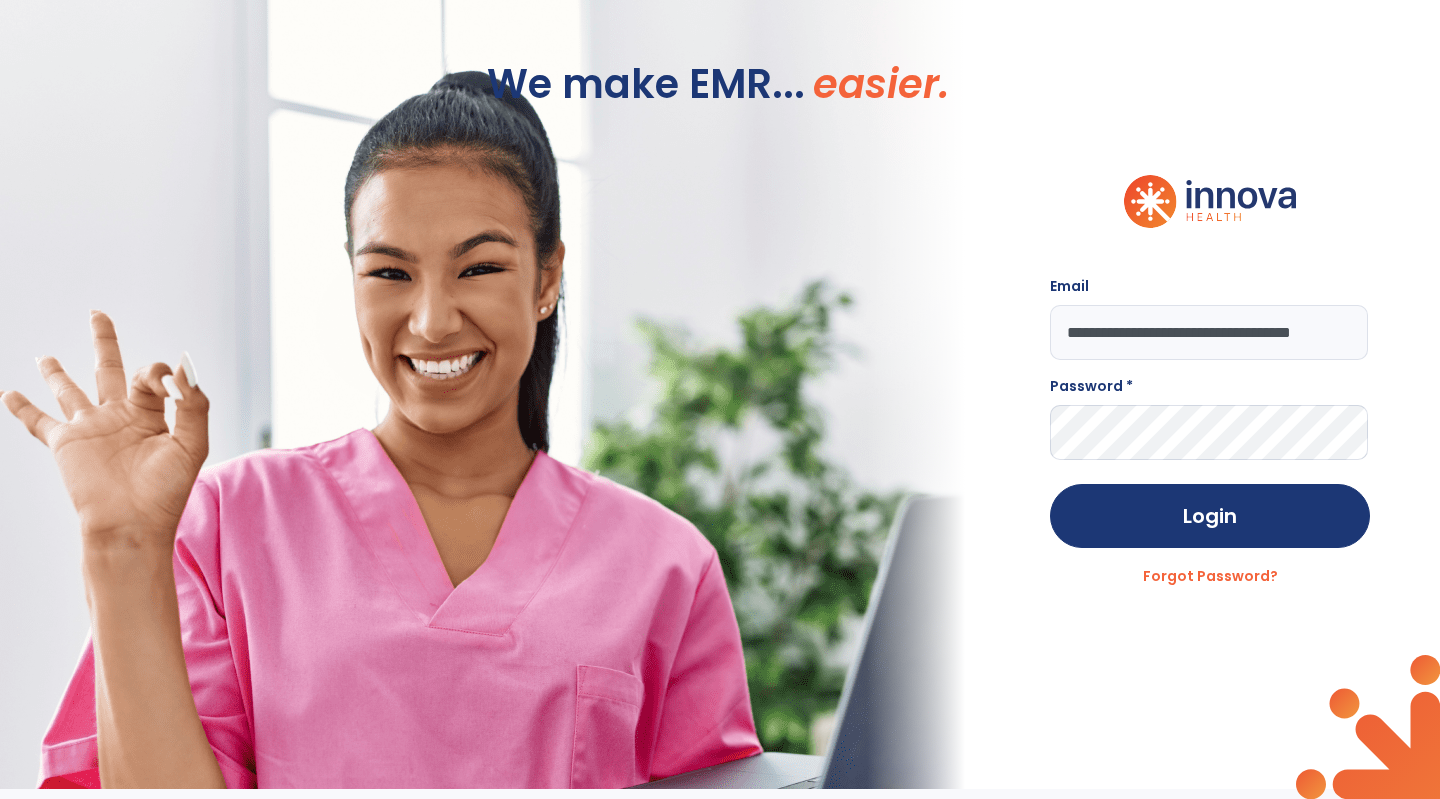 scroll, scrollTop: 0, scrollLeft: 35, axis: horizontal 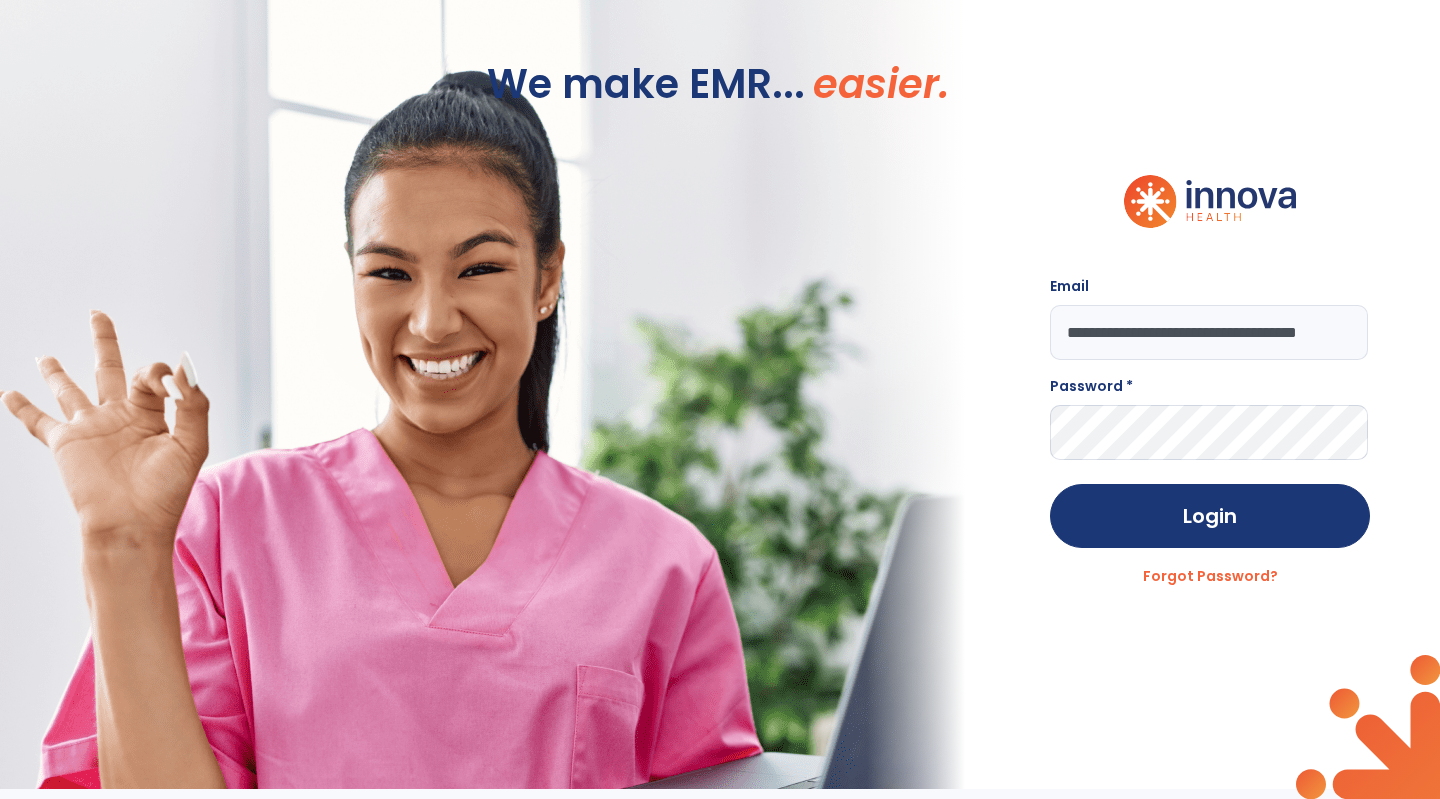 type on "**********" 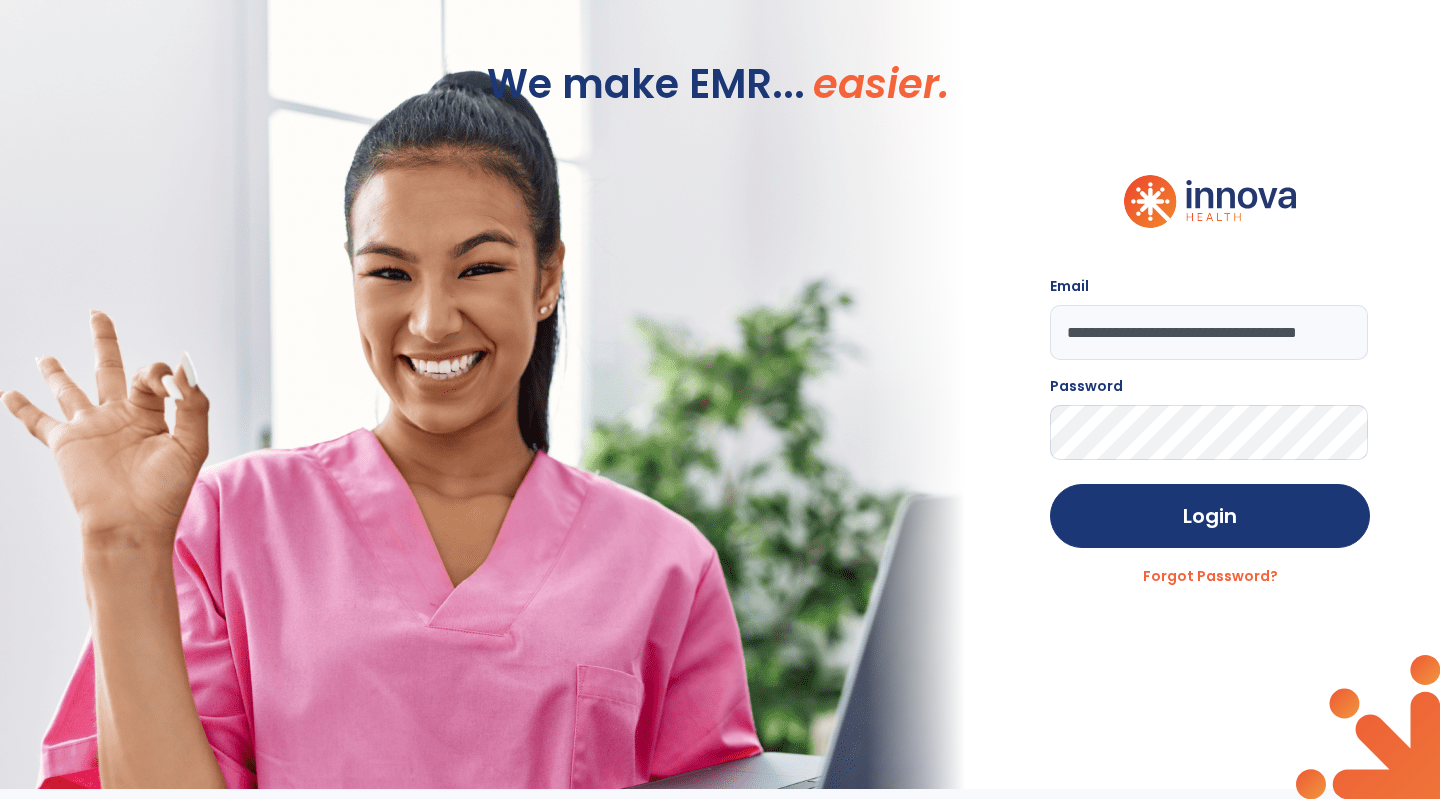 click on "Login" 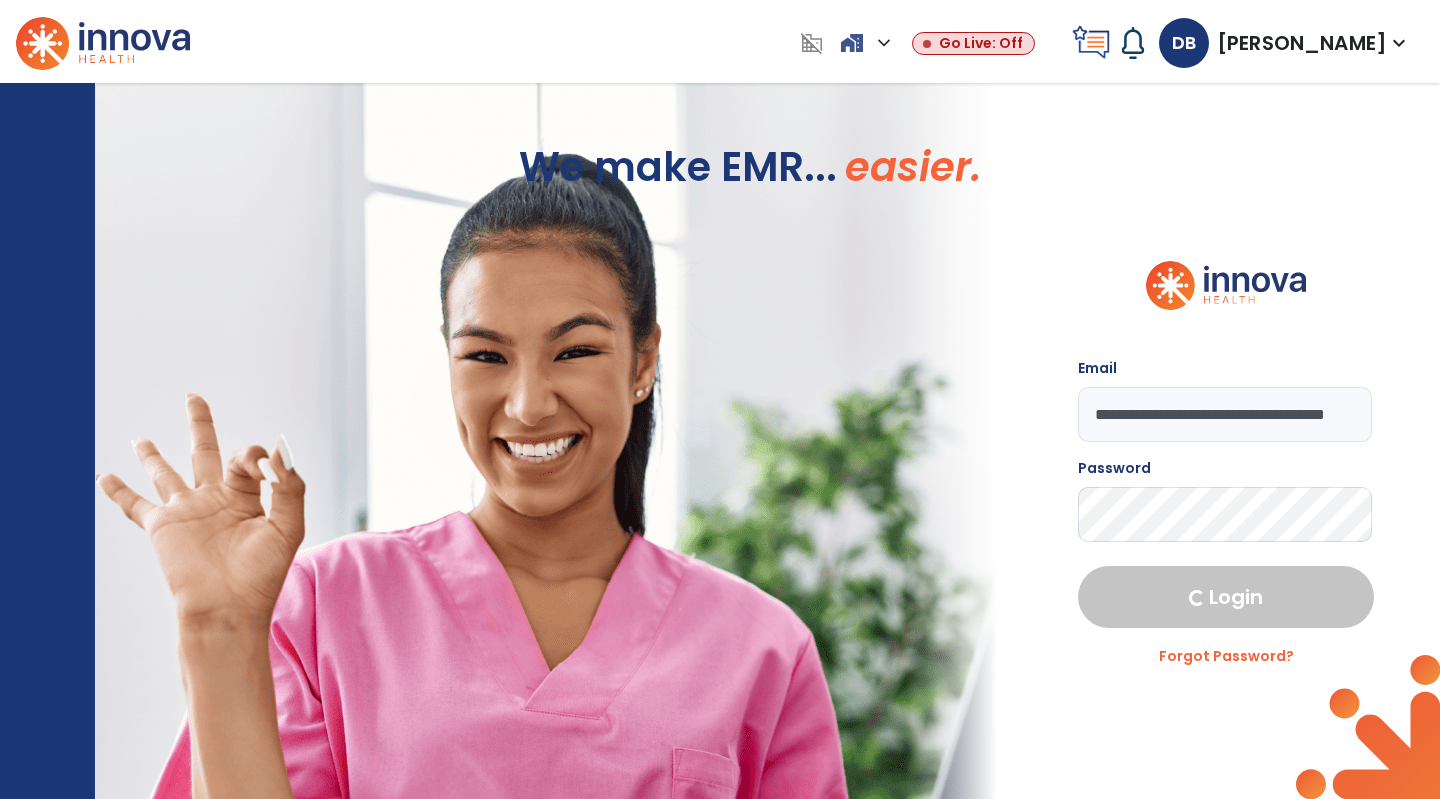 select on "***" 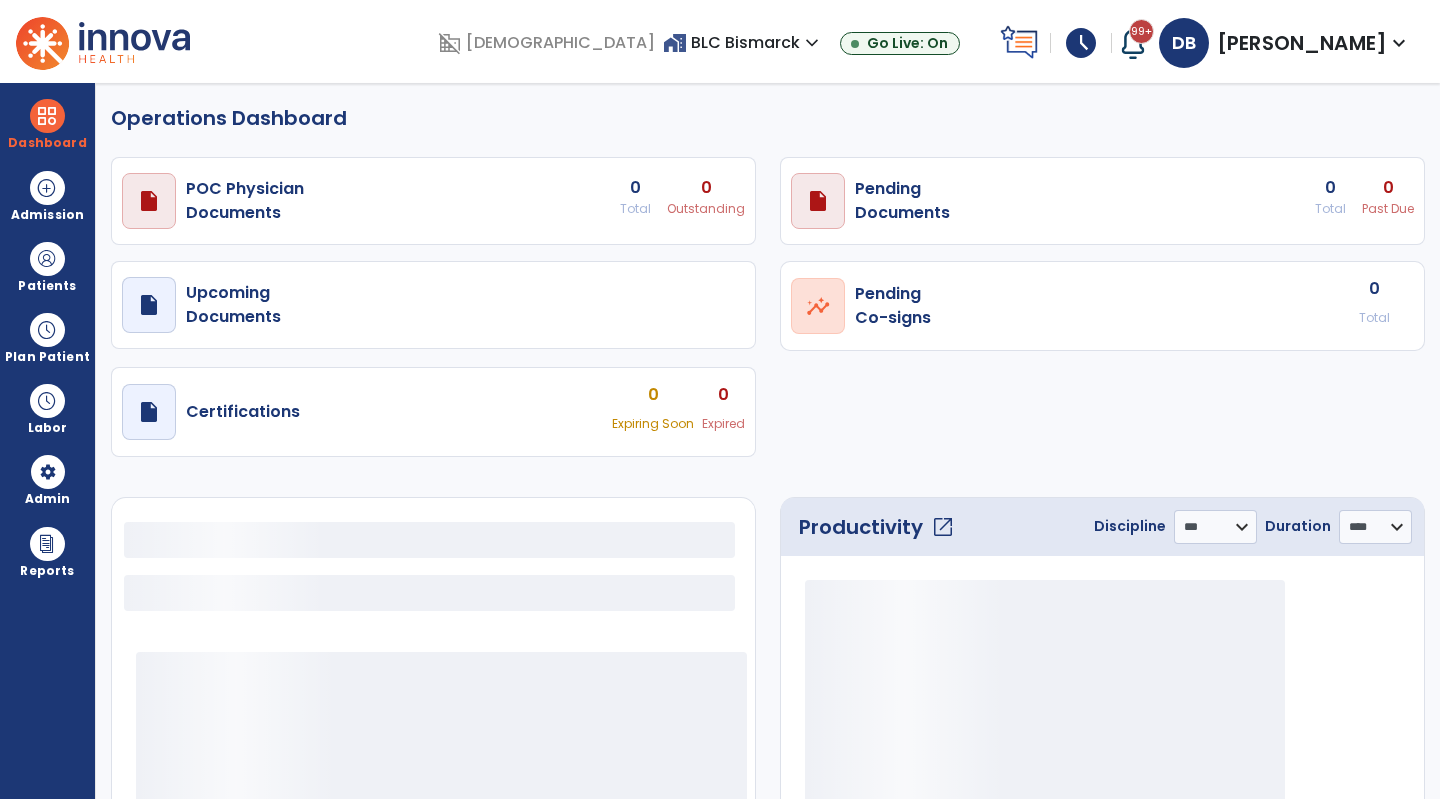 select on "***" 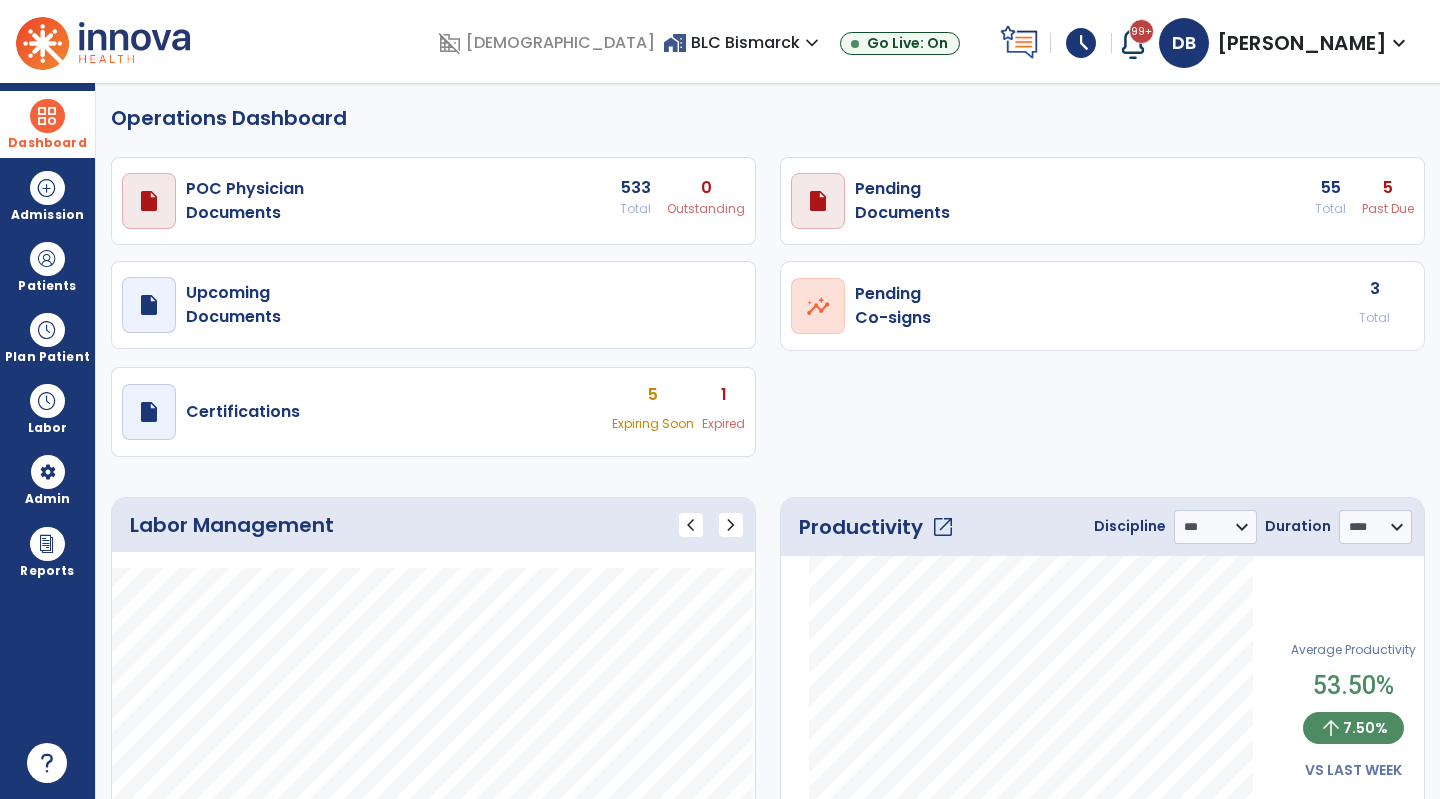 click at bounding box center [47, 116] 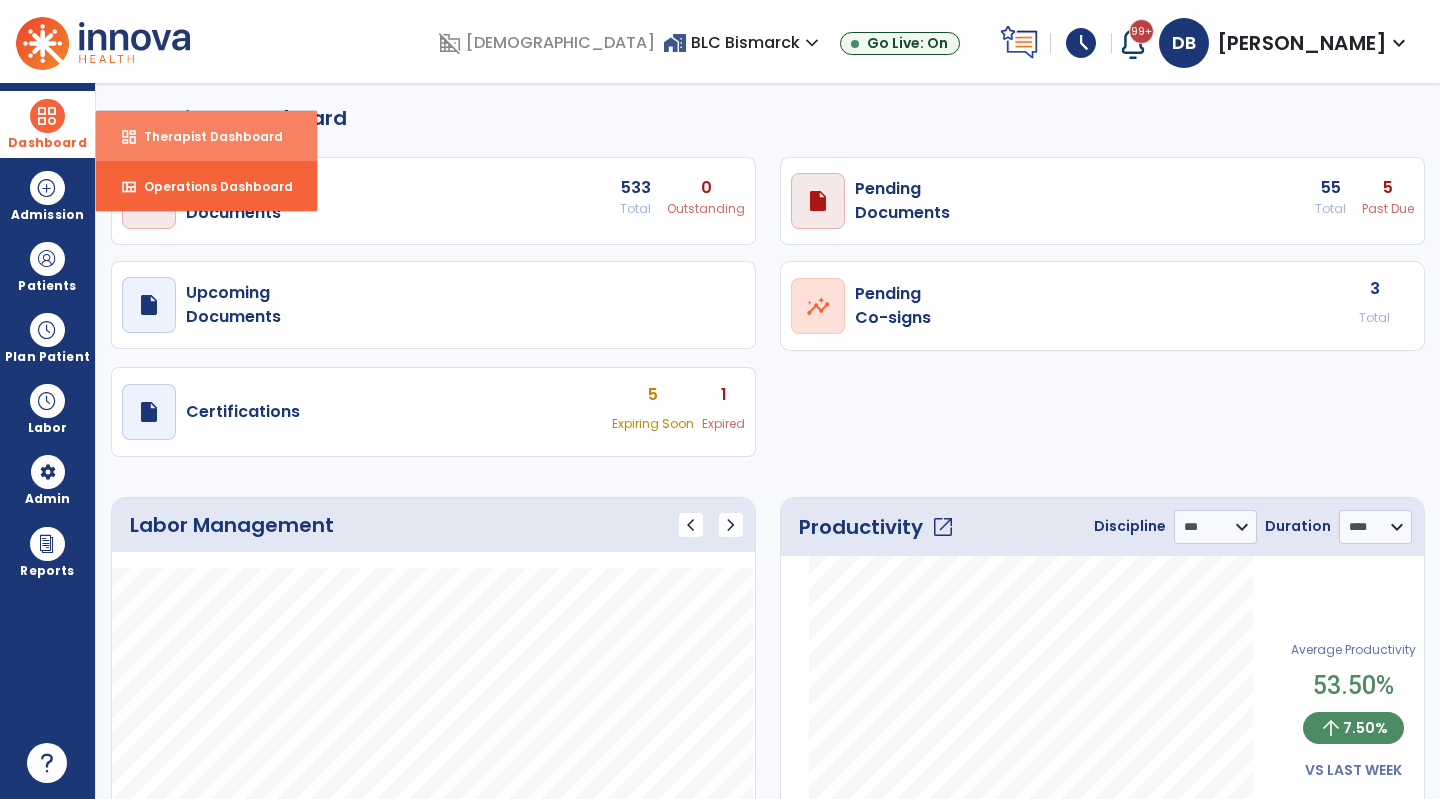 click on "Therapist Dashboard" at bounding box center [205, 136] 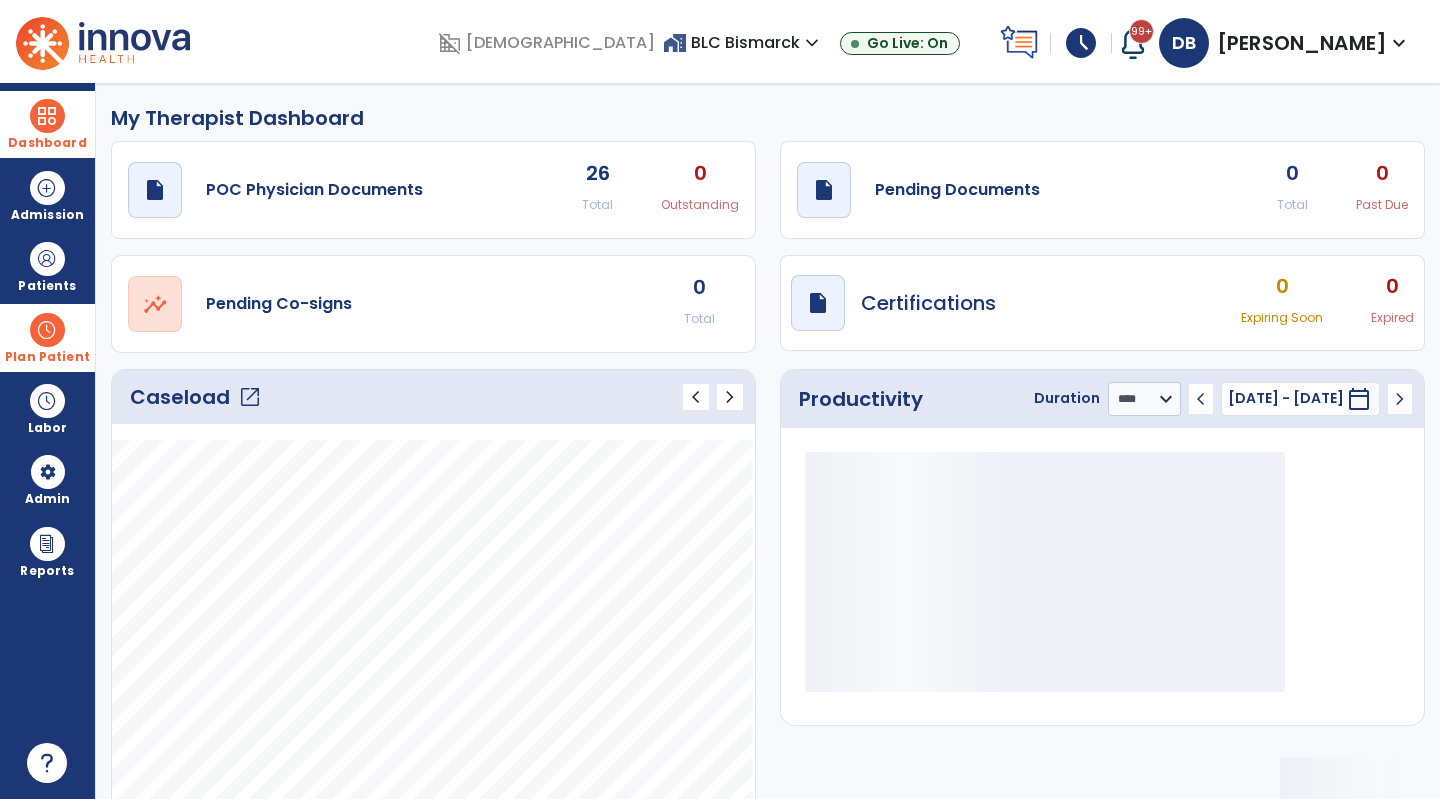 click at bounding box center [47, 330] 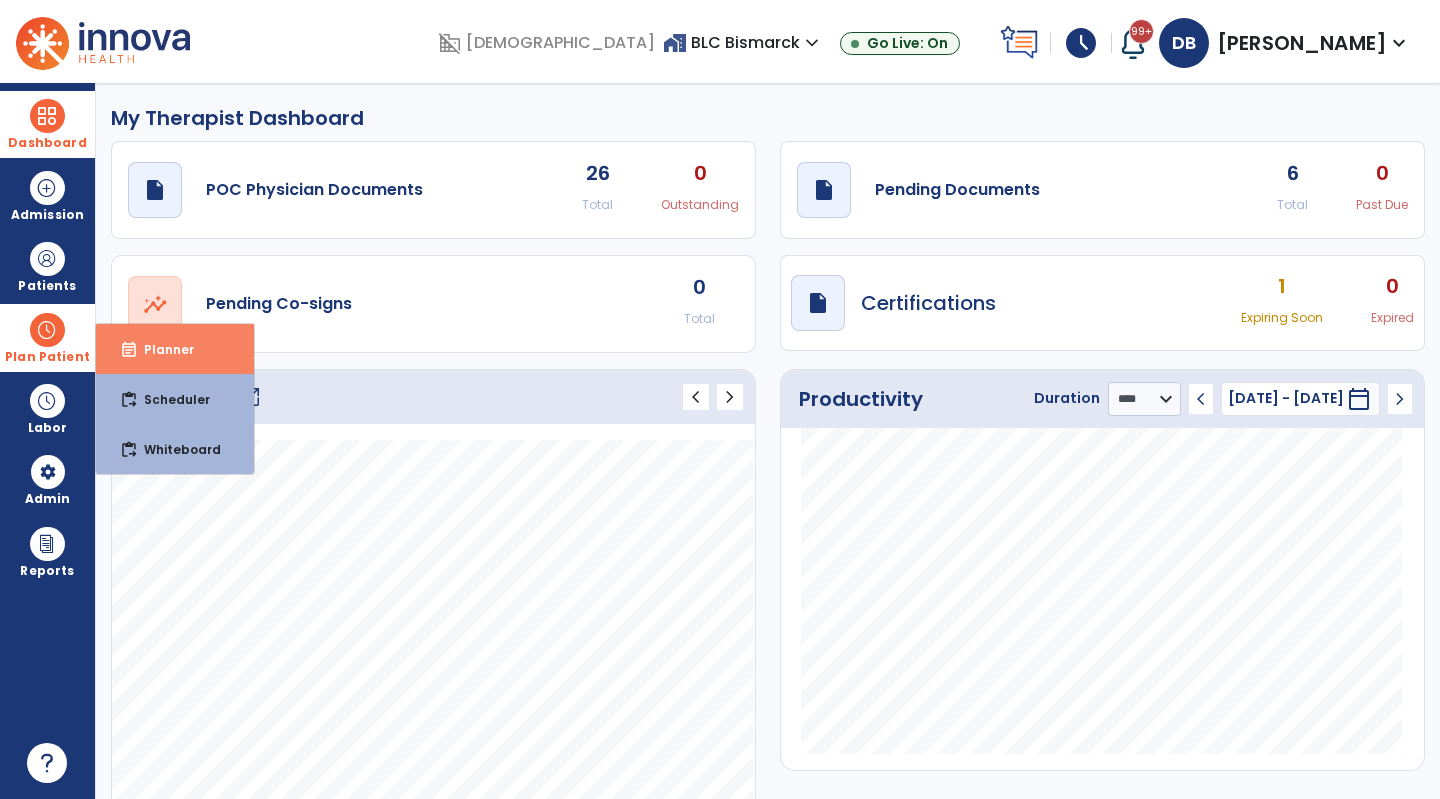 click on "event_note  Planner" at bounding box center (175, 349) 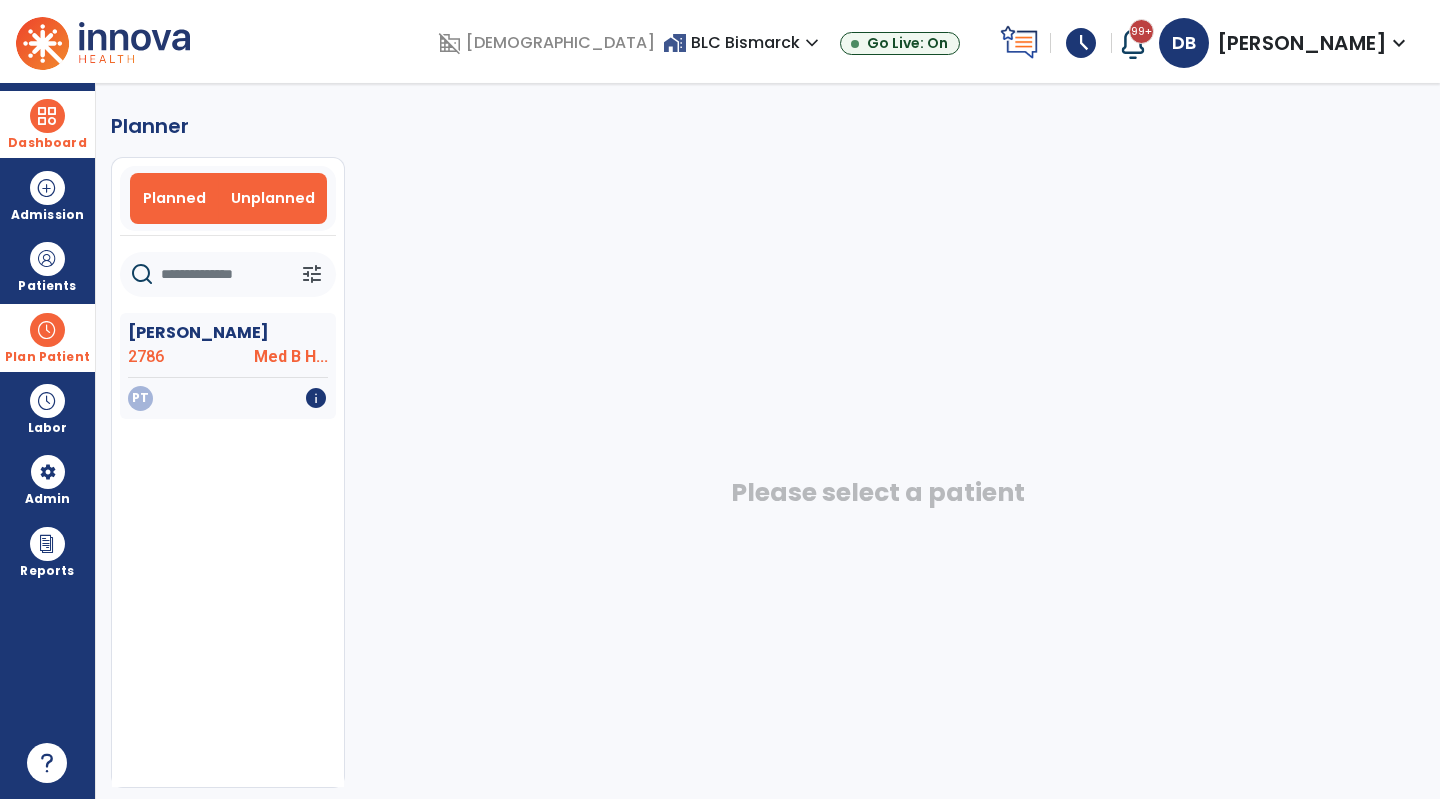 click on "Planned" at bounding box center [174, 198] 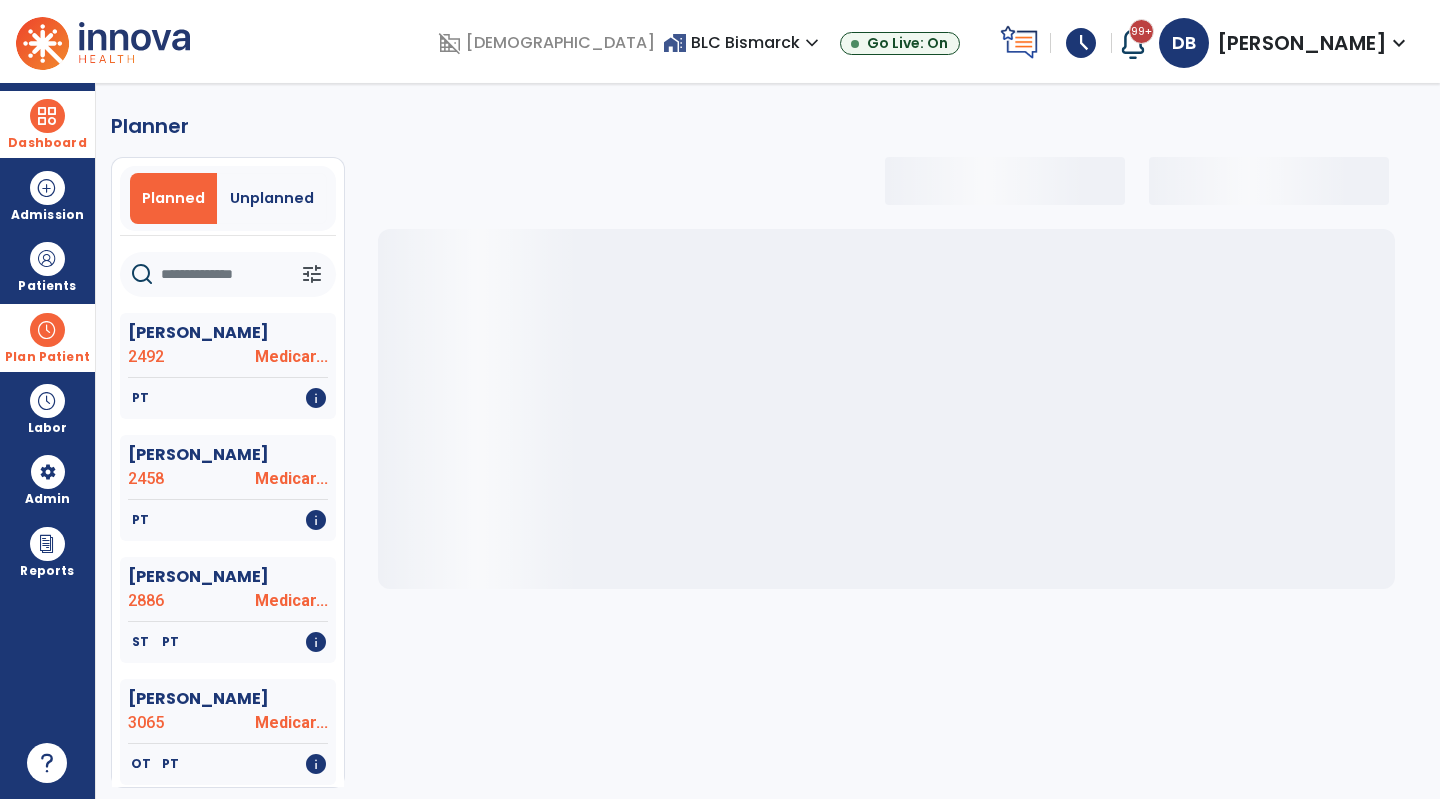 click 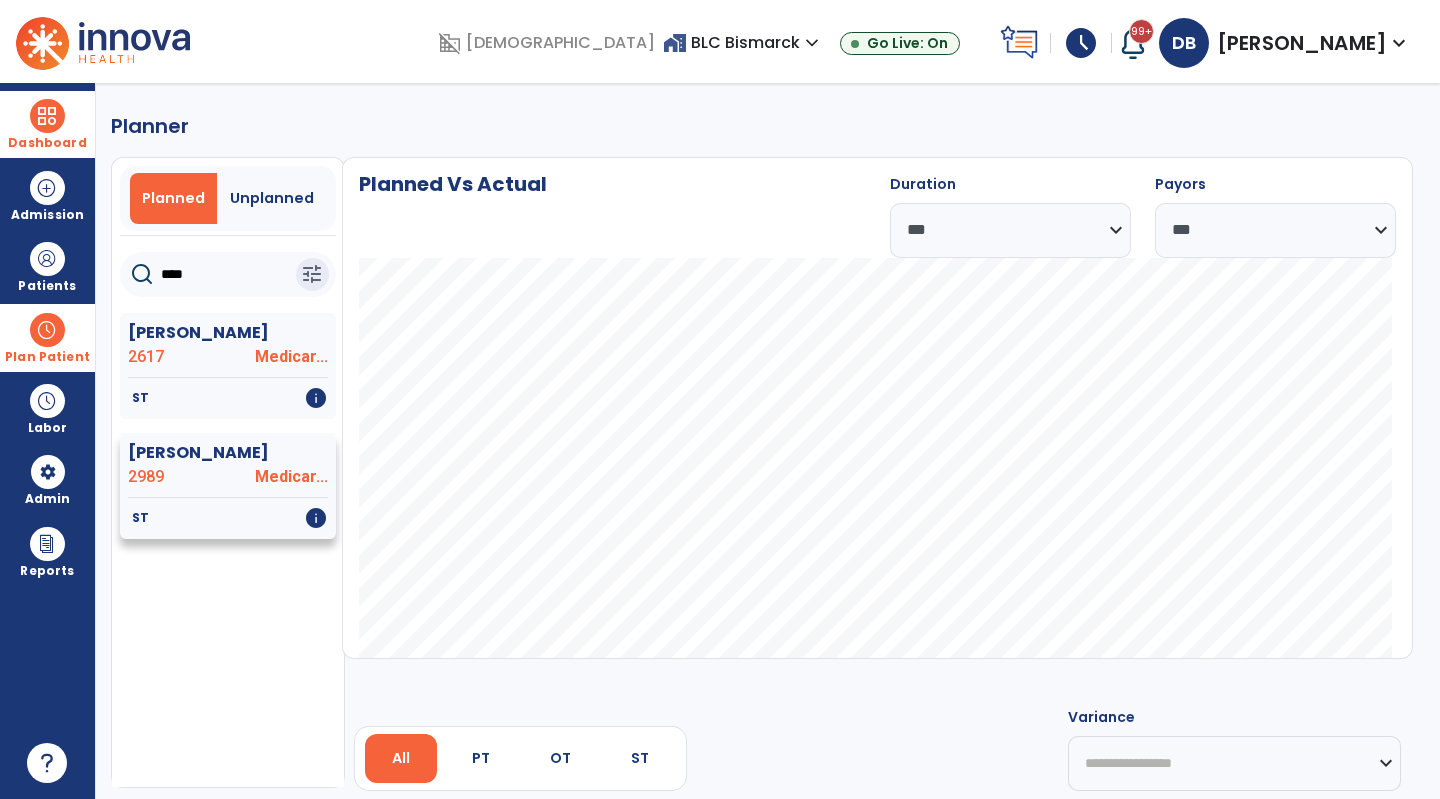 type on "****" 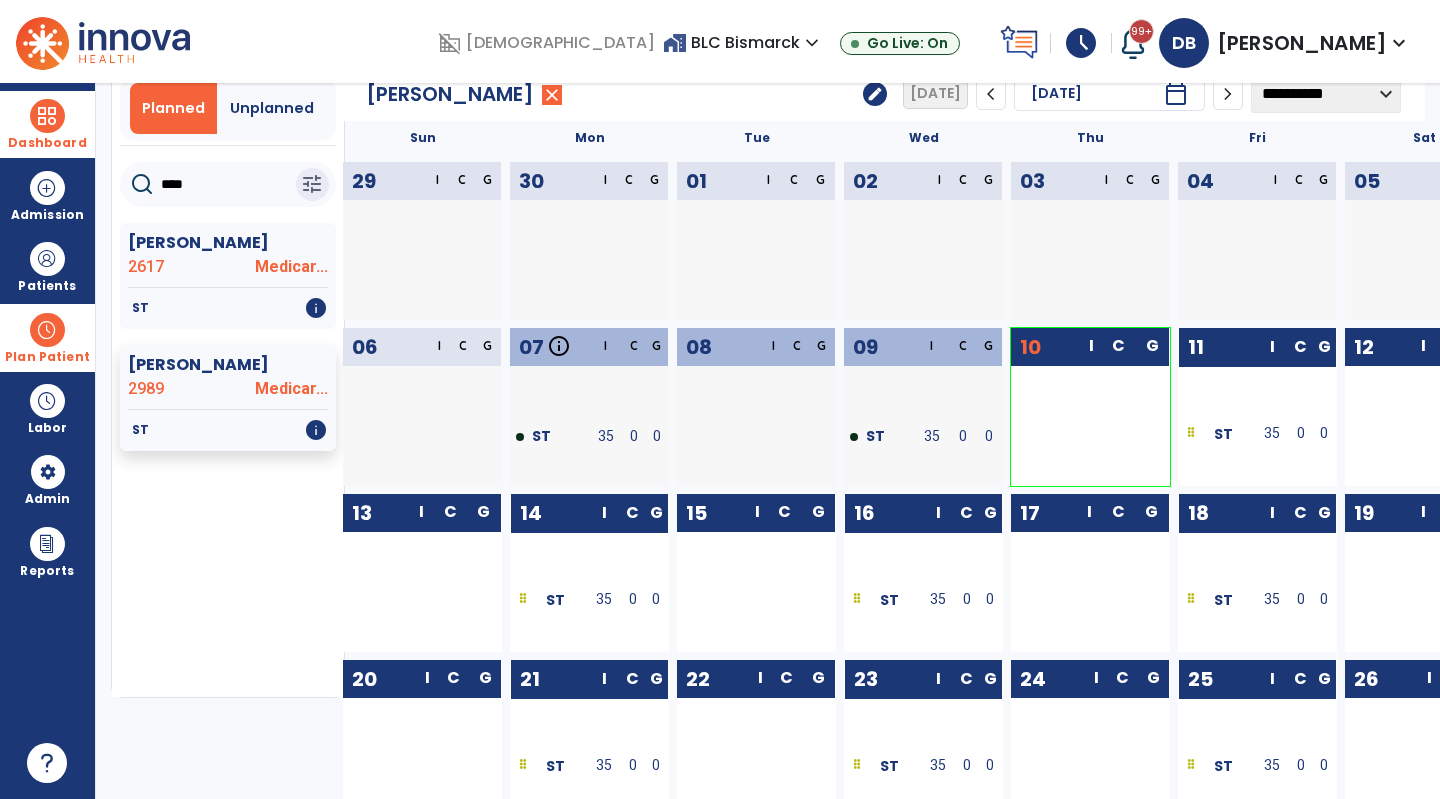 scroll, scrollTop: 91, scrollLeft: 0, axis: vertical 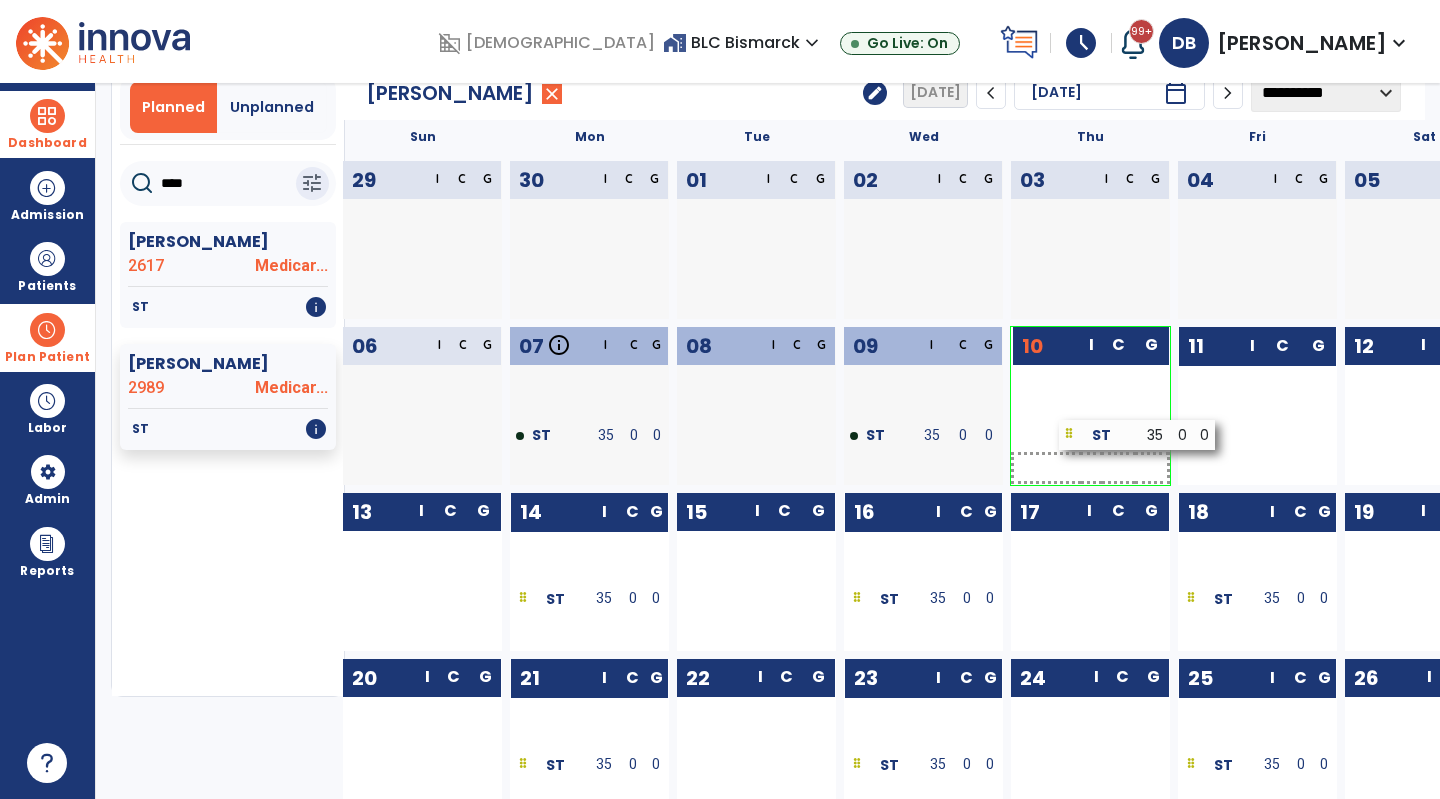 drag, startPoint x: 1233, startPoint y: 439, endPoint x: 1111, endPoint y: 439, distance: 122 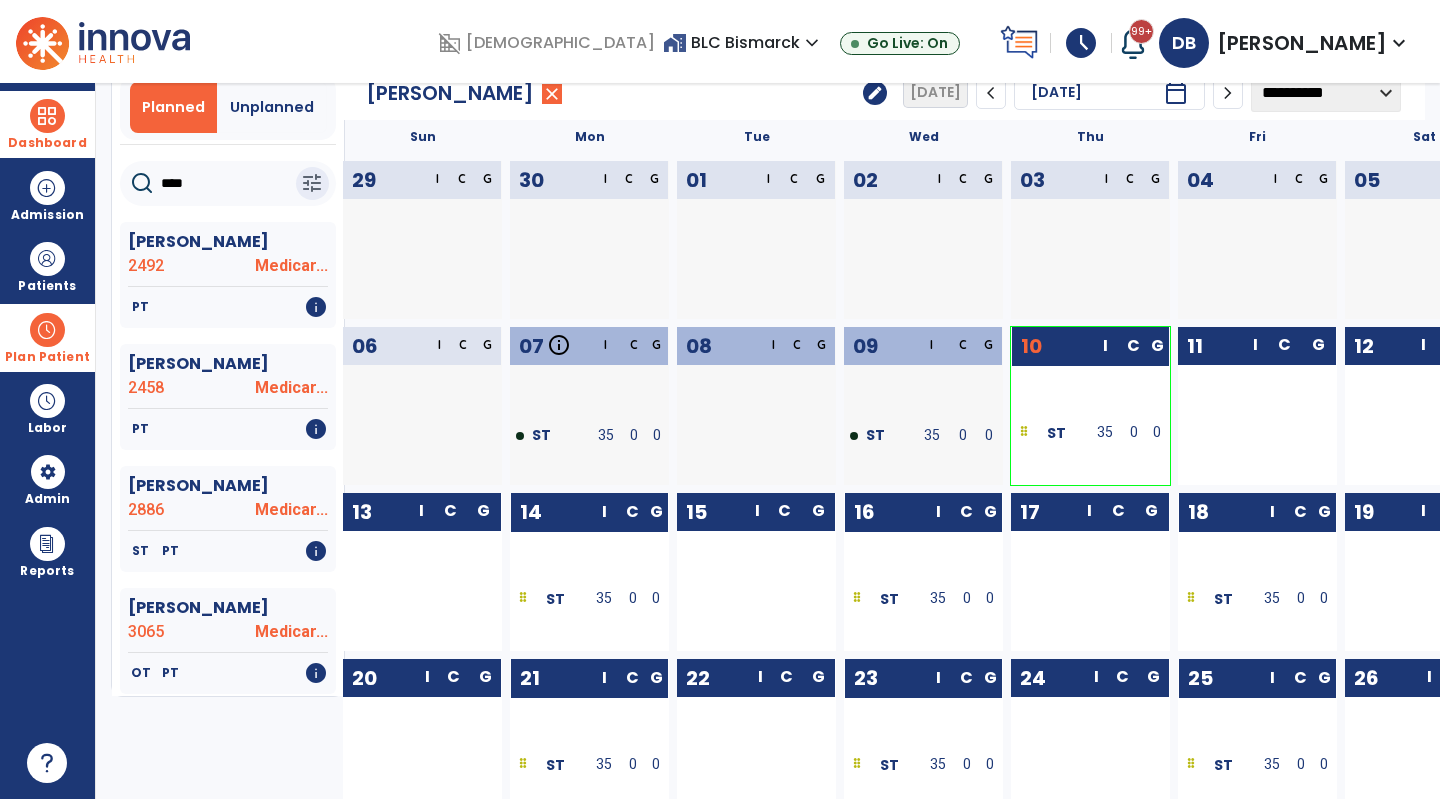 click at bounding box center (47, 116) 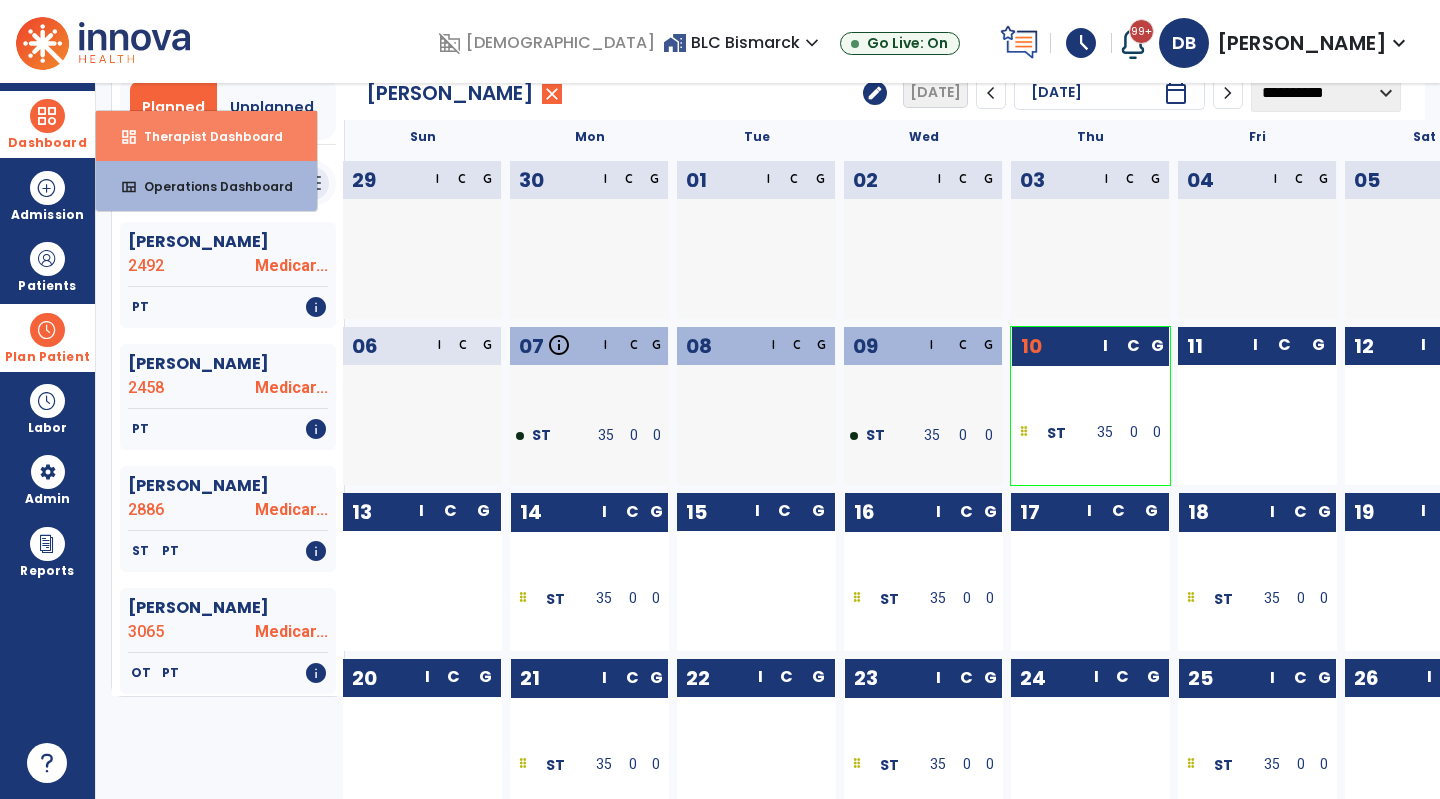 click on "Therapist Dashboard" at bounding box center (205, 136) 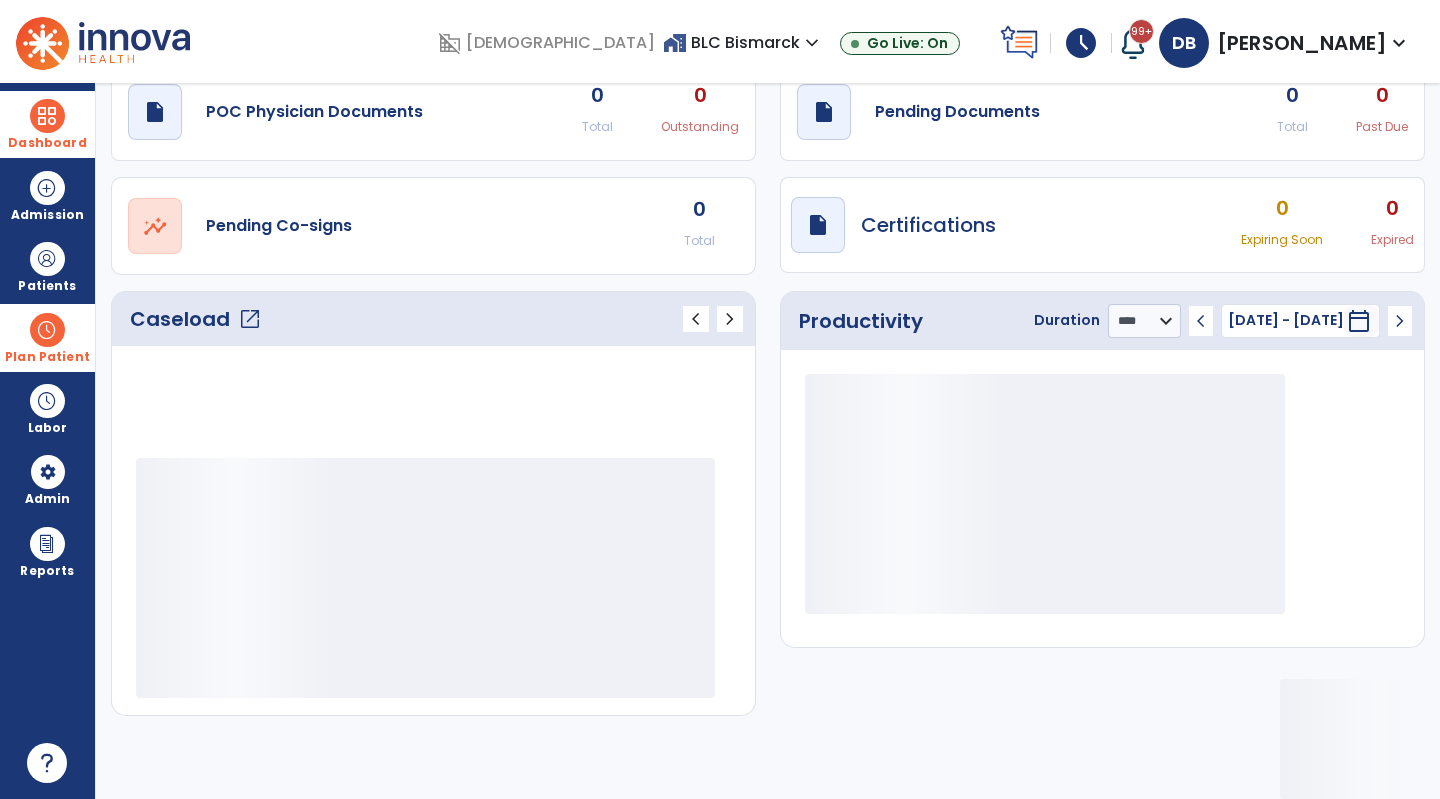scroll, scrollTop: 76, scrollLeft: 0, axis: vertical 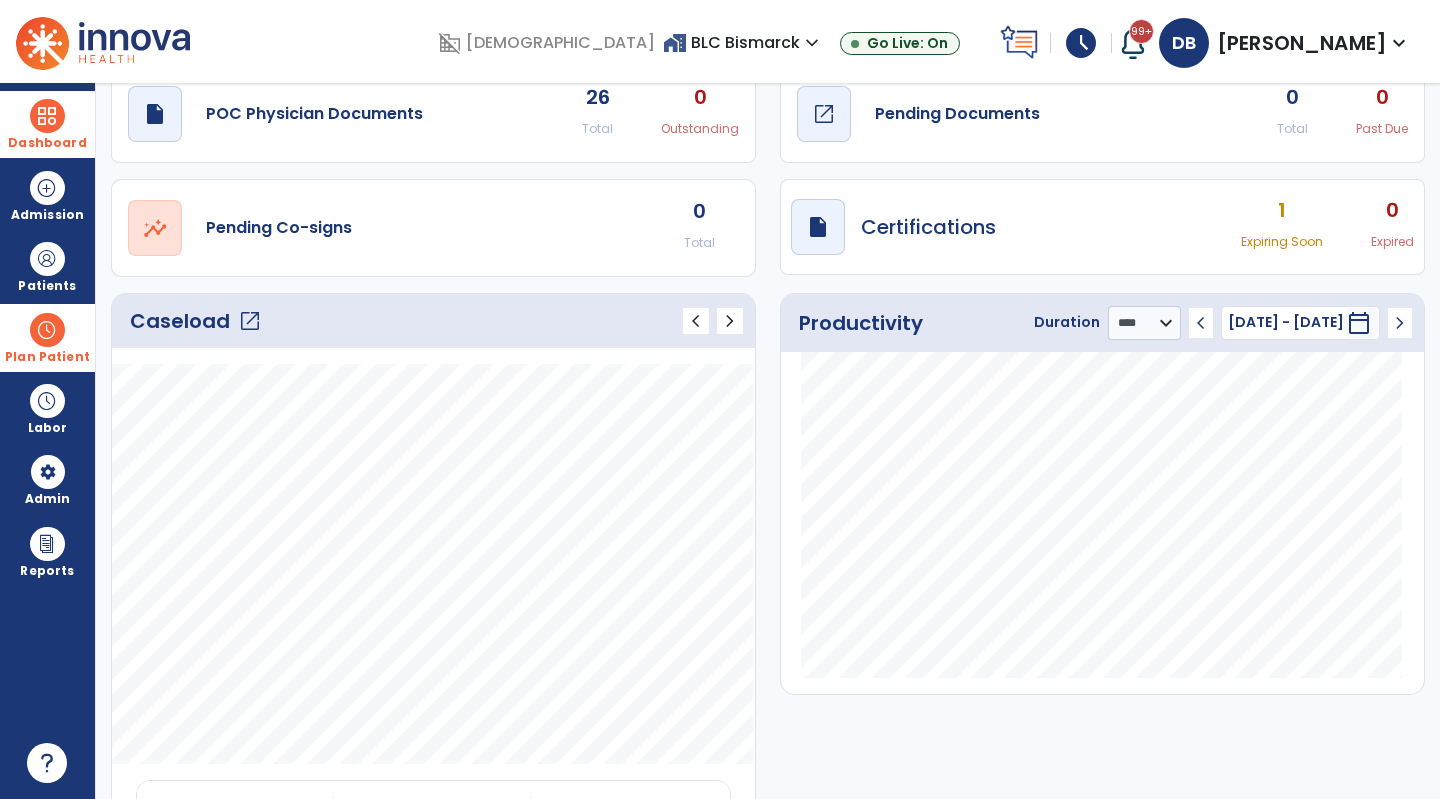 click on "Pending Documents" 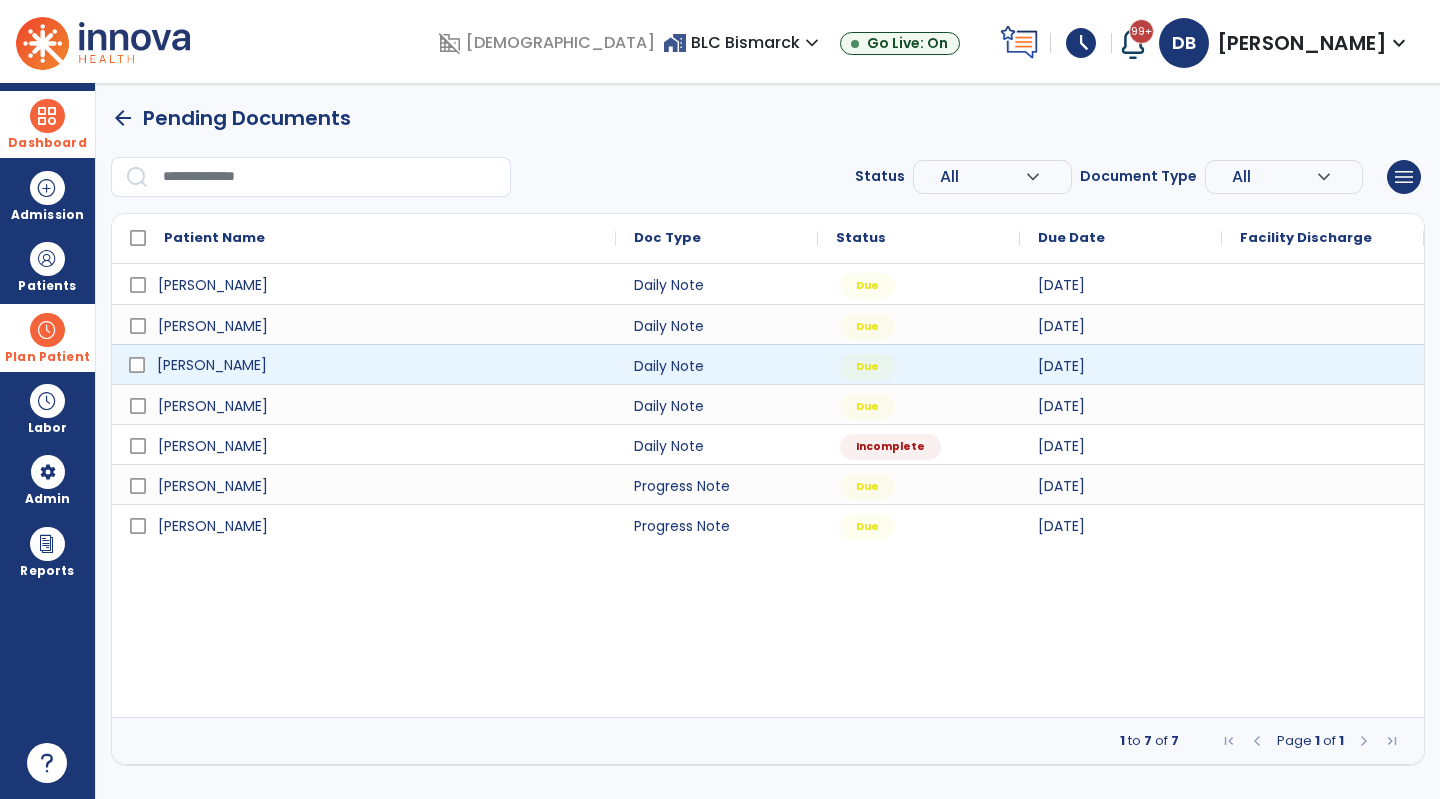 click on "Weinmann, Gerald" at bounding box center (378, 365) 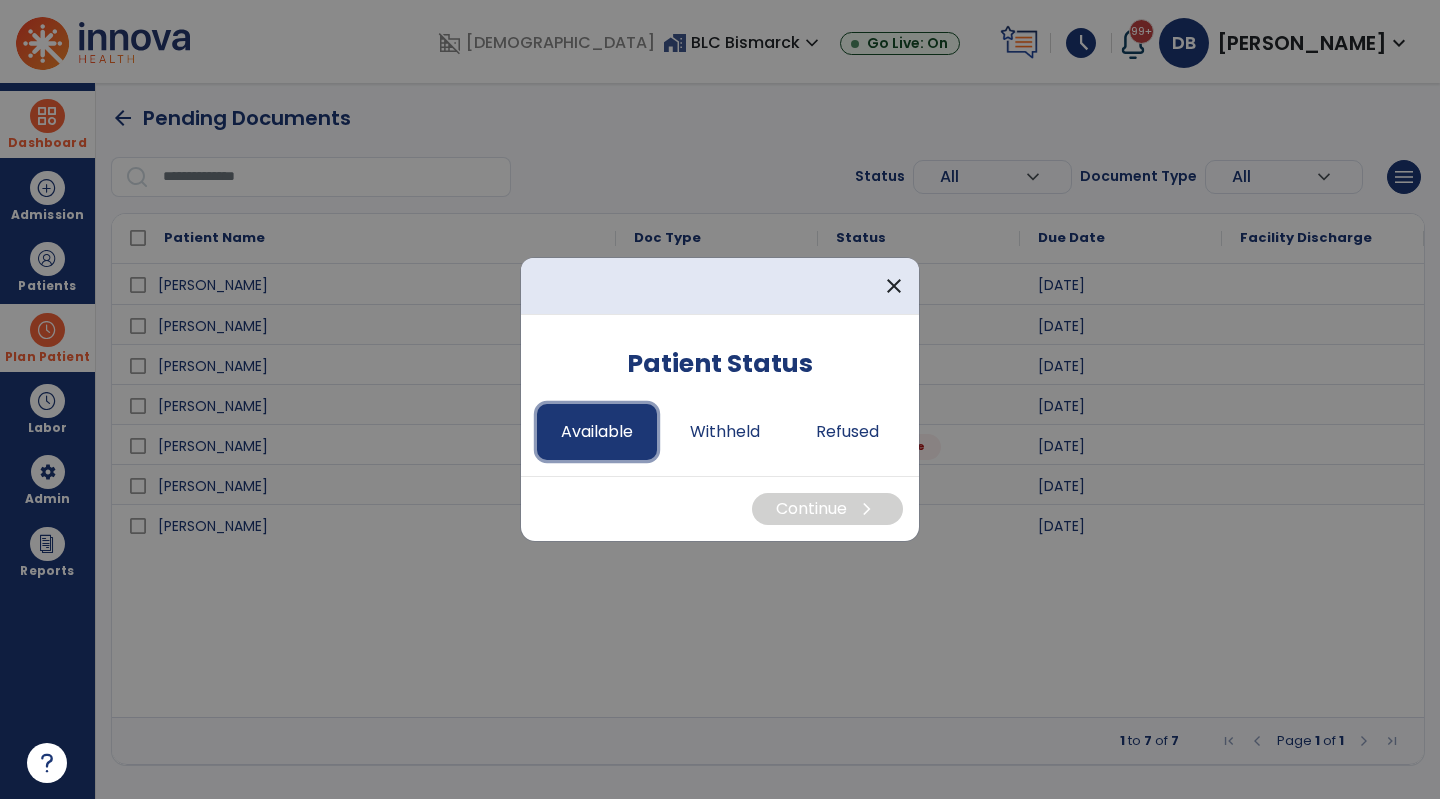 click on "Available" at bounding box center (597, 432) 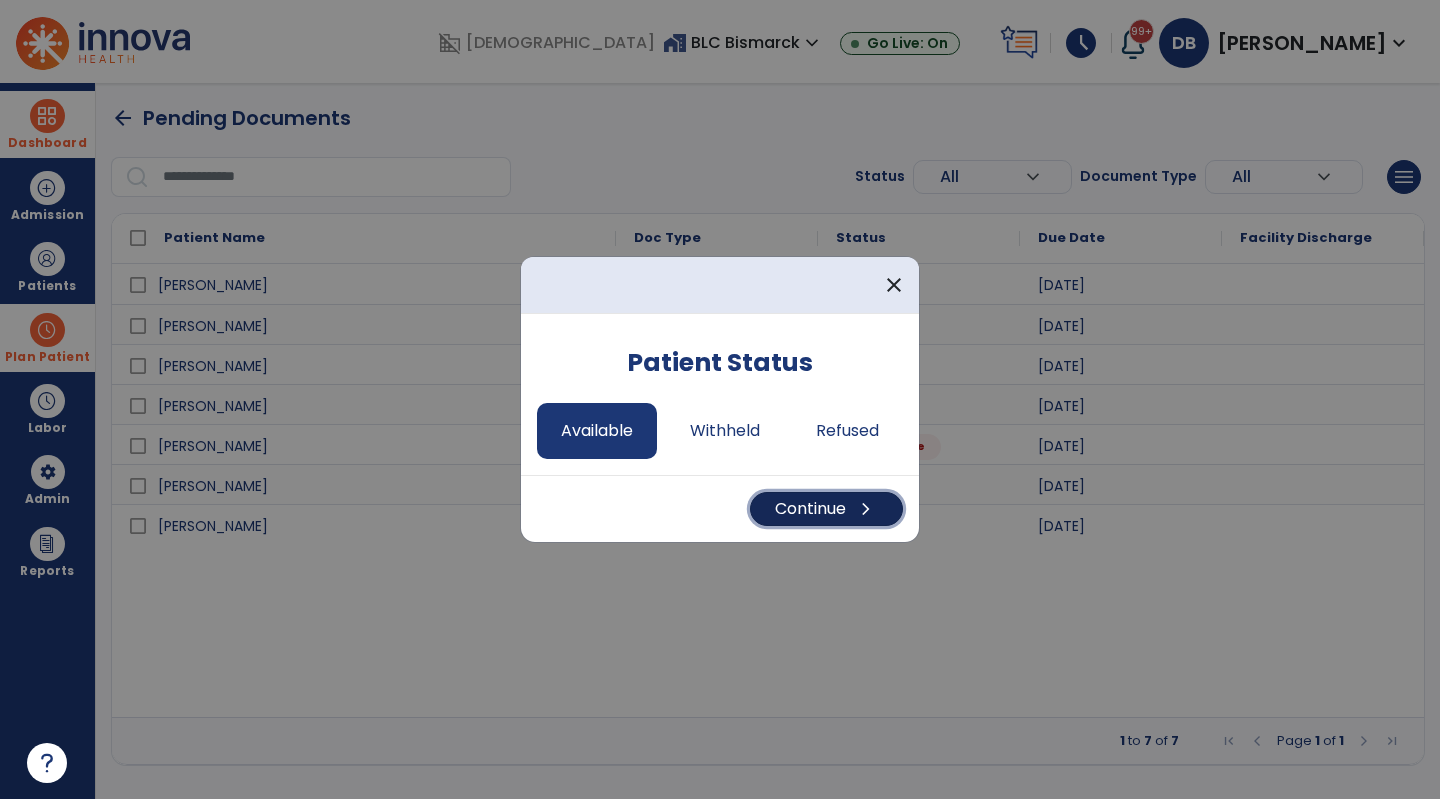 click on "Continue   chevron_right" at bounding box center [826, 509] 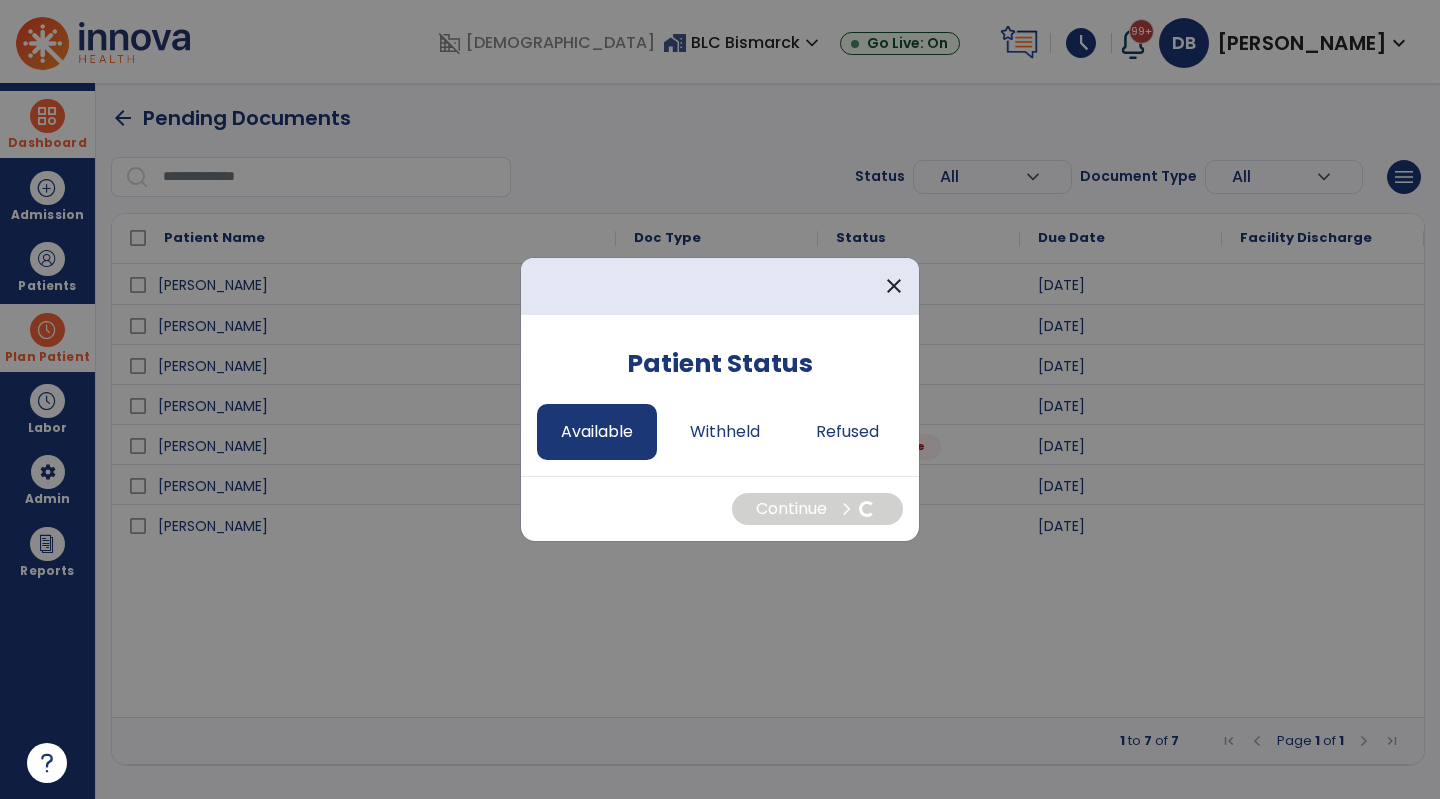 select on "*" 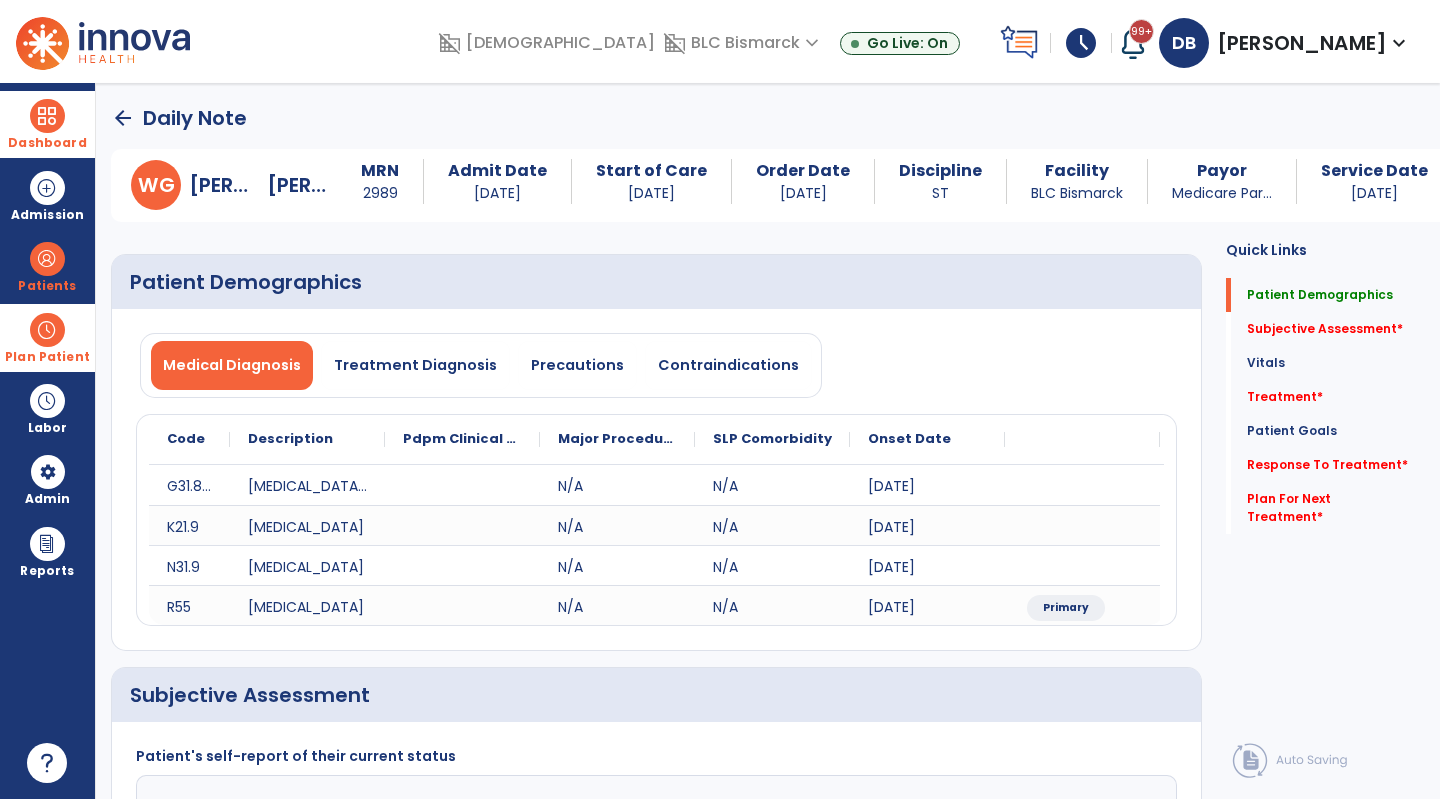 click on "Dashboard" at bounding box center (47, 143) 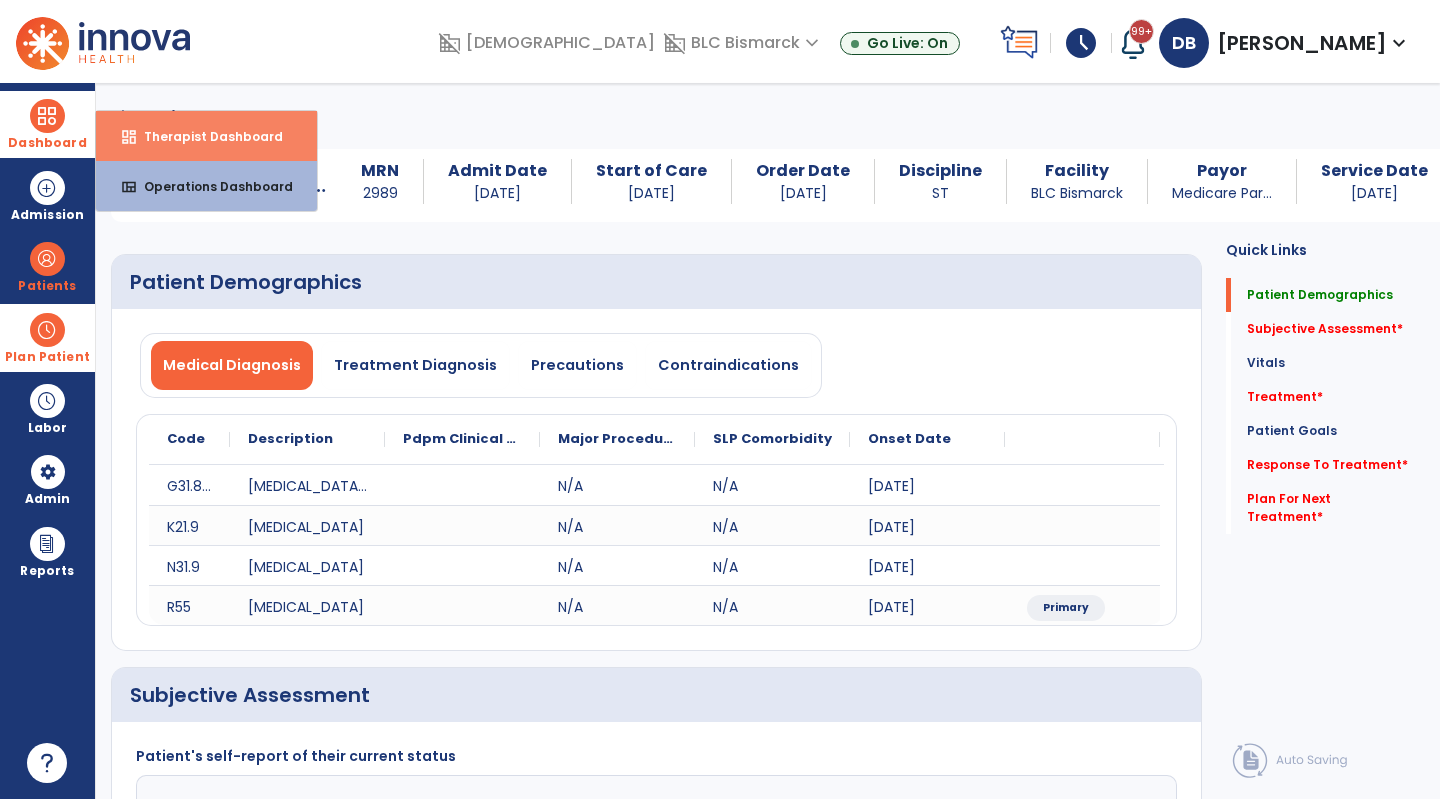 click on "dashboard  Therapist Dashboard" at bounding box center [206, 136] 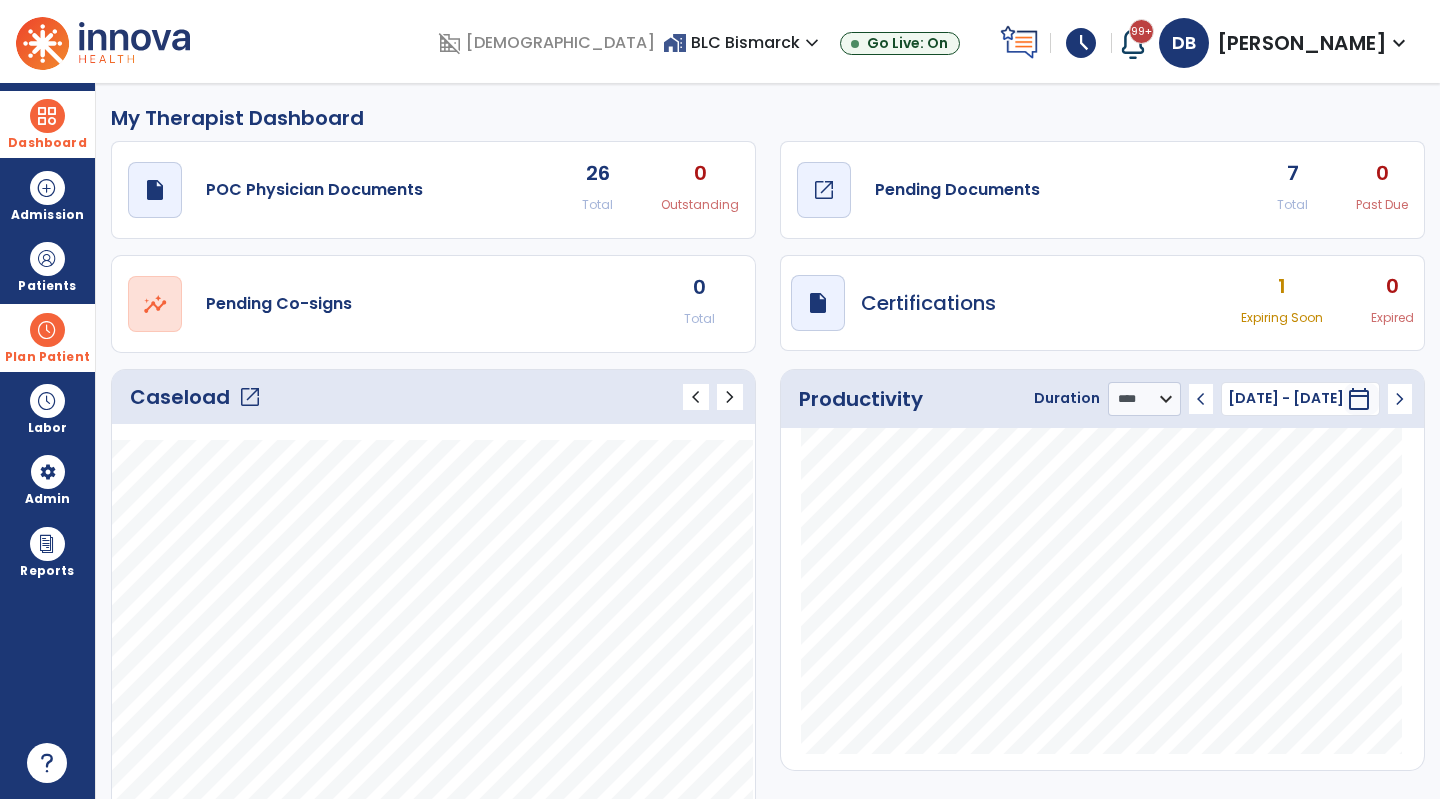 click on "Pending Documents" 